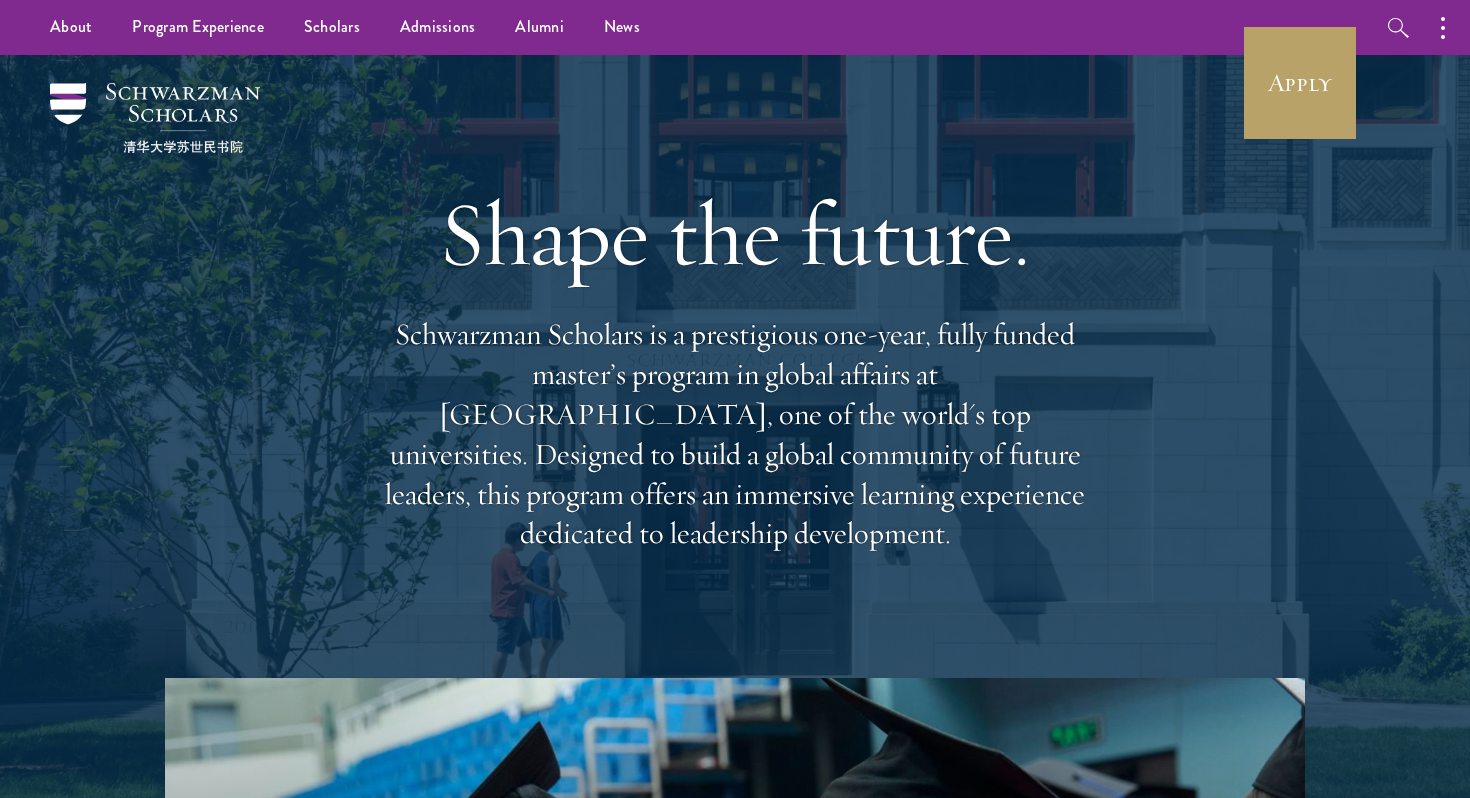 scroll, scrollTop: 0, scrollLeft: 0, axis: both 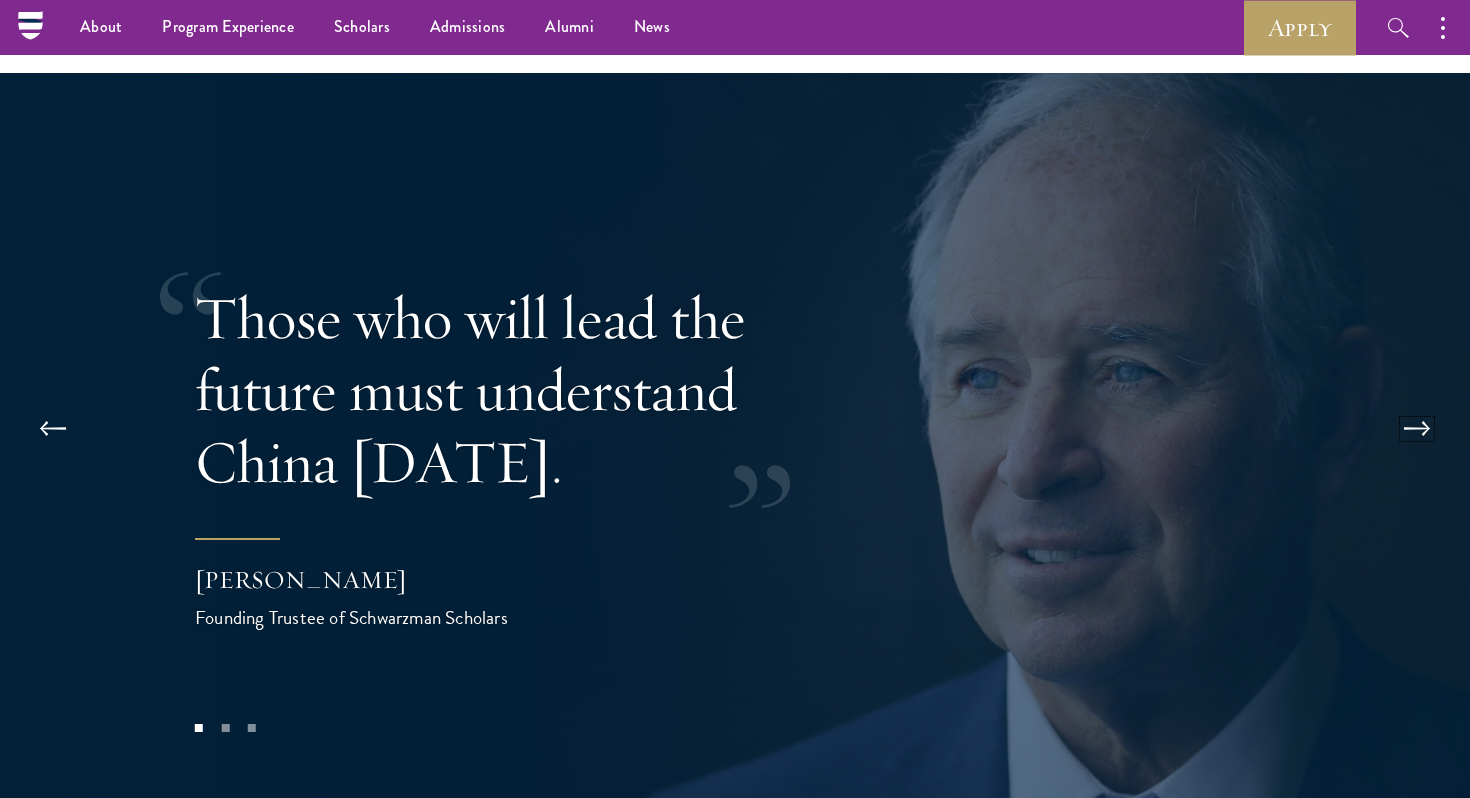 click at bounding box center (1417, 429) 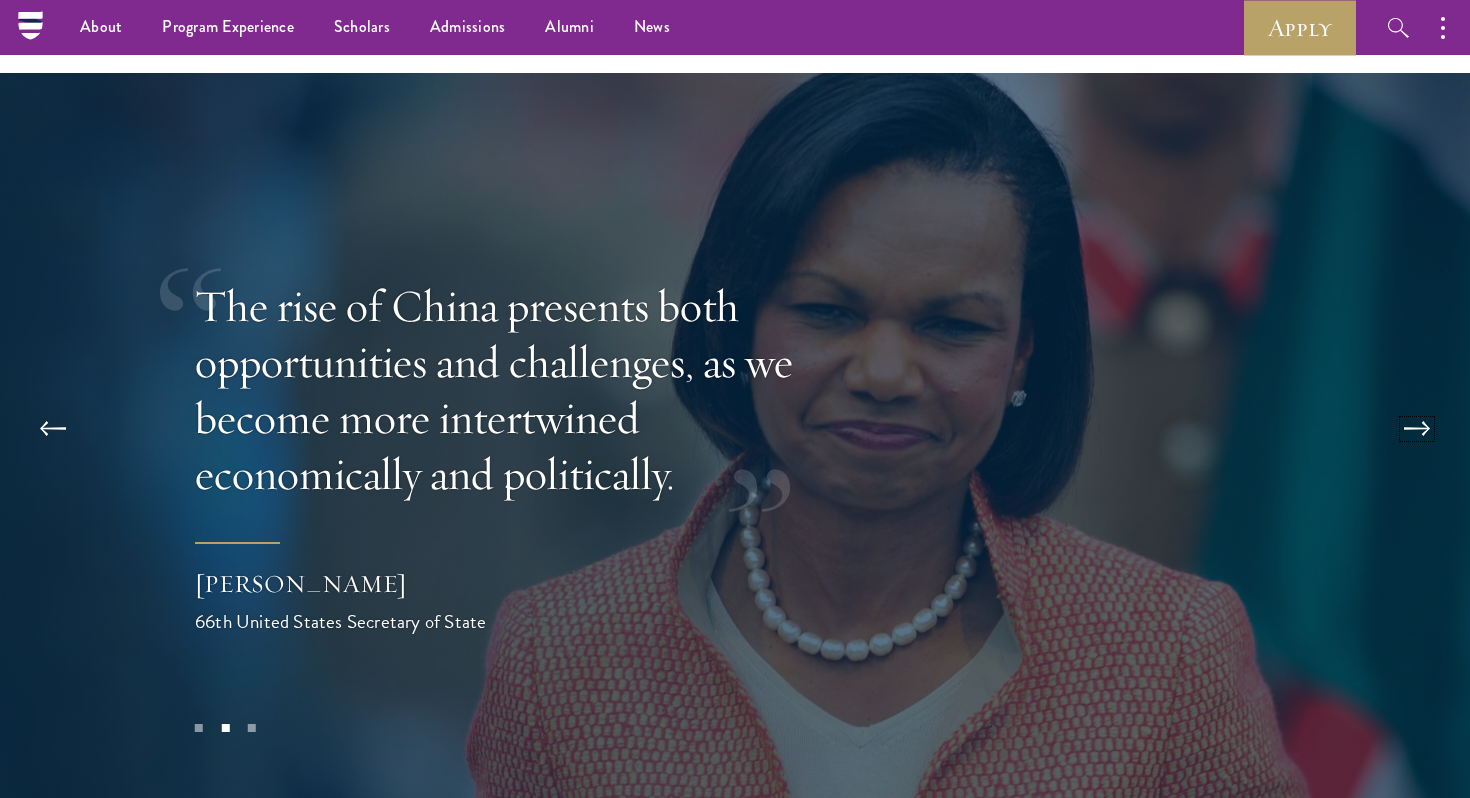 click at bounding box center [1417, 429] 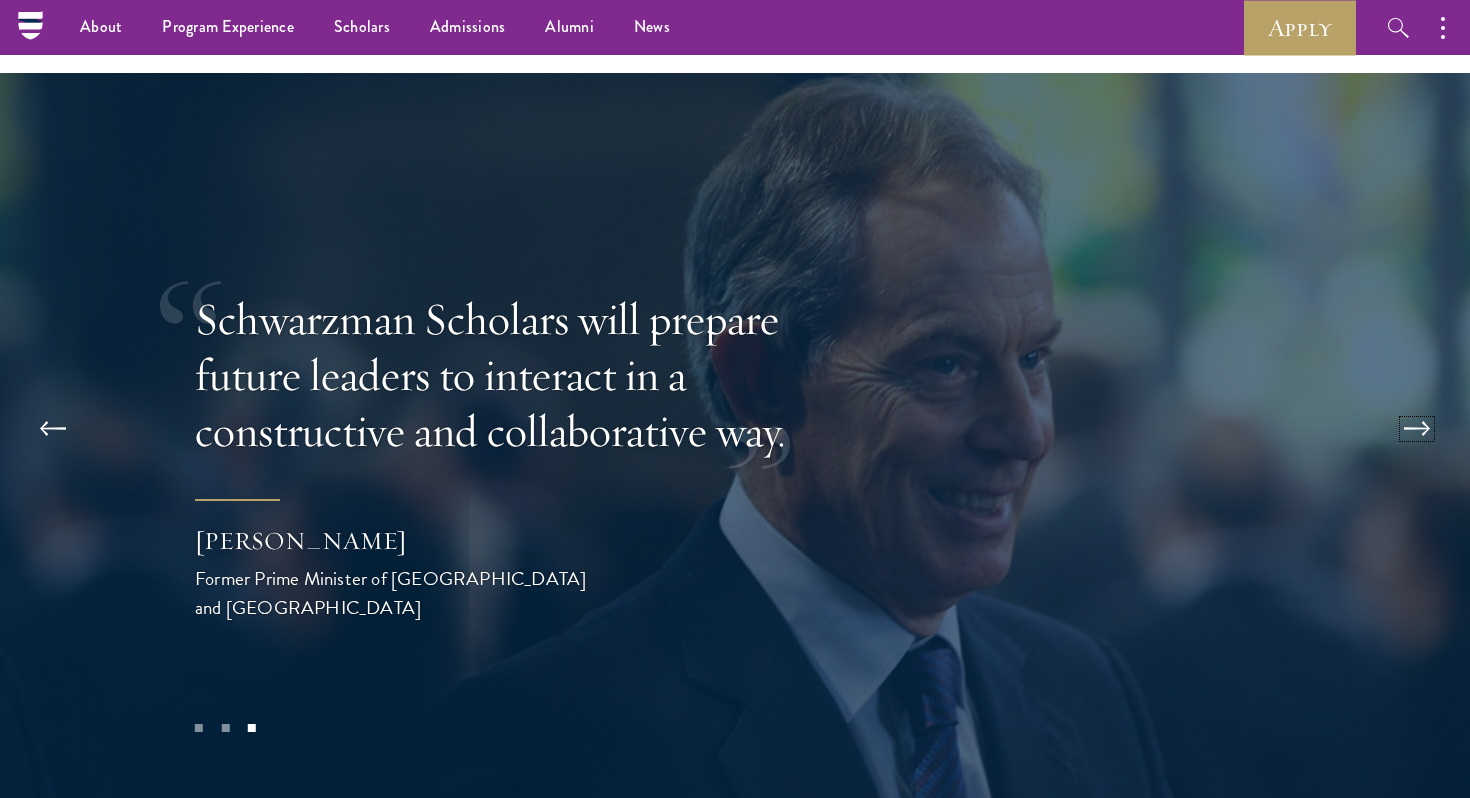 click at bounding box center [1417, 429] 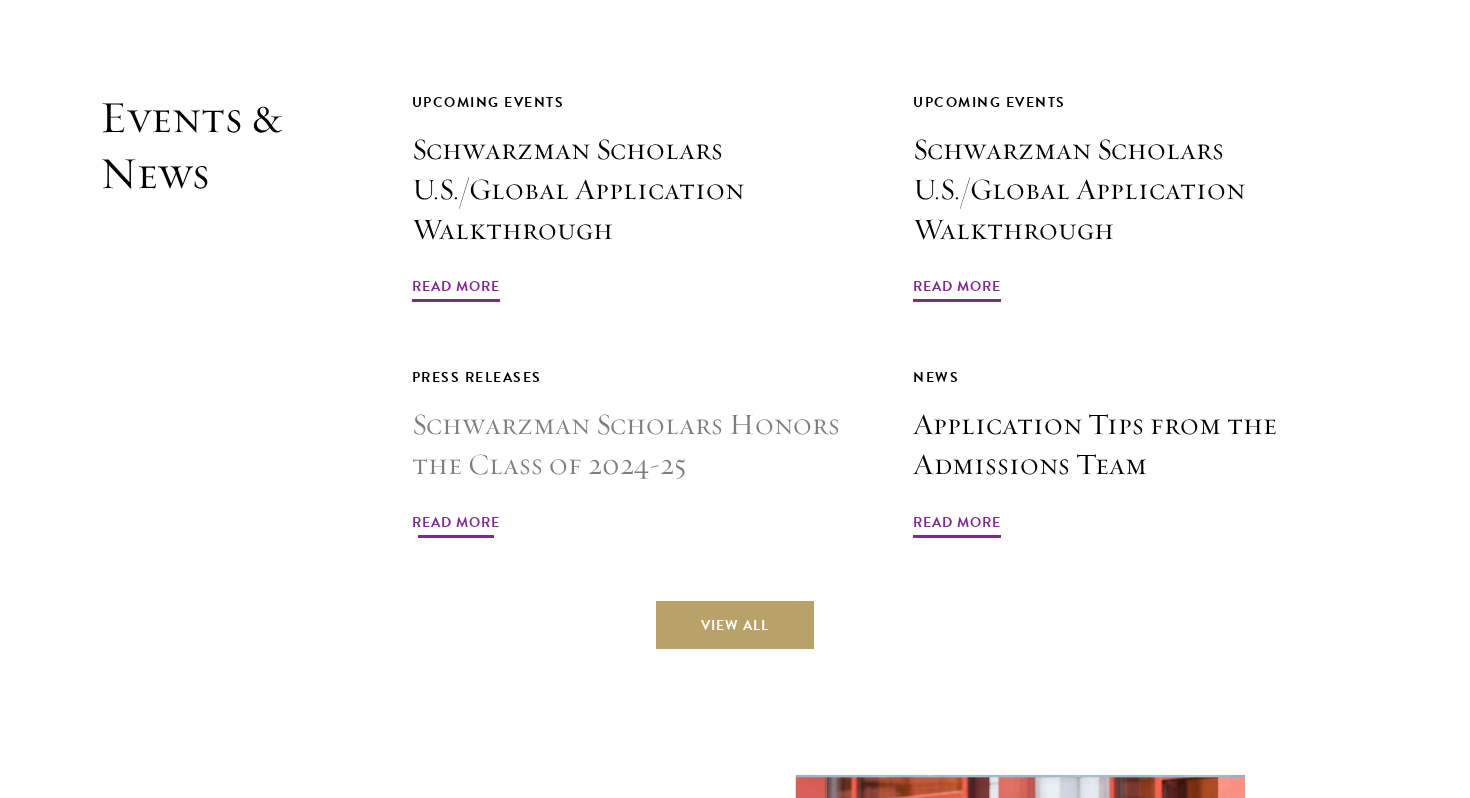 scroll, scrollTop: 4766, scrollLeft: 0, axis: vertical 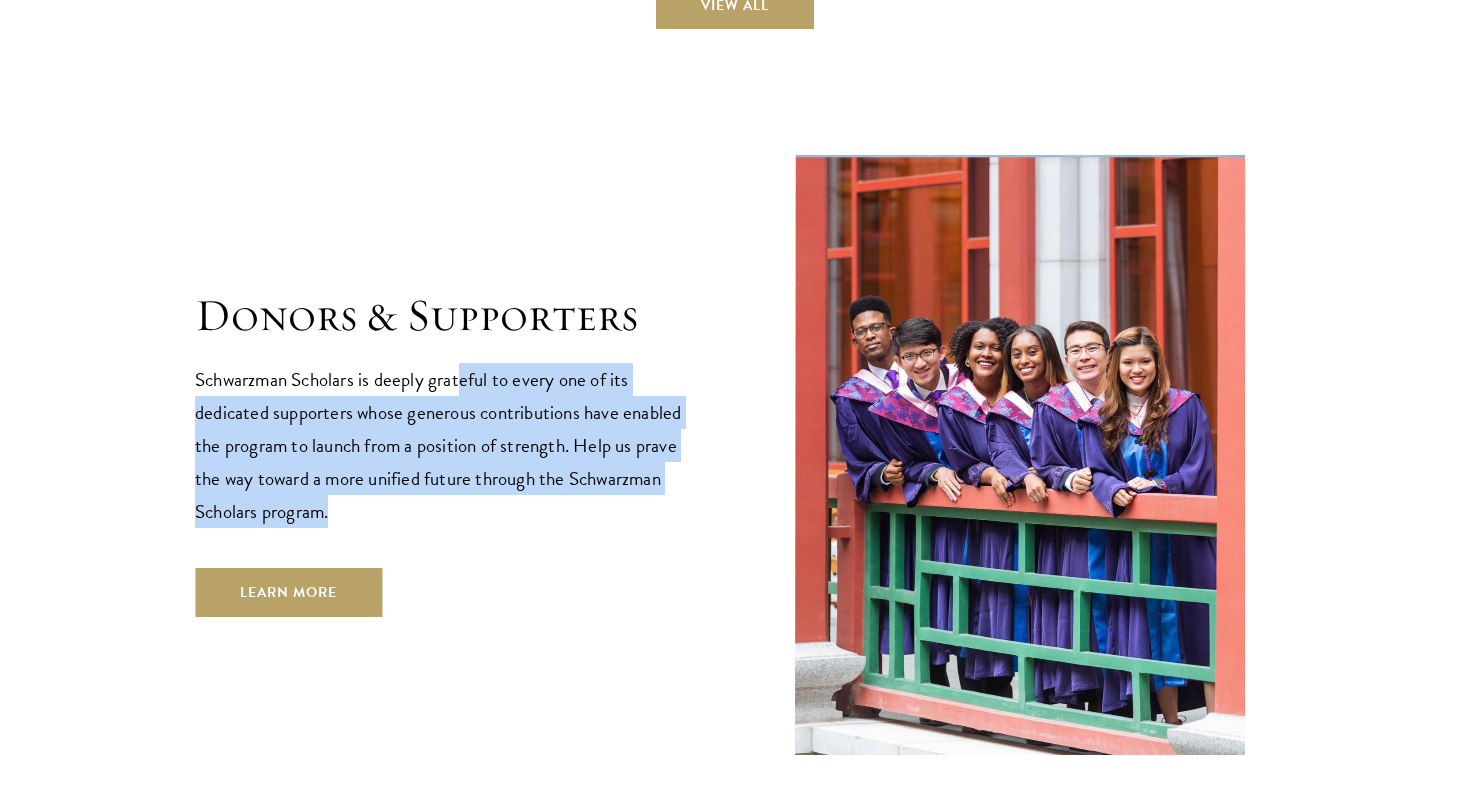 drag, startPoint x: 461, startPoint y: 329, endPoint x: 507, endPoint y: 442, distance: 122.0041 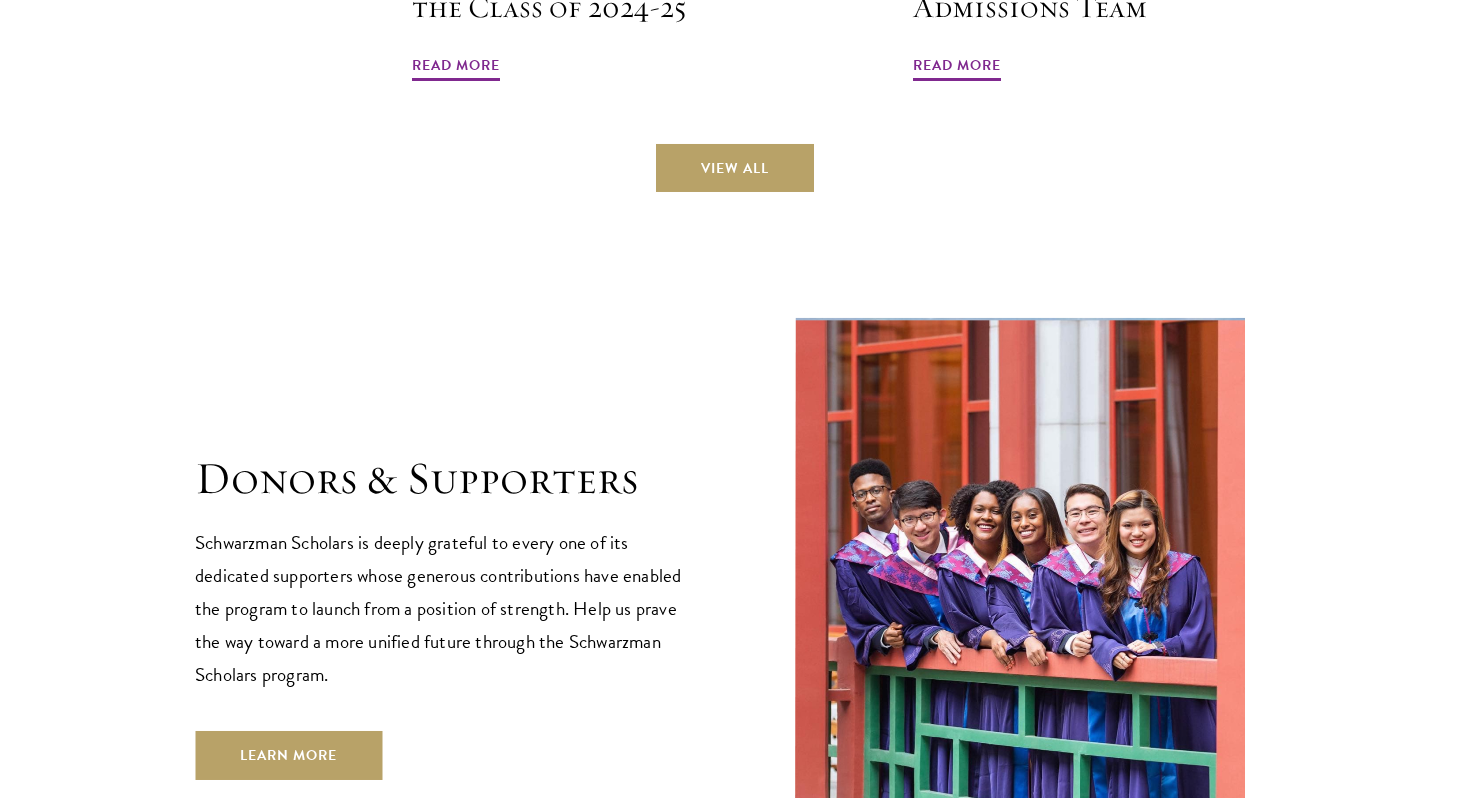scroll, scrollTop: 5223, scrollLeft: 0, axis: vertical 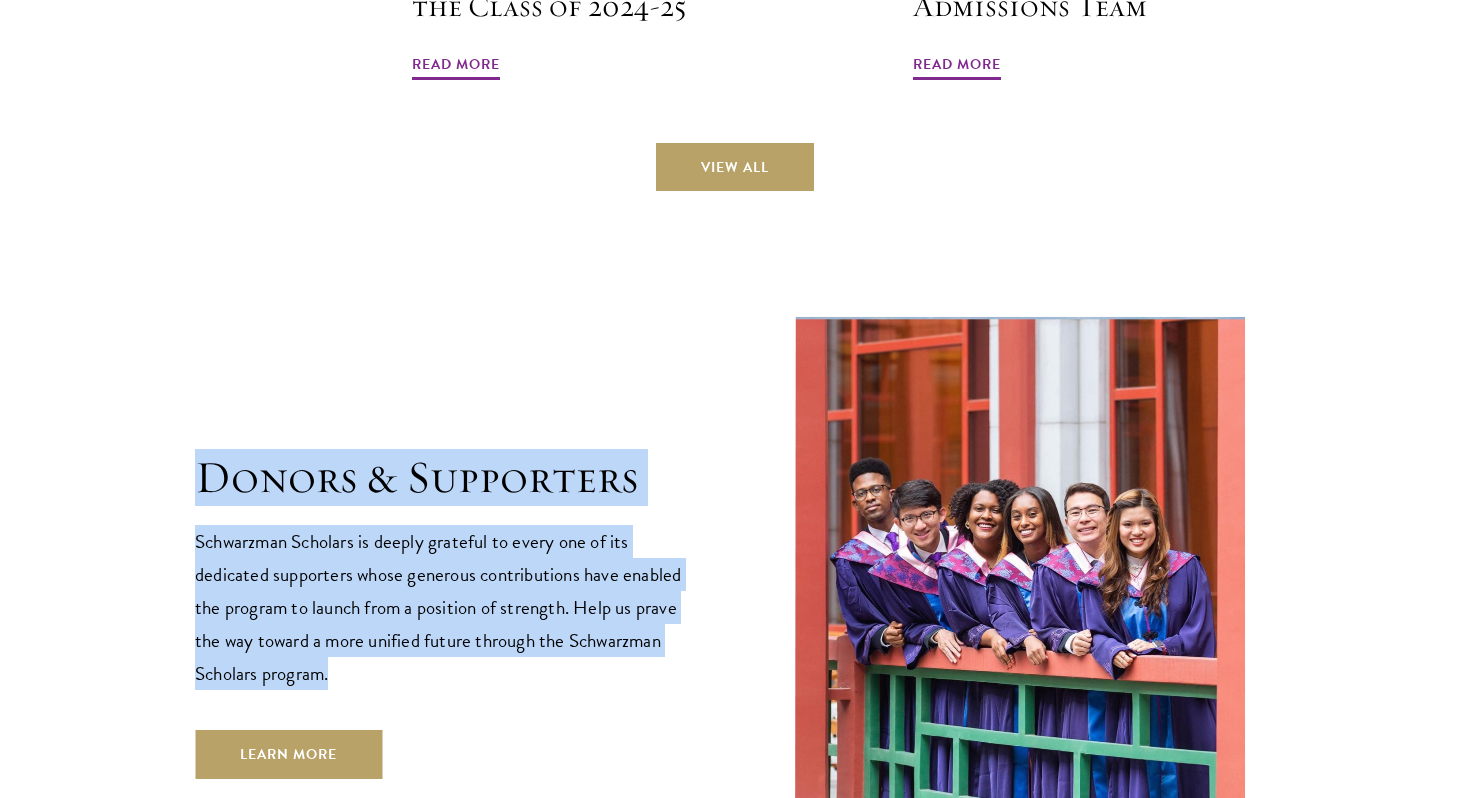drag, startPoint x: 204, startPoint y: 425, endPoint x: 624, endPoint y: 609, distance: 458.5368 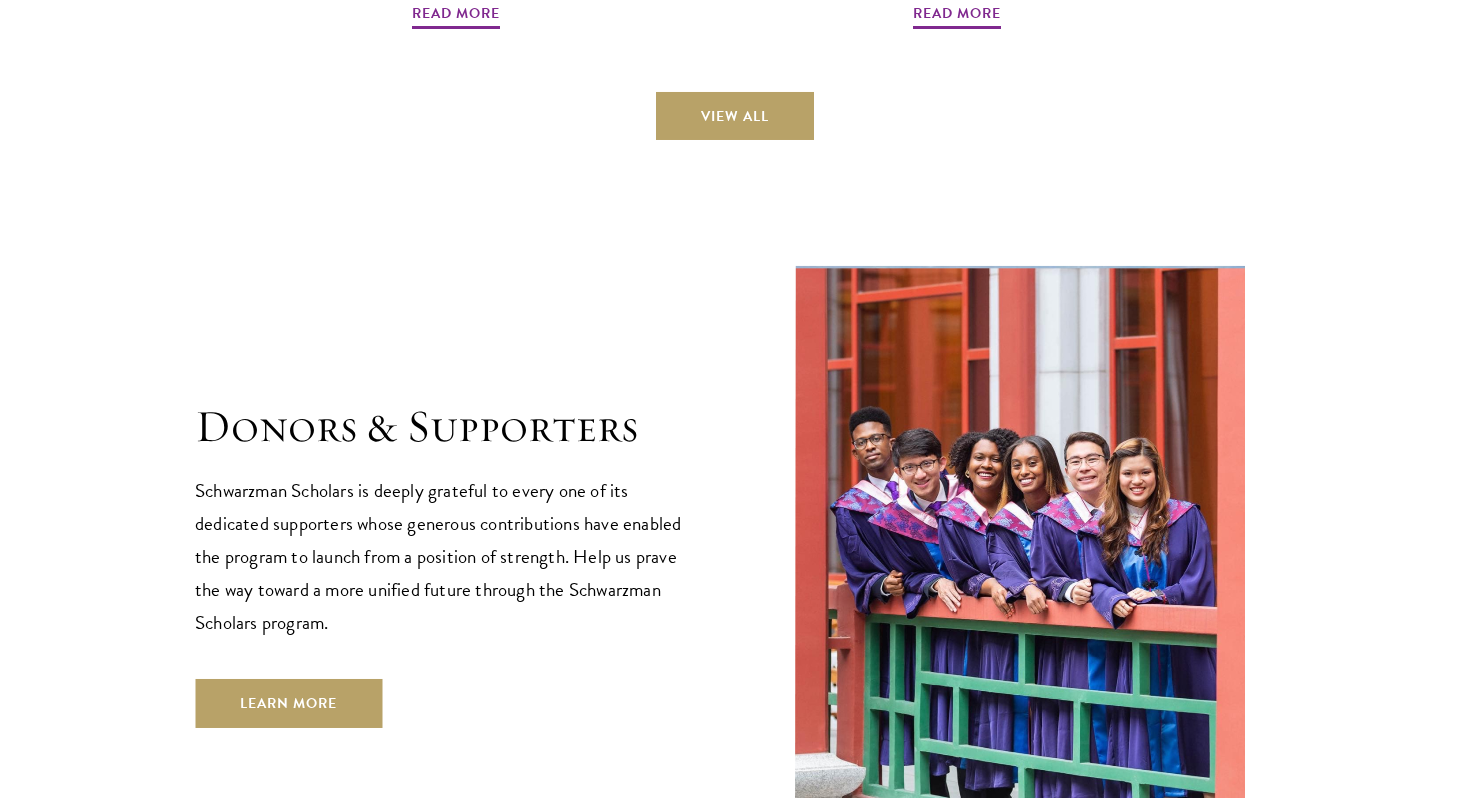 scroll, scrollTop: 5276, scrollLeft: 0, axis: vertical 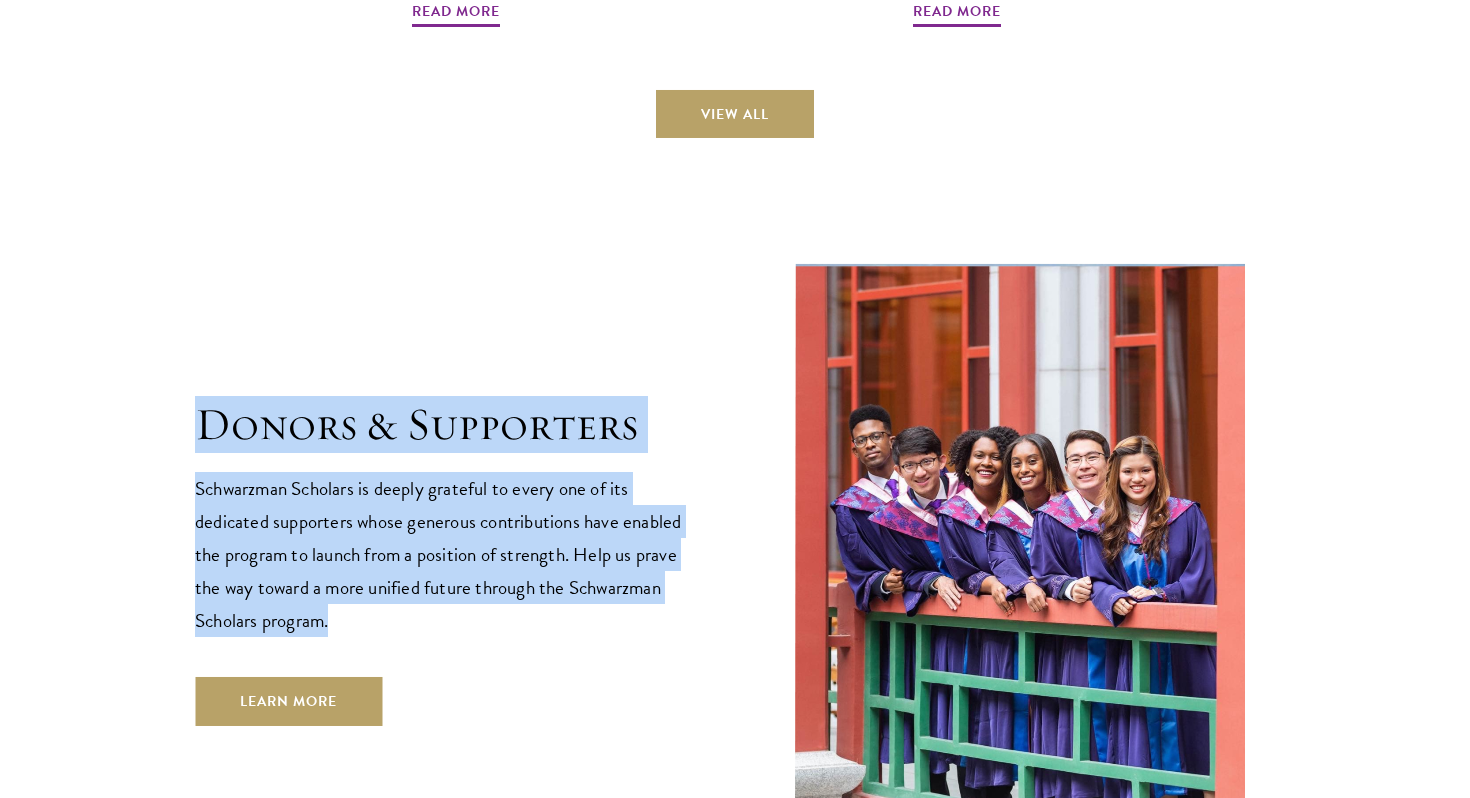 drag, startPoint x: 464, startPoint y: 556, endPoint x: 186, endPoint y: 360, distance: 340.14703 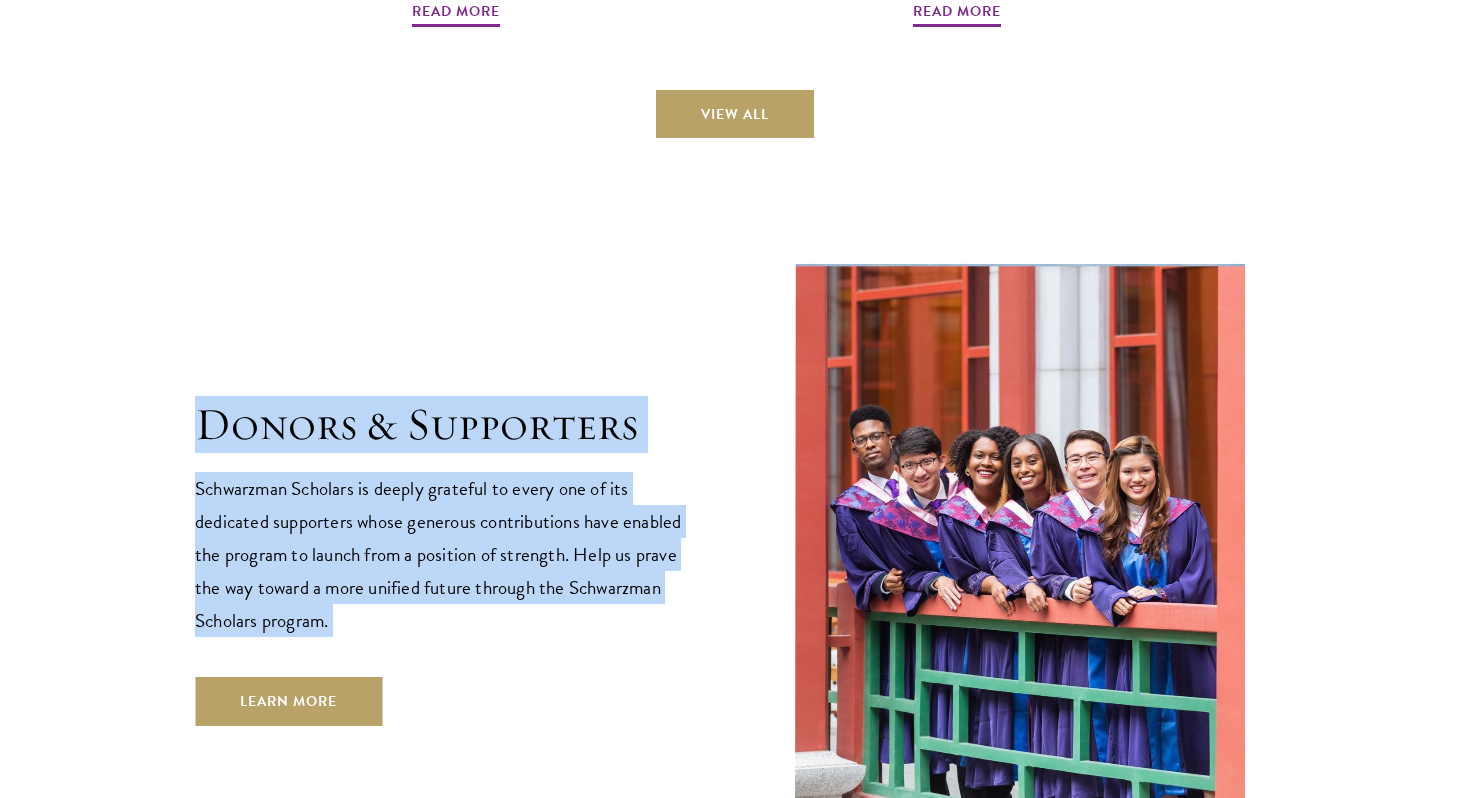 drag, startPoint x: 439, startPoint y: 552, endPoint x: 136, endPoint y: 354, distance: 361.95718 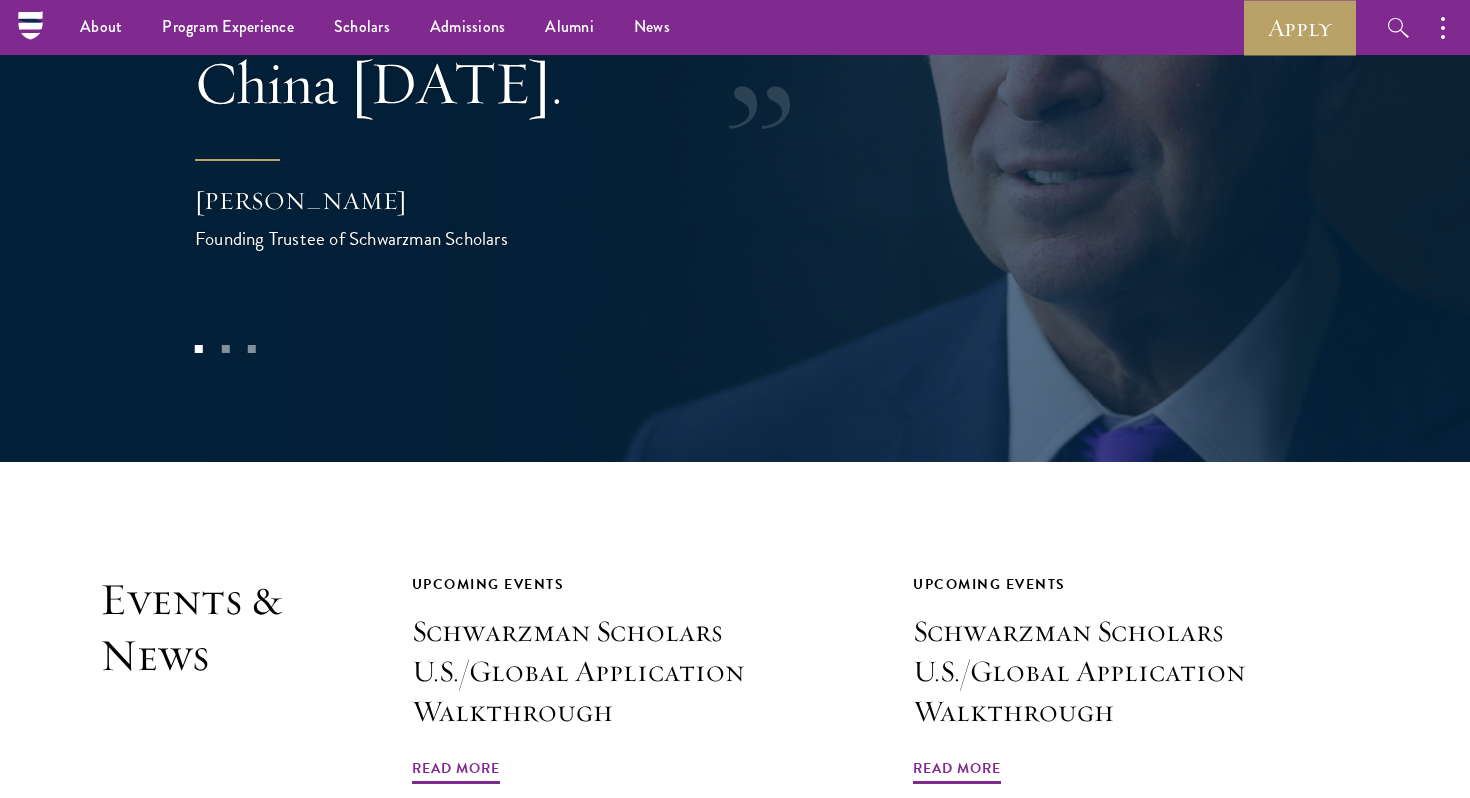 scroll, scrollTop: 3873, scrollLeft: 0, axis: vertical 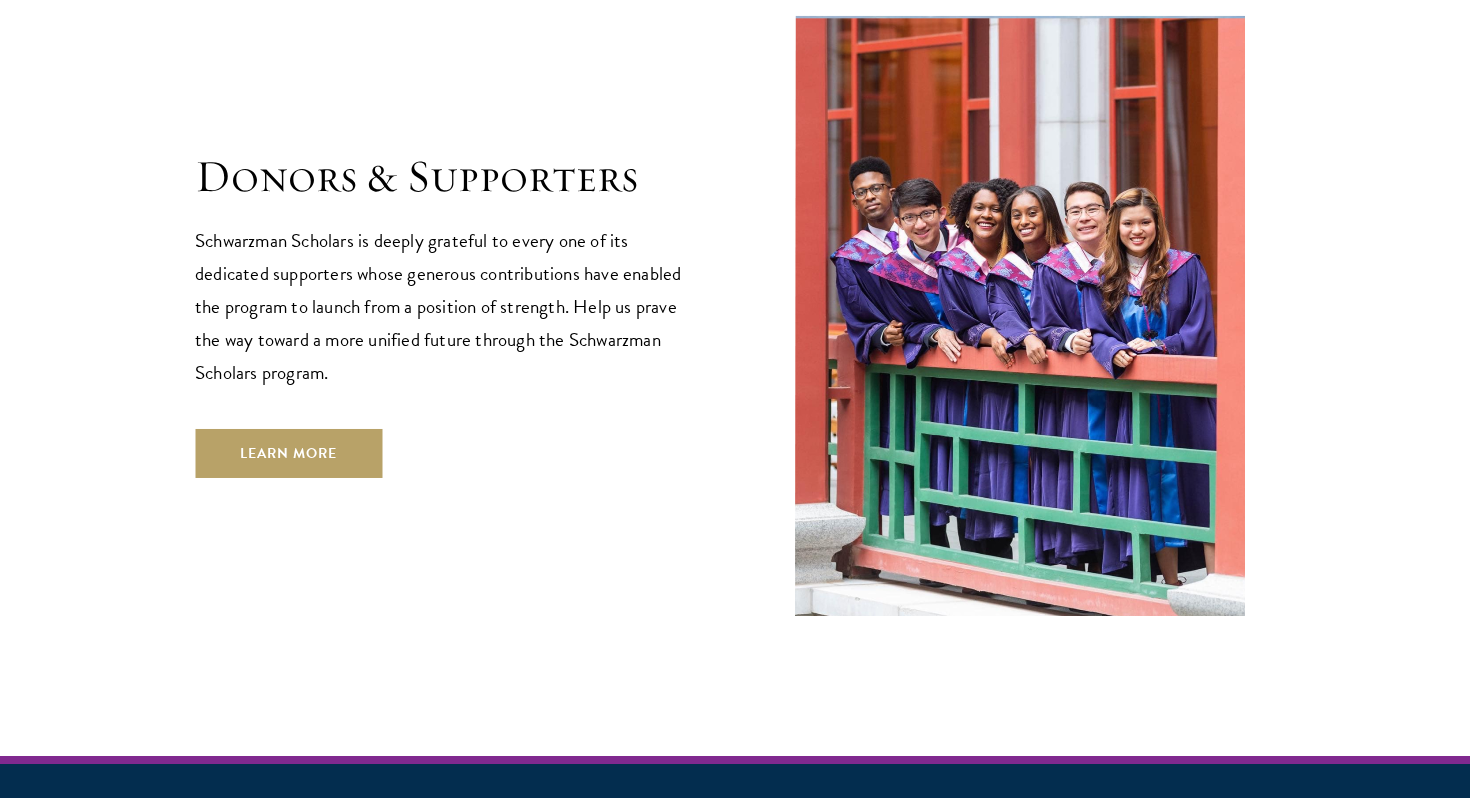 click on "Shape the future.
Schwarzman Scholars is a prestigious one-year, fully funded master’s program in global affairs at Tsinghua University, one of the world's top universities. Designed to build a global community of future leaders, this program offers an immersive learning experience dedicated to leadership development.
Why Choose Schwarzman Scholars?
Shaping the Future of Global Affairs
Schwarzman Scholars is the first scholarship created to respond to the geopolitical landscape of the 21st century. In any sector, the success of future leaders around the world depends upon an understanding of China’s role in global trends.
Learn More
Program Experience
The Schwarzman Scholars experience is anchored in a rigorous and immersive Master of Global Affairs degree program at Tsinghua University in Beijing.
Learn More" at bounding box center (735, -2357) 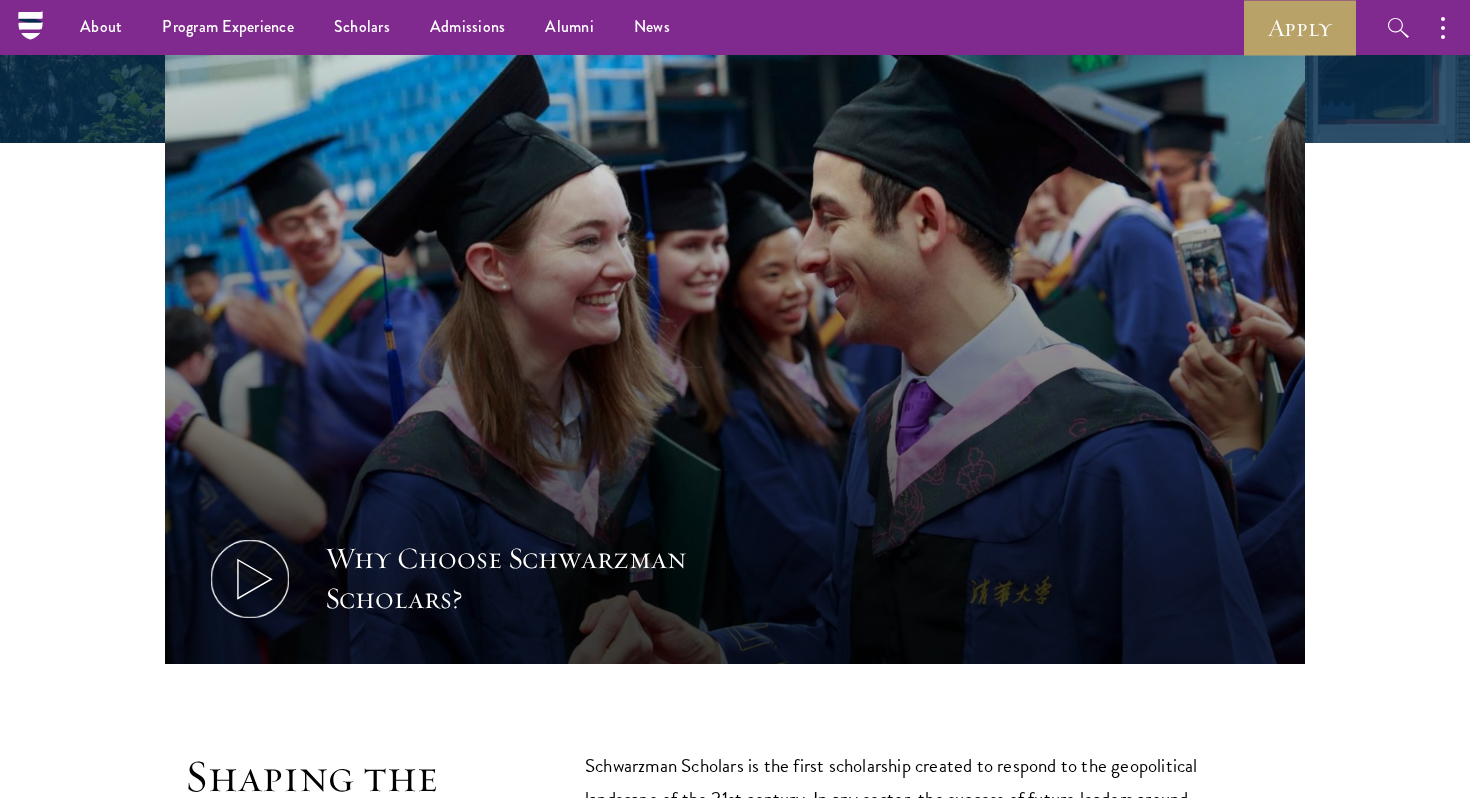 scroll, scrollTop: 630, scrollLeft: 0, axis: vertical 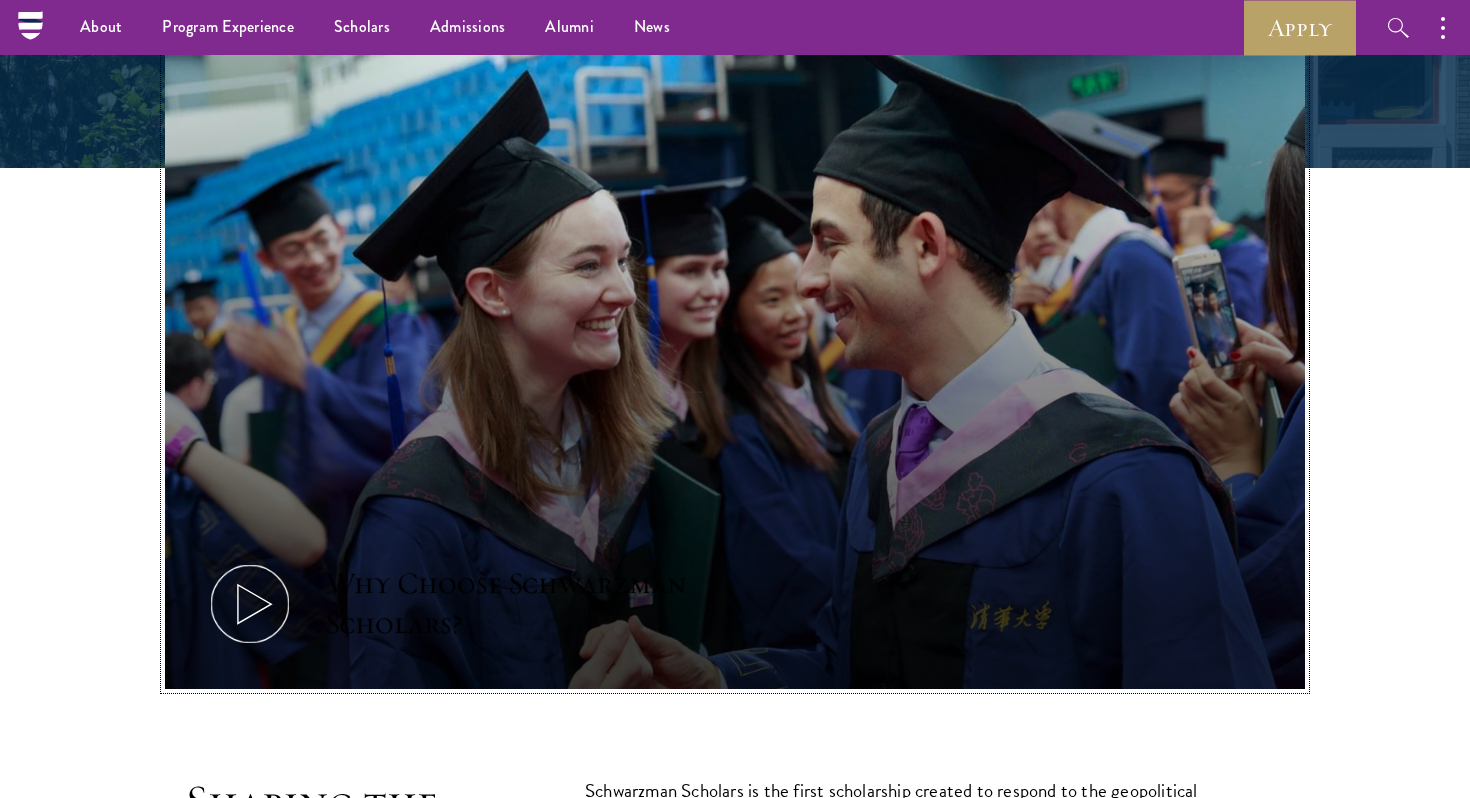 click 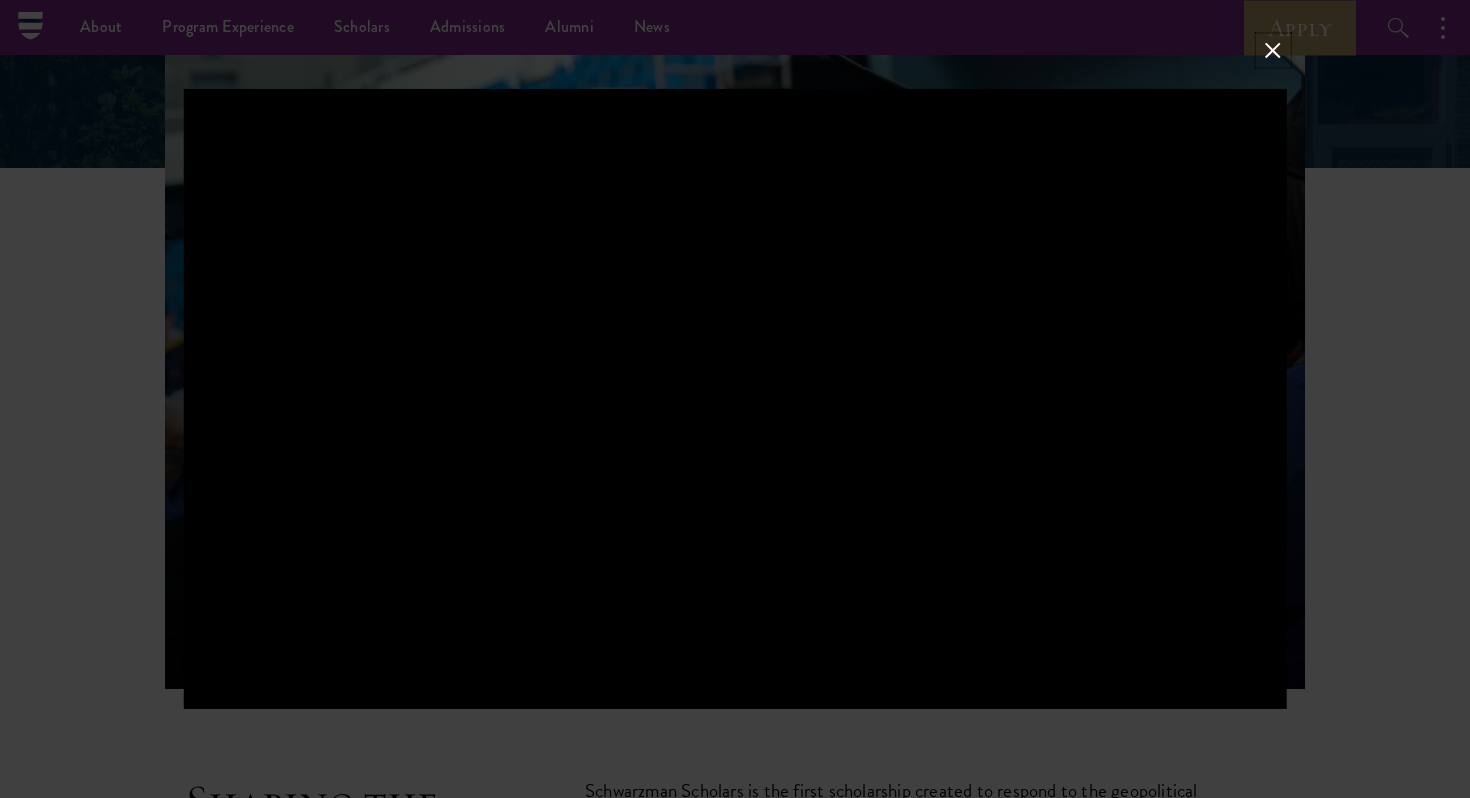 type 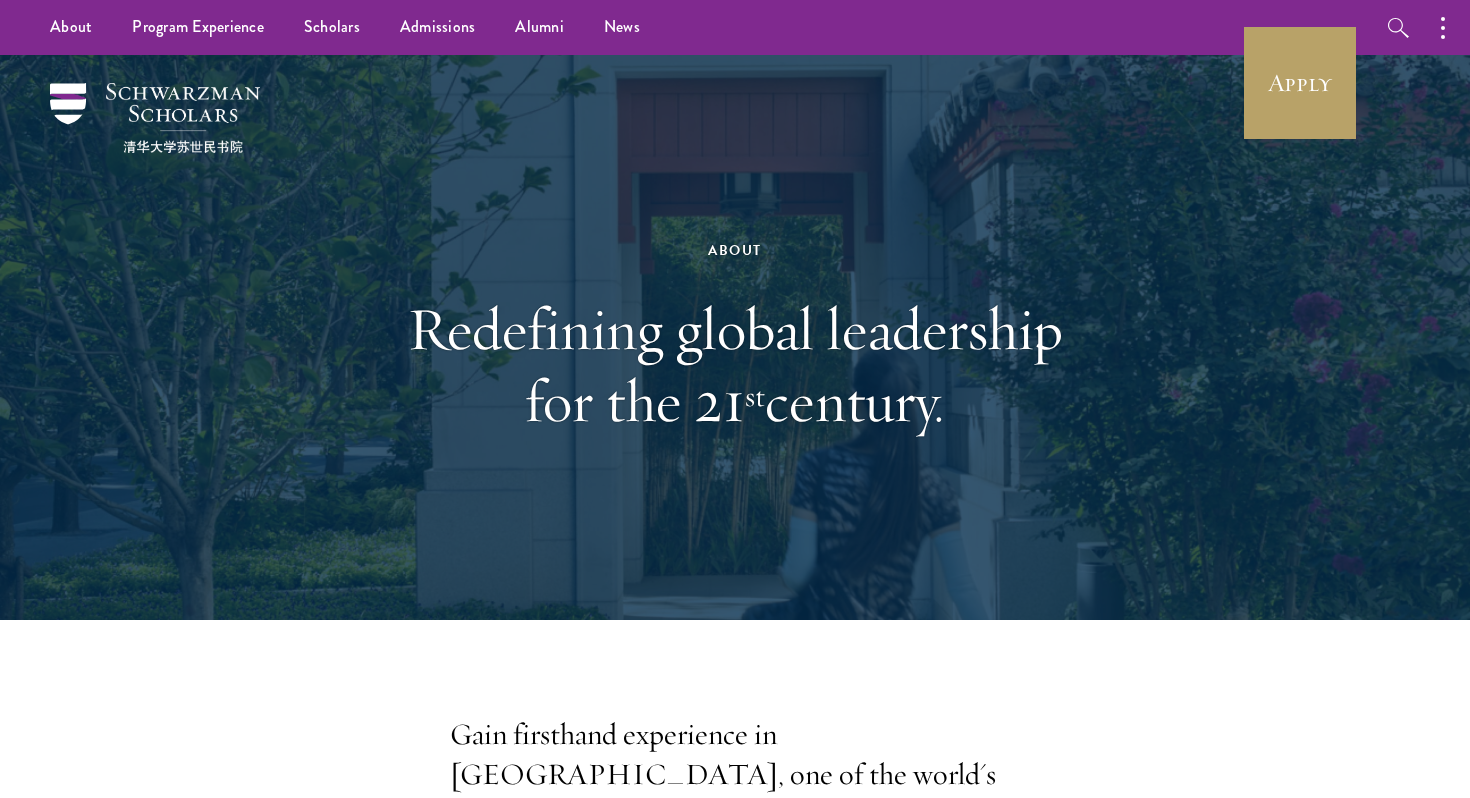 scroll, scrollTop: 0, scrollLeft: 0, axis: both 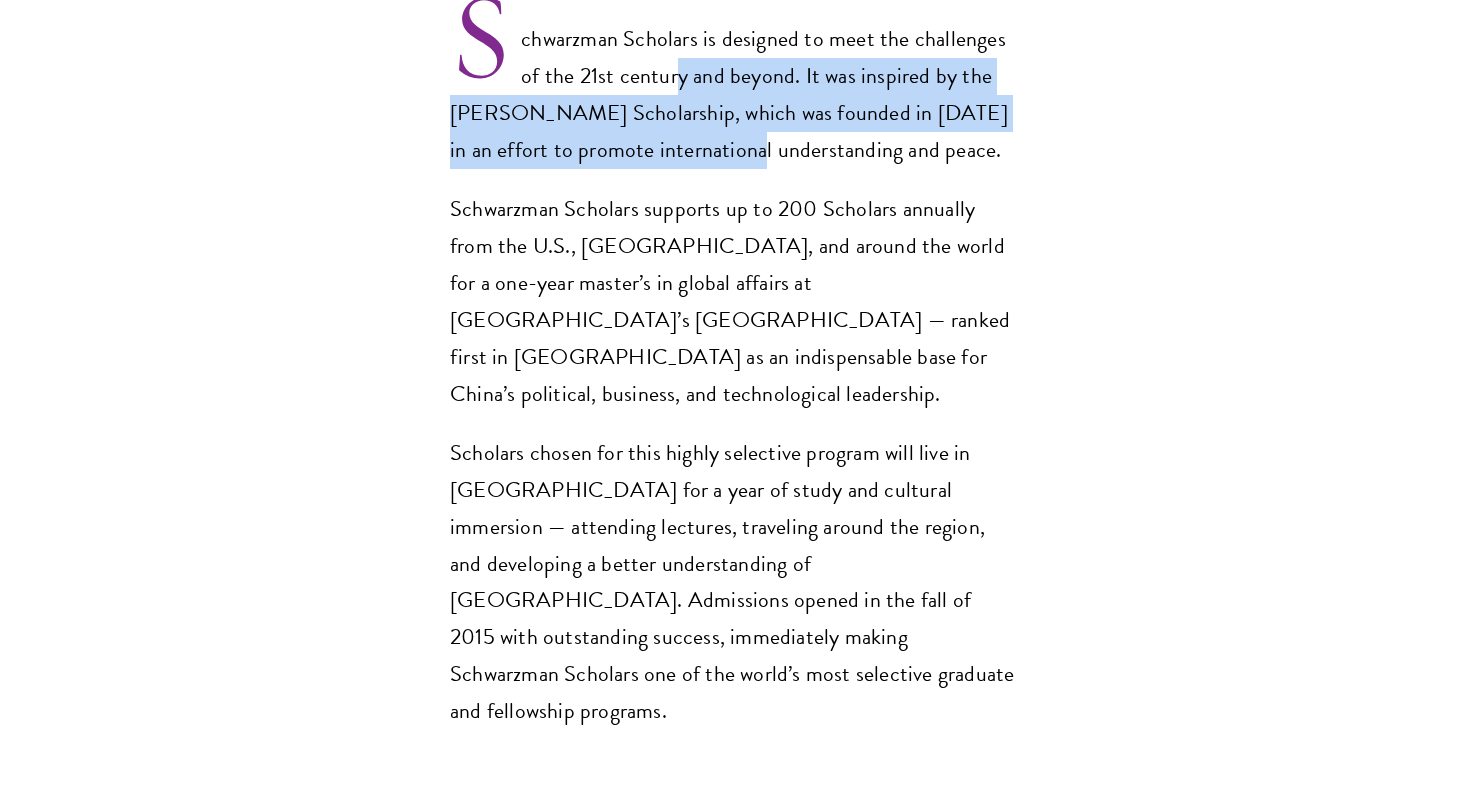 drag, startPoint x: 681, startPoint y: 48, endPoint x: 715, endPoint y: 109, distance: 69.83552 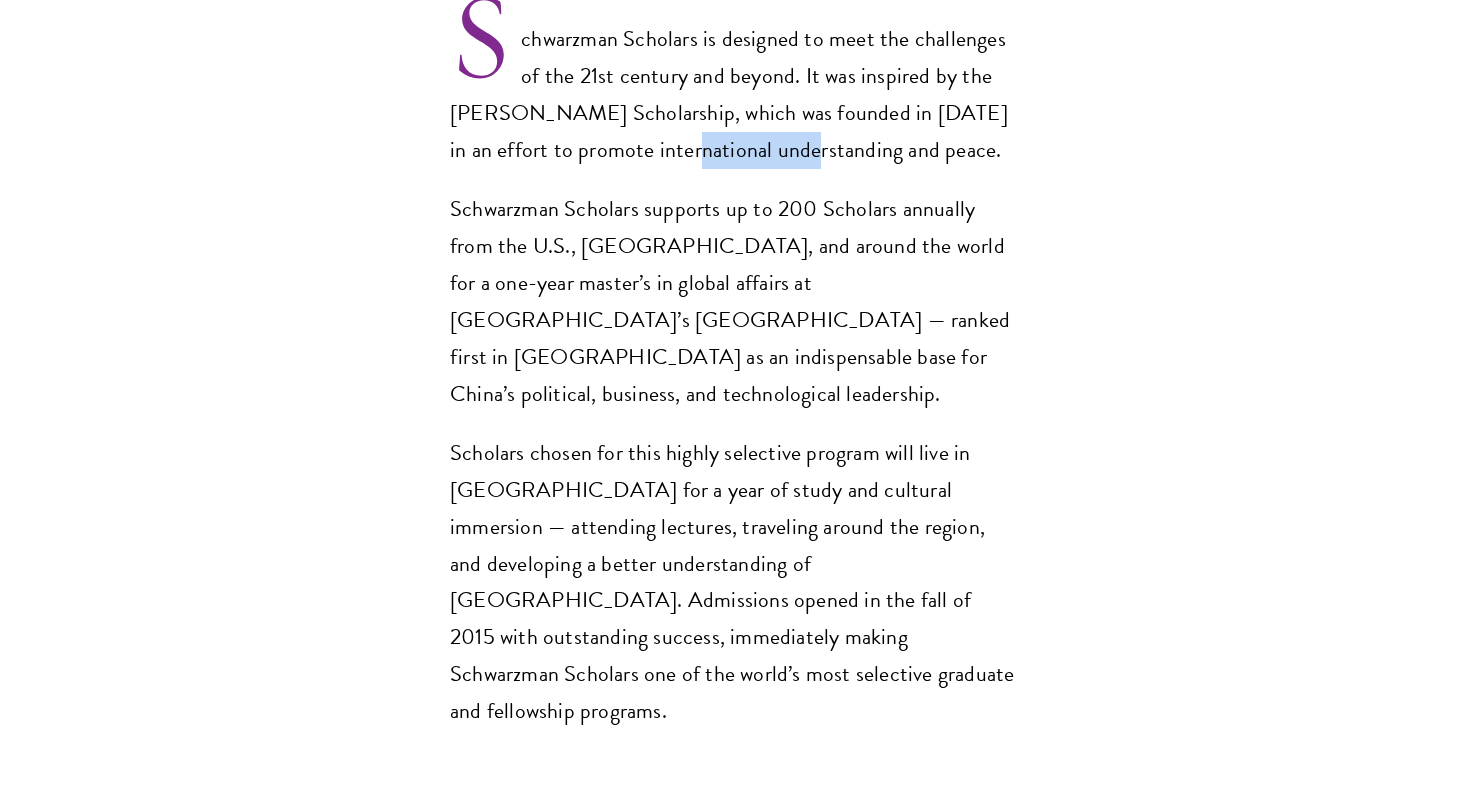 click on "Schwarzman Scholars is designed to meet the challenges of the 21st century and beyond. It was inspired by the [PERSON_NAME] Scholarship, which was founded in [DATE] in an effort to promote international understanding and peace." at bounding box center (735, 95) 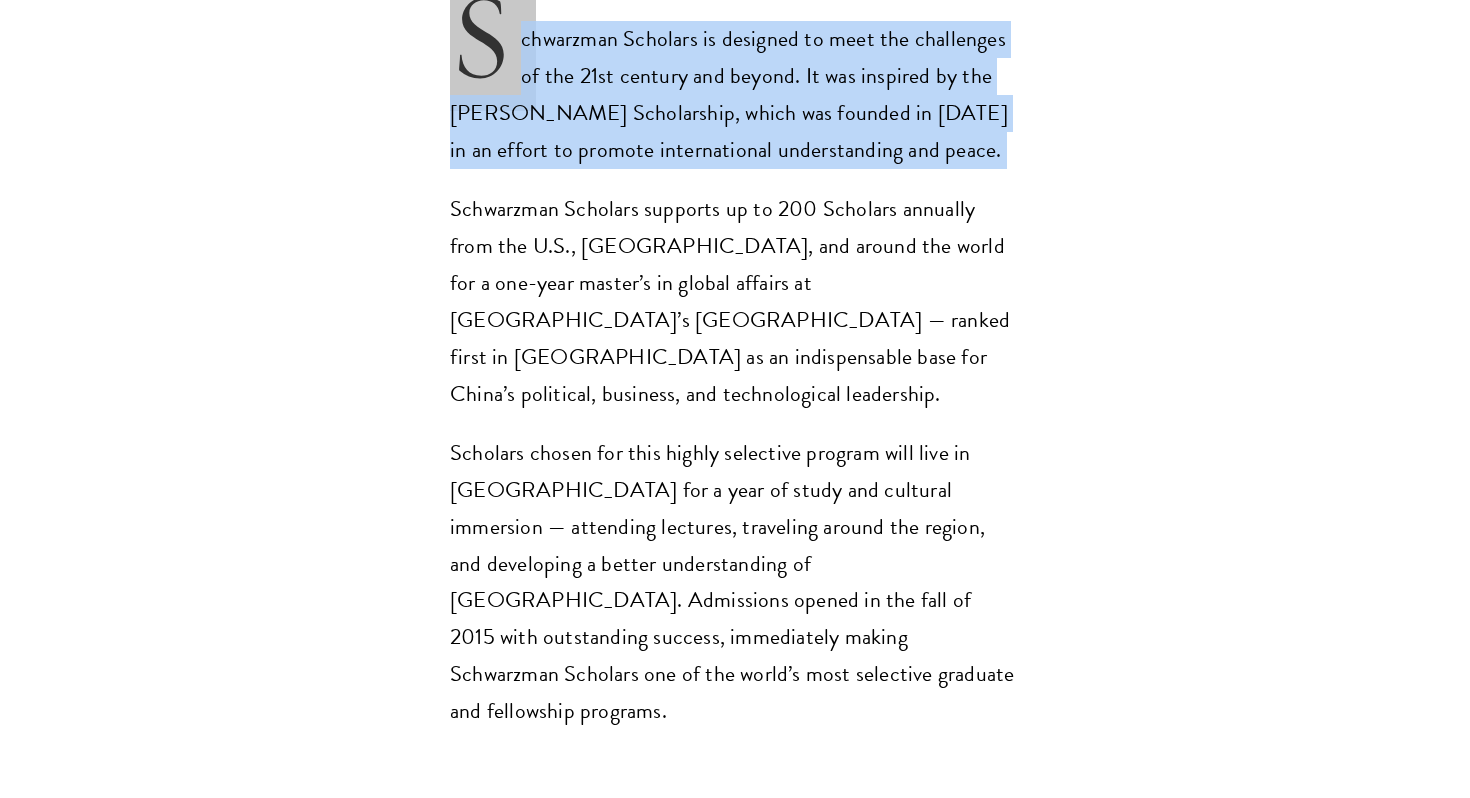 click on "Schwarzman Scholars is designed to meet the challenges of the 21st century and beyond. It was inspired by the [PERSON_NAME] Scholarship, which was founded in [DATE] in an effort to promote international understanding and peace." at bounding box center (735, 95) 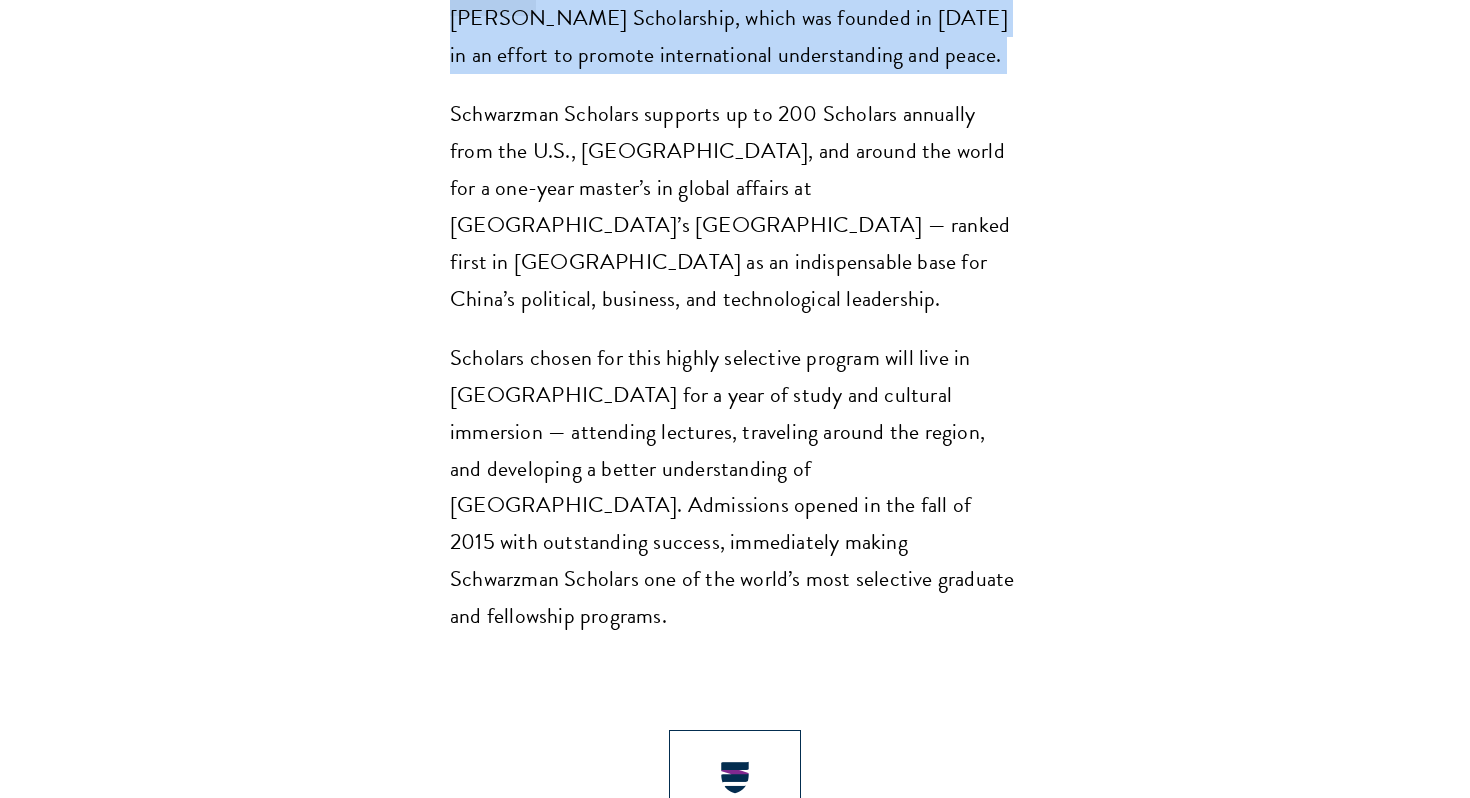scroll, scrollTop: 1610, scrollLeft: 0, axis: vertical 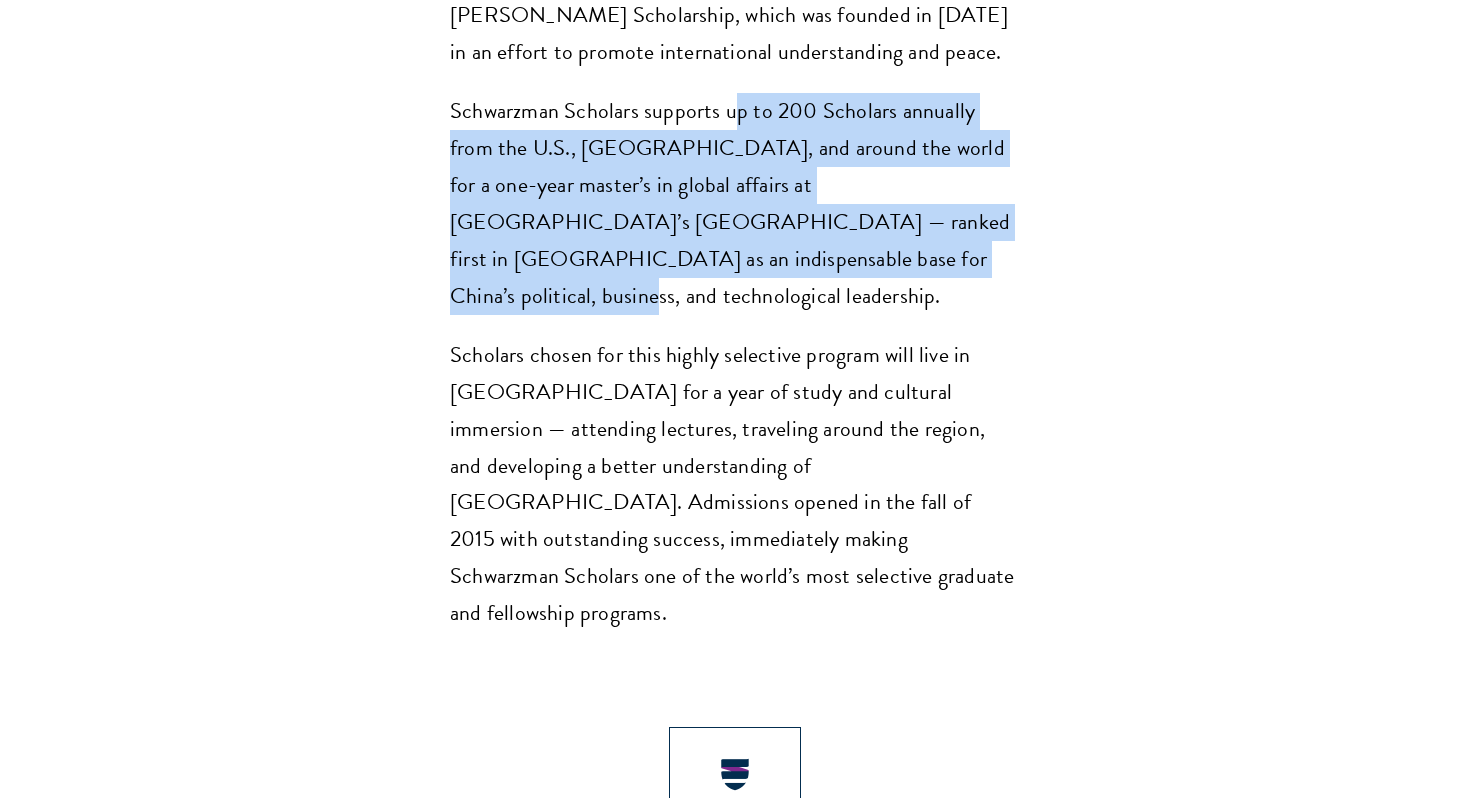 drag, startPoint x: 736, startPoint y: 77, endPoint x: 828, endPoint y: 228, distance: 176.81912 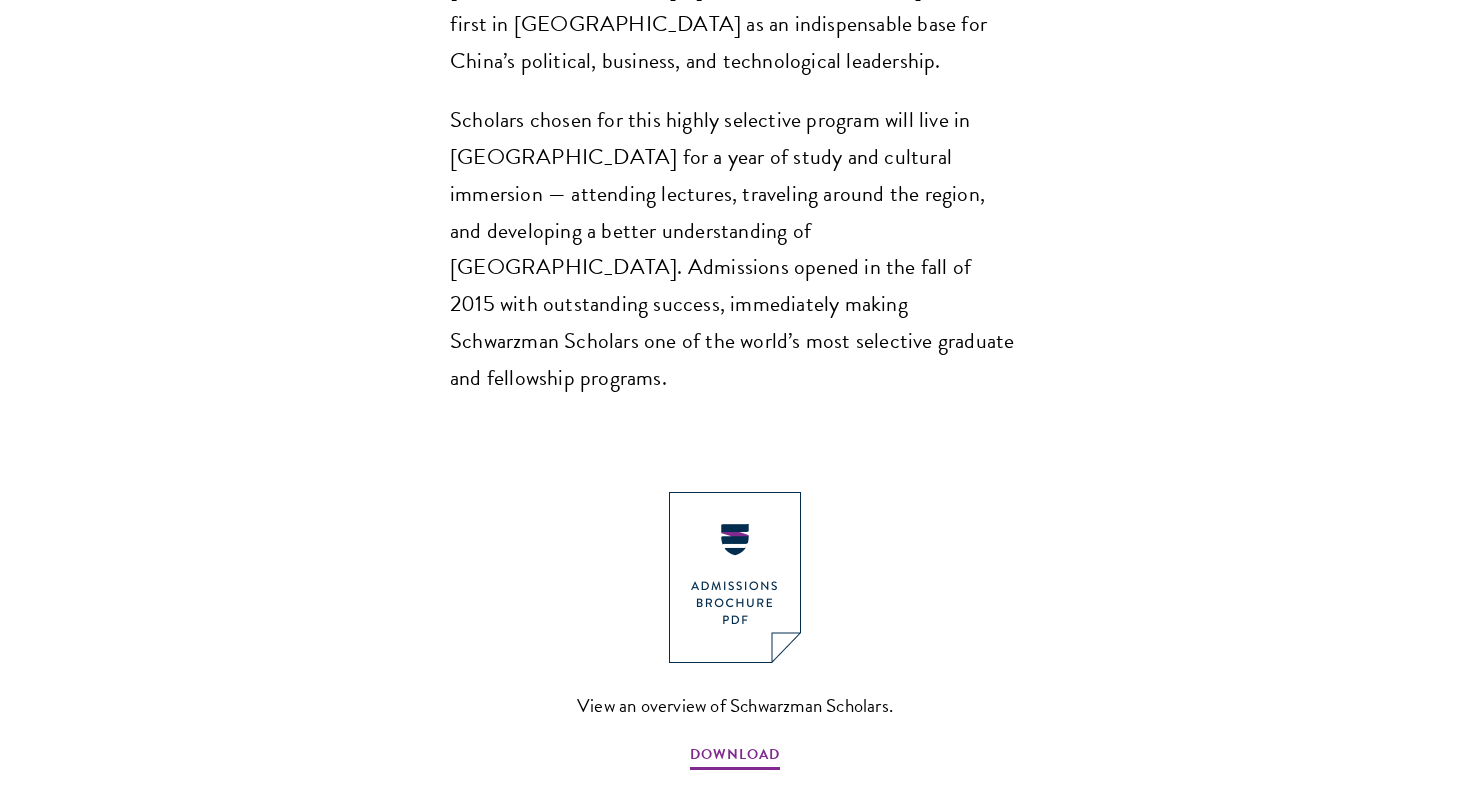 scroll, scrollTop: 1846, scrollLeft: 0, axis: vertical 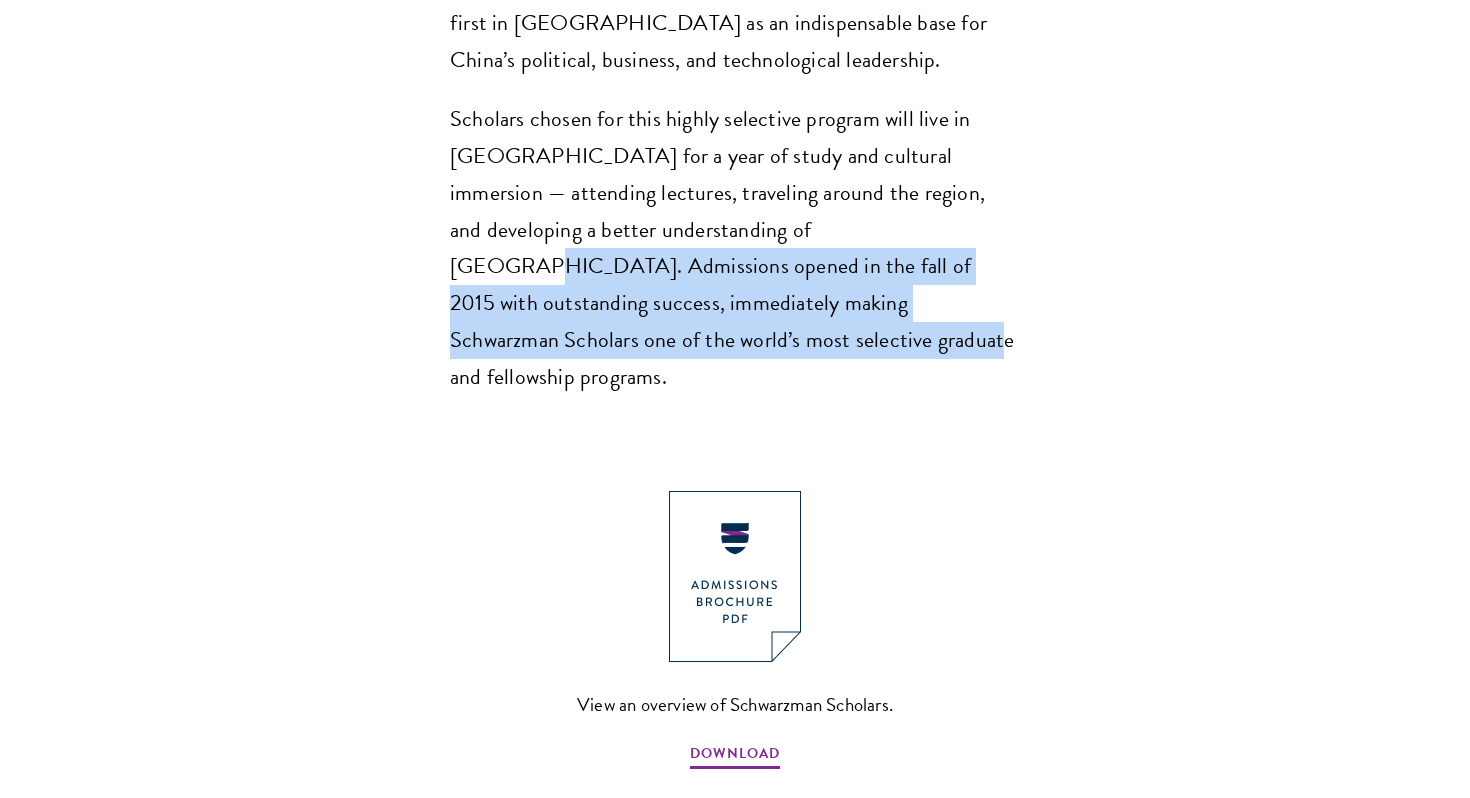drag, startPoint x: 765, startPoint y: 153, endPoint x: 586, endPoint y: 266, distance: 211.68373 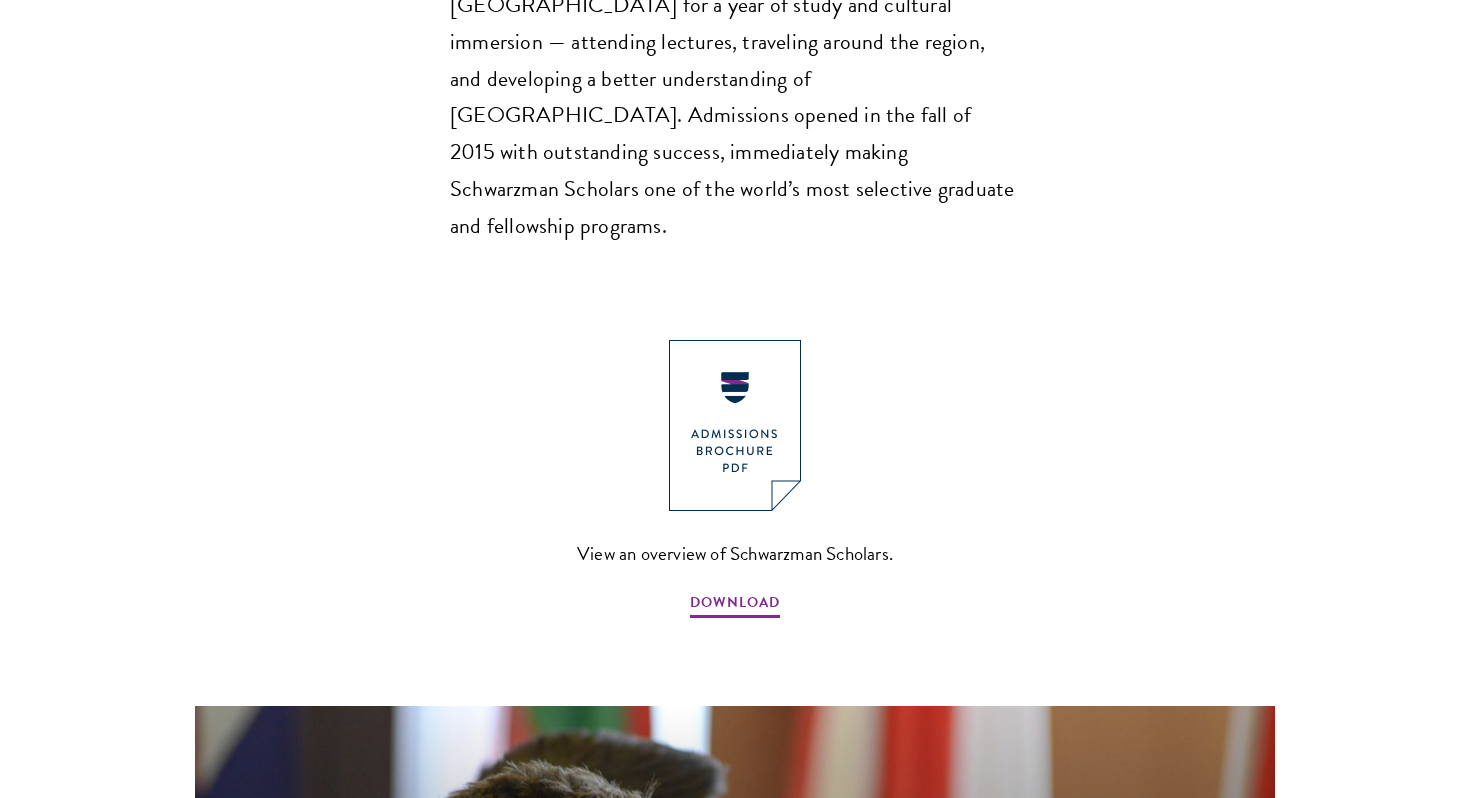scroll, scrollTop: 2002, scrollLeft: 0, axis: vertical 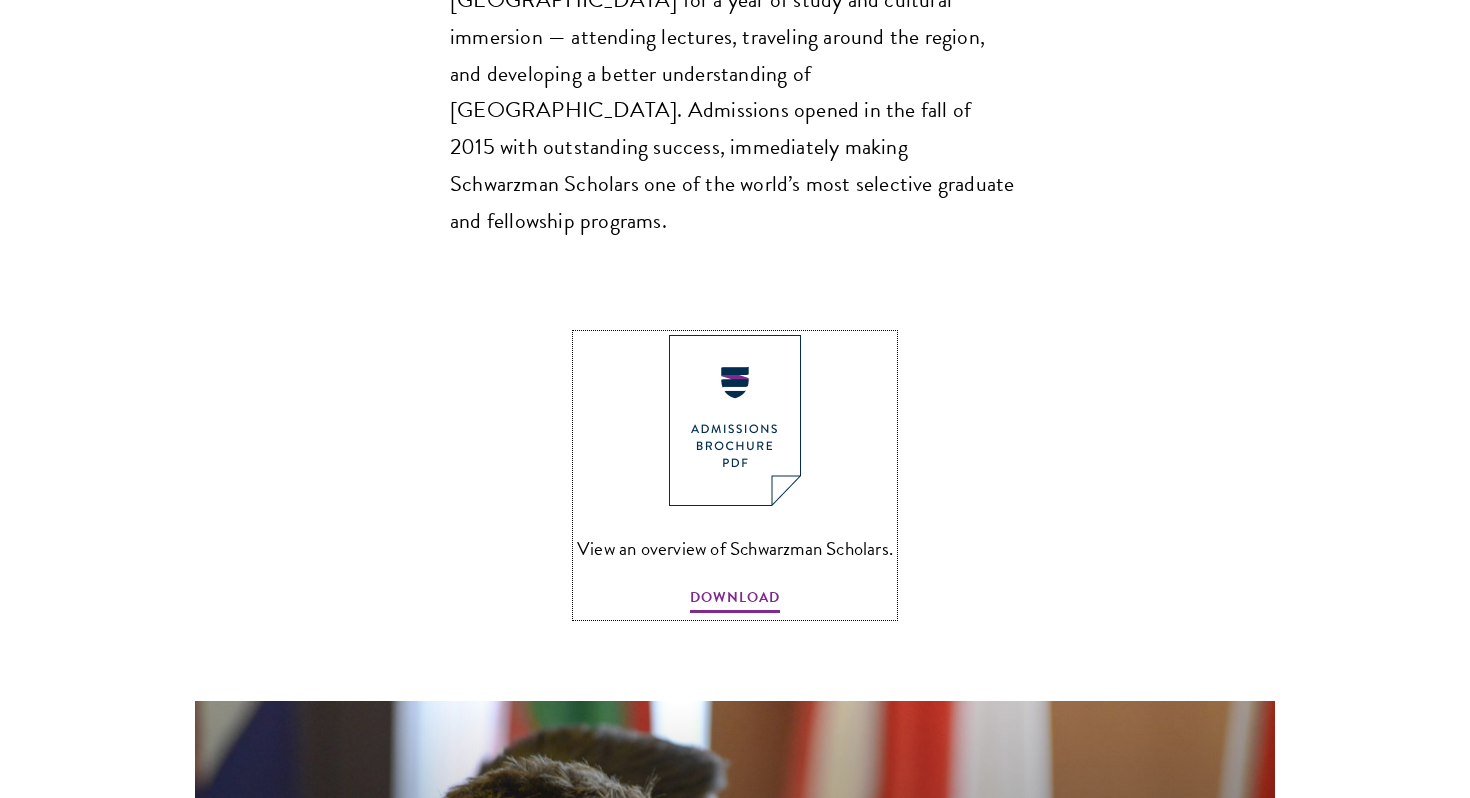 click at bounding box center (735, 420) 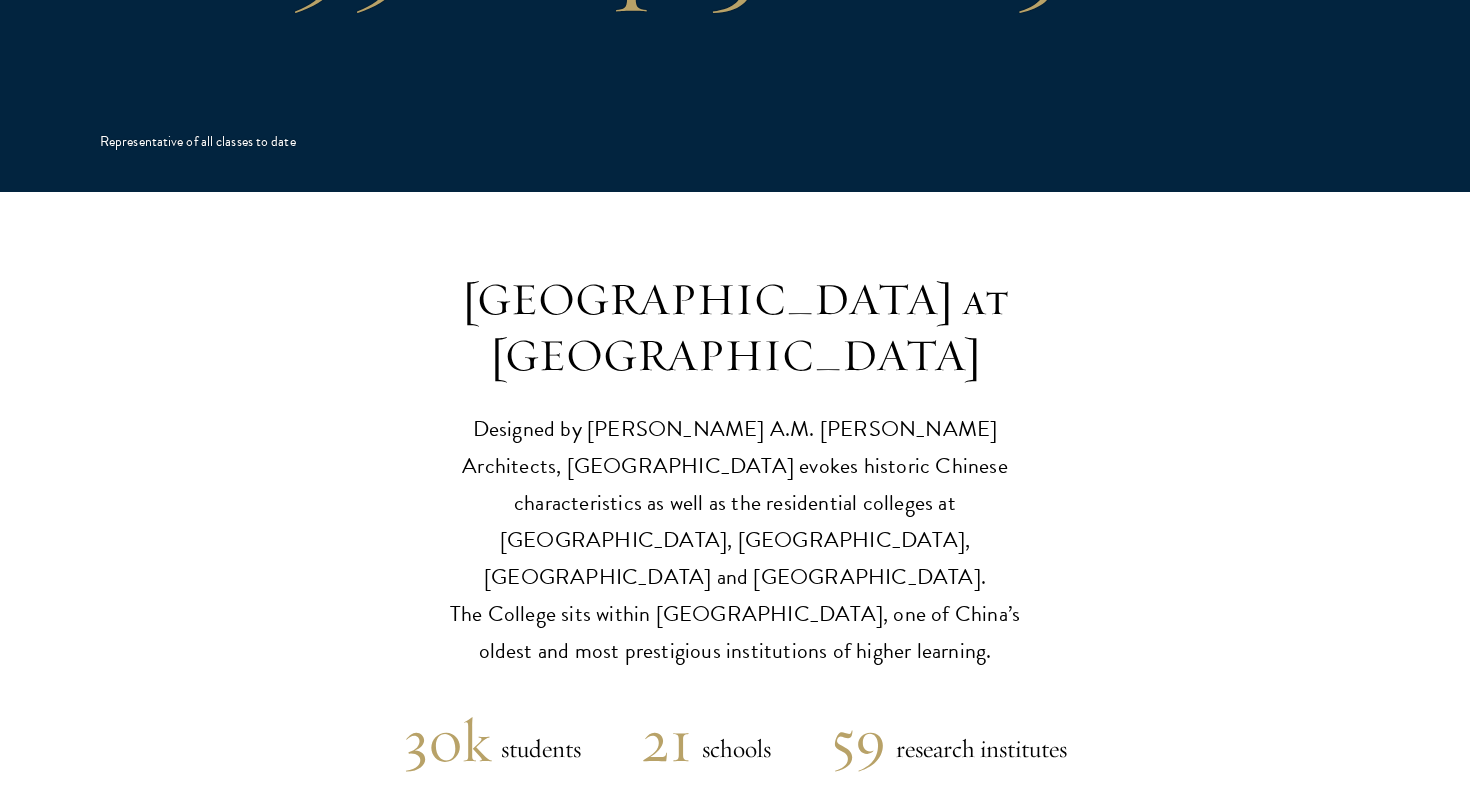 scroll, scrollTop: 4548, scrollLeft: 0, axis: vertical 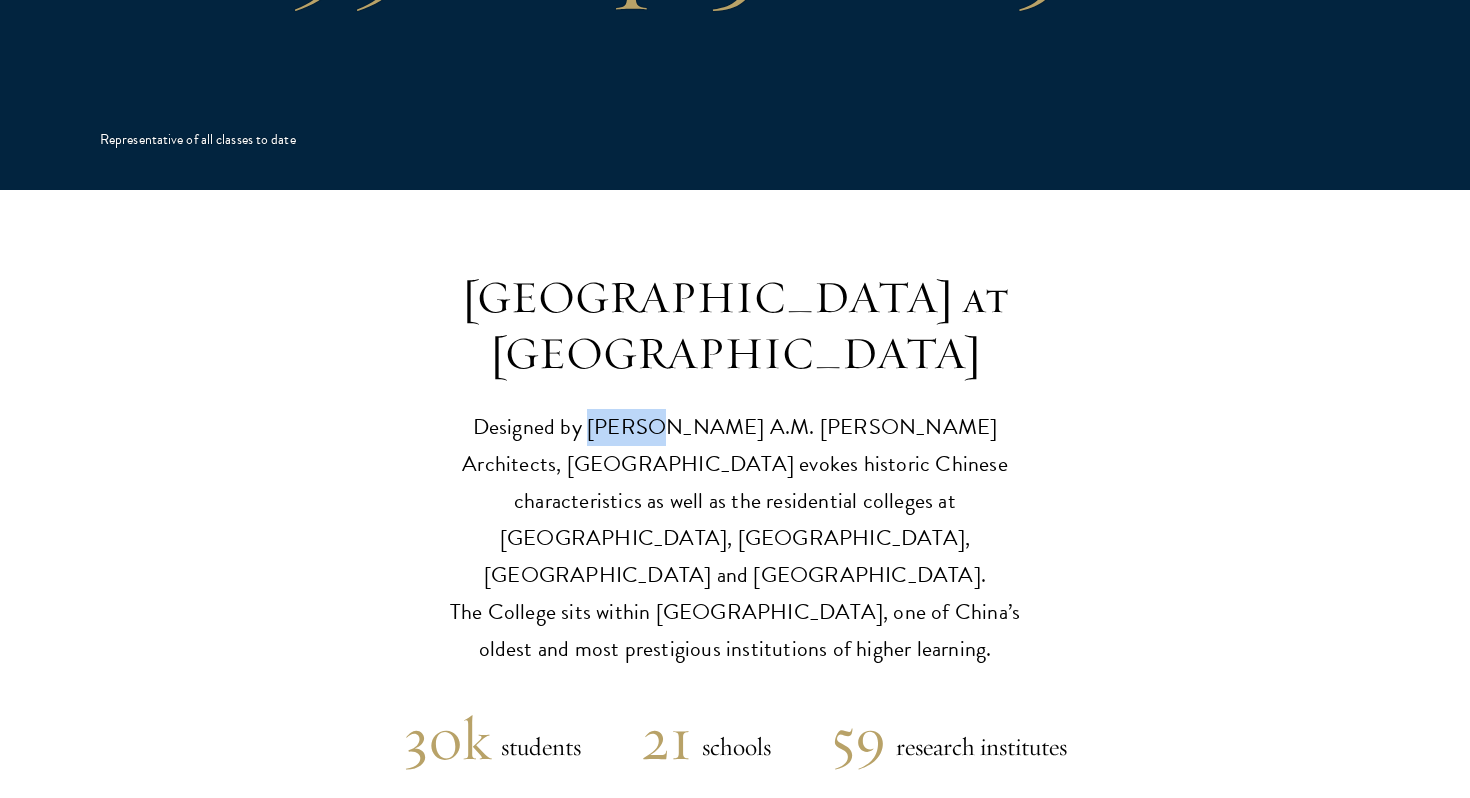 drag, startPoint x: 566, startPoint y: 314, endPoint x: 626, endPoint y: 325, distance: 61 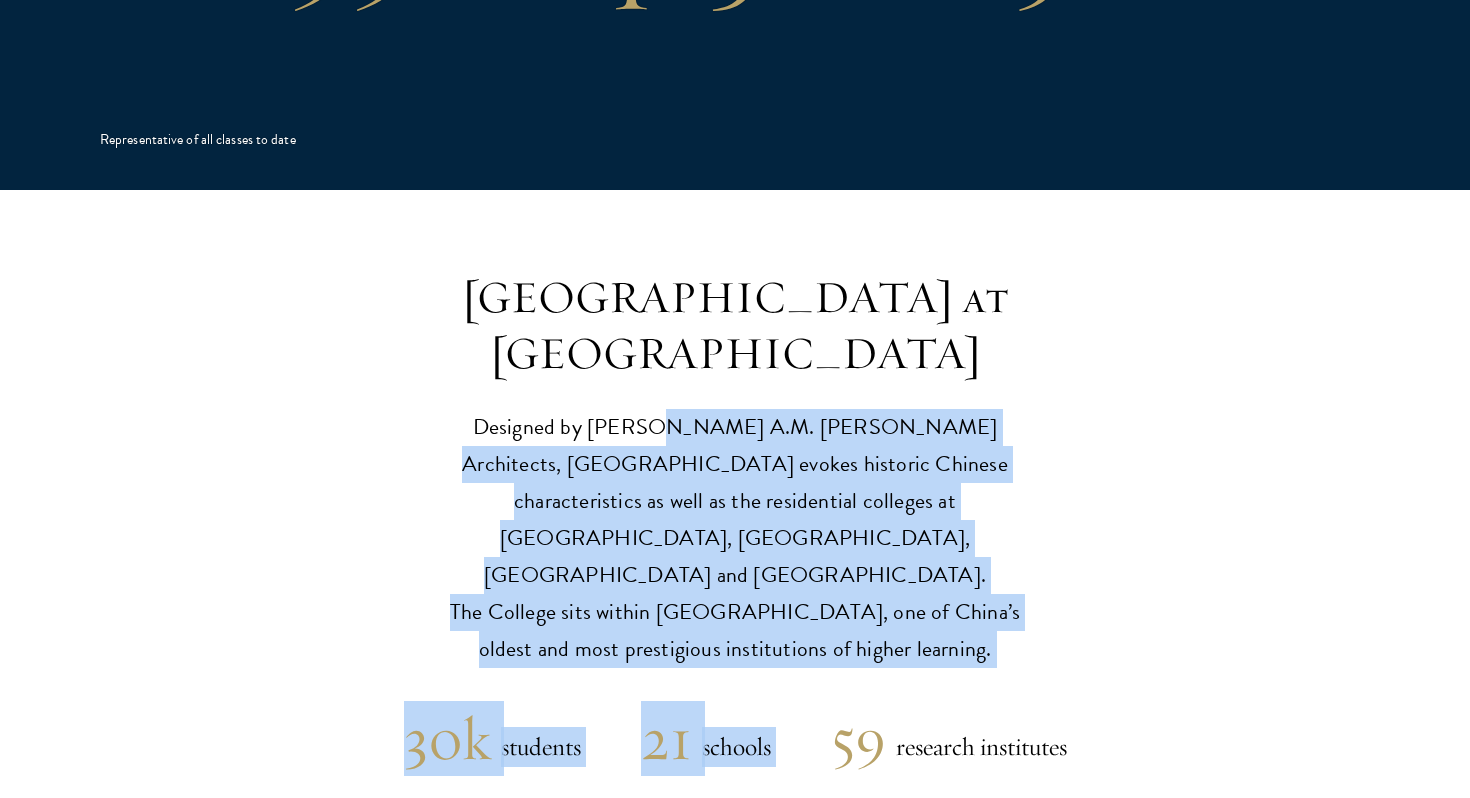 drag, startPoint x: 626, startPoint y: 325, endPoint x: 849, endPoint y: 504, distance: 285.95453 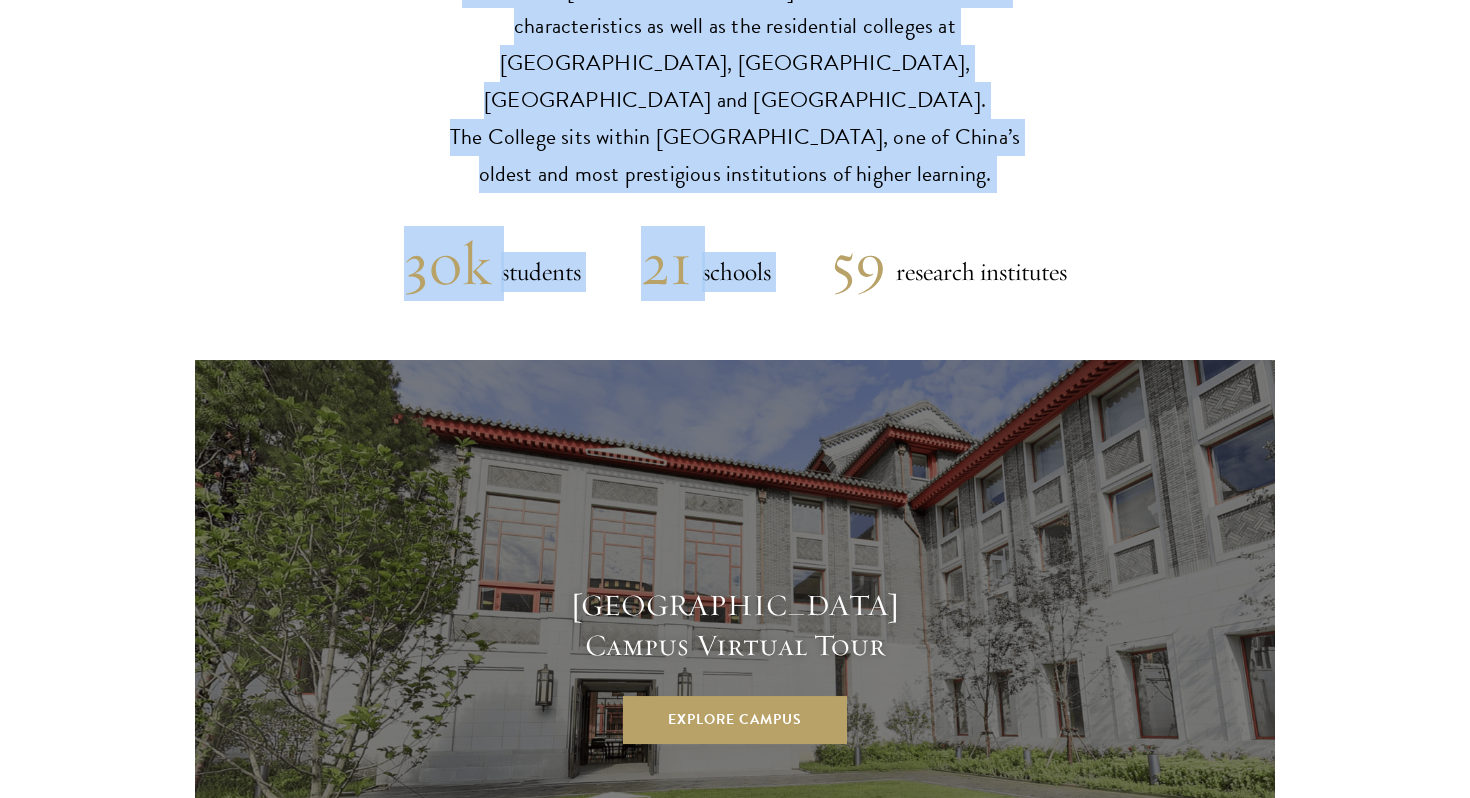 scroll, scrollTop: 5343, scrollLeft: 0, axis: vertical 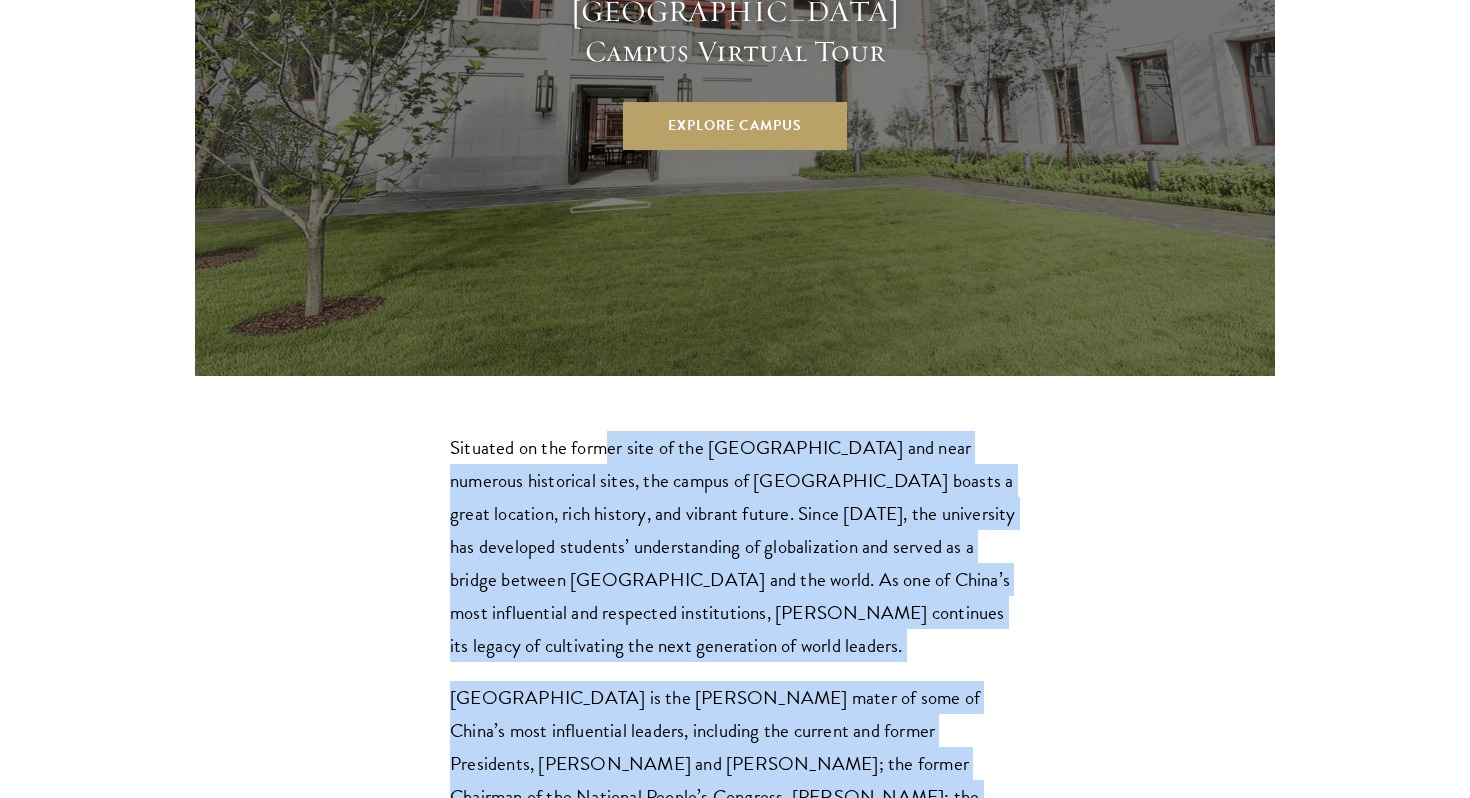drag, startPoint x: 610, startPoint y: 261, endPoint x: 898, endPoint y: 635, distance: 472.03815 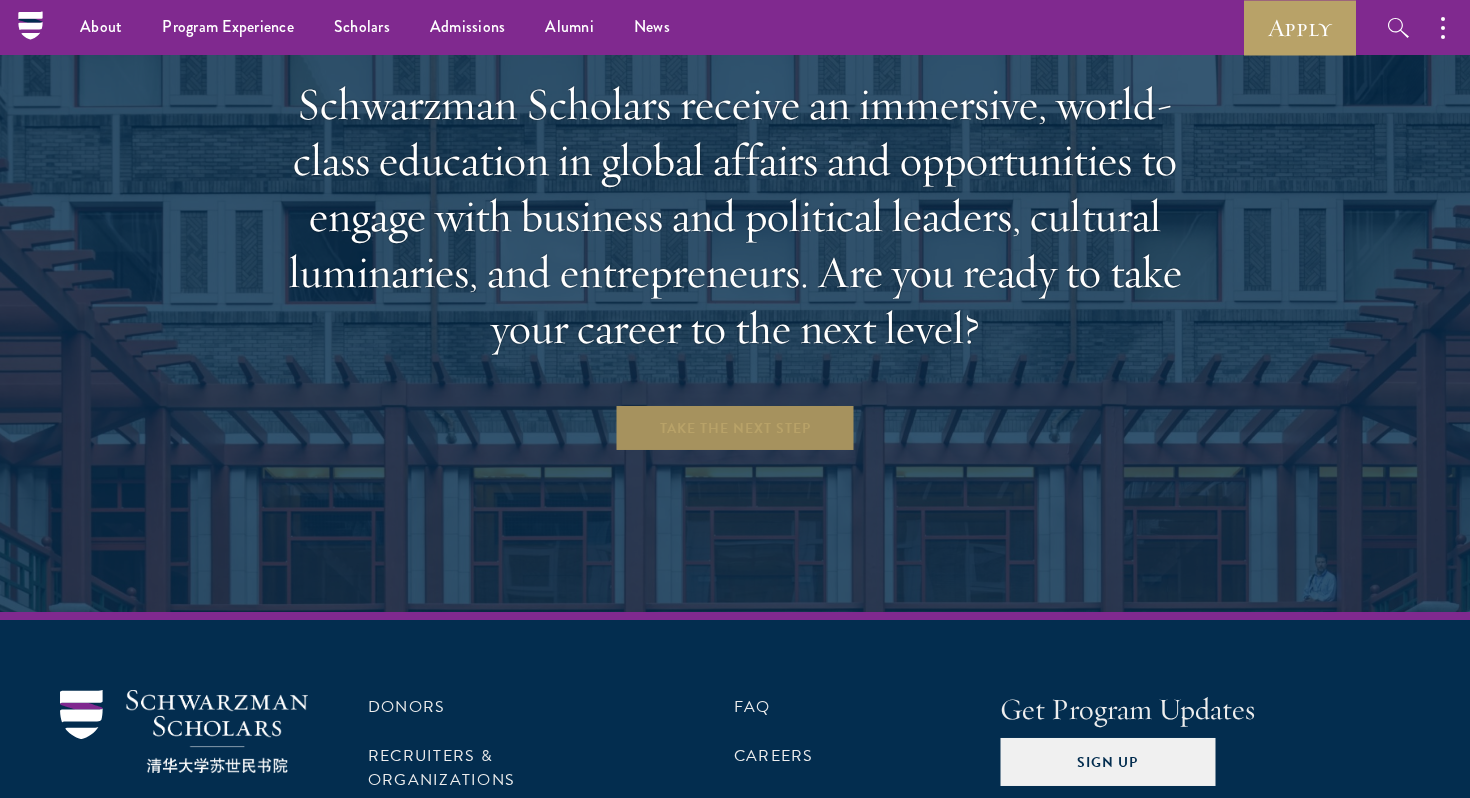 scroll, scrollTop: 8278, scrollLeft: 0, axis: vertical 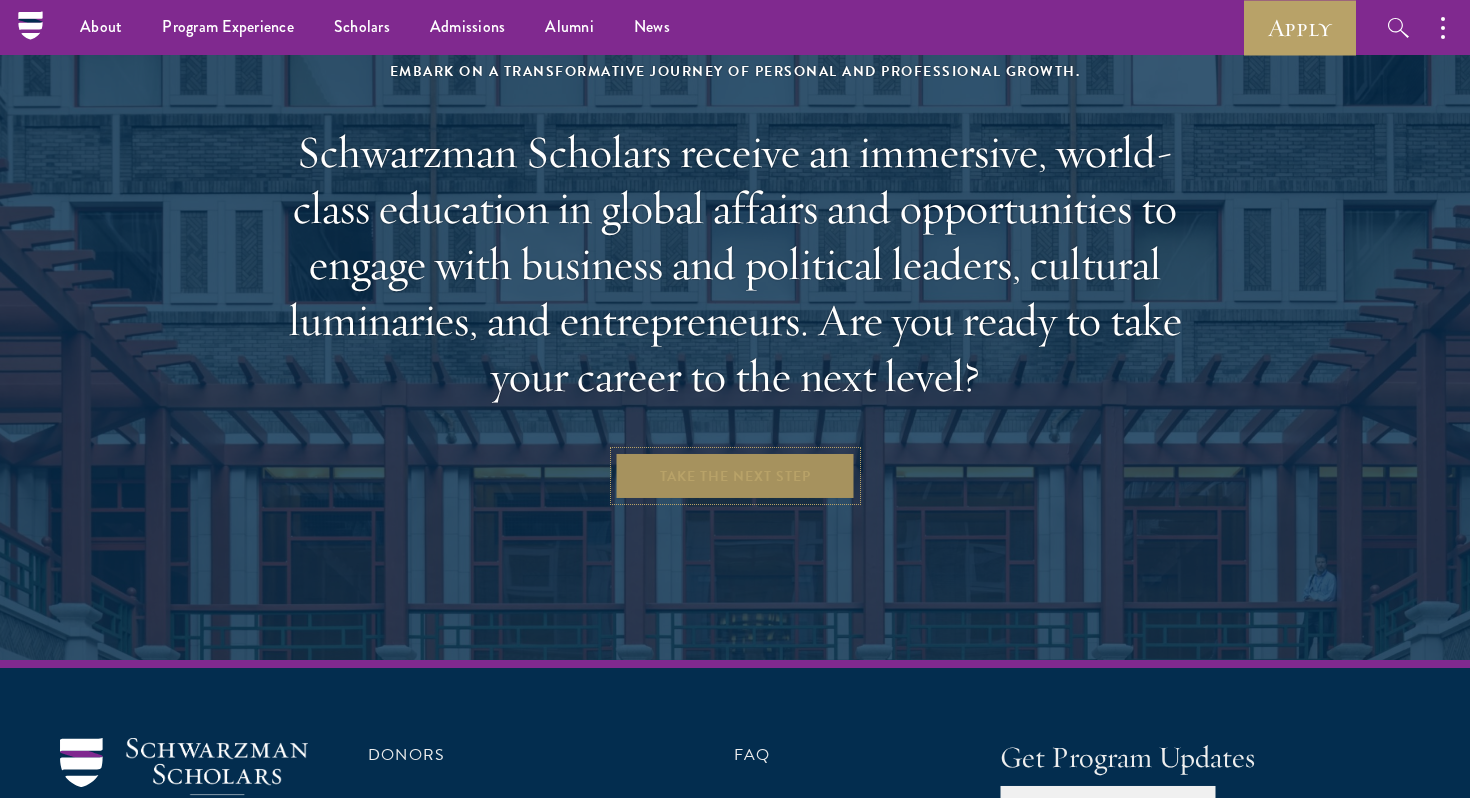 click on "Take the Next Step" at bounding box center [735, 476] 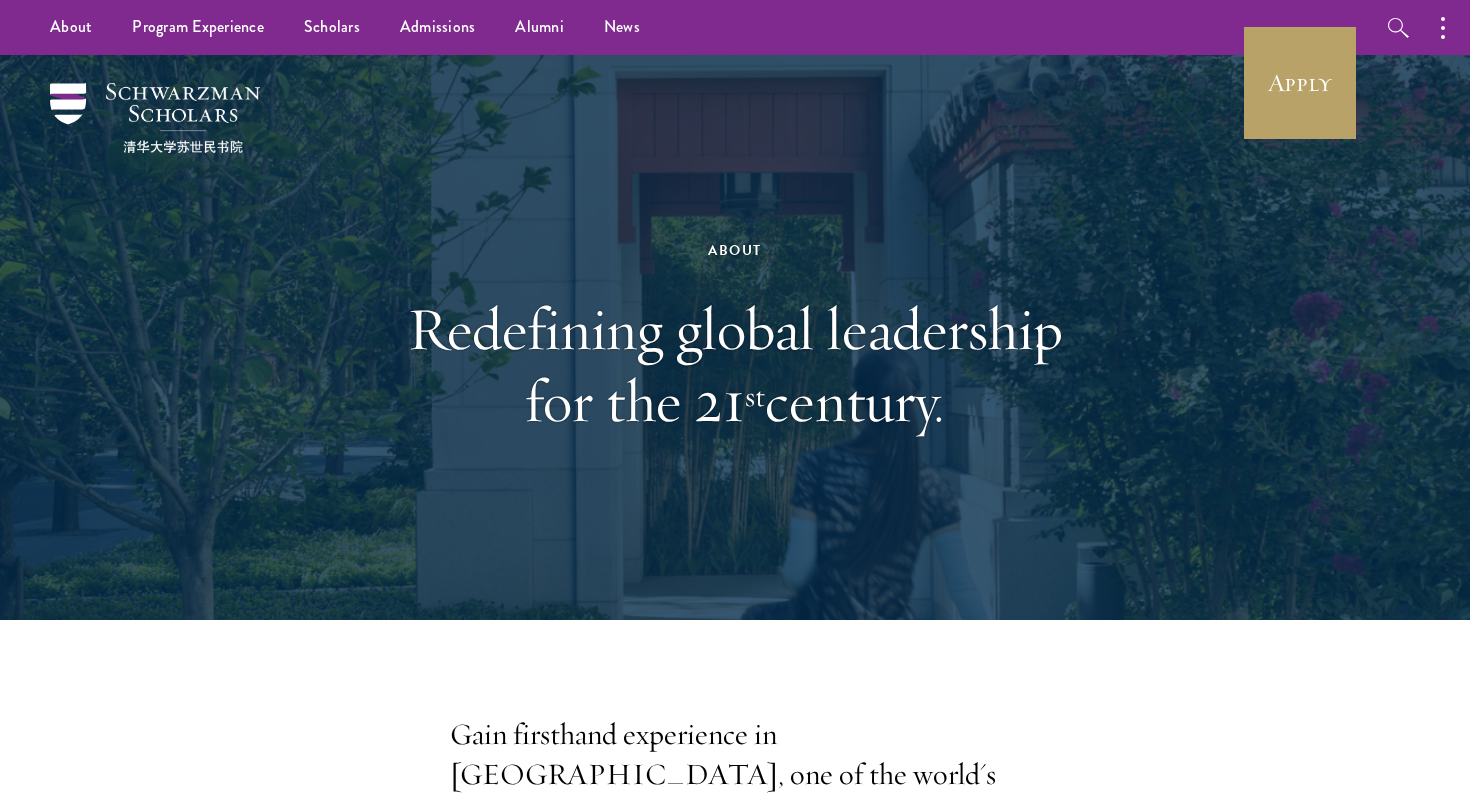 scroll, scrollTop: 0, scrollLeft: 0, axis: both 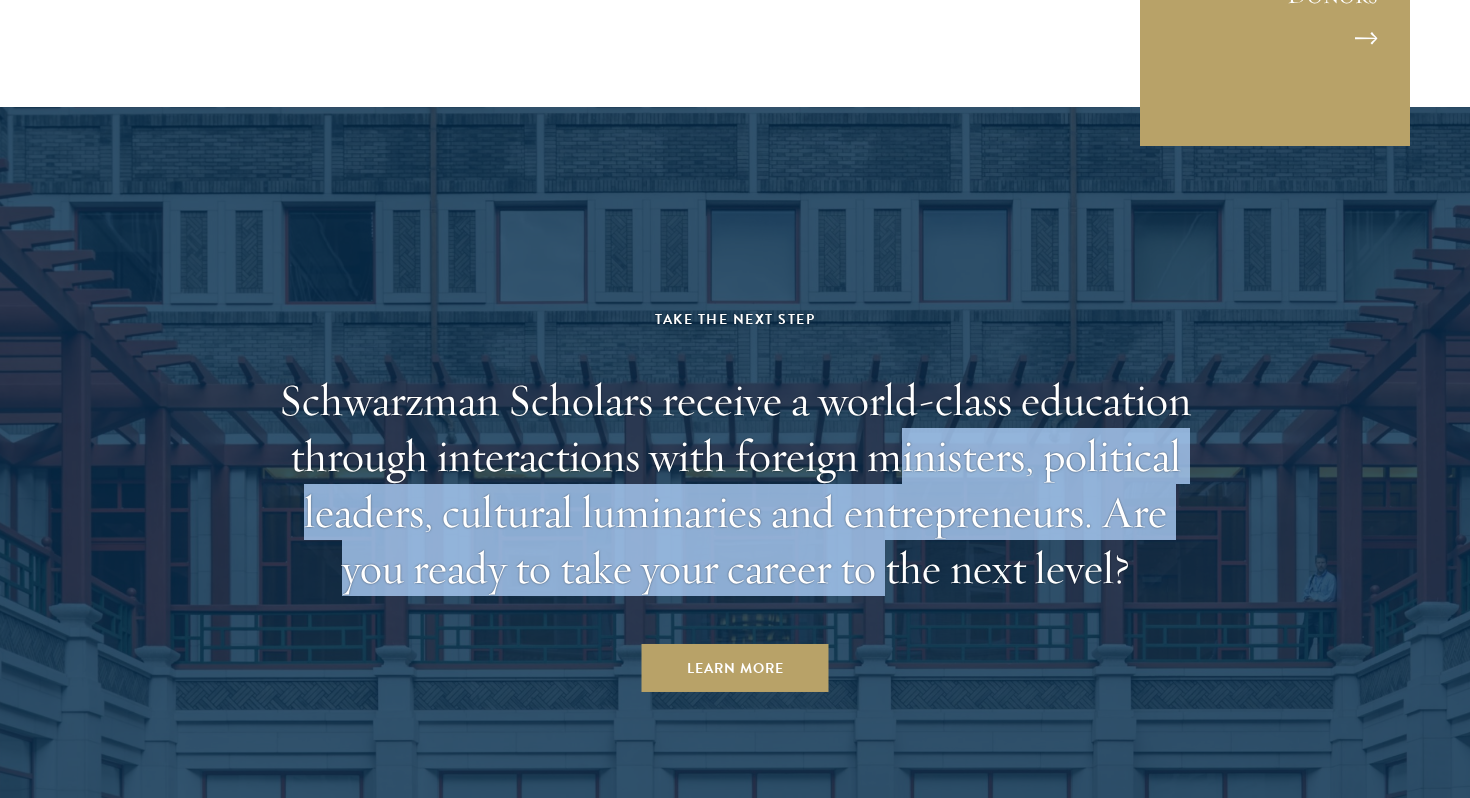 drag, startPoint x: 897, startPoint y: 243, endPoint x: 882, endPoint y: 359, distance: 116.965805 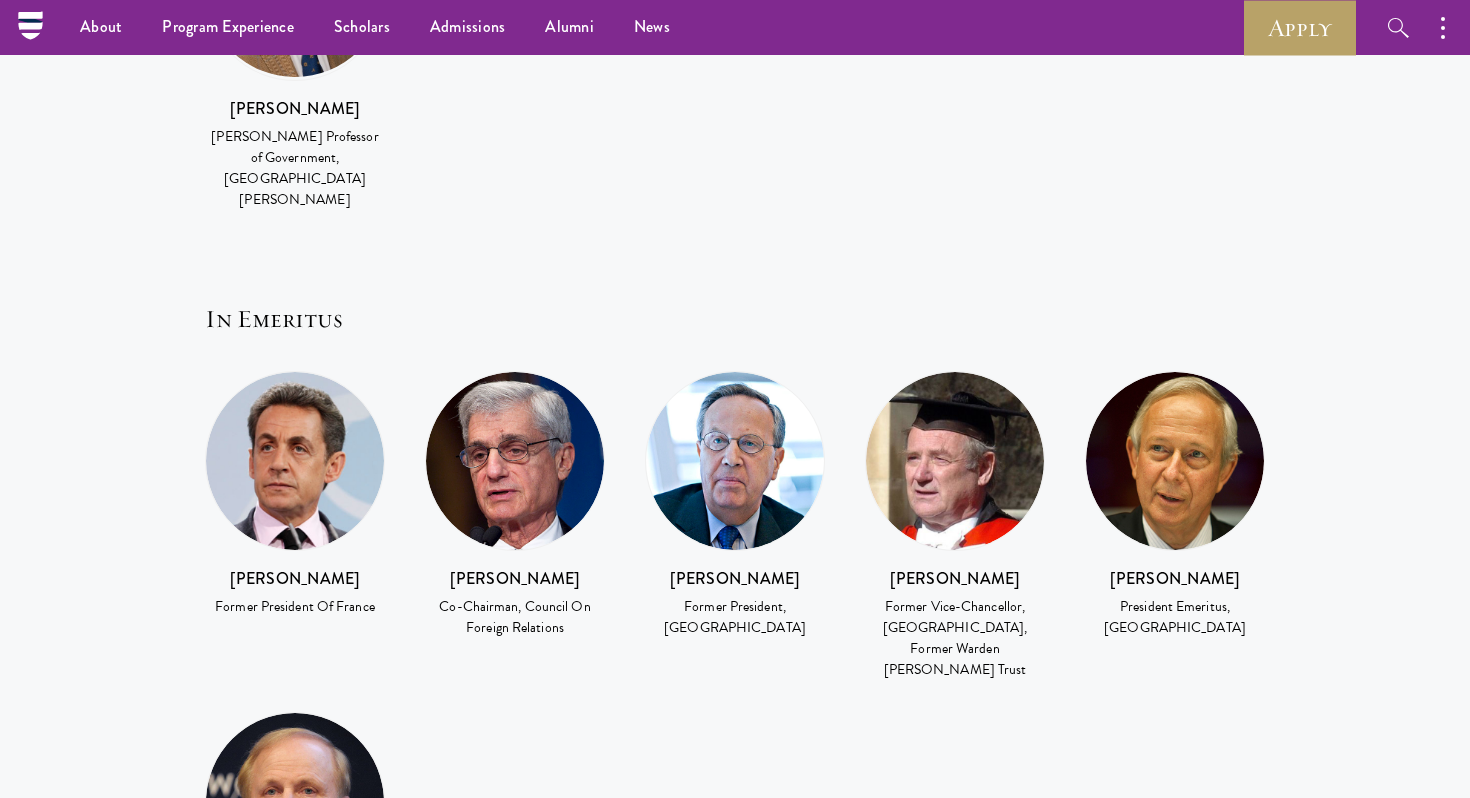 scroll, scrollTop: 3424, scrollLeft: 0, axis: vertical 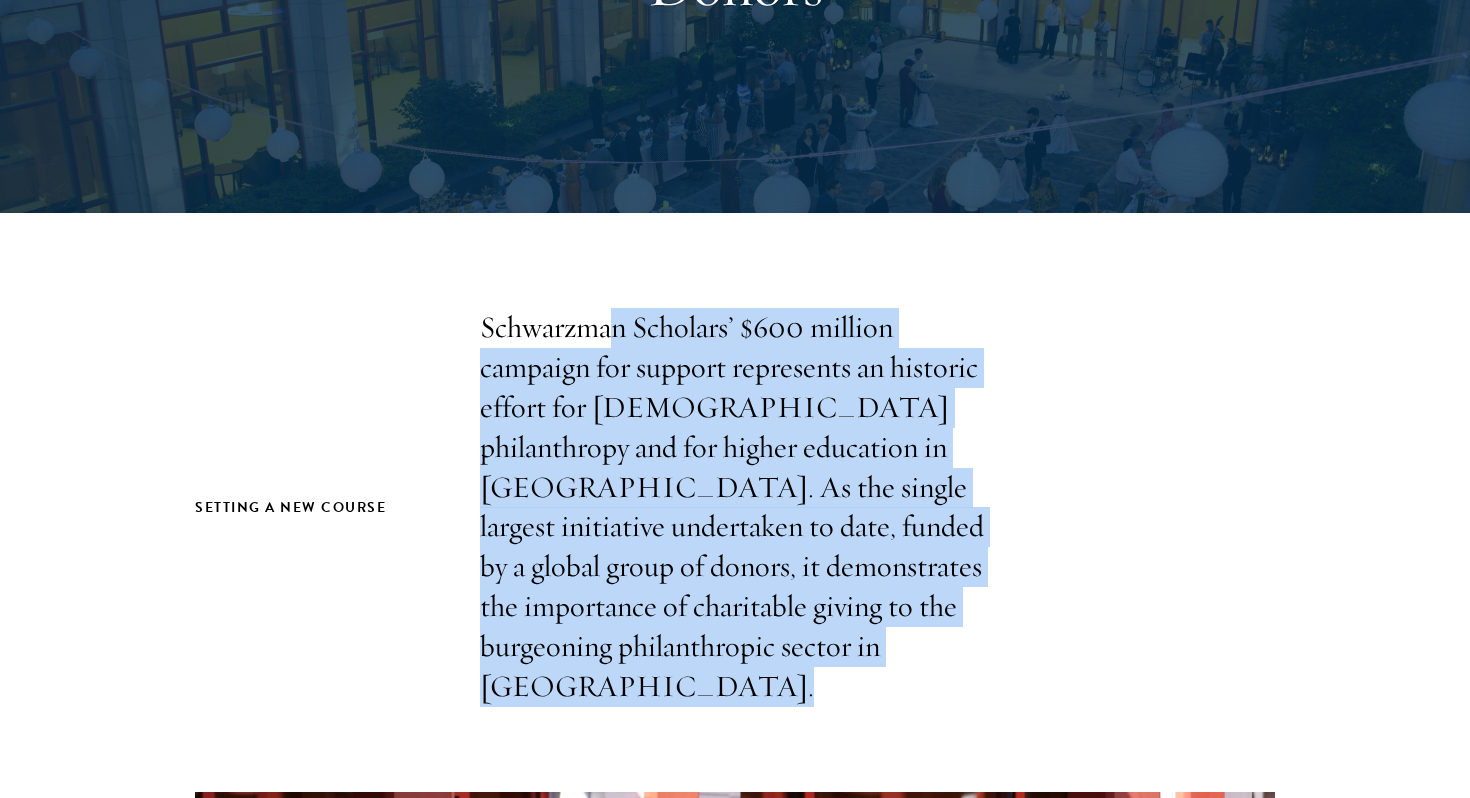 drag, startPoint x: 616, startPoint y: 334, endPoint x: 775, endPoint y: 644, distance: 348.39777 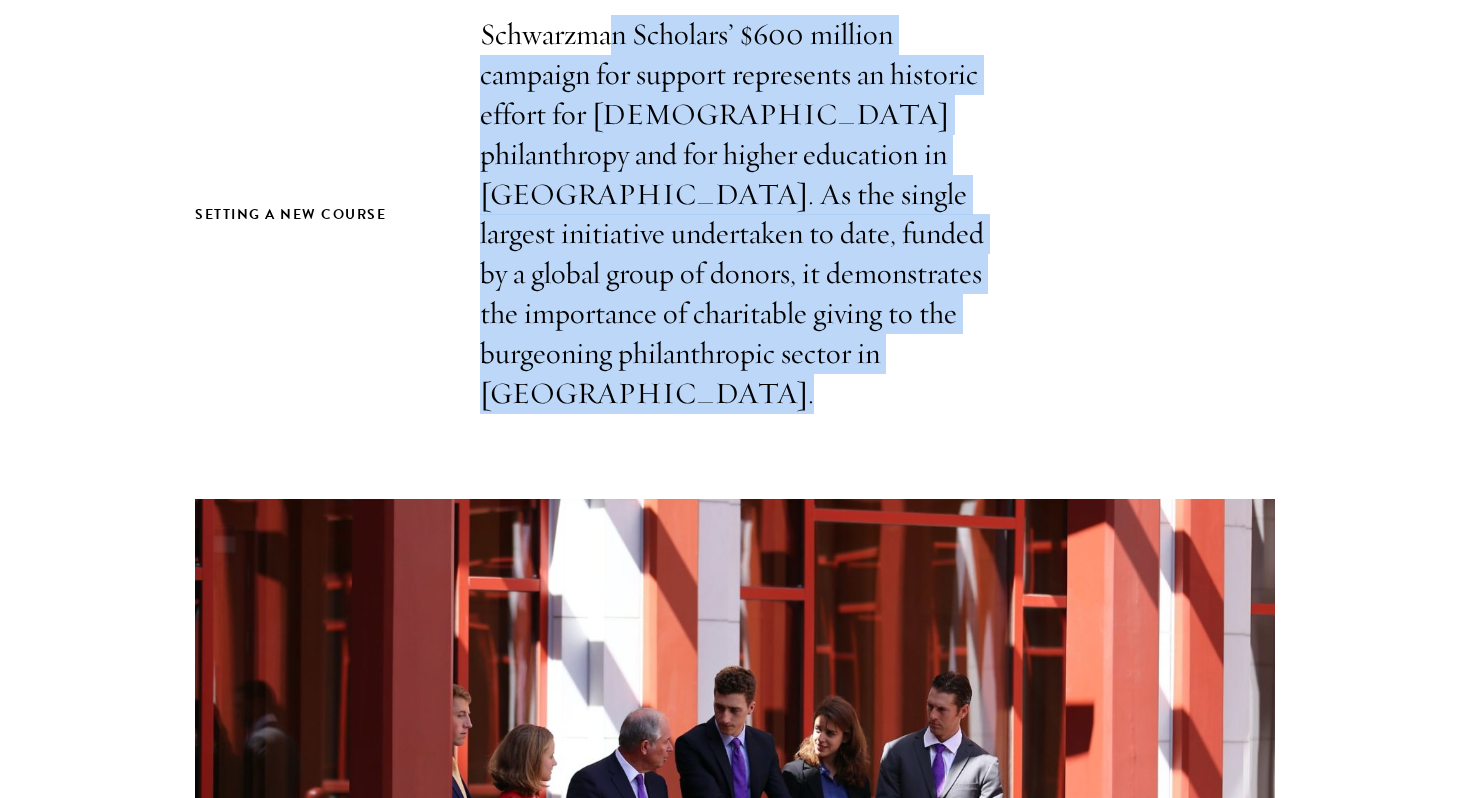 scroll, scrollTop: 600, scrollLeft: 0, axis: vertical 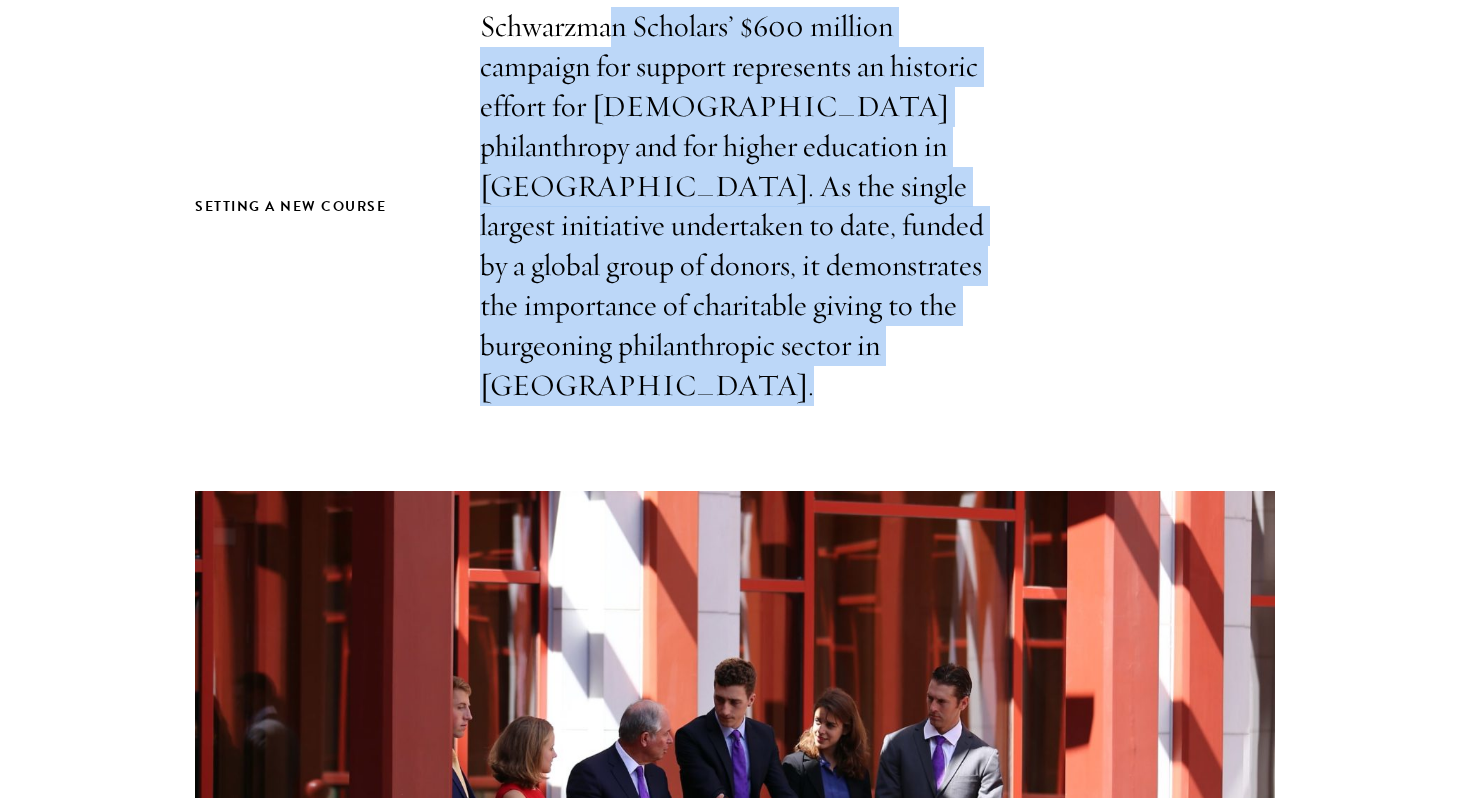 click on "Schwarzman Scholars’ $600 million campaign for support represents an historic effort for Chinese philanthropy and for higher education in China. As the single largest initiative undertaken to date, funded by a global group of donors, it demonstrates the importance of charitable giving to the burgeoning philanthropic sector in China." at bounding box center (735, 206) 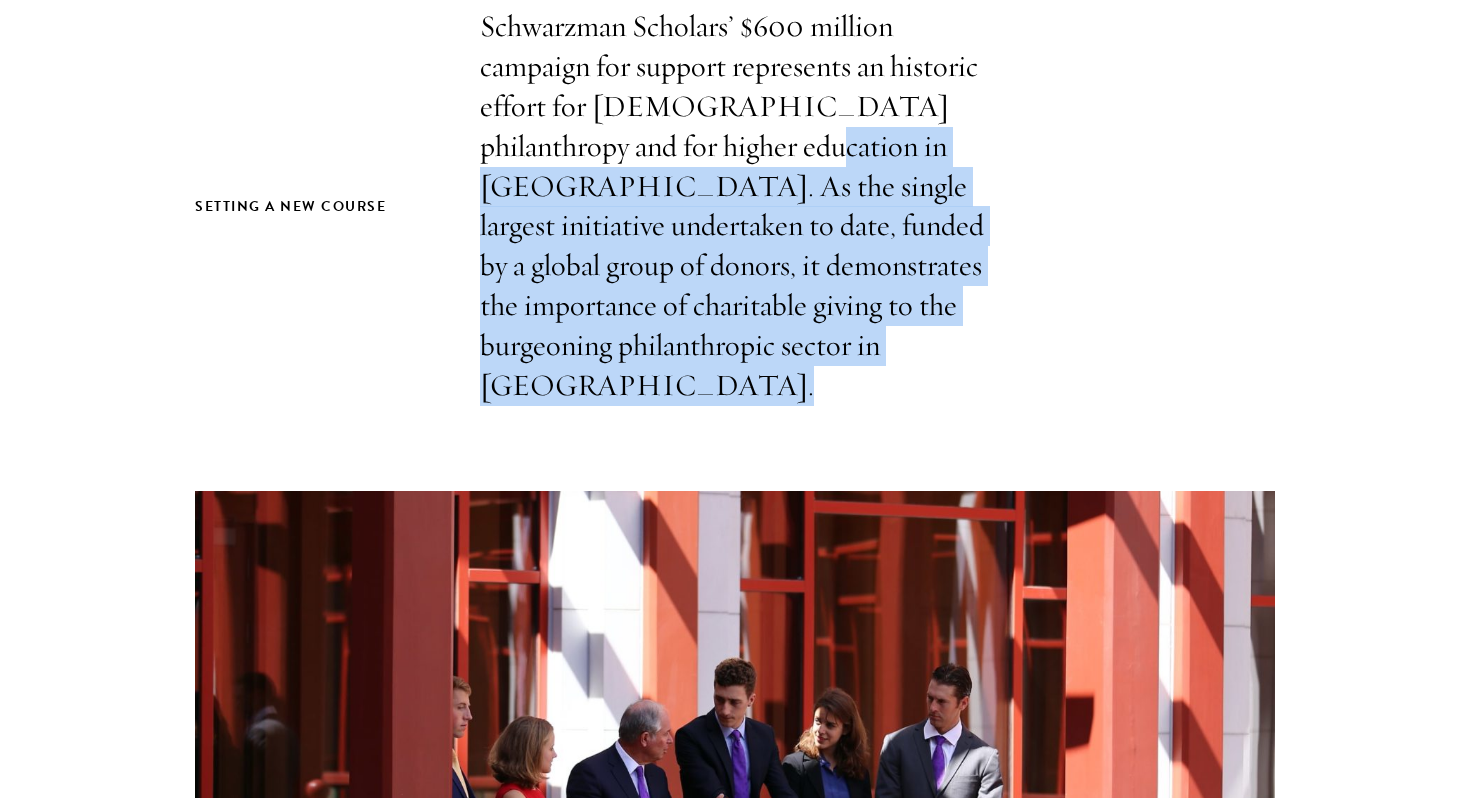 drag, startPoint x: 729, startPoint y: 138, endPoint x: 793, endPoint y: 330, distance: 202.38577 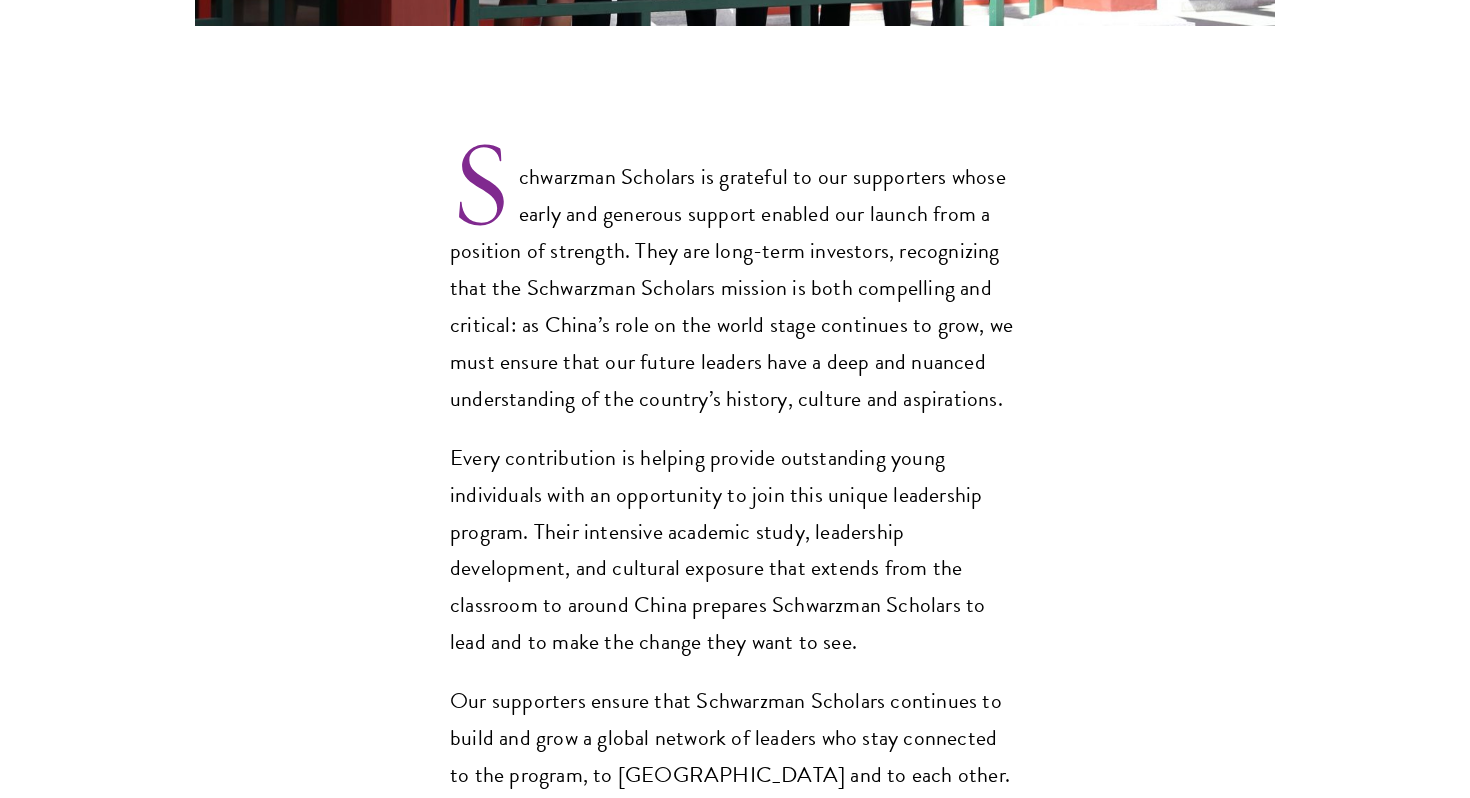 scroll, scrollTop: 1611, scrollLeft: 0, axis: vertical 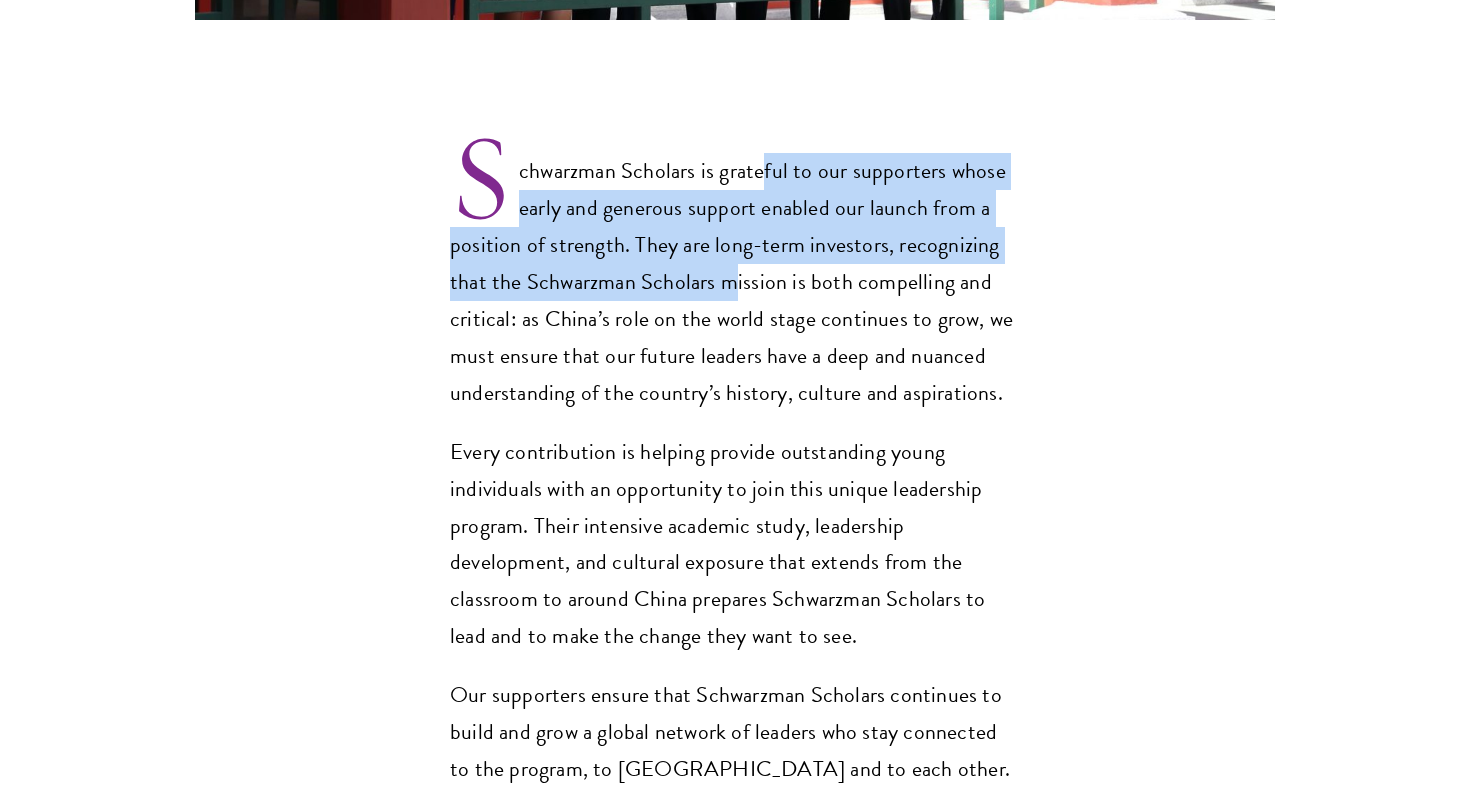 drag, startPoint x: 759, startPoint y: 101, endPoint x: 733, endPoint y: 190, distance: 92.72001 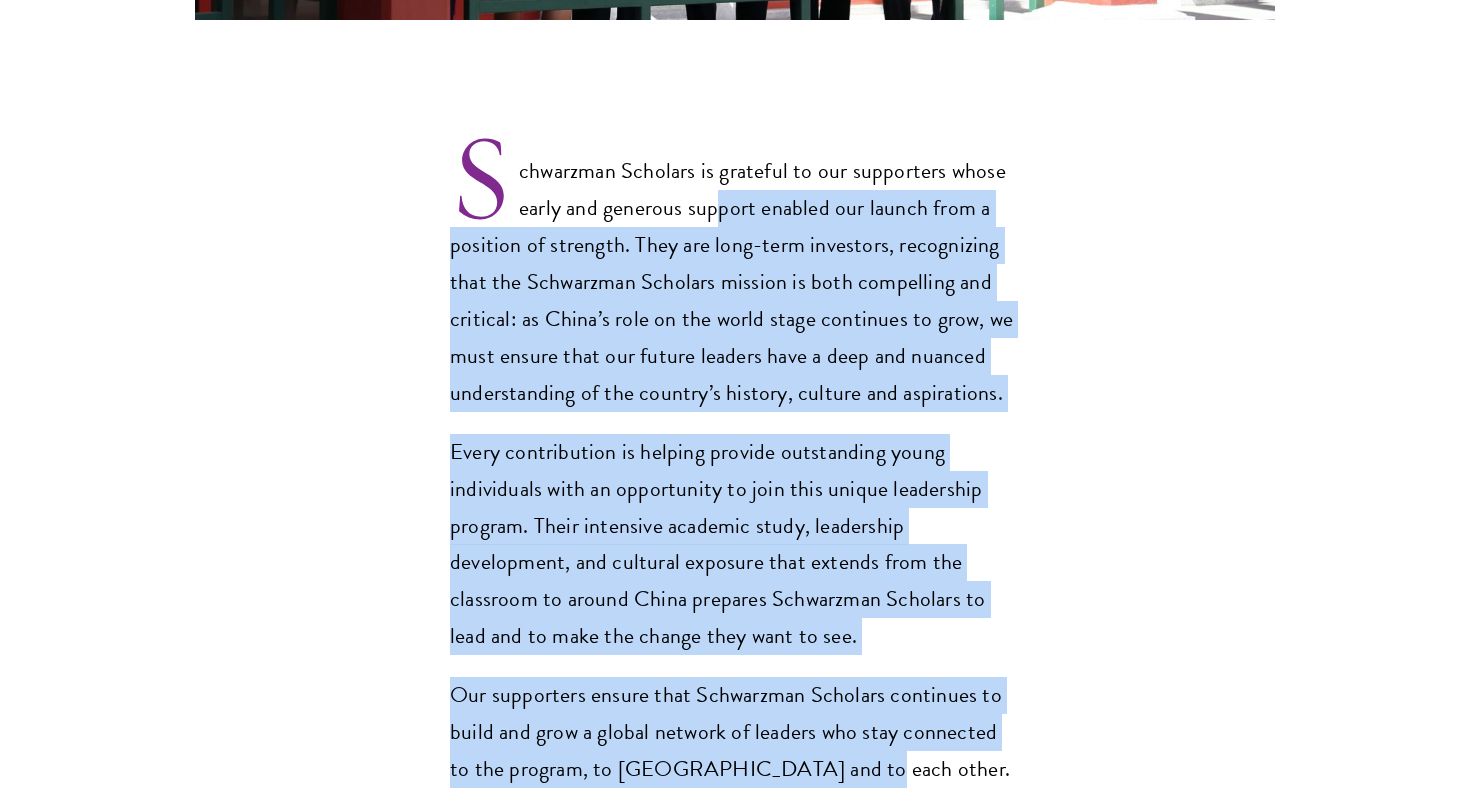 drag, startPoint x: 713, startPoint y: 113, endPoint x: 853, endPoint y: 684, distance: 587.9124 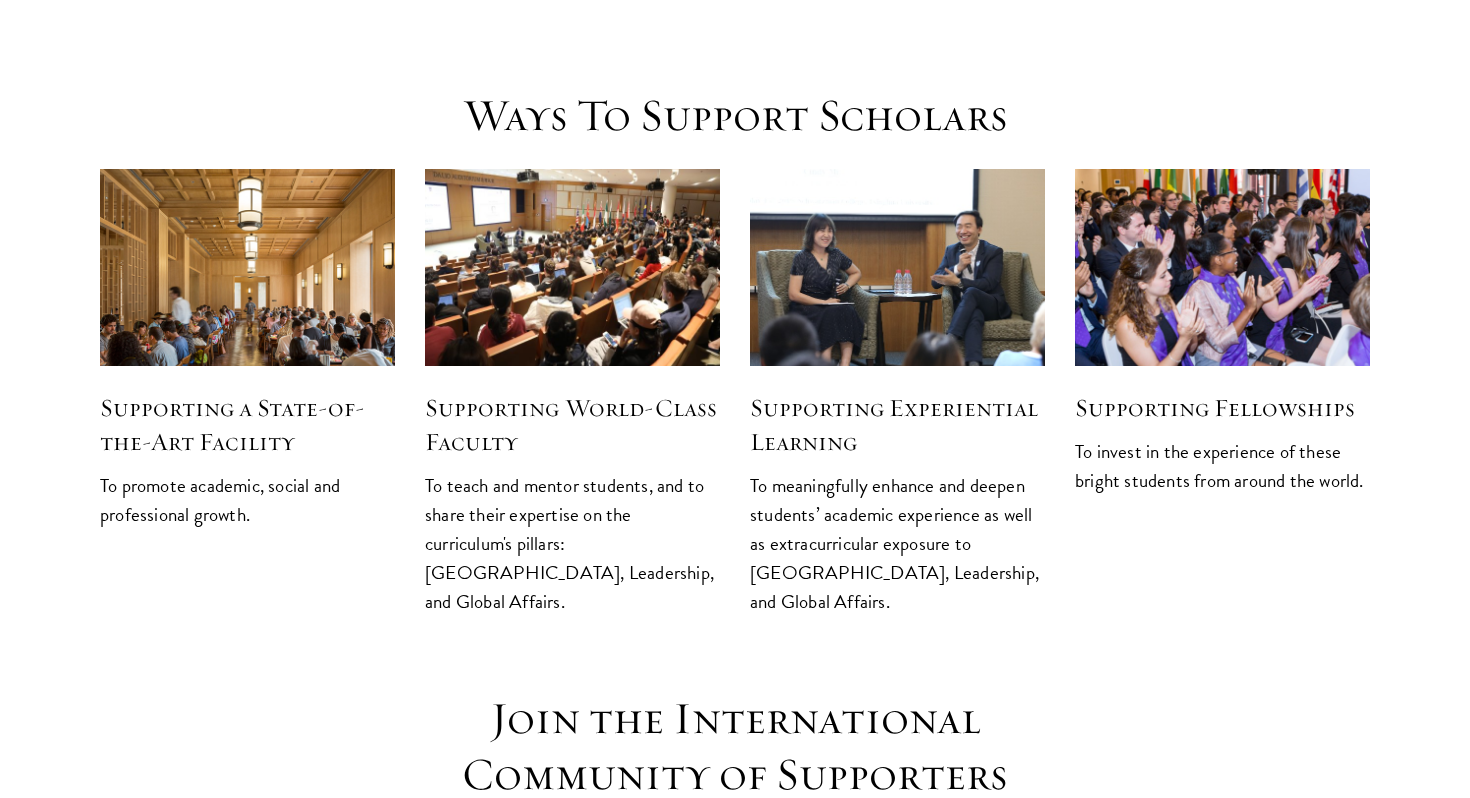 scroll, scrollTop: 2429, scrollLeft: 0, axis: vertical 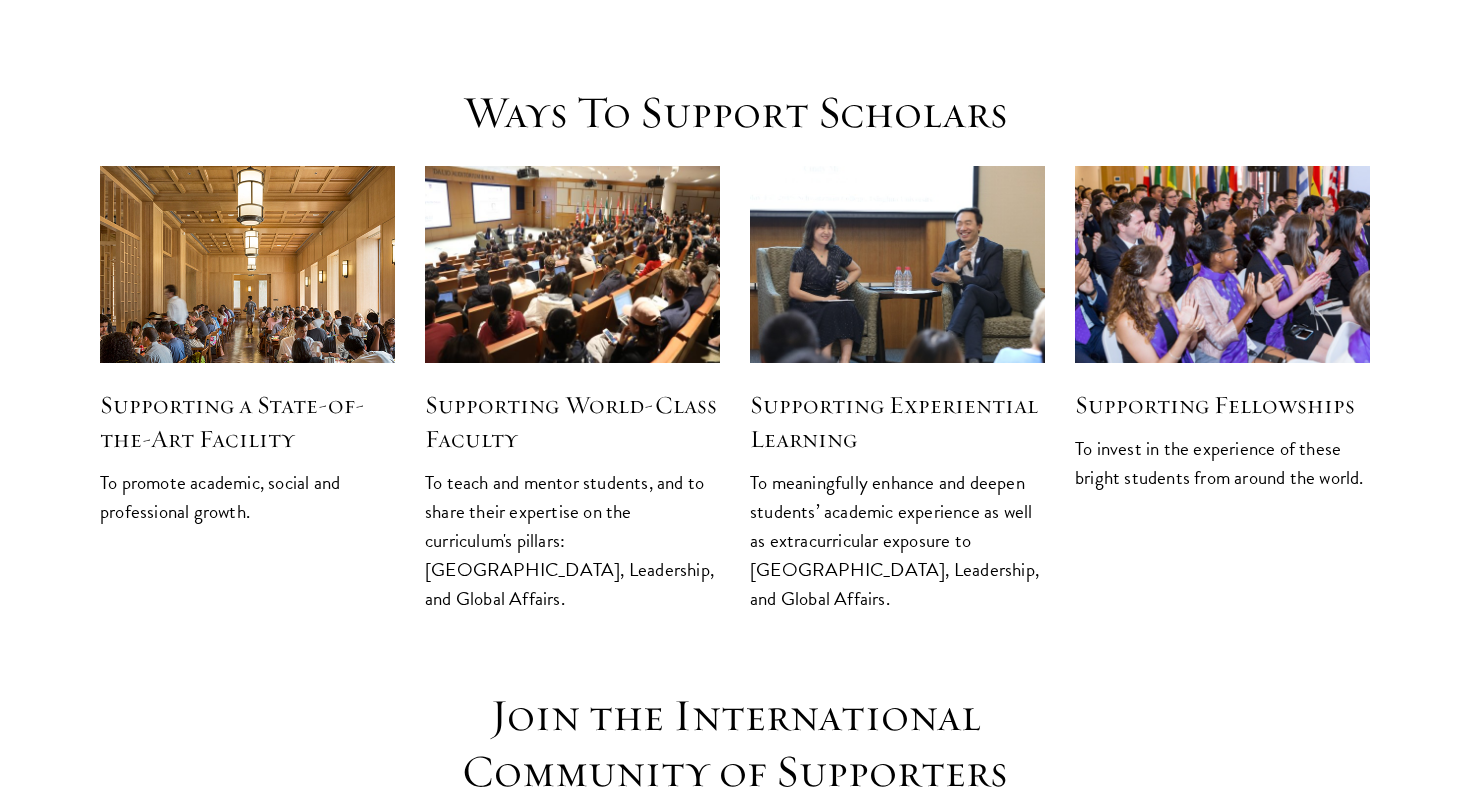 click at bounding box center (247, 264) 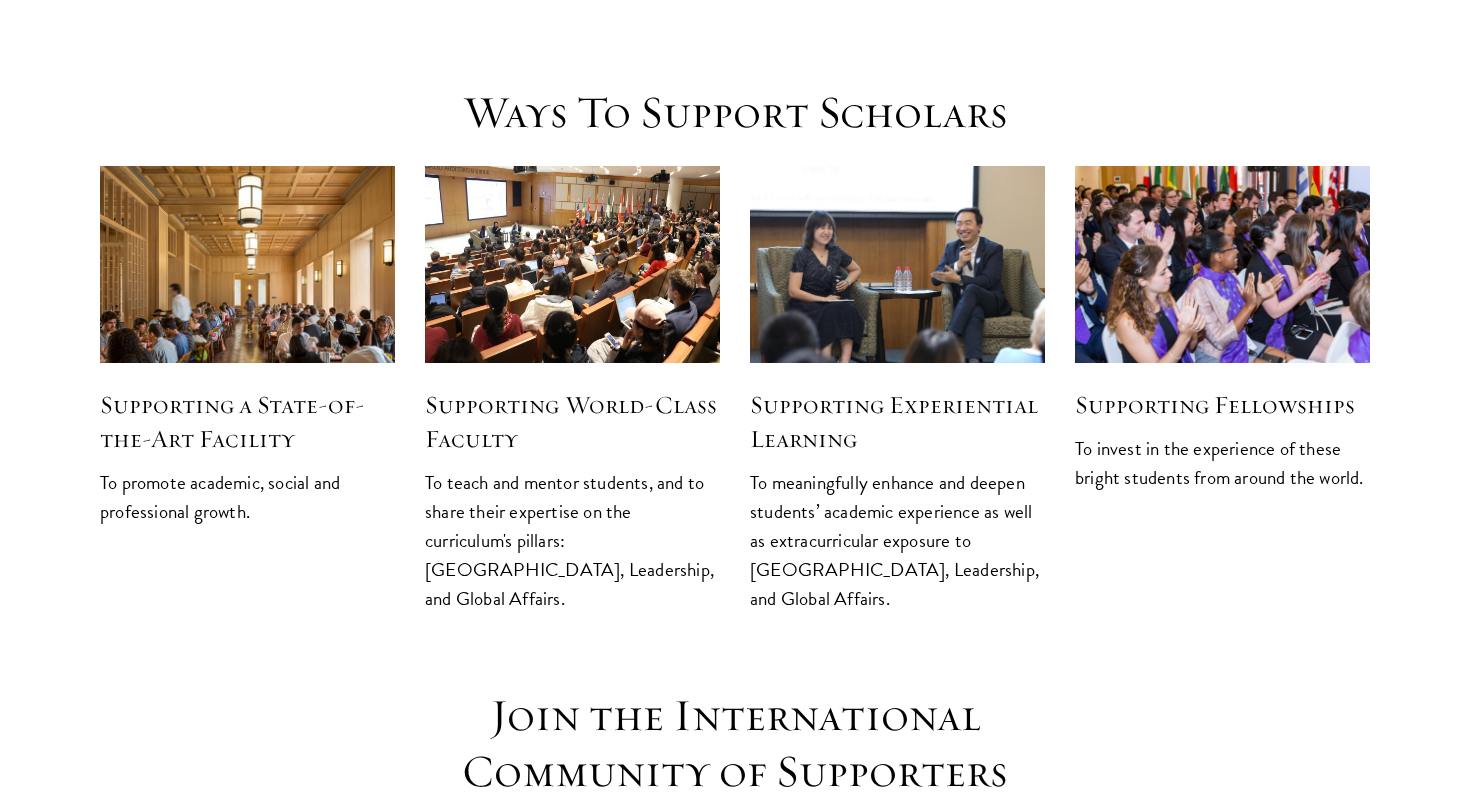 click at bounding box center [572, 264] 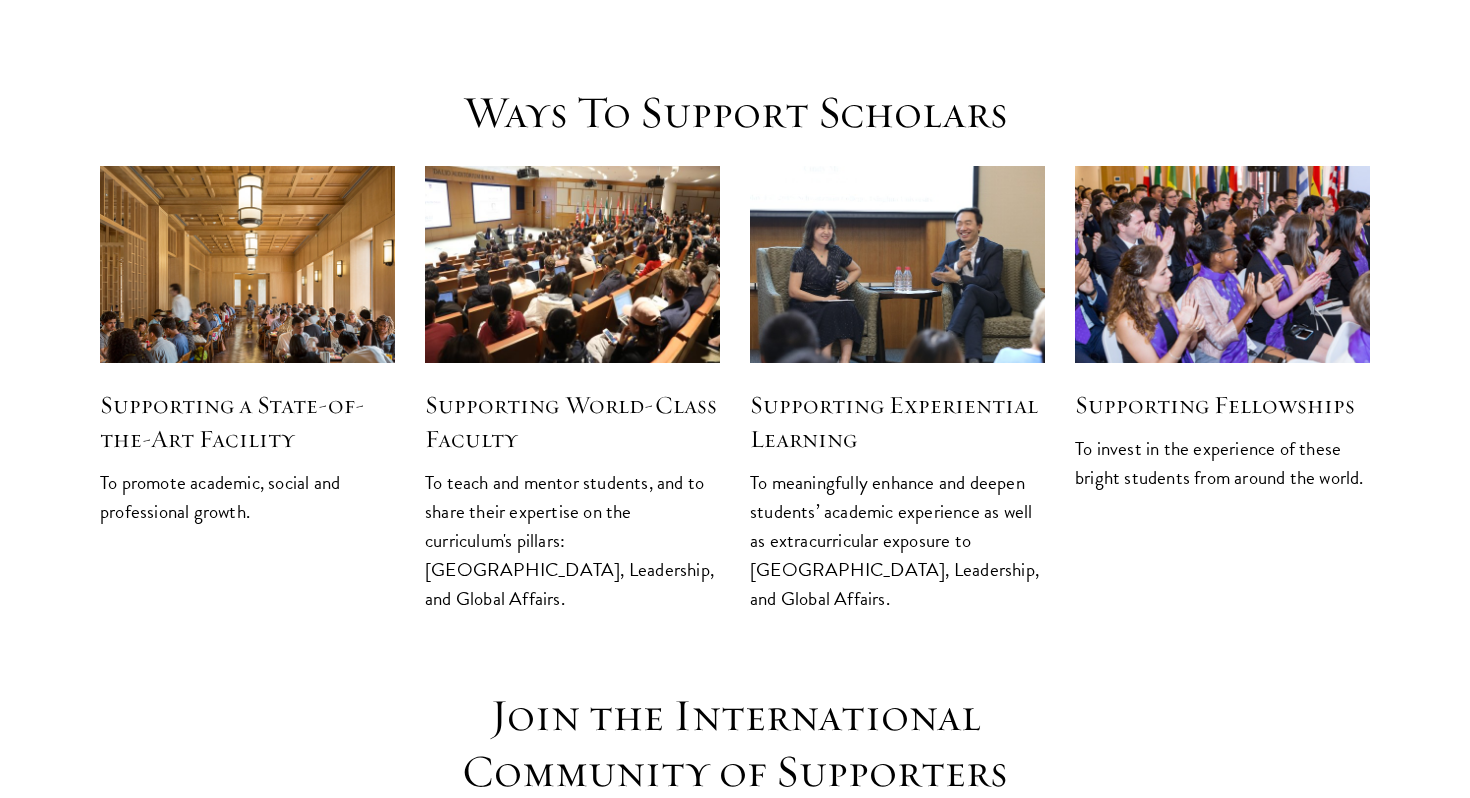 click on "Supporting World-Class Faculty" at bounding box center [572, 422] 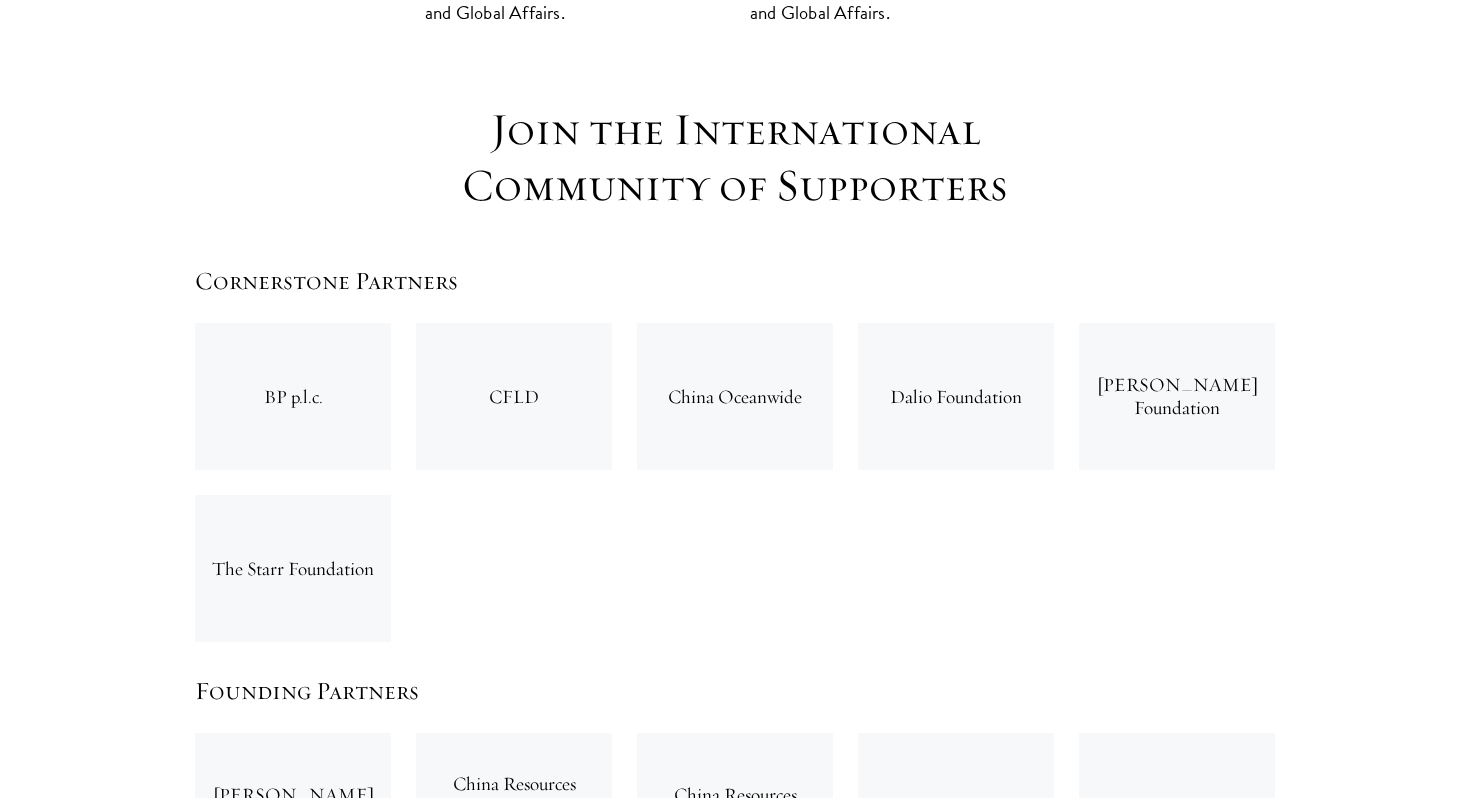 scroll, scrollTop: 3016, scrollLeft: 0, axis: vertical 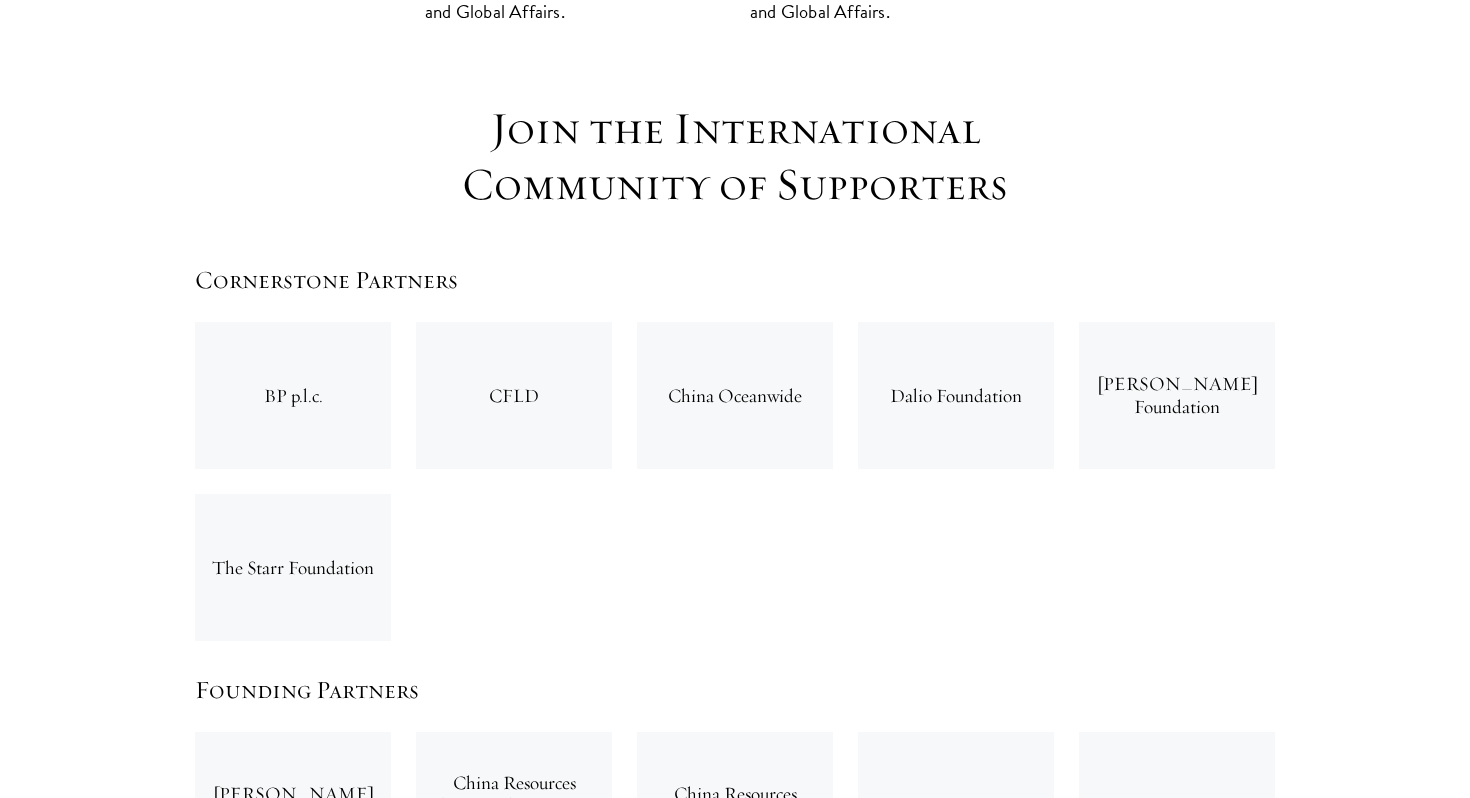 drag, startPoint x: 448, startPoint y: 272, endPoint x: 569, endPoint y: 443, distance: 209.48032 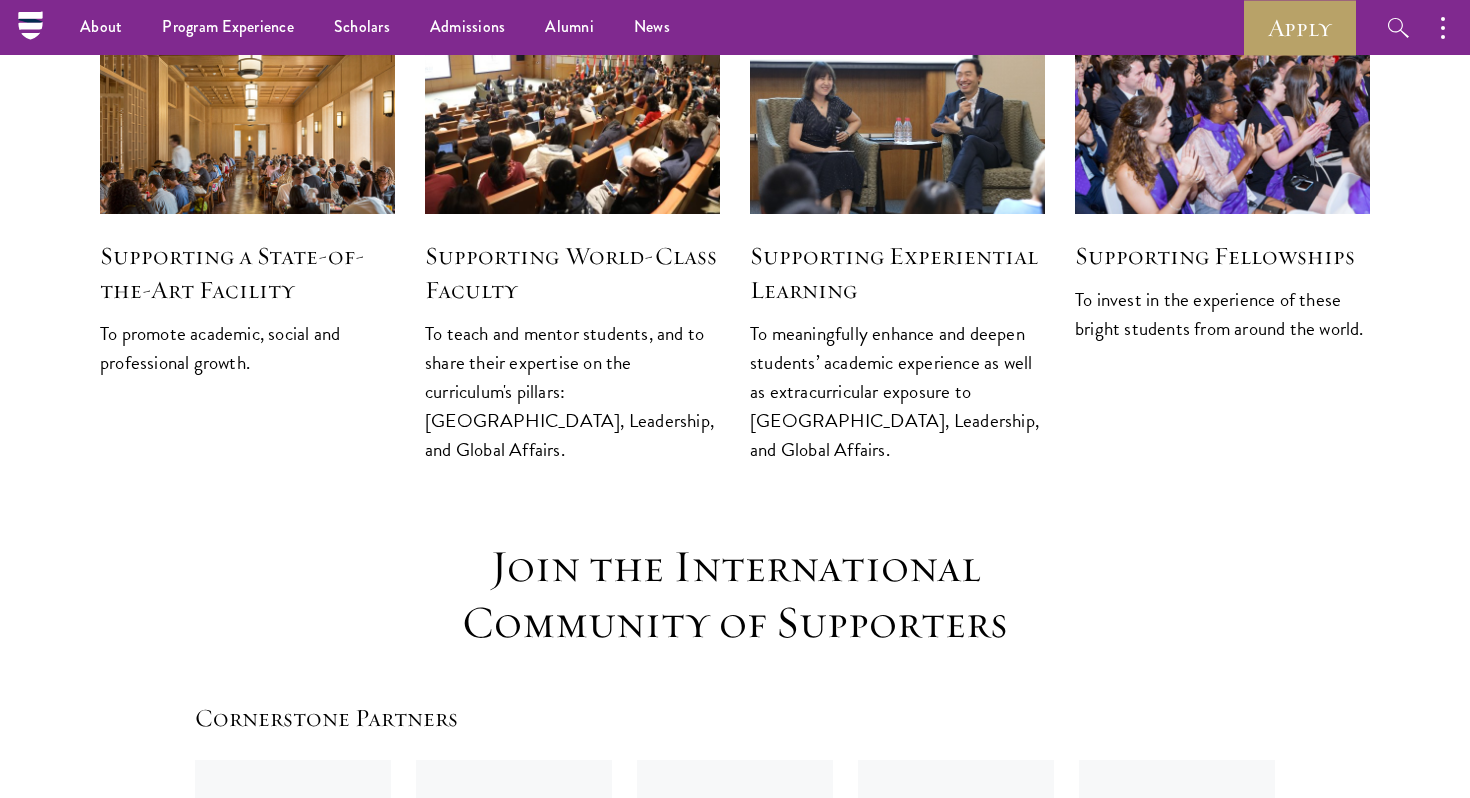 scroll, scrollTop: 2453, scrollLeft: 0, axis: vertical 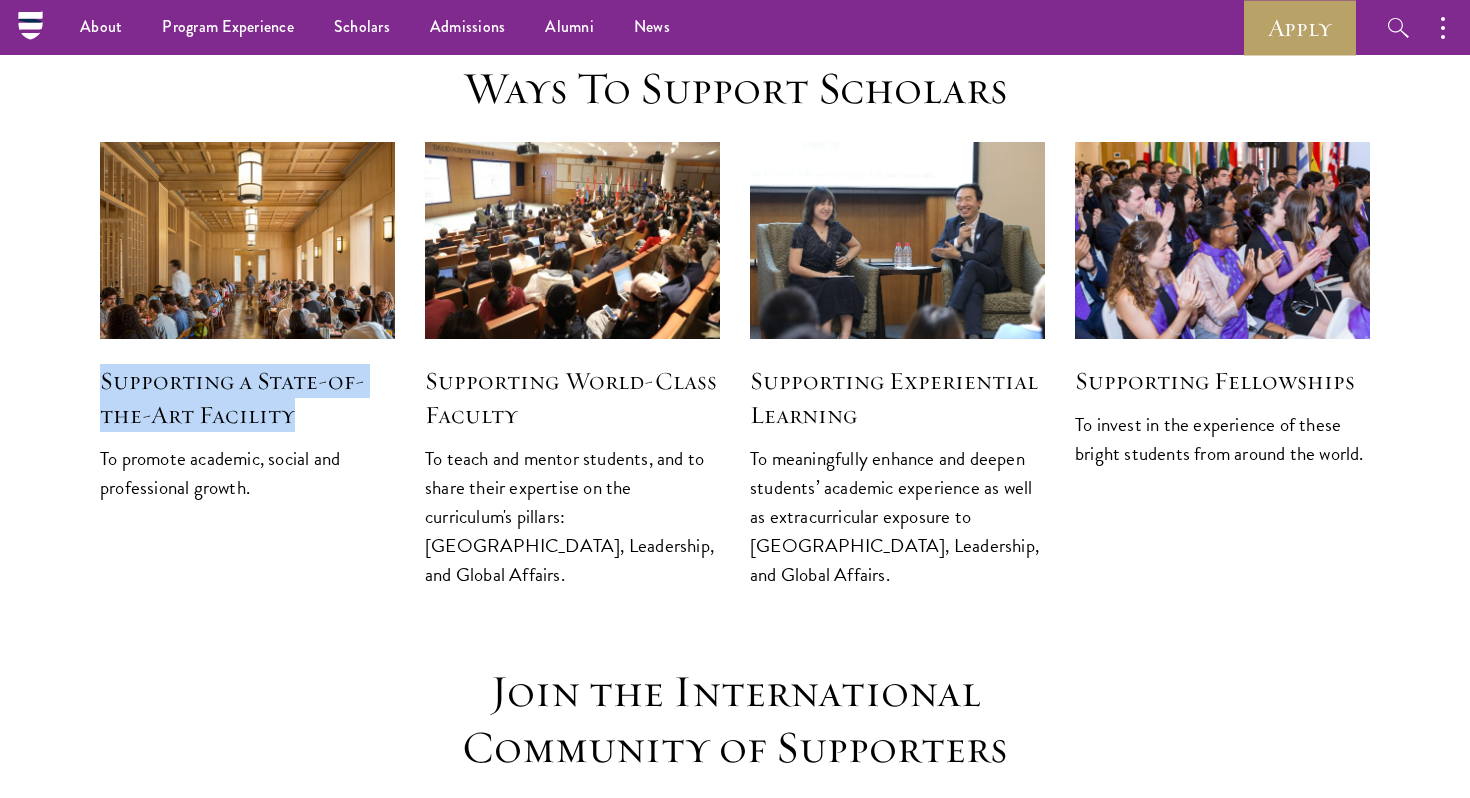 drag, startPoint x: 104, startPoint y: 306, endPoint x: 313, endPoint y: 332, distance: 210.61102 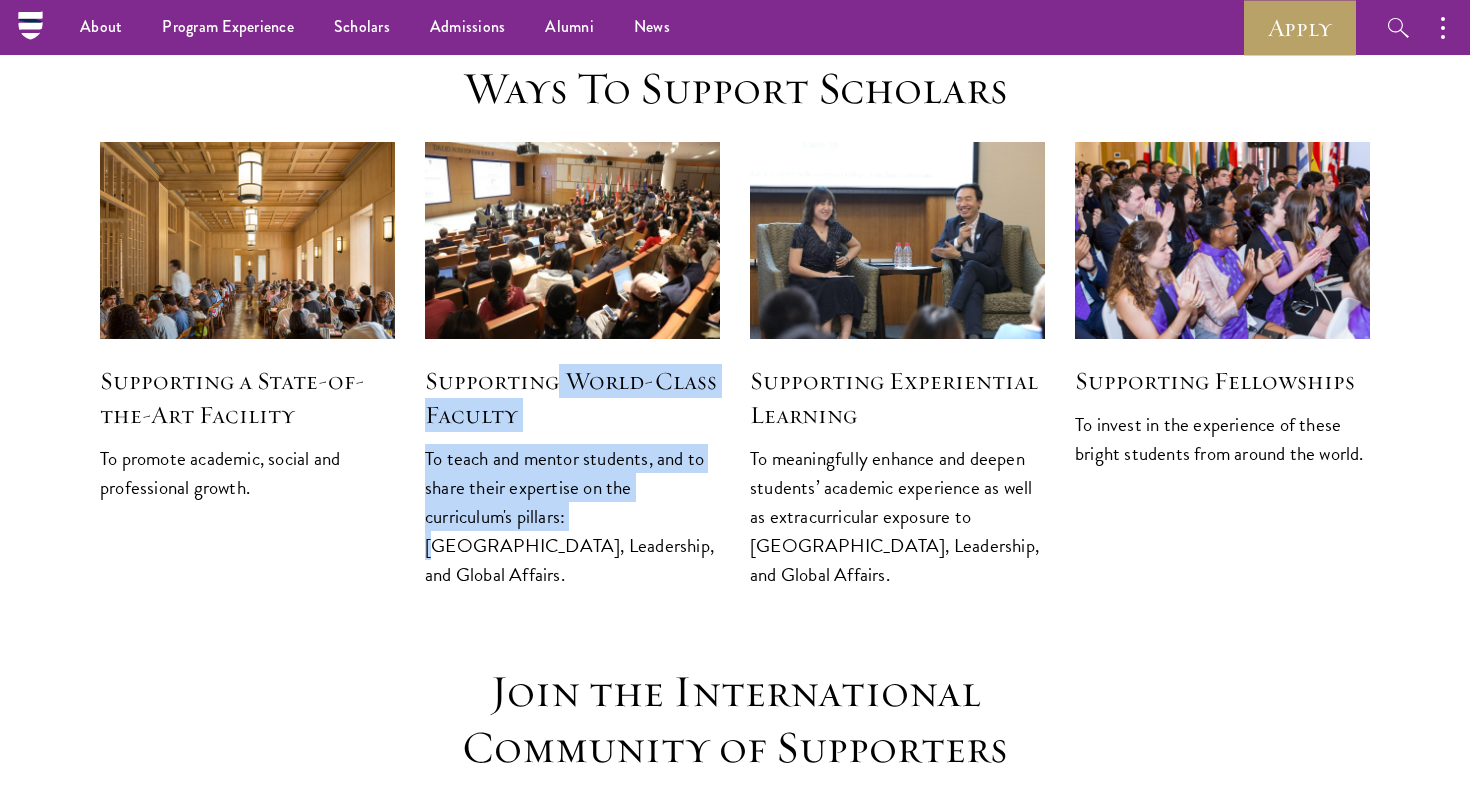 drag, startPoint x: 582, startPoint y: 440, endPoint x: 551, endPoint y: 313, distance: 130.72873 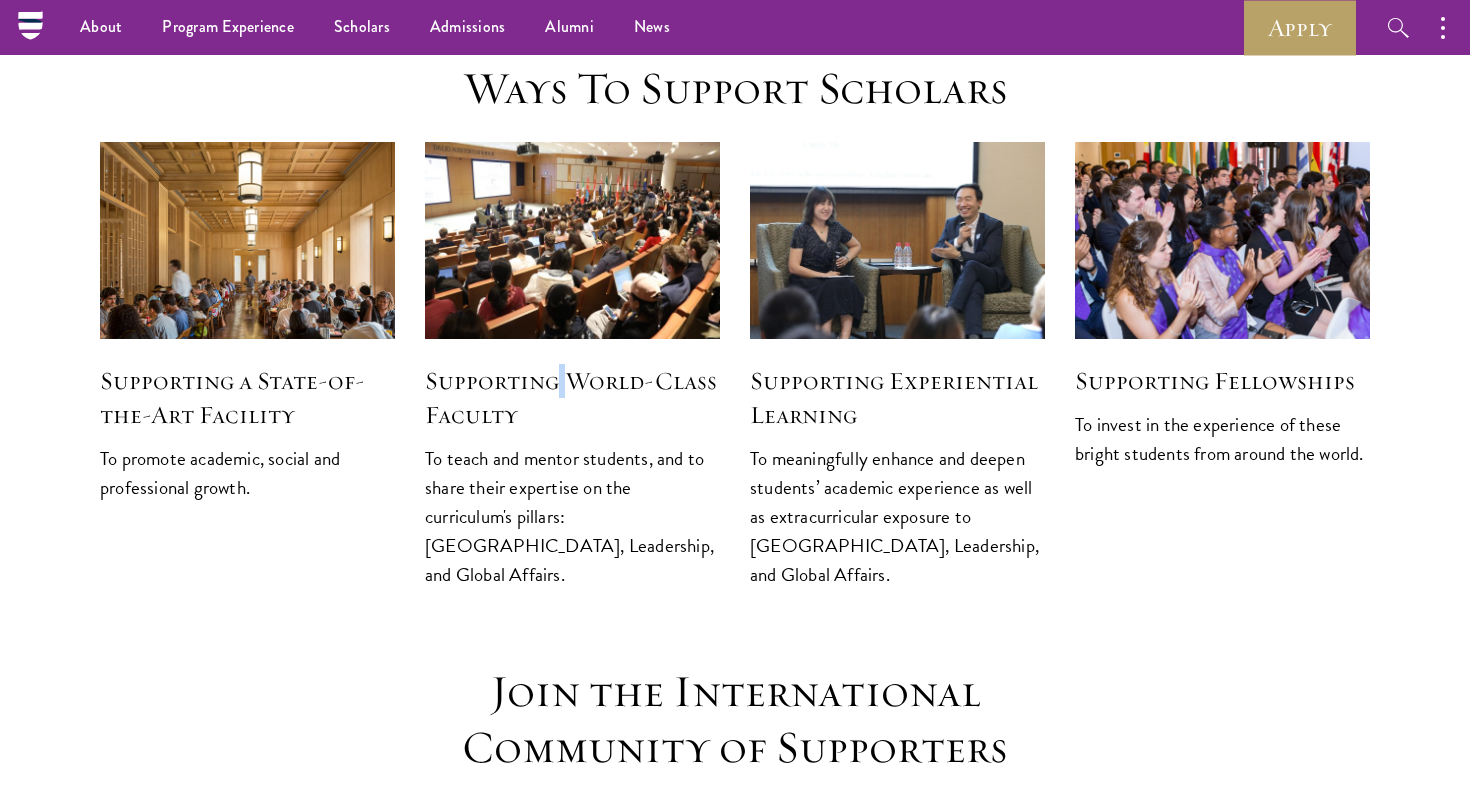 click on "Supporting World-Class Faculty" at bounding box center [572, 398] 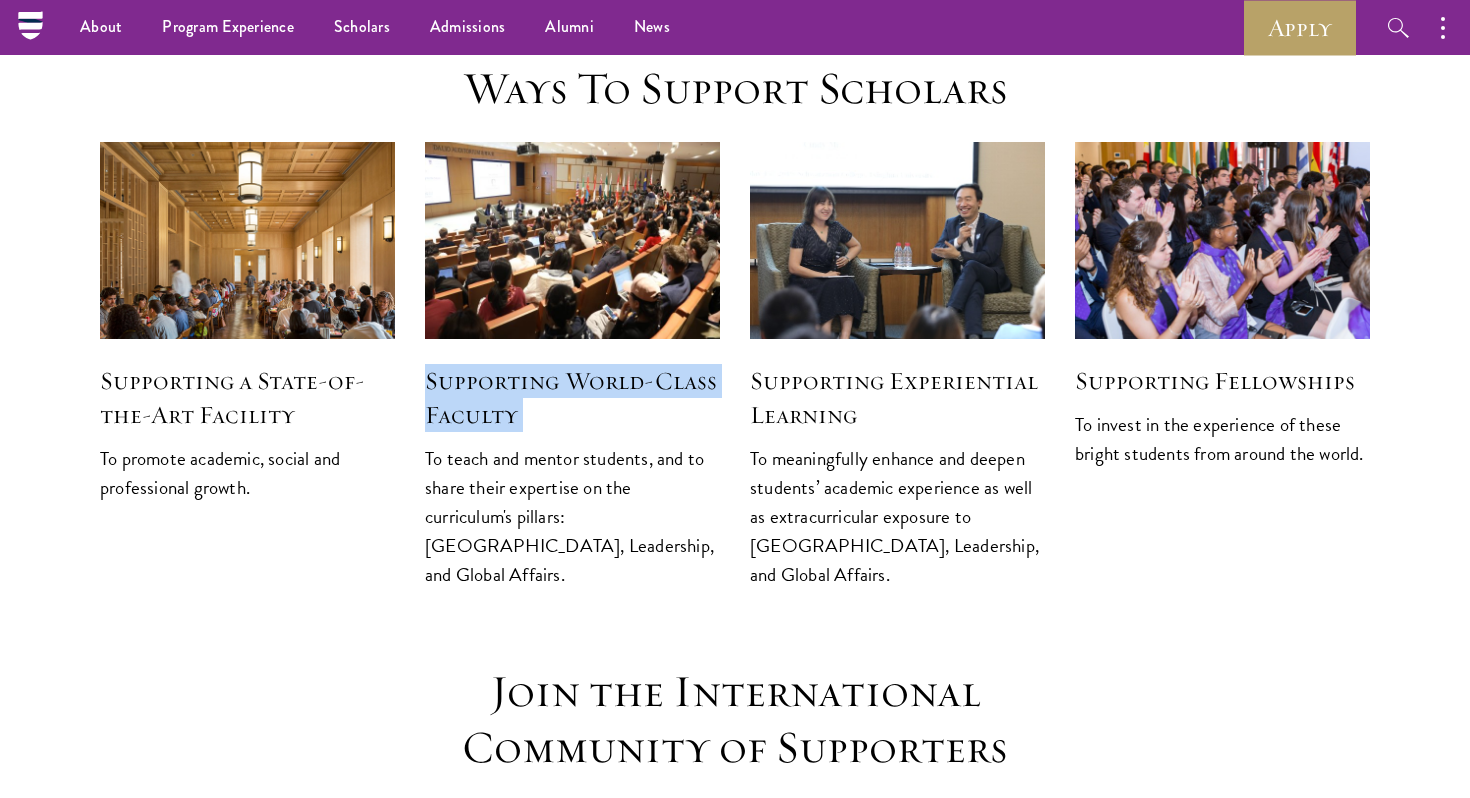 click on "Supporting World-Class Faculty" at bounding box center [572, 398] 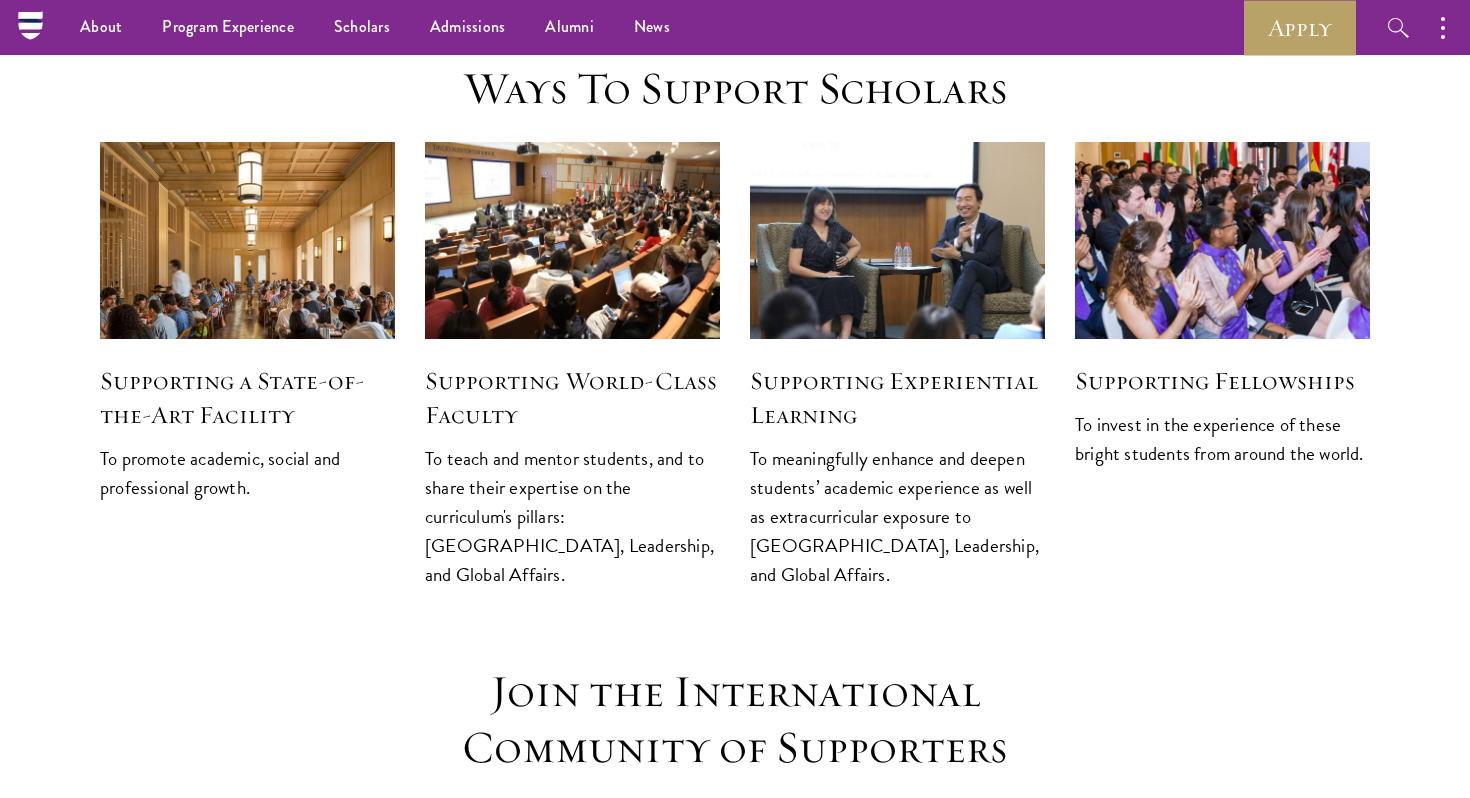 click on "Supporting World-Class Faculty" at bounding box center (572, 398) 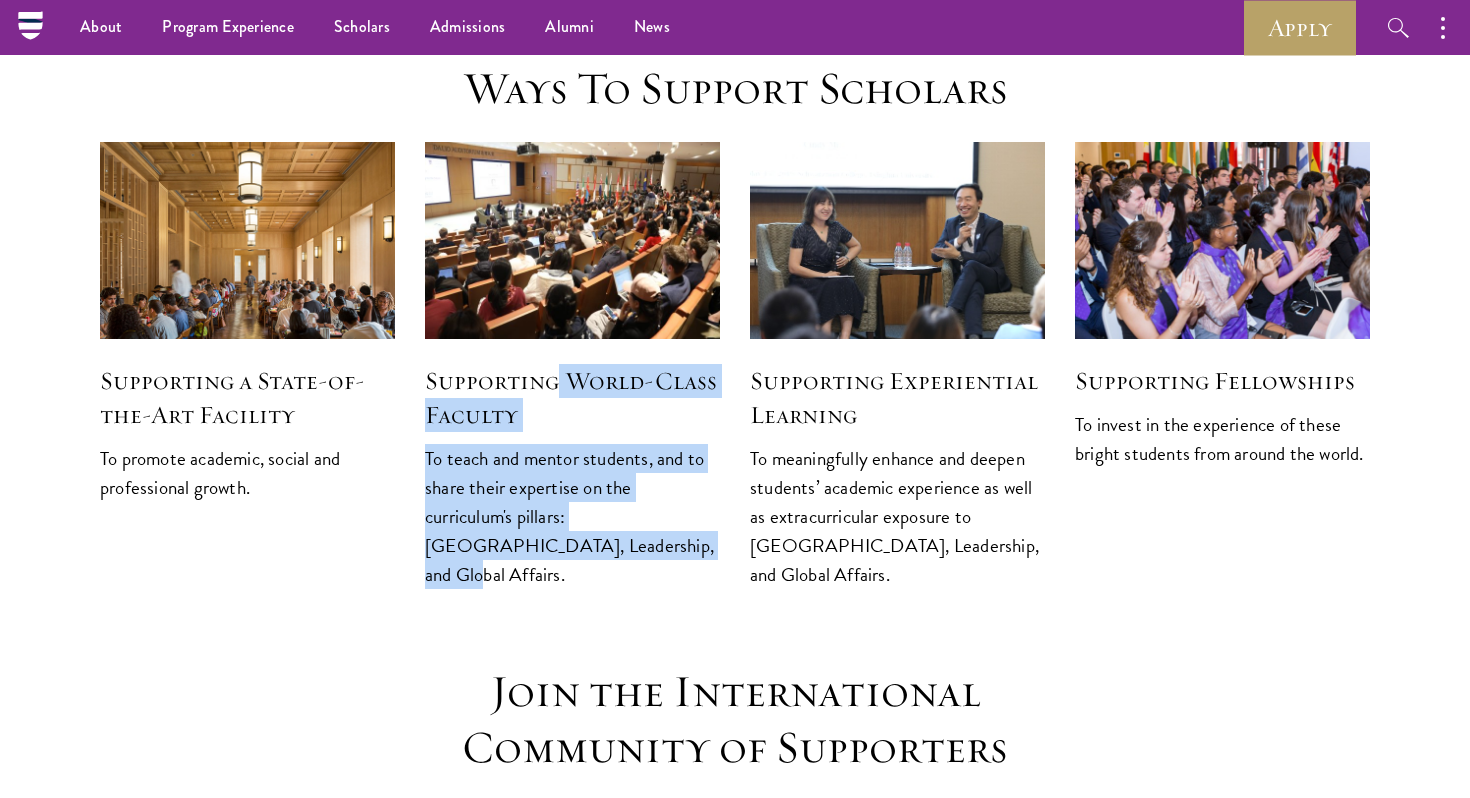 drag, startPoint x: 555, startPoint y: 298, endPoint x: 597, endPoint y: 484, distance: 190.68298 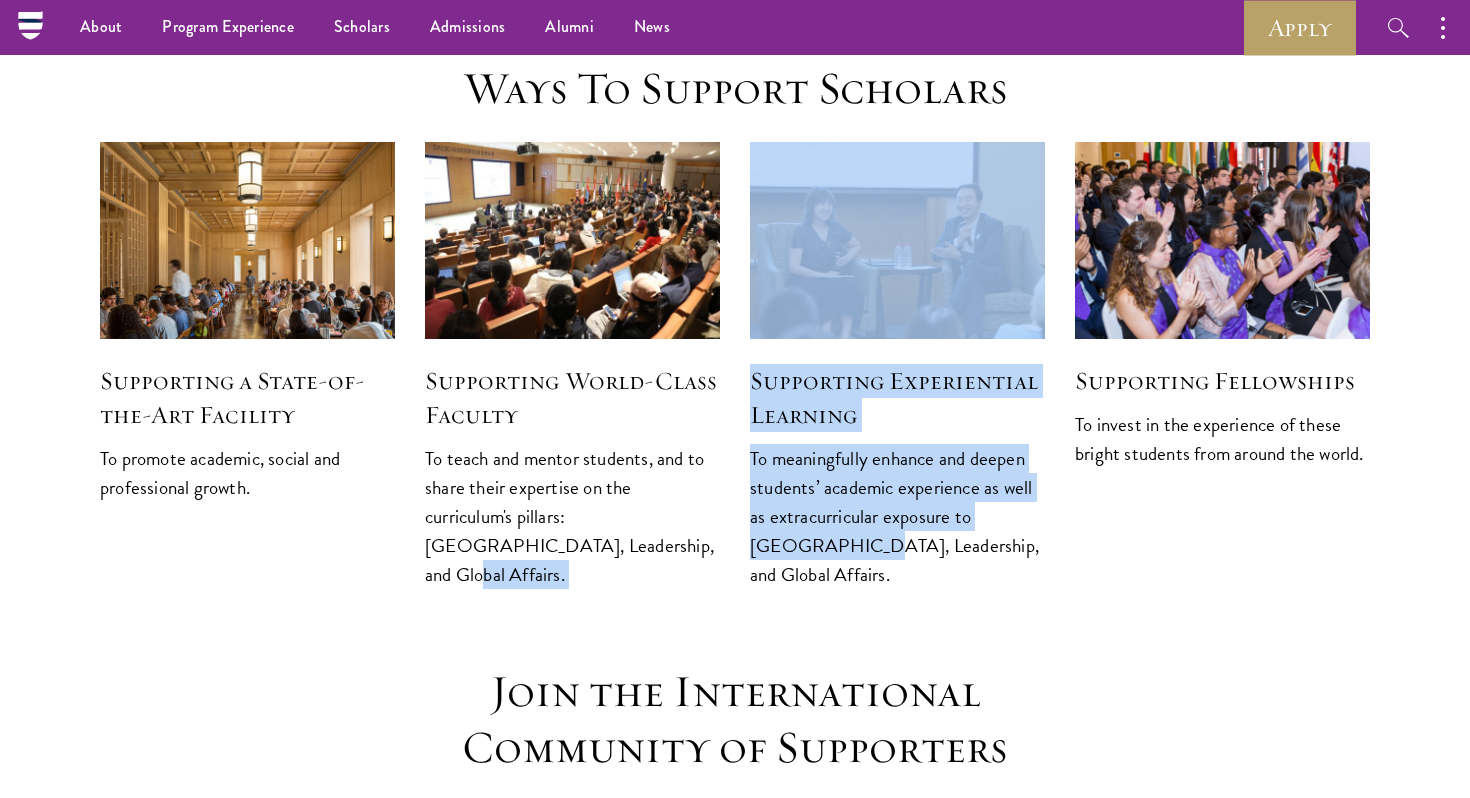 drag, startPoint x: 647, startPoint y: 480, endPoint x: 799, endPoint y: 461, distance: 153.18289 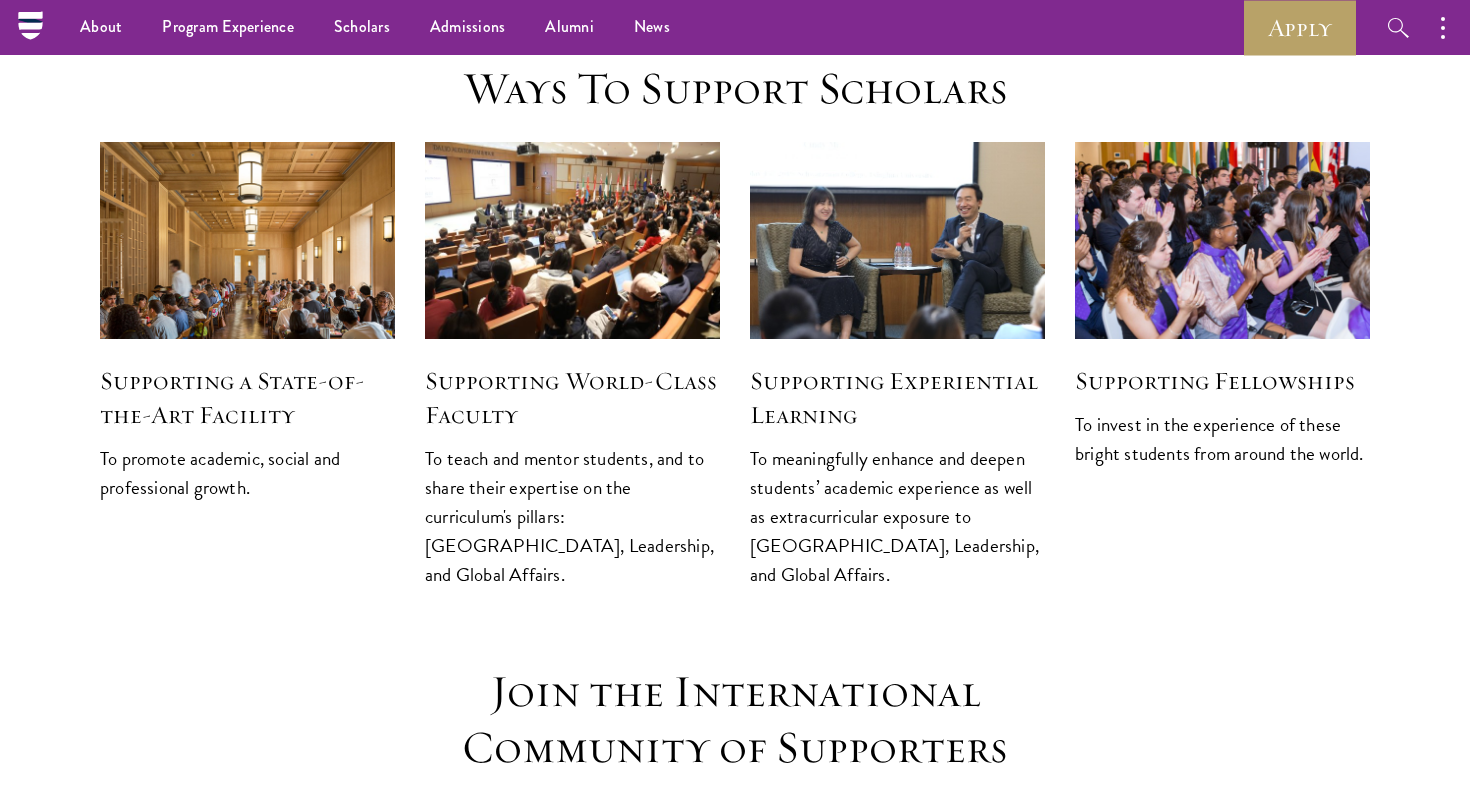 click on "To meaningfully enhance and deepen students’ academic experience as well as extracurricular exposure to China, Leadership, and Global Affairs." at bounding box center [897, 516] 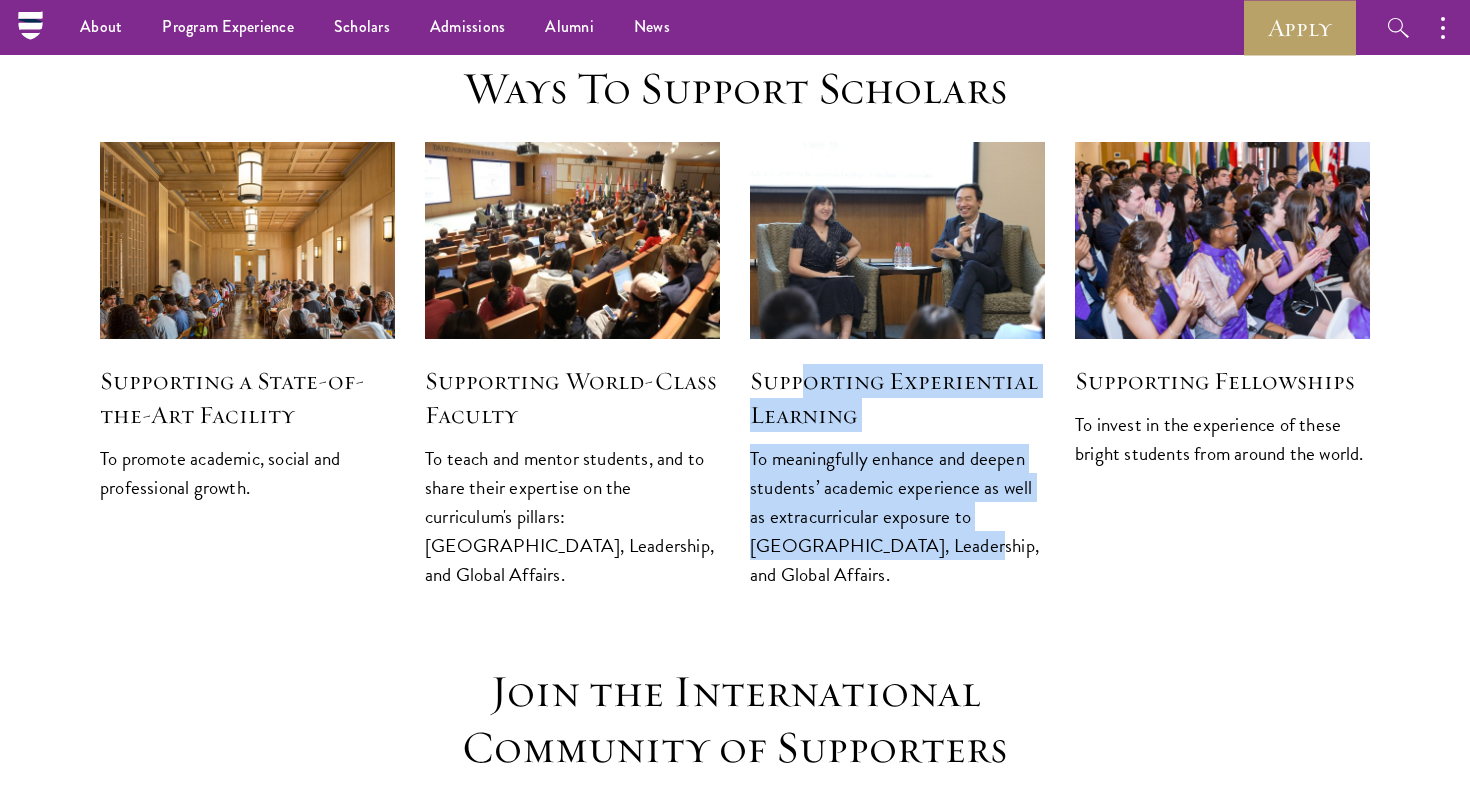 drag, startPoint x: 806, startPoint y: 308, endPoint x: 892, endPoint y: 475, distance: 187.84302 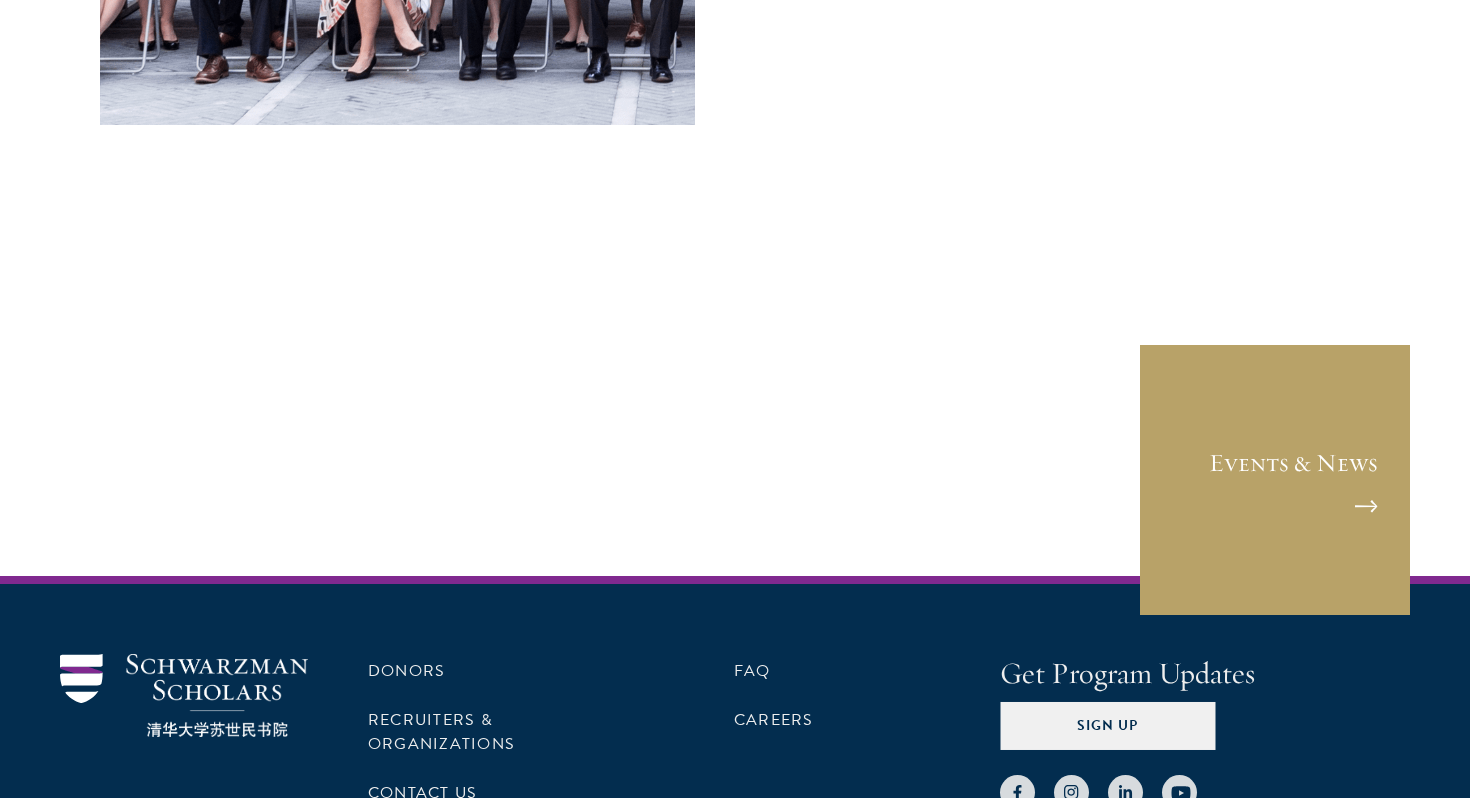 scroll, scrollTop: 8338, scrollLeft: 0, axis: vertical 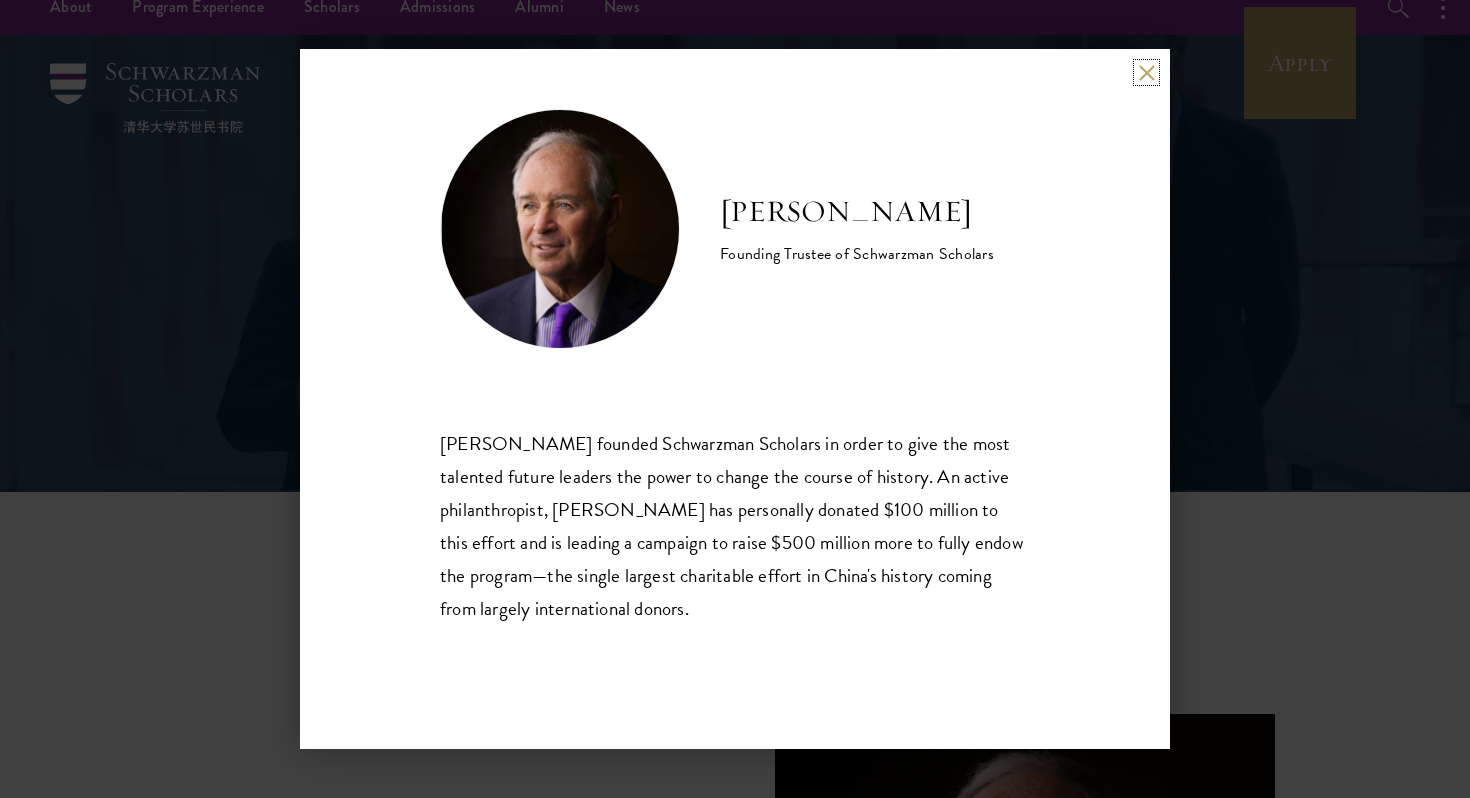 click at bounding box center [1146, 72] 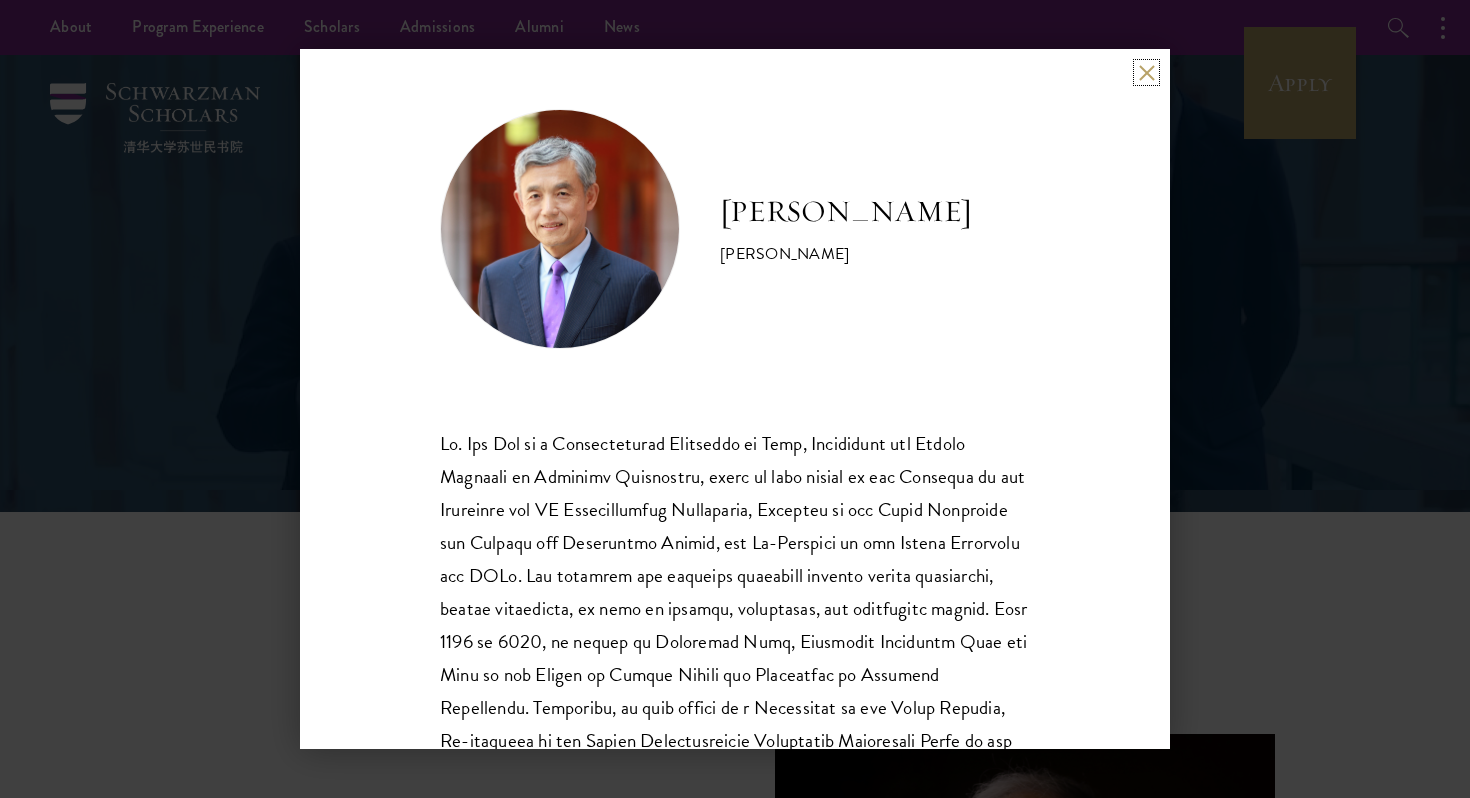 scroll, scrollTop: 0, scrollLeft: 0, axis: both 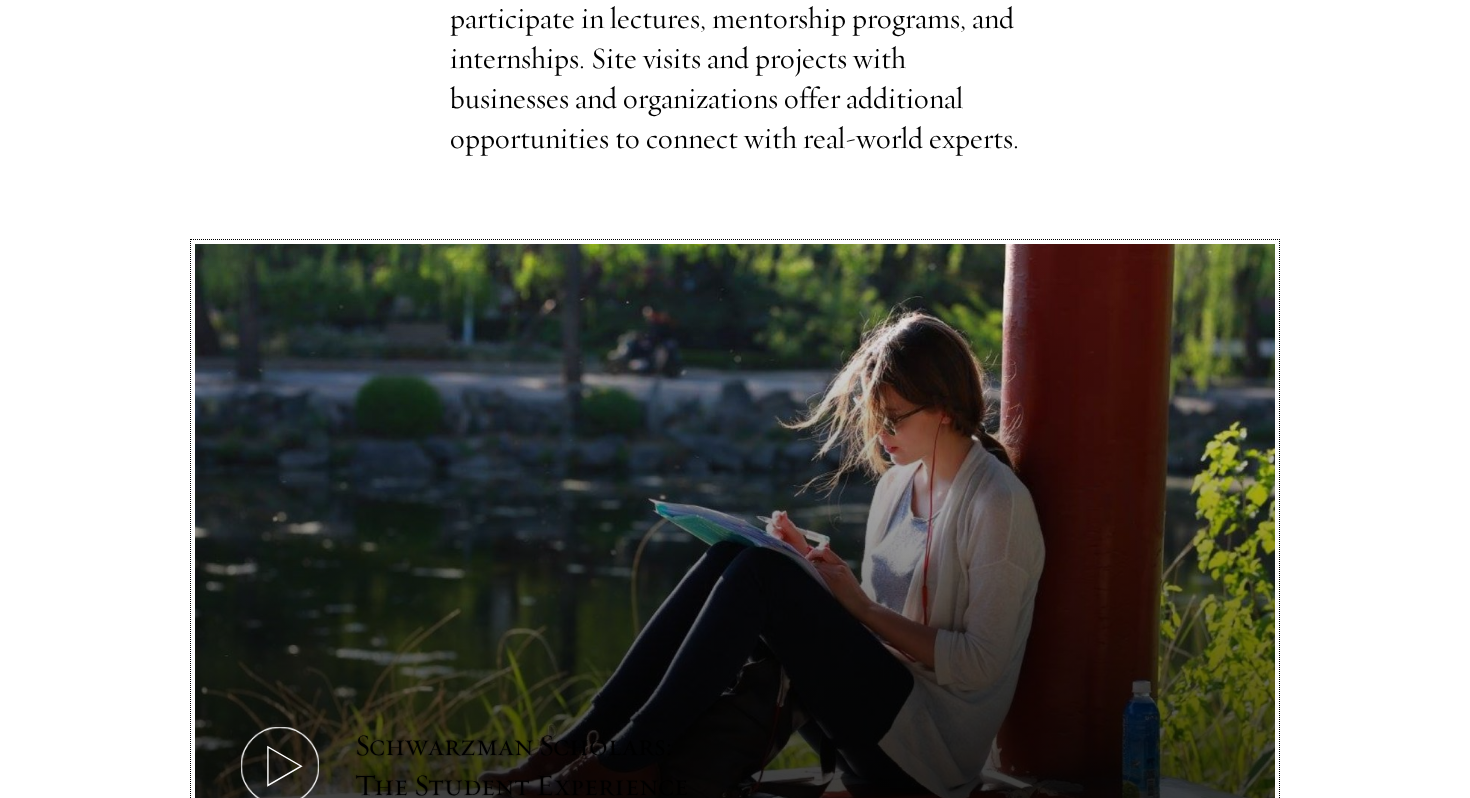 click 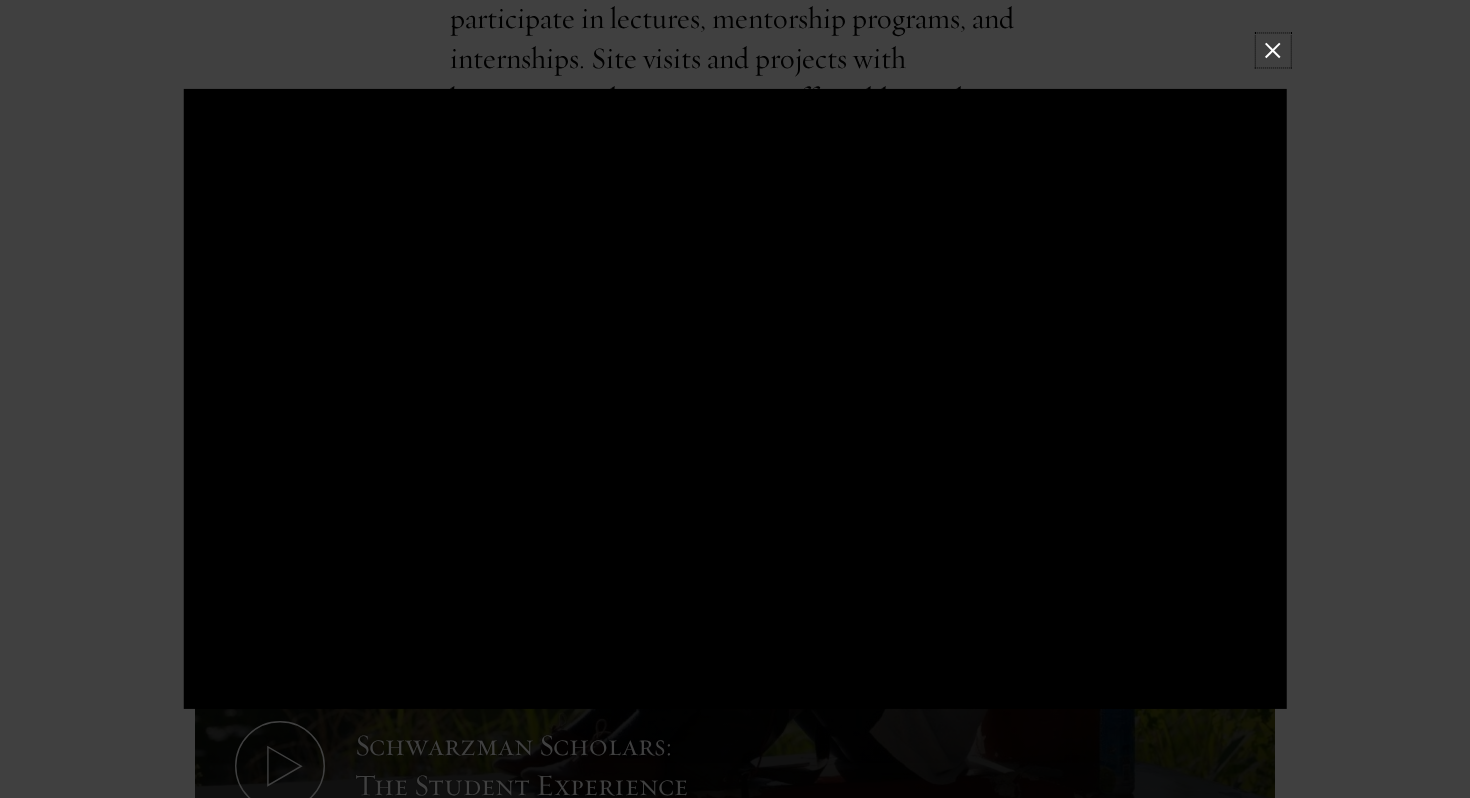 click at bounding box center (1273, 50) 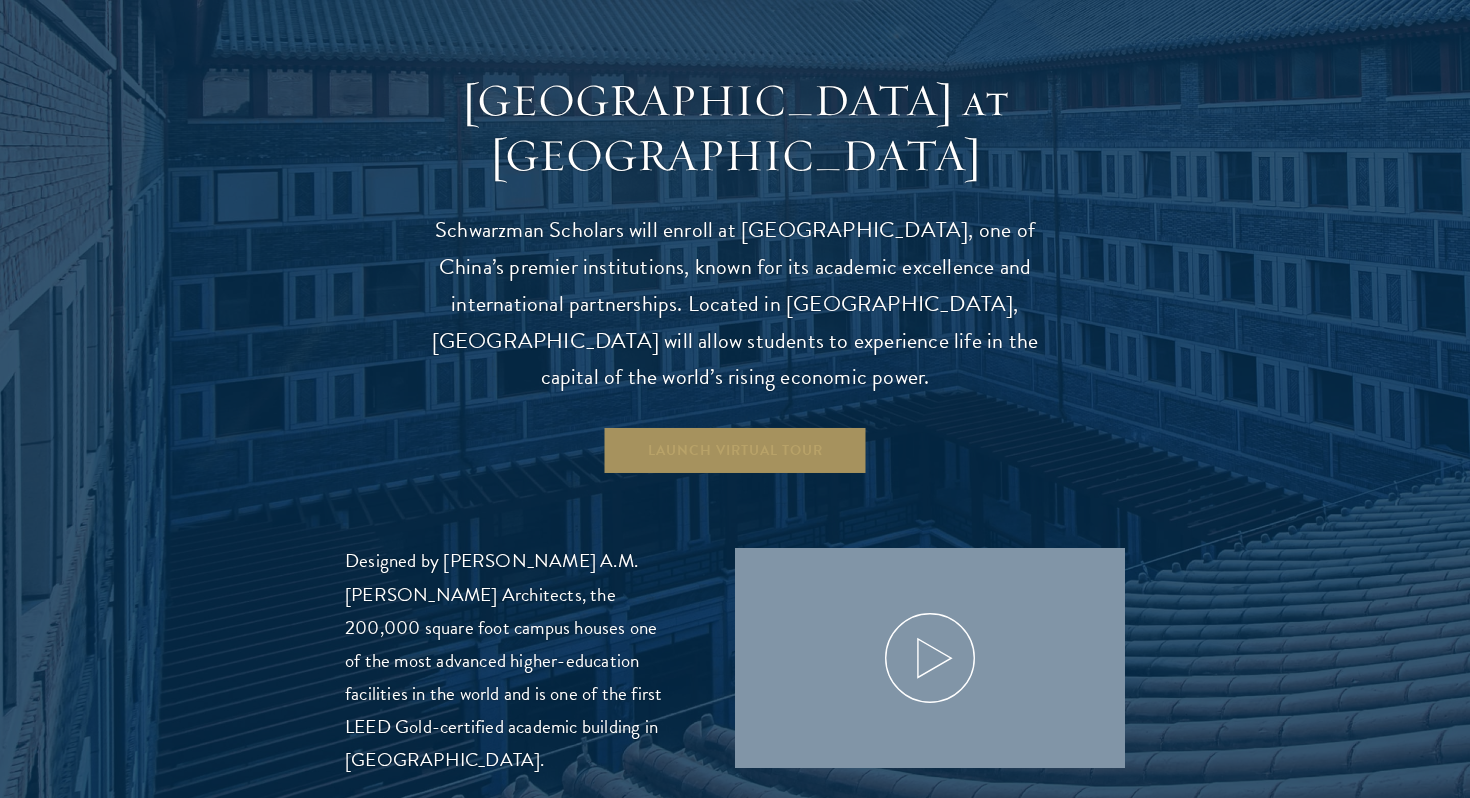 scroll, scrollTop: 1950, scrollLeft: 0, axis: vertical 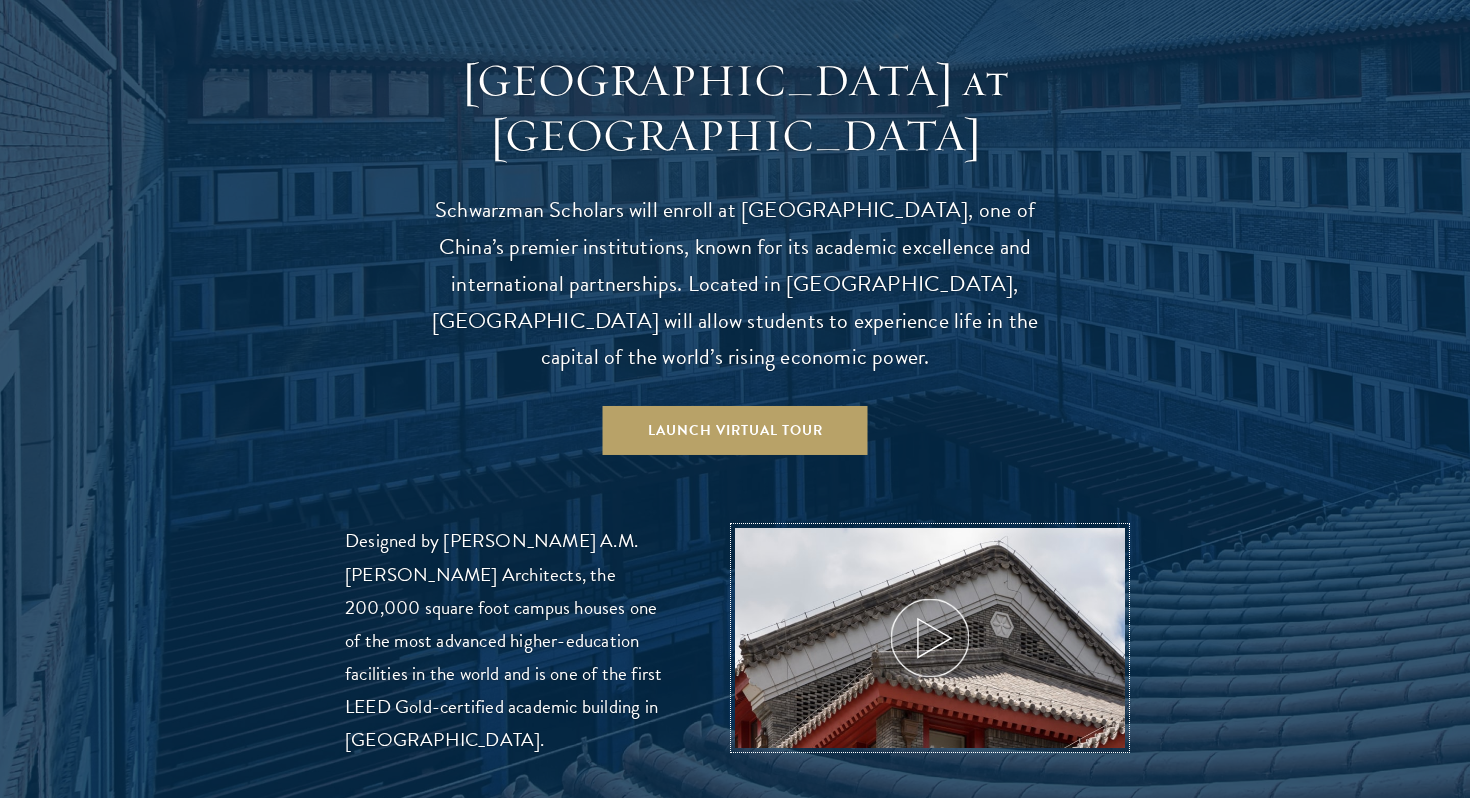 click 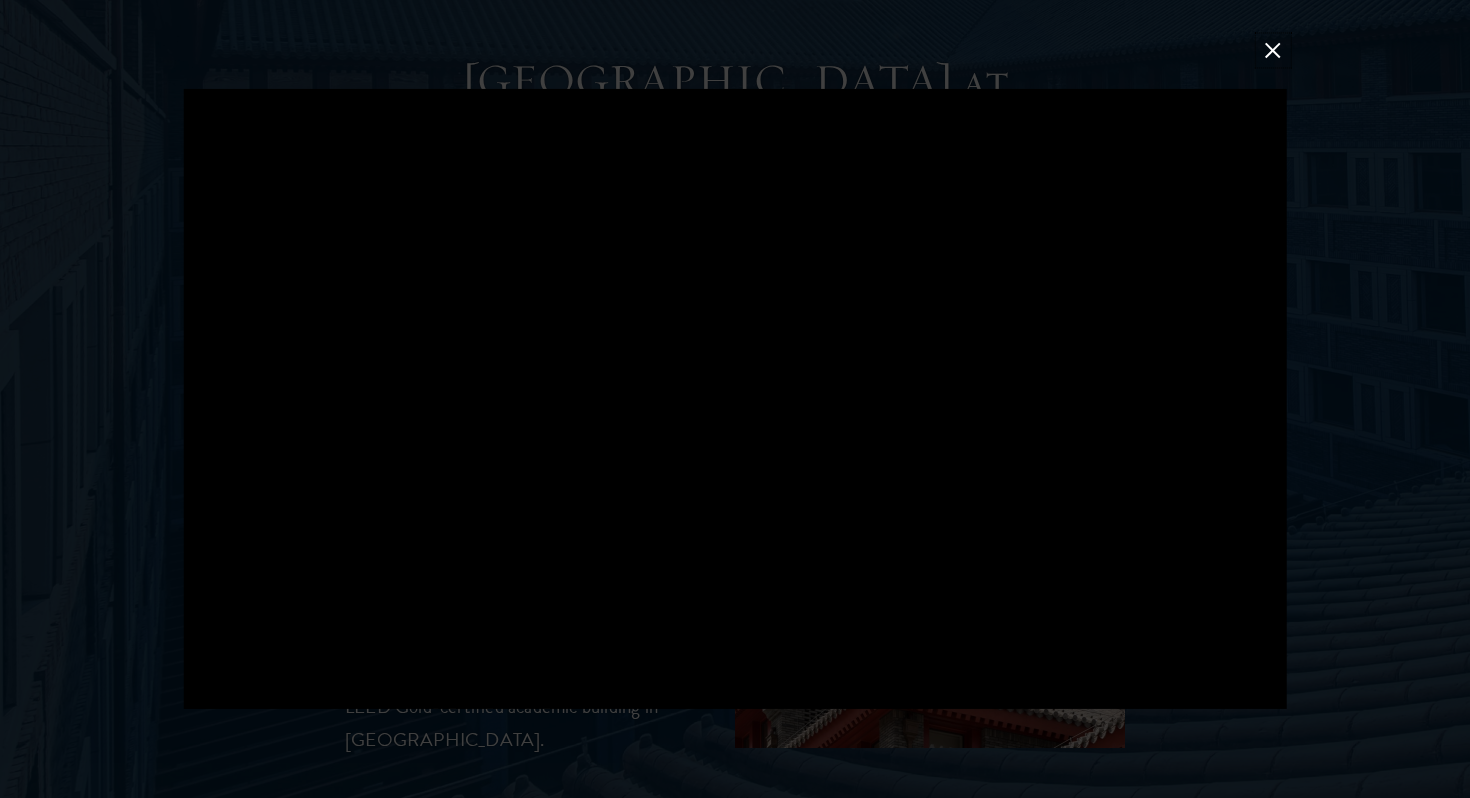 click at bounding box center [1273, 50] 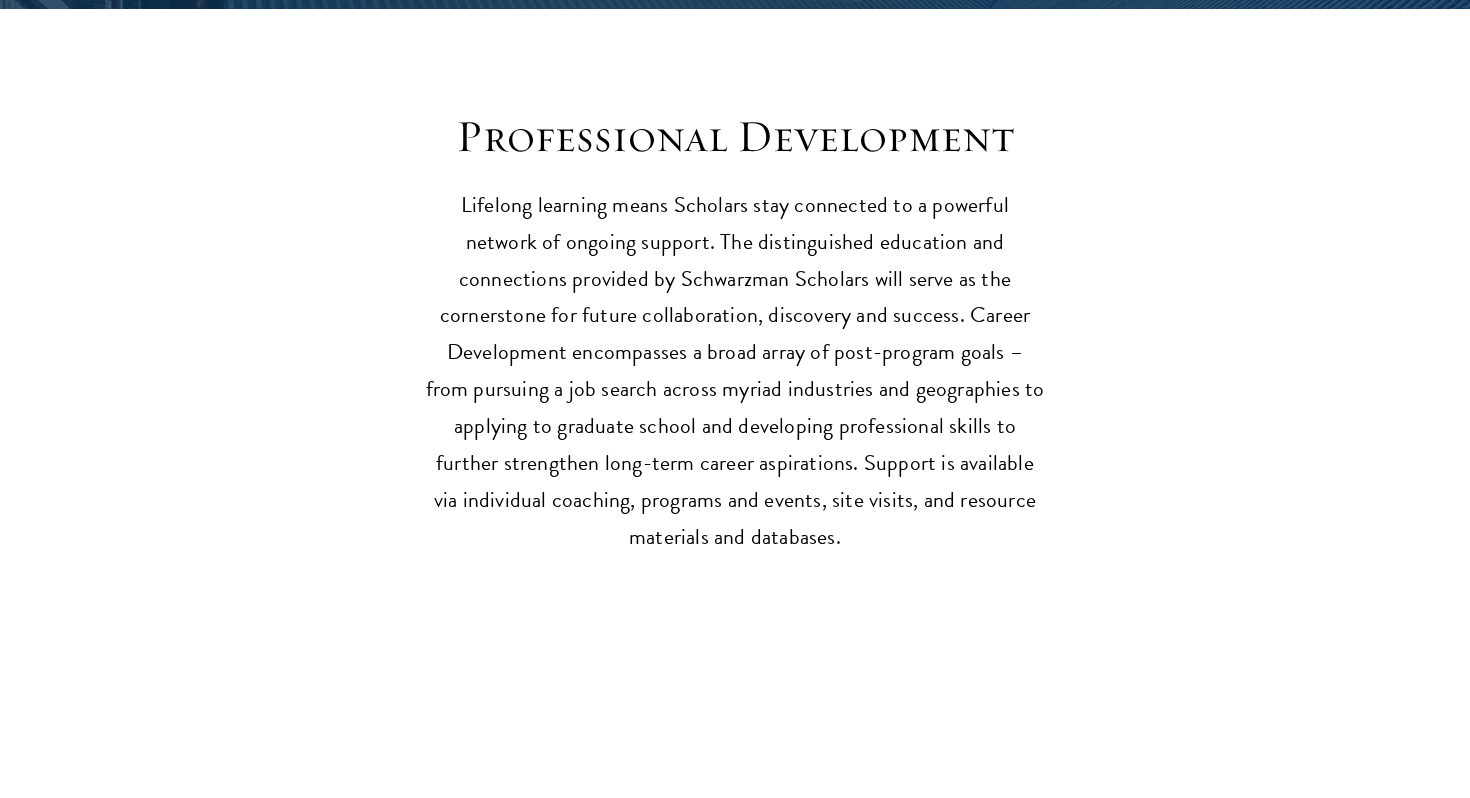 scroll, scrollTop: 2849, scrollLeft: 0, axis: vertical 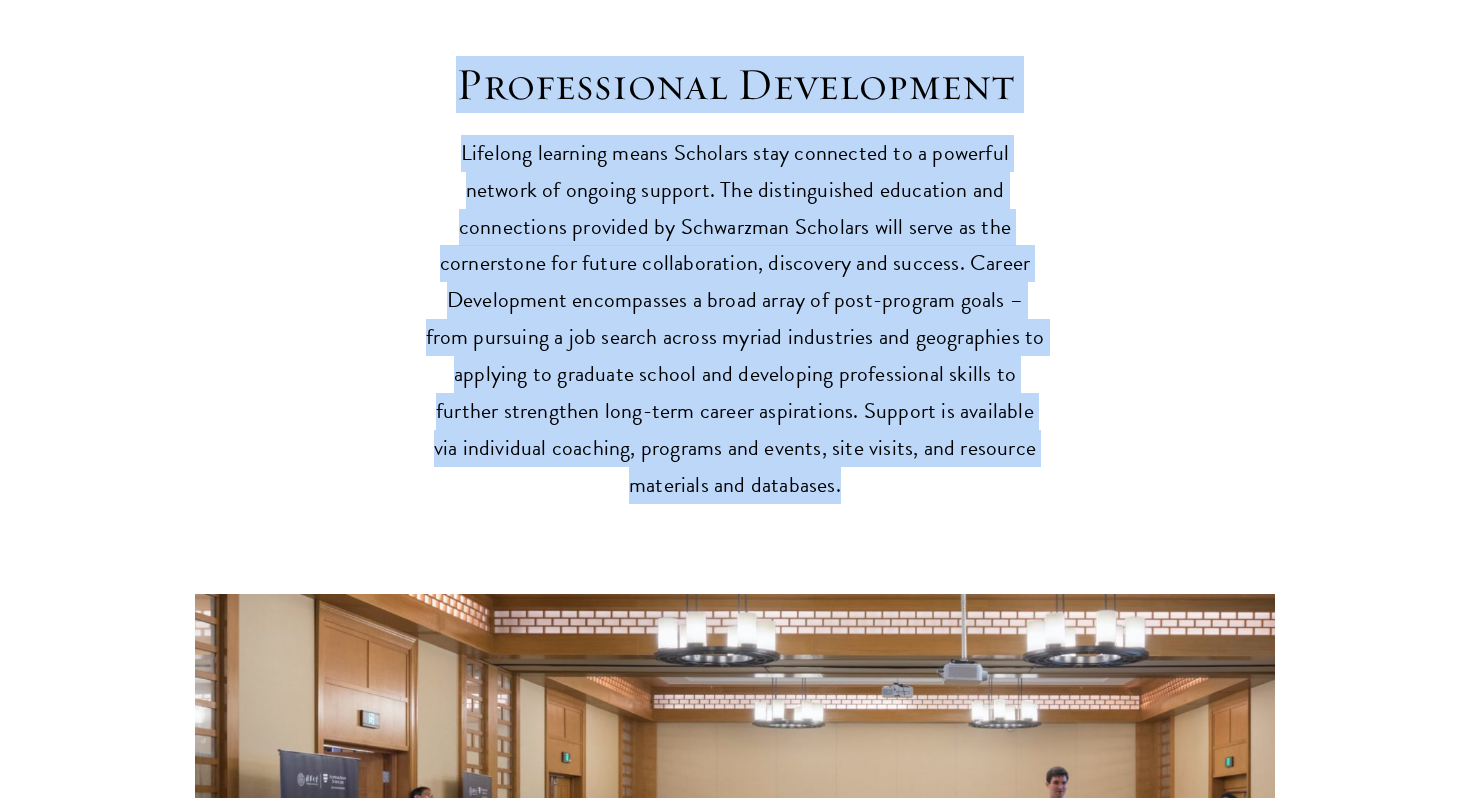 drag, startPoint x: 467, startPoint y: 46, endPoint x: 875, endPoint y: 480, distance: 595.66766 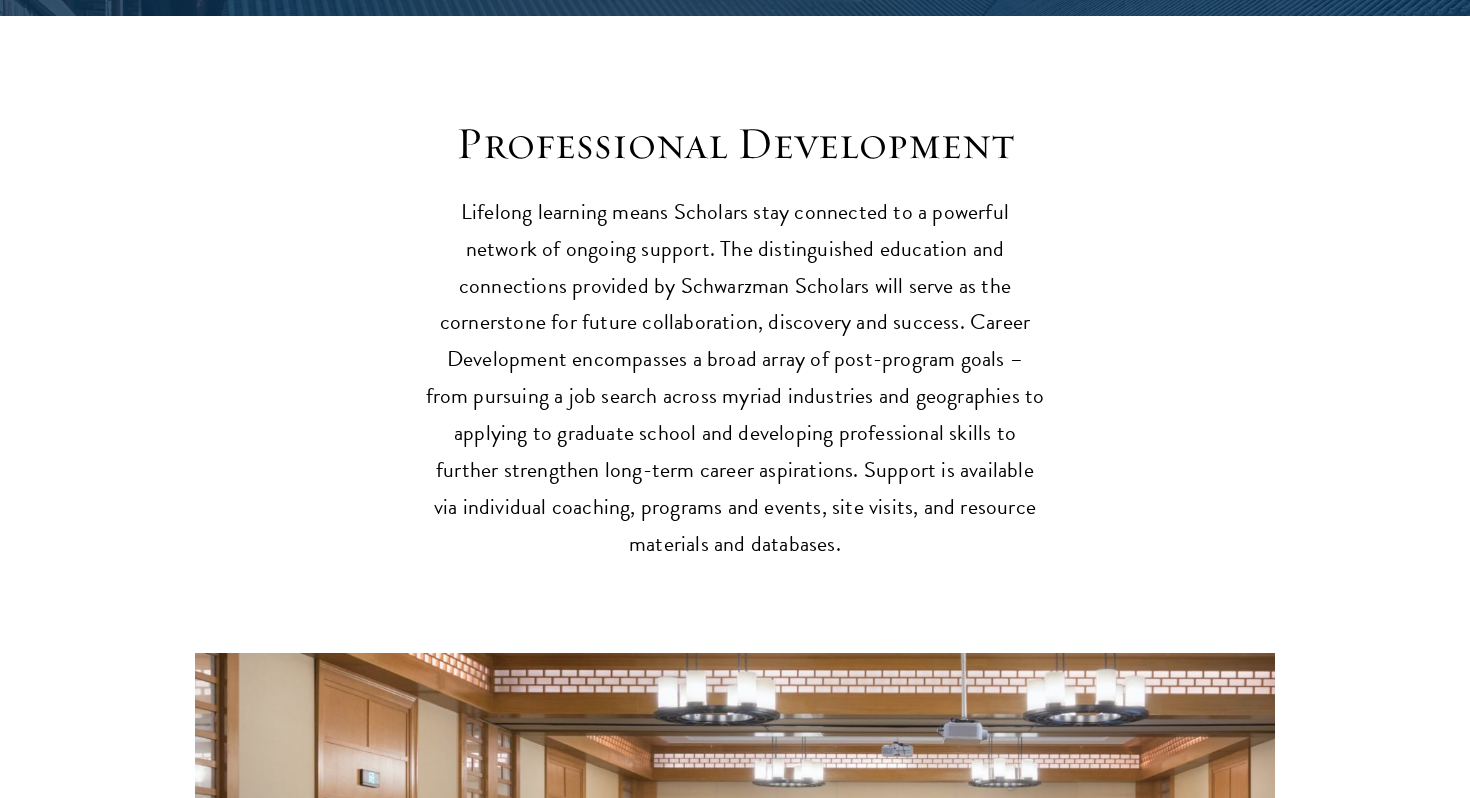 scroll, scrollTop: 2798, scrollLeft: 0, axis: vertical 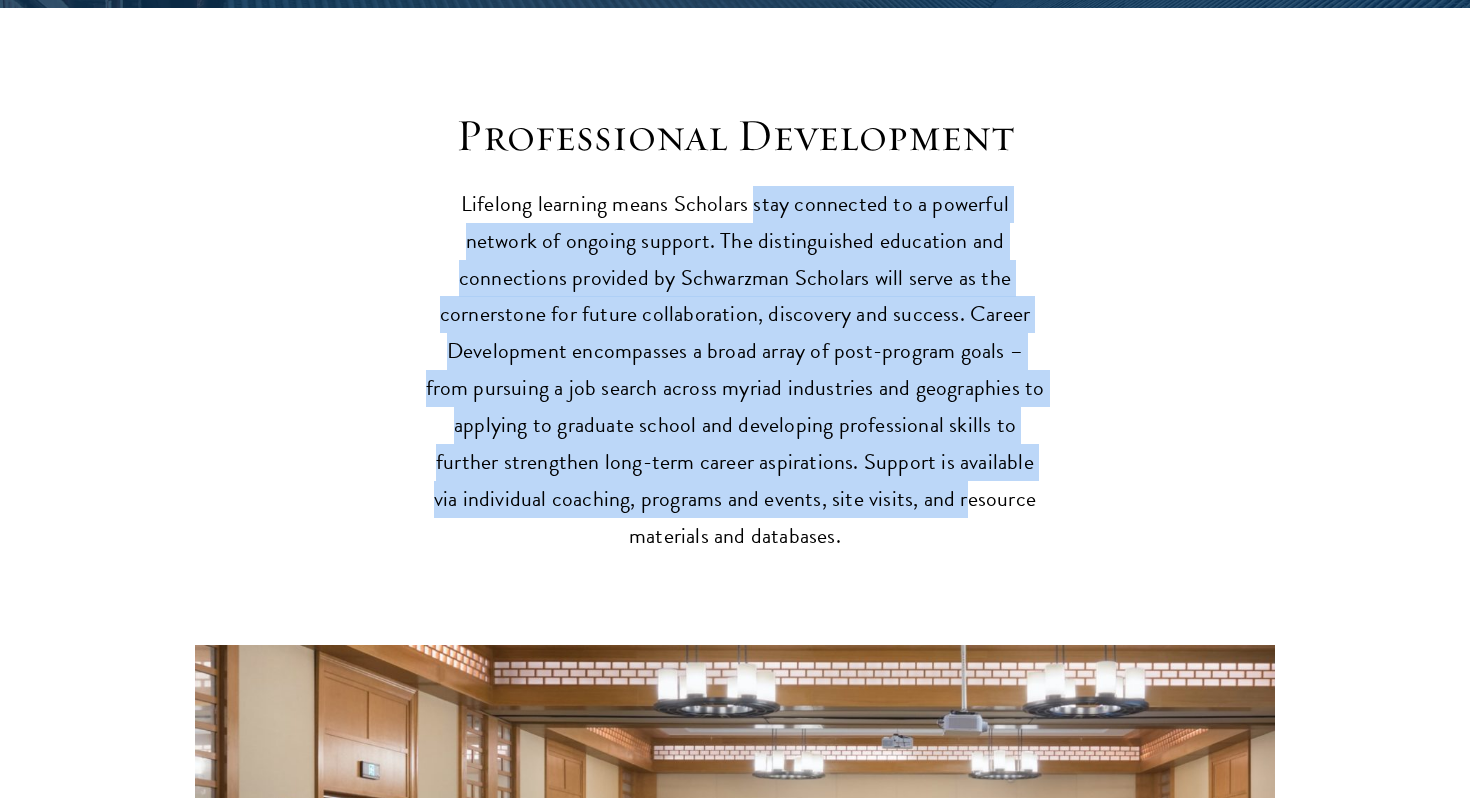 drag, startPoint x: 719, startPoint y: 165, endPoint x: 845, endPoint y: 436, distance: 298.8595 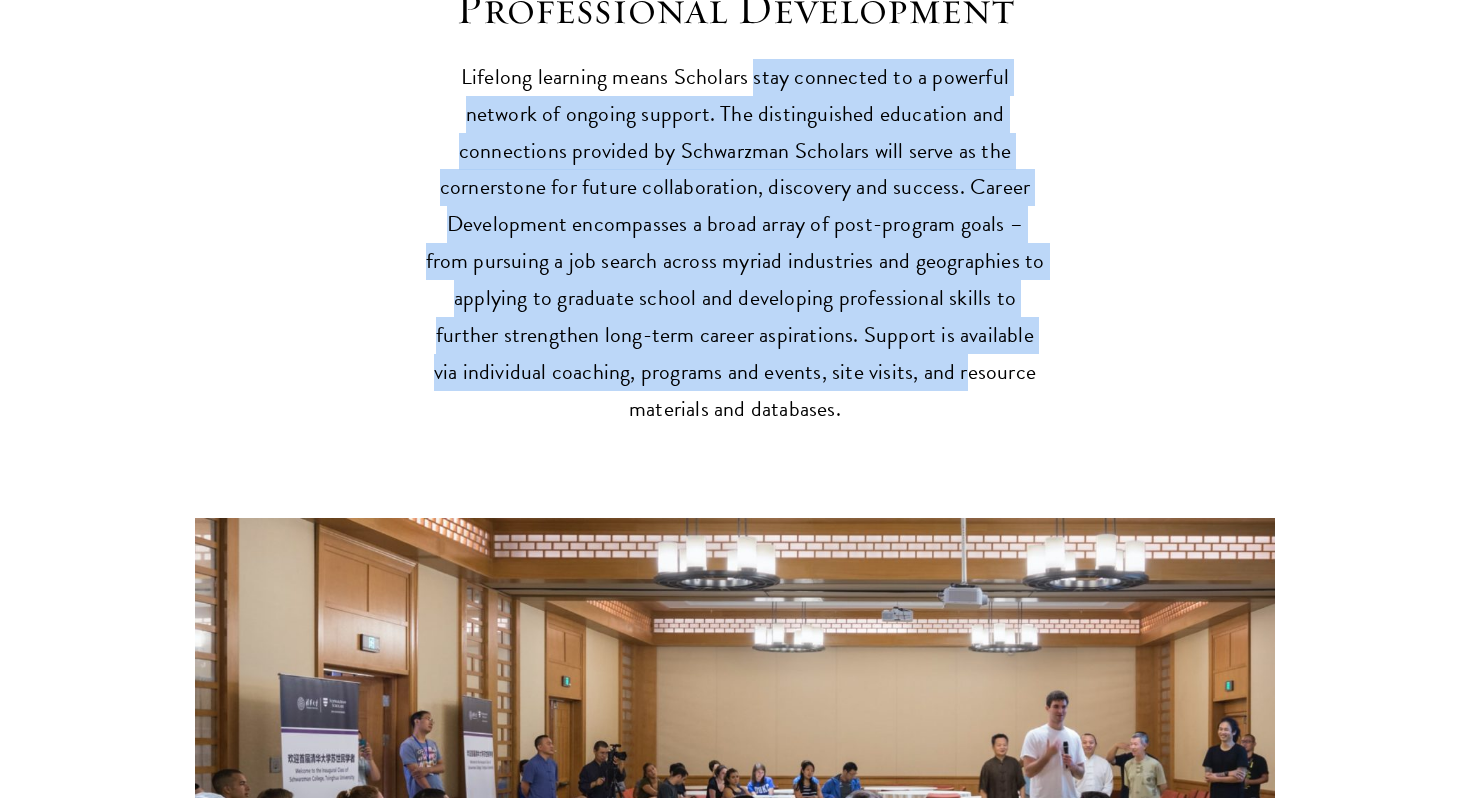 scroll, scrollTop: 2926, scrollLeft: 0, axis: vertical 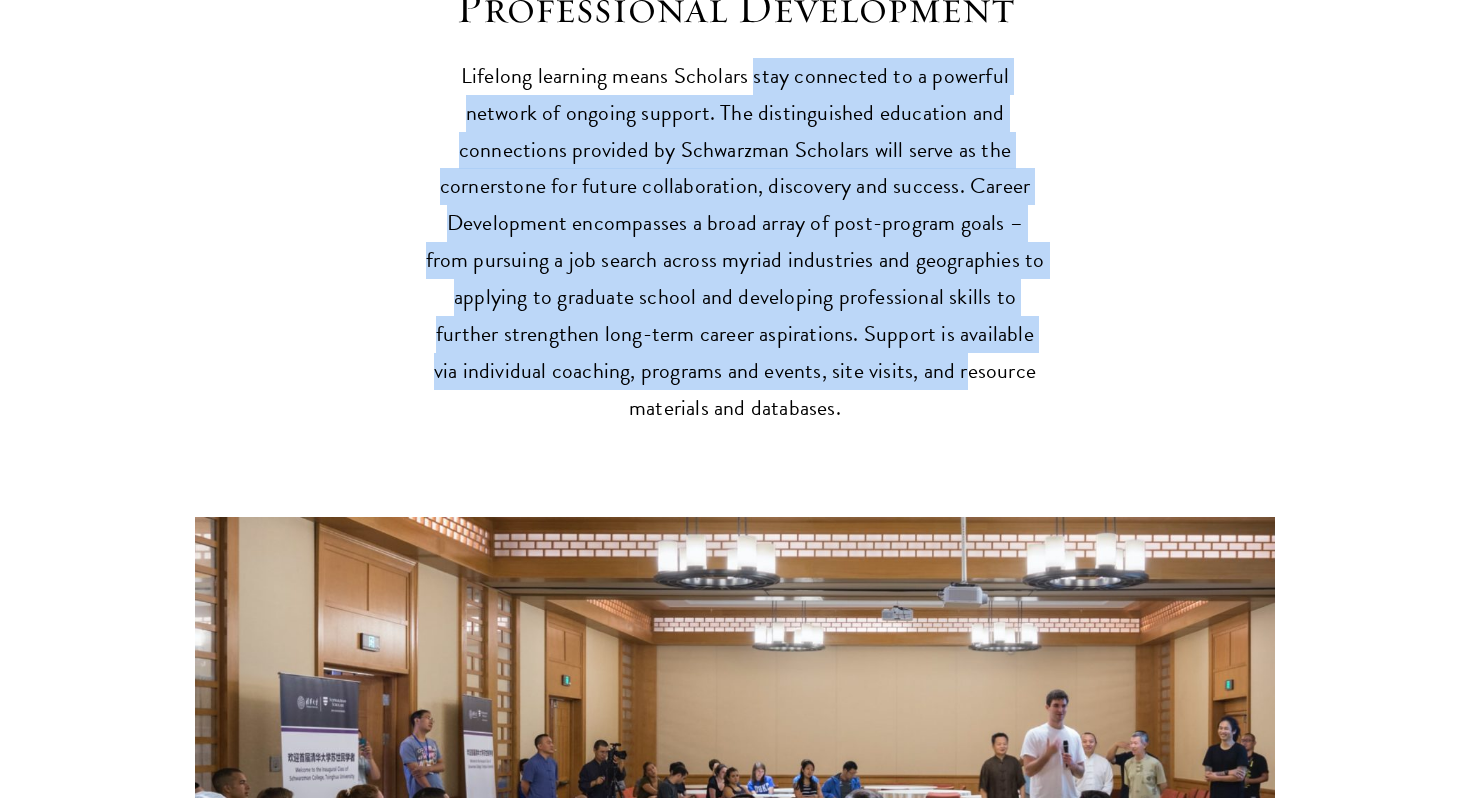click on "Lifelong learning means Scholars stay connected to a powerful network of ongoing support. The distinguished education and connections provided by Schwarzman Scholars will serve as the cornerstone for future collaboration, discovery and success. Career Development encompasses a broad array of post-program goals – from pursuing a job search across myriad industries and geographies to applying to graduate school and developing professional skills to further strengthen long-term career aspirations. Support is available via individual coaching, programs and events, site visits, and resource materials and databases." at bounding box center [735, 243] 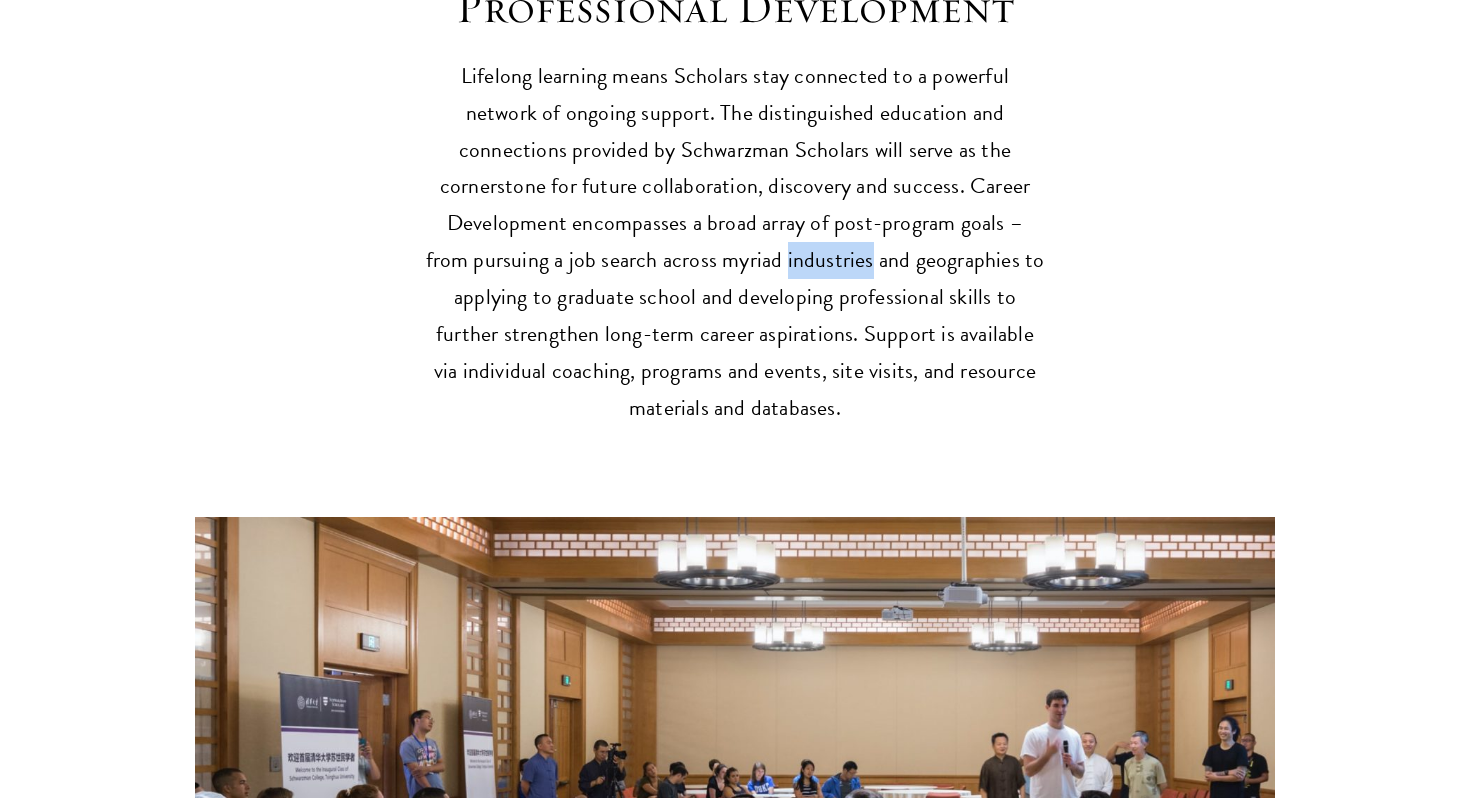 click on "Lifelong learning means Scholars stay connected to a powerful network of ongoing support. The distinguished education and connections provided by Schwarzman Scholars will serve as the cornerstone for future collaboration, discovery and success. Career Development encompasses a broad array of post-program goals – from pursuing a job search across myriad industries and geographies to applying to graduate school and developing professional skills to further strengthen long-term career aspirations. Support is available via individual coaching, programs and events, site visits, and resource materials and databases." at bounding box center [735, 243] 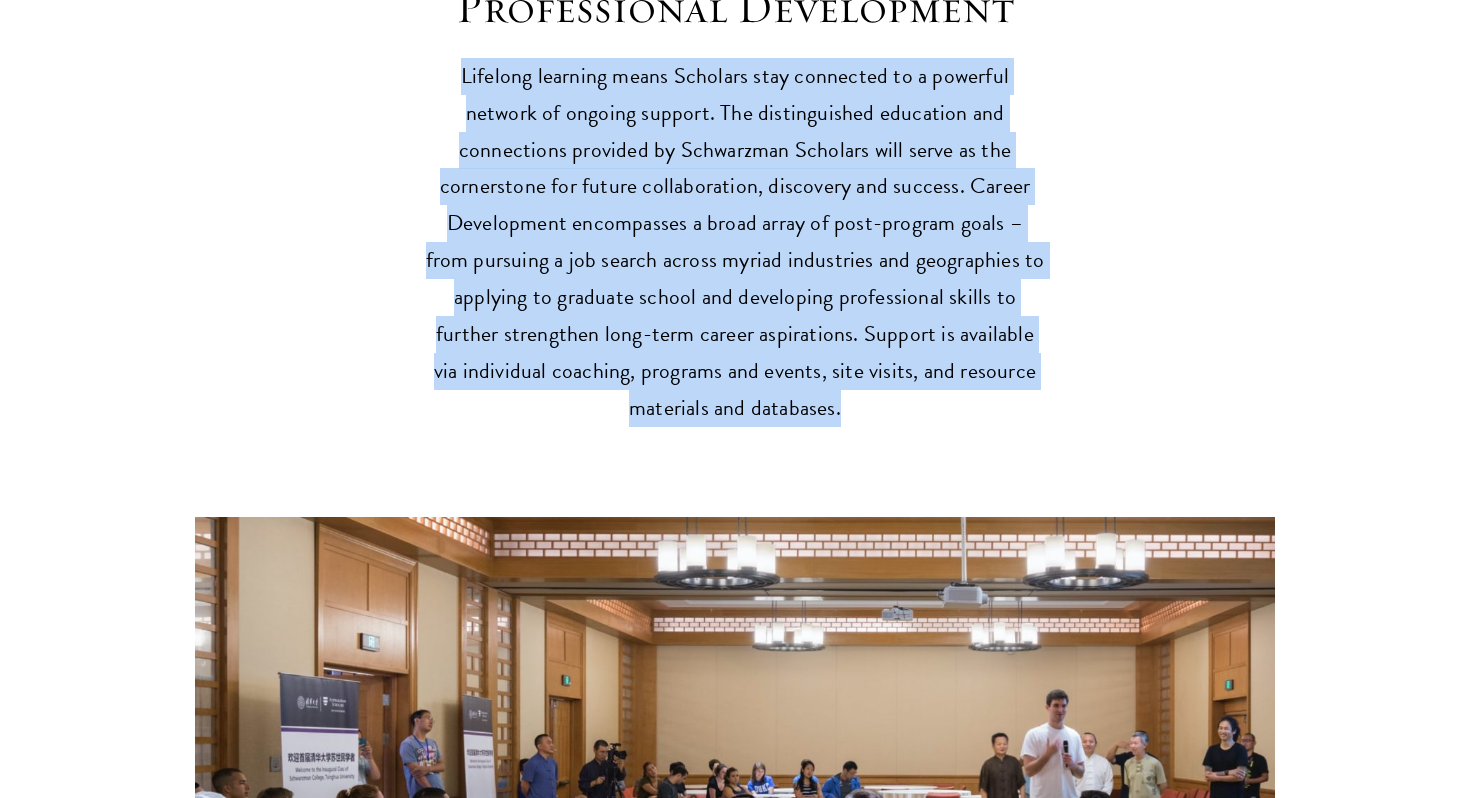 click on "Lifelong learning means Scholars stay connected to a powerful network of ongoing support. The distinguished education and connections provided by Schwarzman Scholars will serve as the cornerstone for future collaboration, discovery and success. Career Development encompasses a broad array of post-program goals – from pursuing a job search across myriad industries and geographies to applying to graduate school and developing professional skills to further strengthen long-term career aspirations. Support is available via individual coaching, programs and events, site visits, and resource materials and databases." at bounding box center (735, 243) 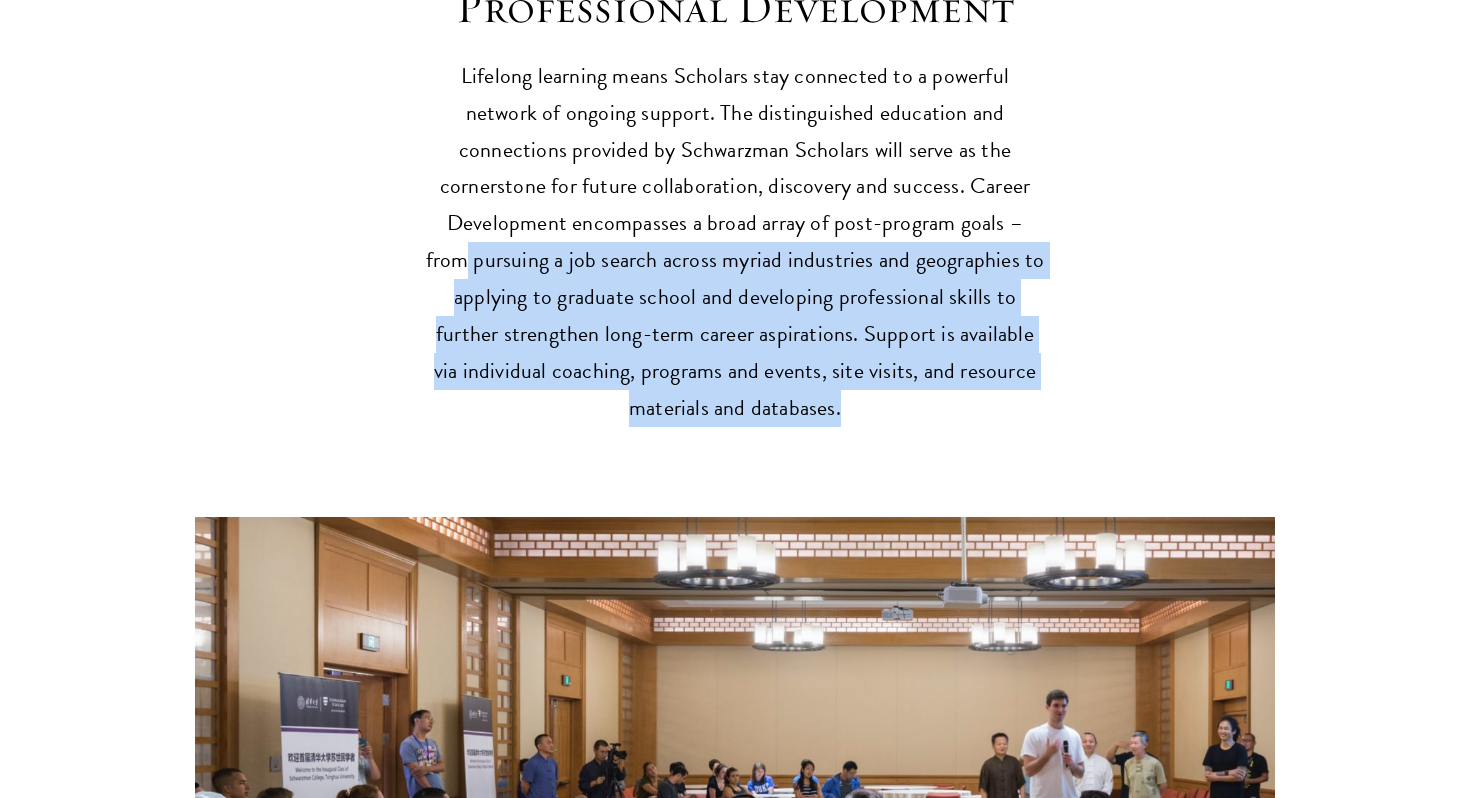drag, startPoint x: 914, startPoint y: 175, endPoint x: 821, endPoint y: 347, distance: 195.53261 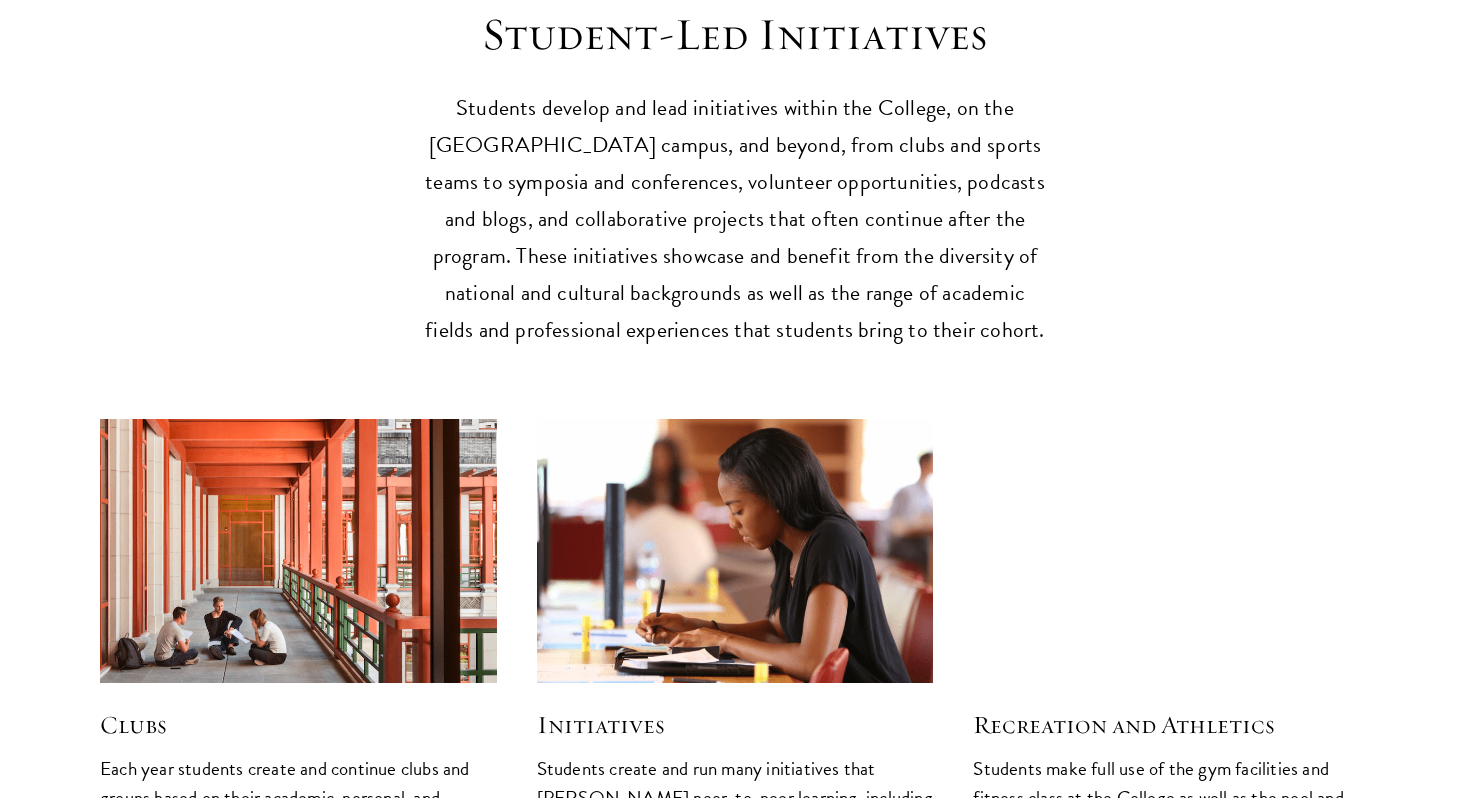 scroll, scrollTop: 4862, scrollLeft: 0, axis: vertical 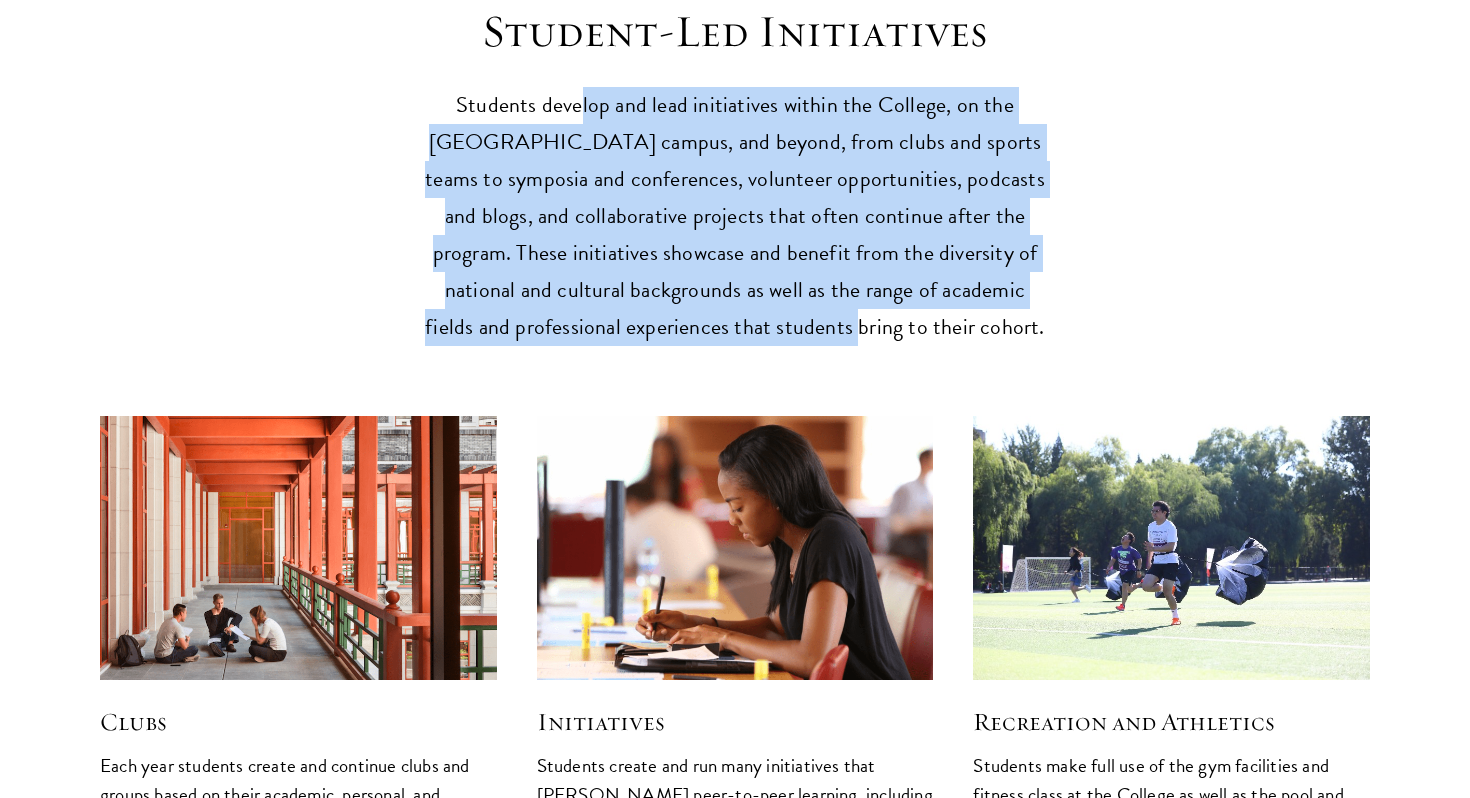 drag, startPoint x: 587, startPoint y: 54, endPoint x: 888, endPoint y: 276, distance: 374.01202 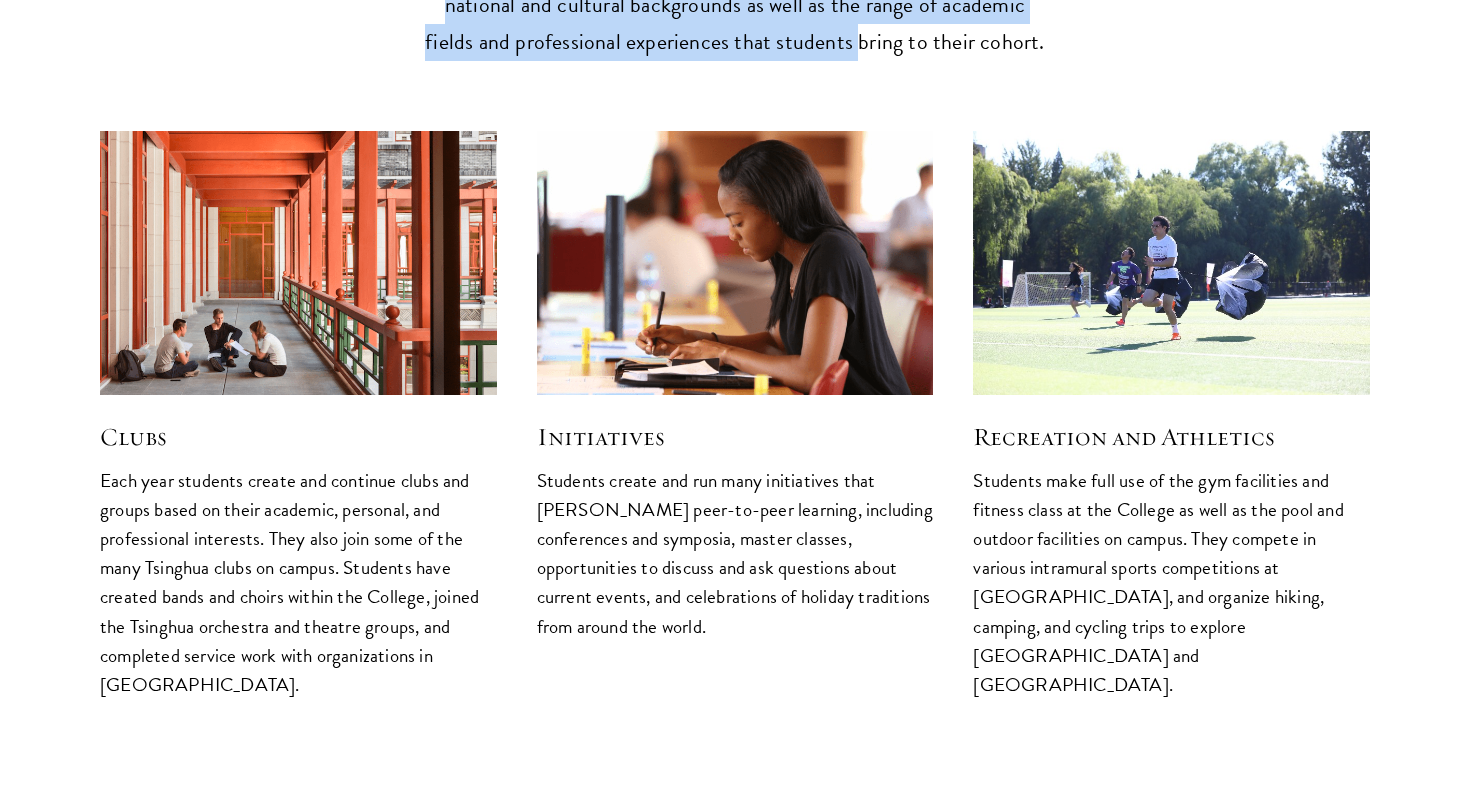 scroll, scrollTop: 5151, scrollLeft: 0, axis: vertical 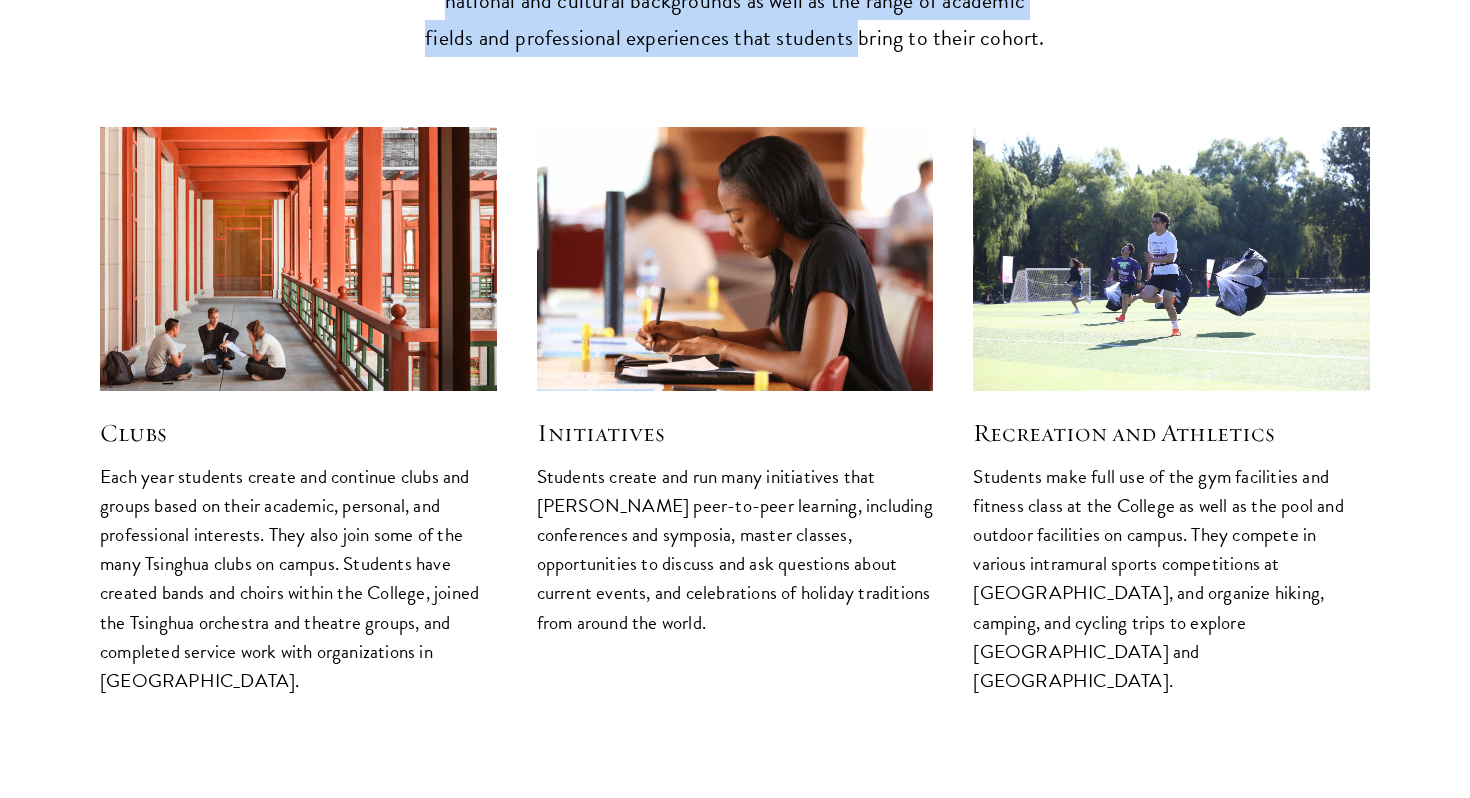 click at bounding box center (298, 259) 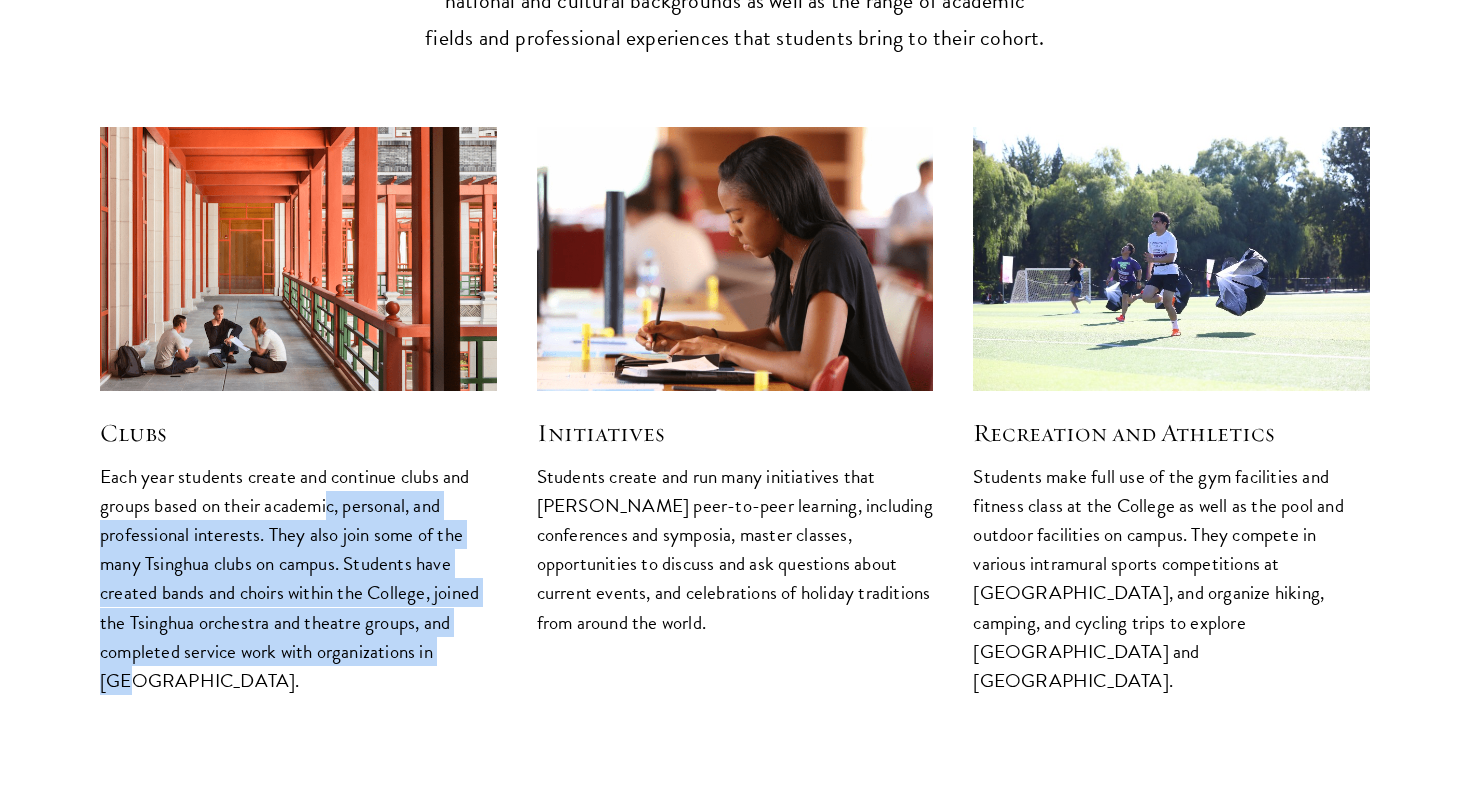 drag, startPoint x: 331, startPoint y: 449, endPoint x: 466, endPoint y: 611, distance: 210.87674 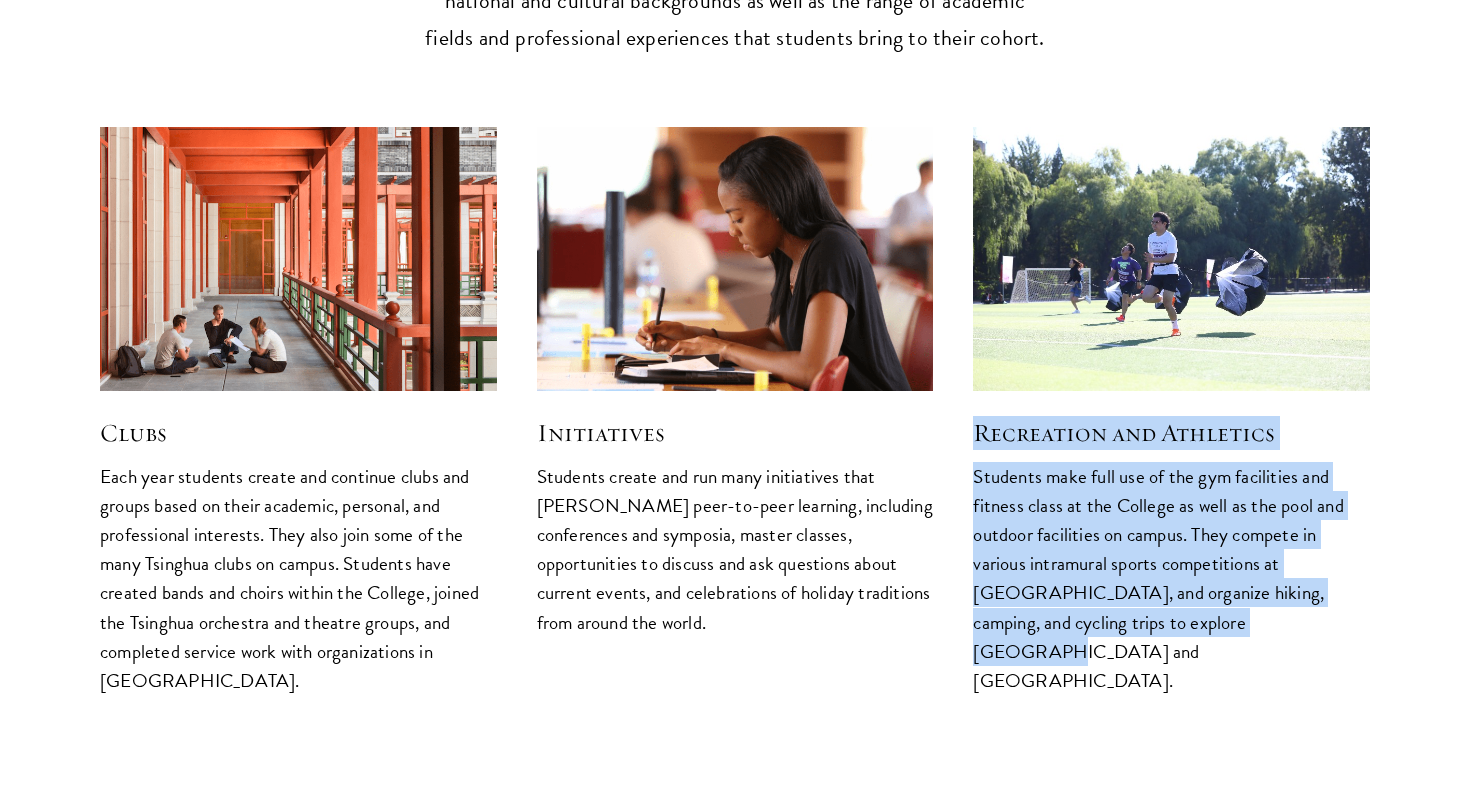 drag, startPoint x: 974, startPoint y: 381, endPoint x: 1170, endPoint y: 575, distance: 275.77527 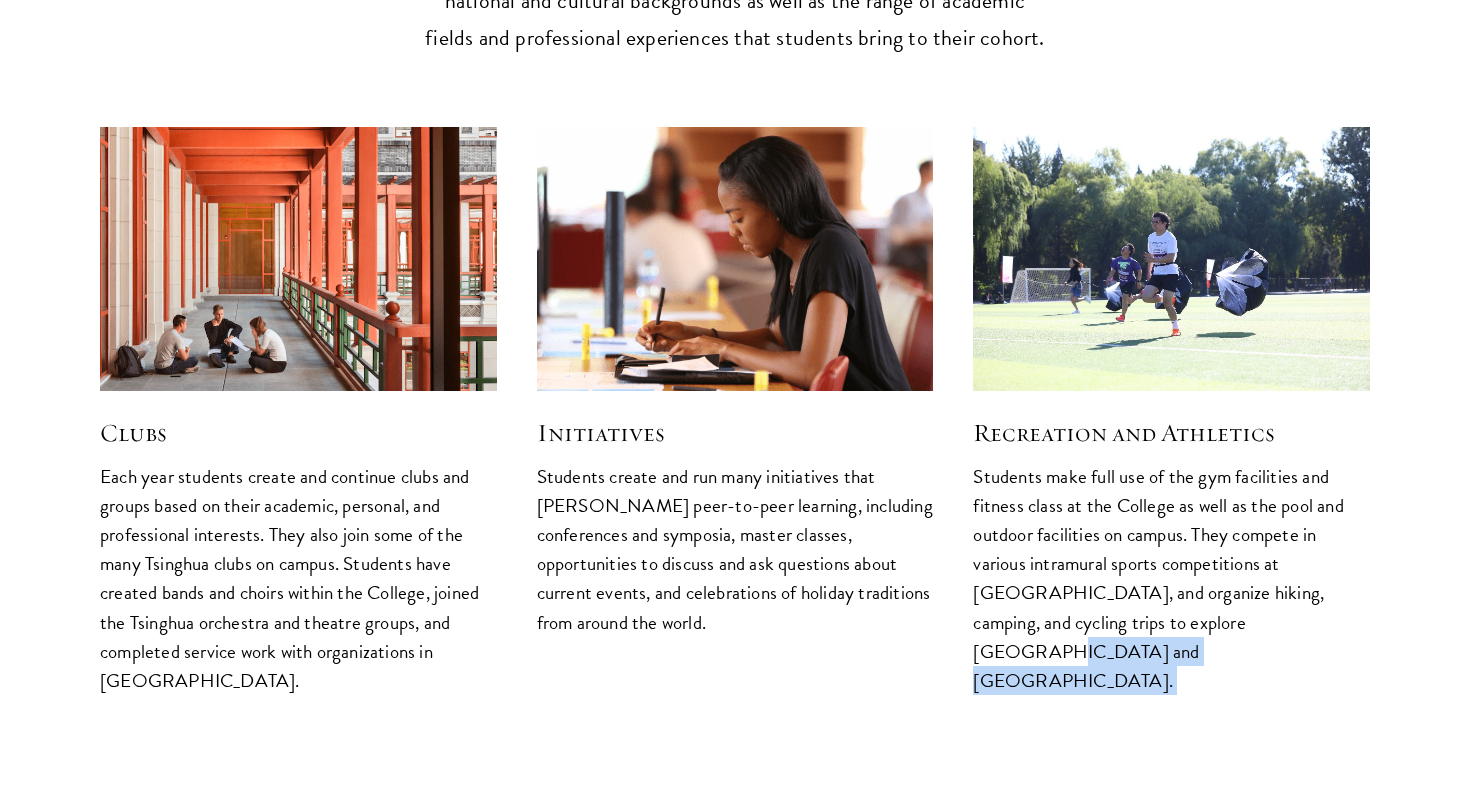 click on "Students make full use of the gym facilities and fitness class at the College as well as the pool and outdoor facilities on campus. They compete in various intramural sports competitions at Tsinghua, and organize hiking, camping, and cycling trips to explore Beijing and China." at bounding box center [1171, 578] 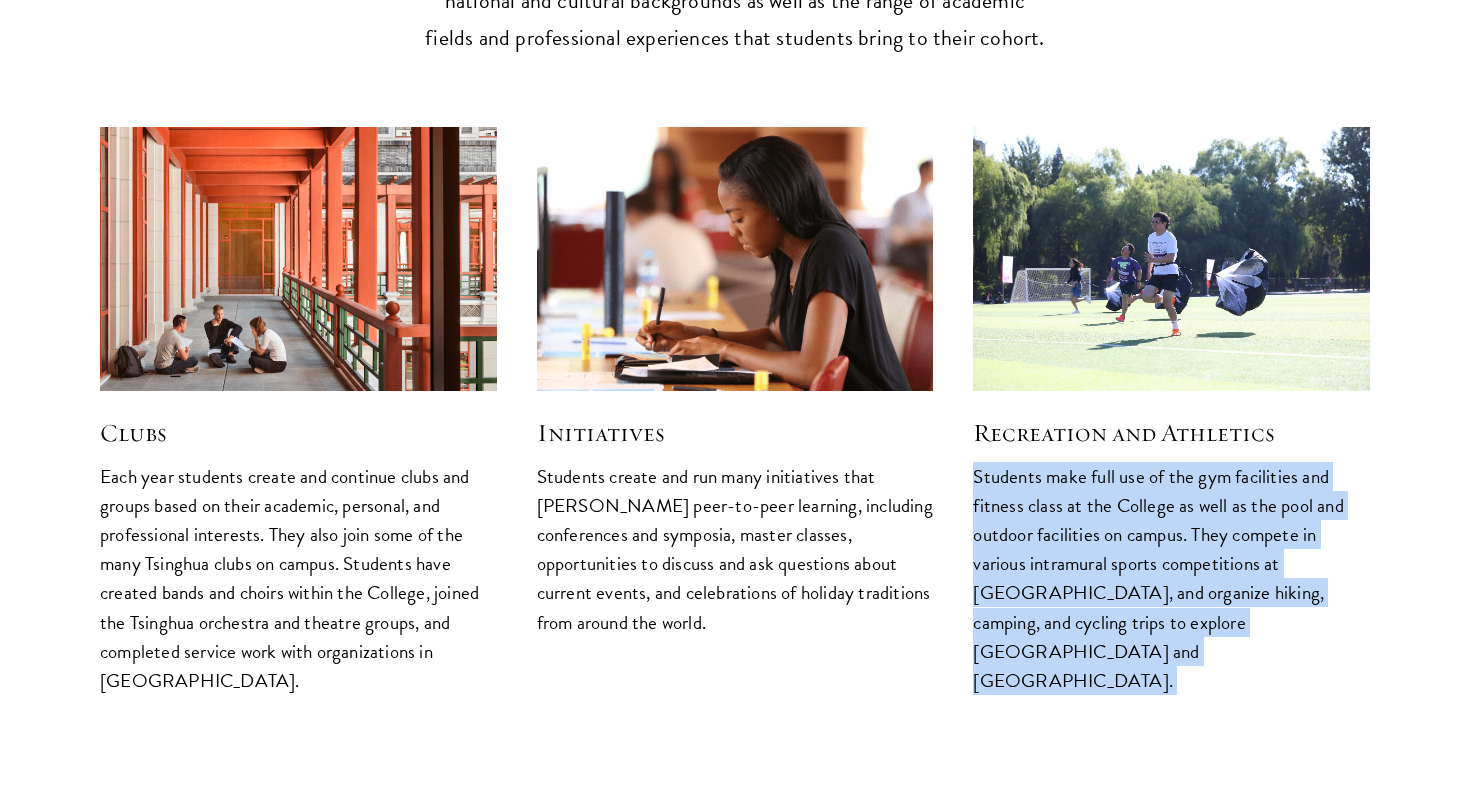 click on "Students make full use of the gym facilities and fitness class at the College as well as the pool and outdoor facilities on campus. They compete in various intramural sports competitions at Tsinghua, and organize hiking, camping, and cycling trips to explore Beijing and China." at bounding box center [1171, 578] 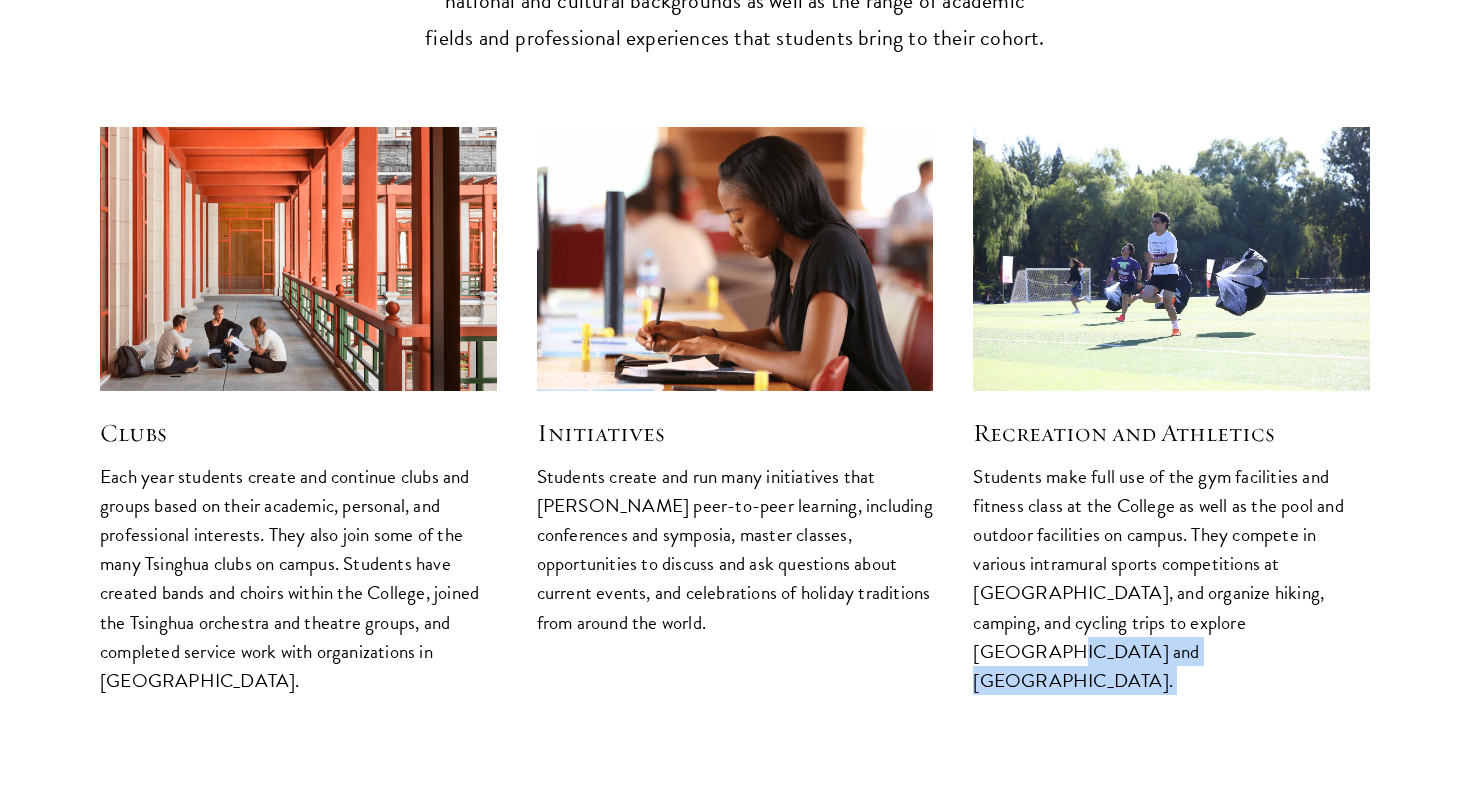 click on "Students make full use of the gym facilities and fitness class at the College as well as the pool and outdoor facilities on campus. They compete in various intramural sports competitions at Tsinghua, and organize hiking, camping, and cycling trips to explore Beijing and China." at bounding box center (1171, 578) 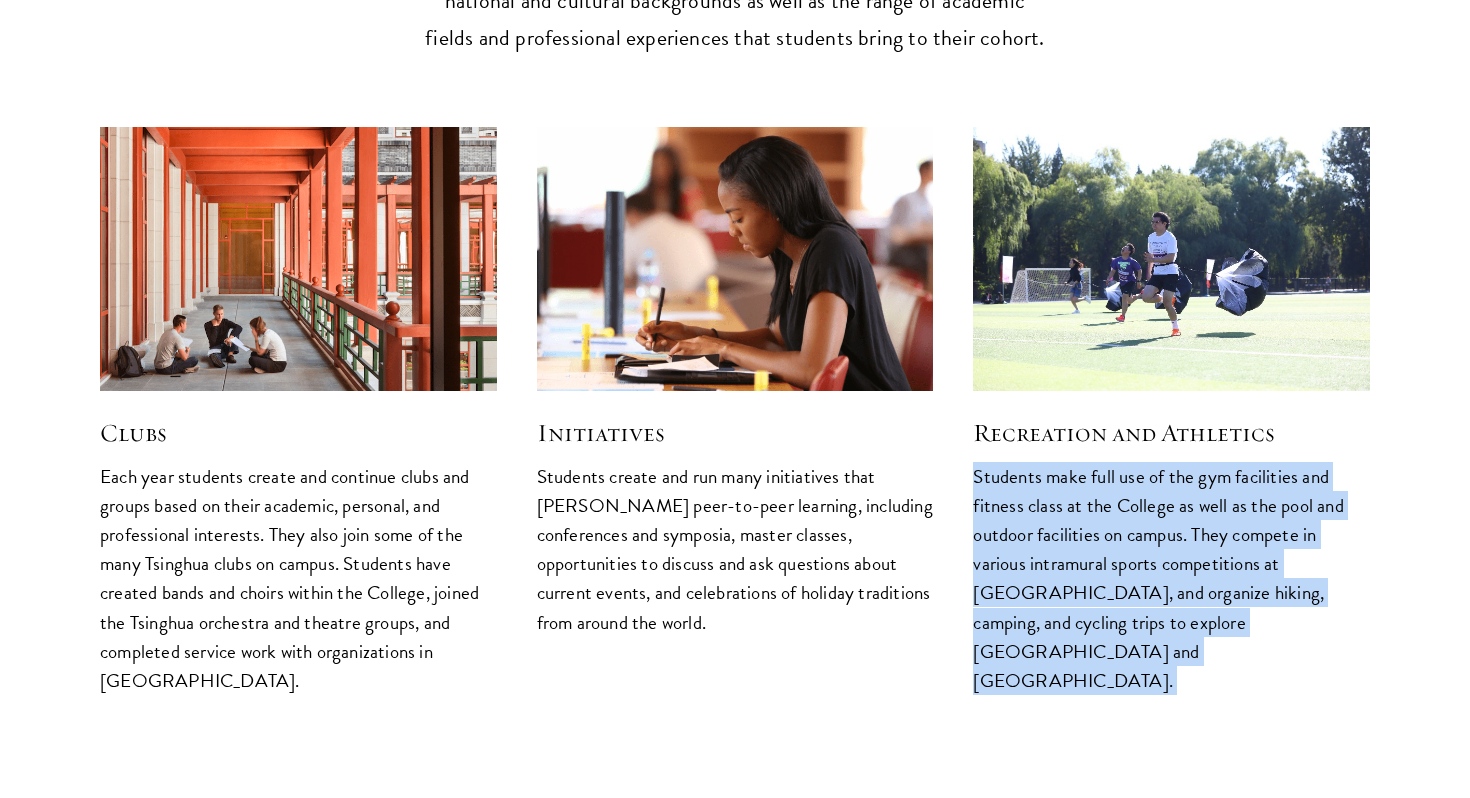 click on "Students make full use of the gym facilities and fitness class at the College as well as the pool and outdoor facilities on campus. They compete in various intramural sports competitions at Tsinghua, and organize hiking, camping, and cycling trips to explore Beijing and China." at bounding box center (1171, 578) 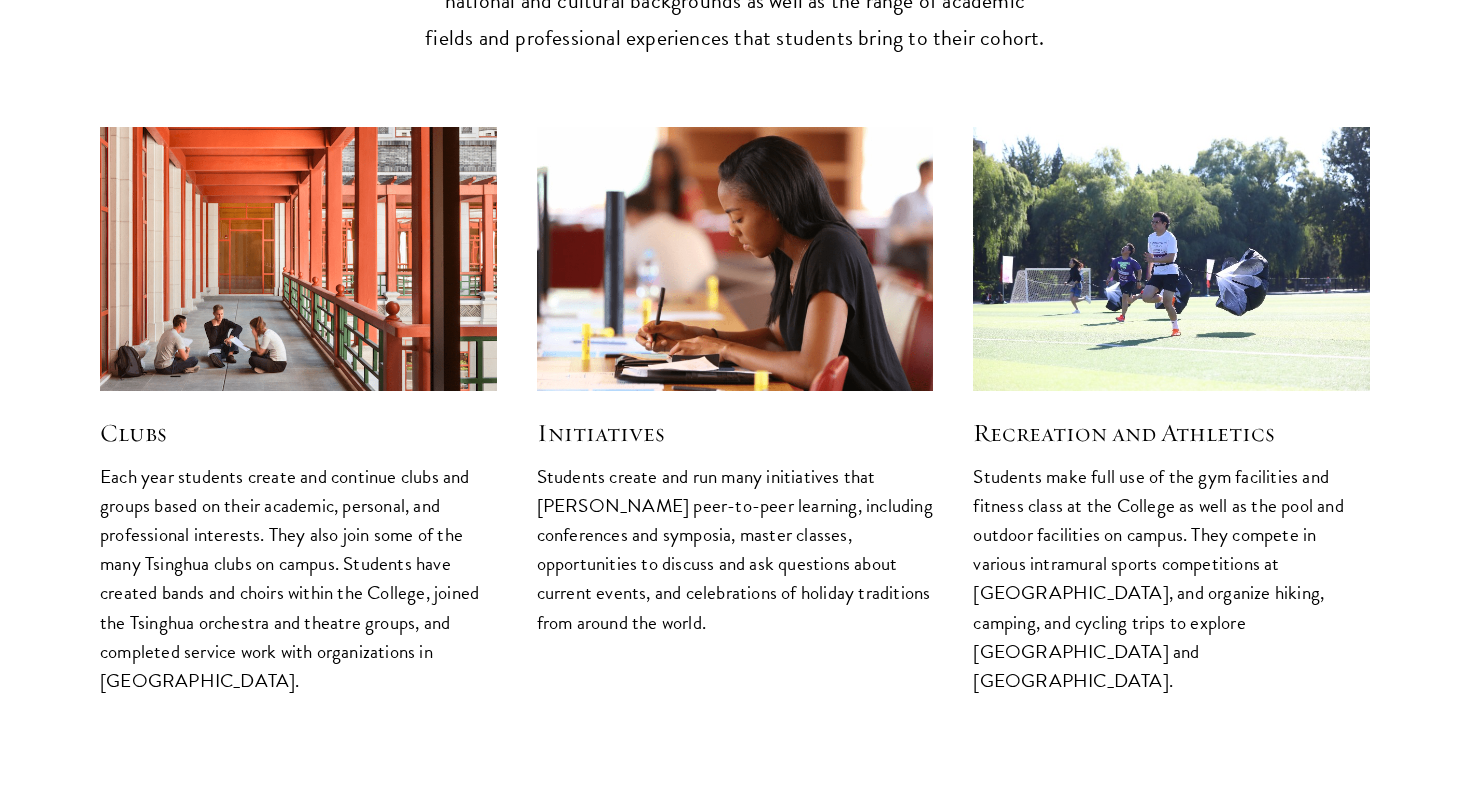 click on "Students make full use of the gym facilities and fitness class at the College as well as the pool and outdoor facilities on campus. They compete in various intramural sports competitions at Tsinghua, and organize hiking, camping, and cycling trips to explore Beijing and China." at bounding box center [1171, 578] 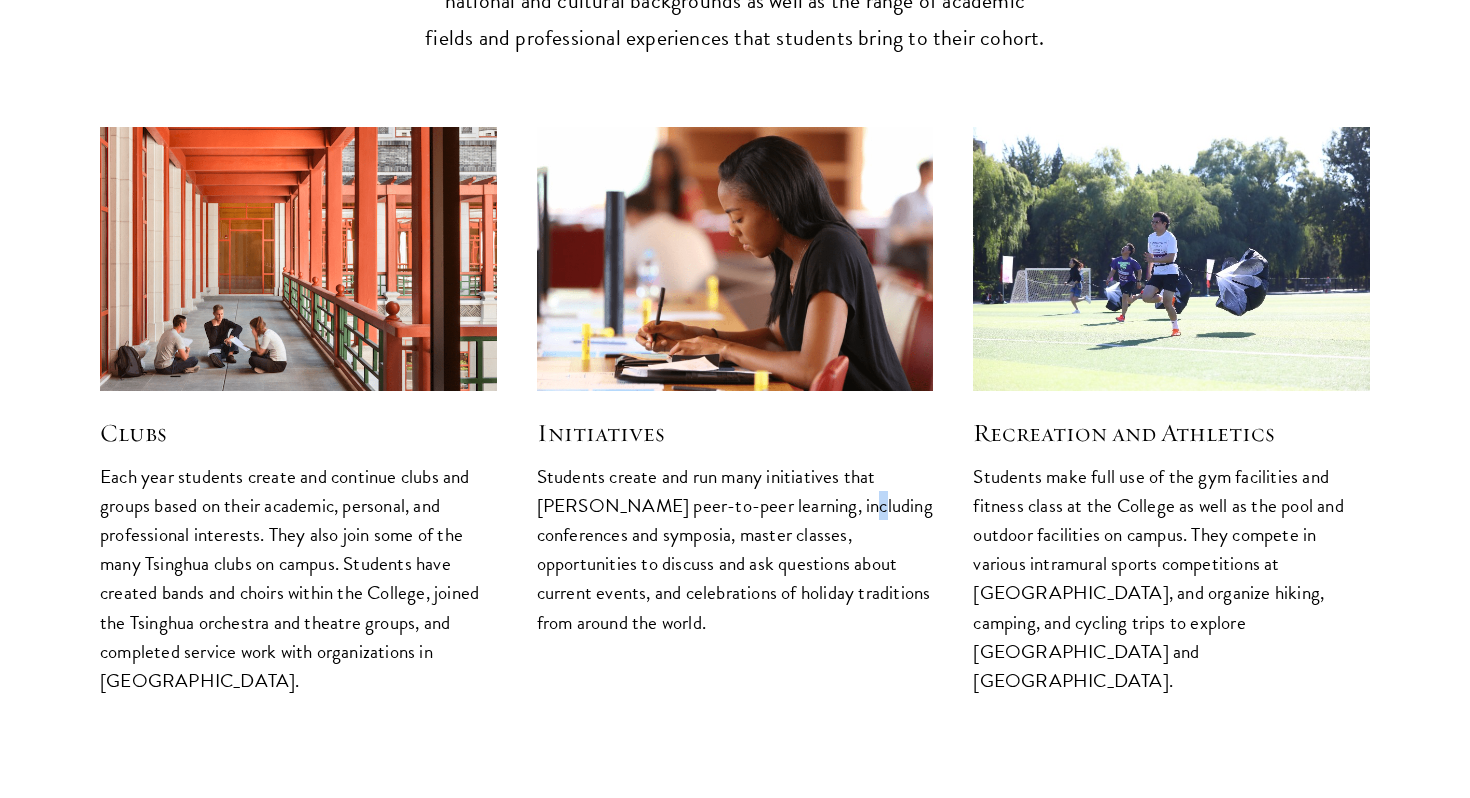 click on "Students create and run many initiatives that foster peer-to-peer learning, including conferences and symposia, master classes, opportunities to discuss and ask questions about current events, and celebrations of holiday traditions from around the world." at bounding box center (735, 549) 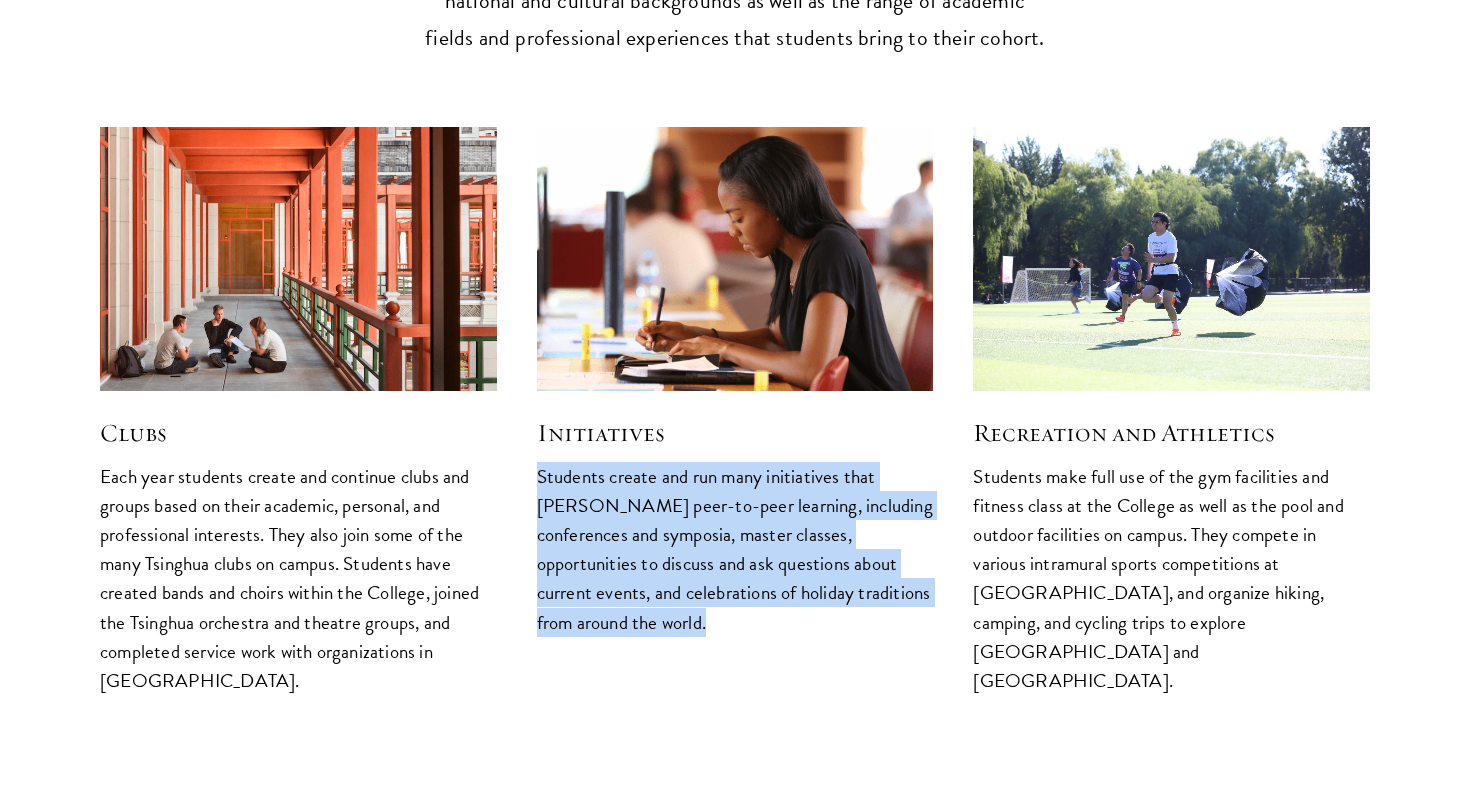 click on "Students create and run many initiatives that foster peer-to-peer learning, including conferences and symposia, master classes, opportunities to discuss and ask questions about current events, and celebrations of holiday traditions from around the world." at bounding box center [735, 549] 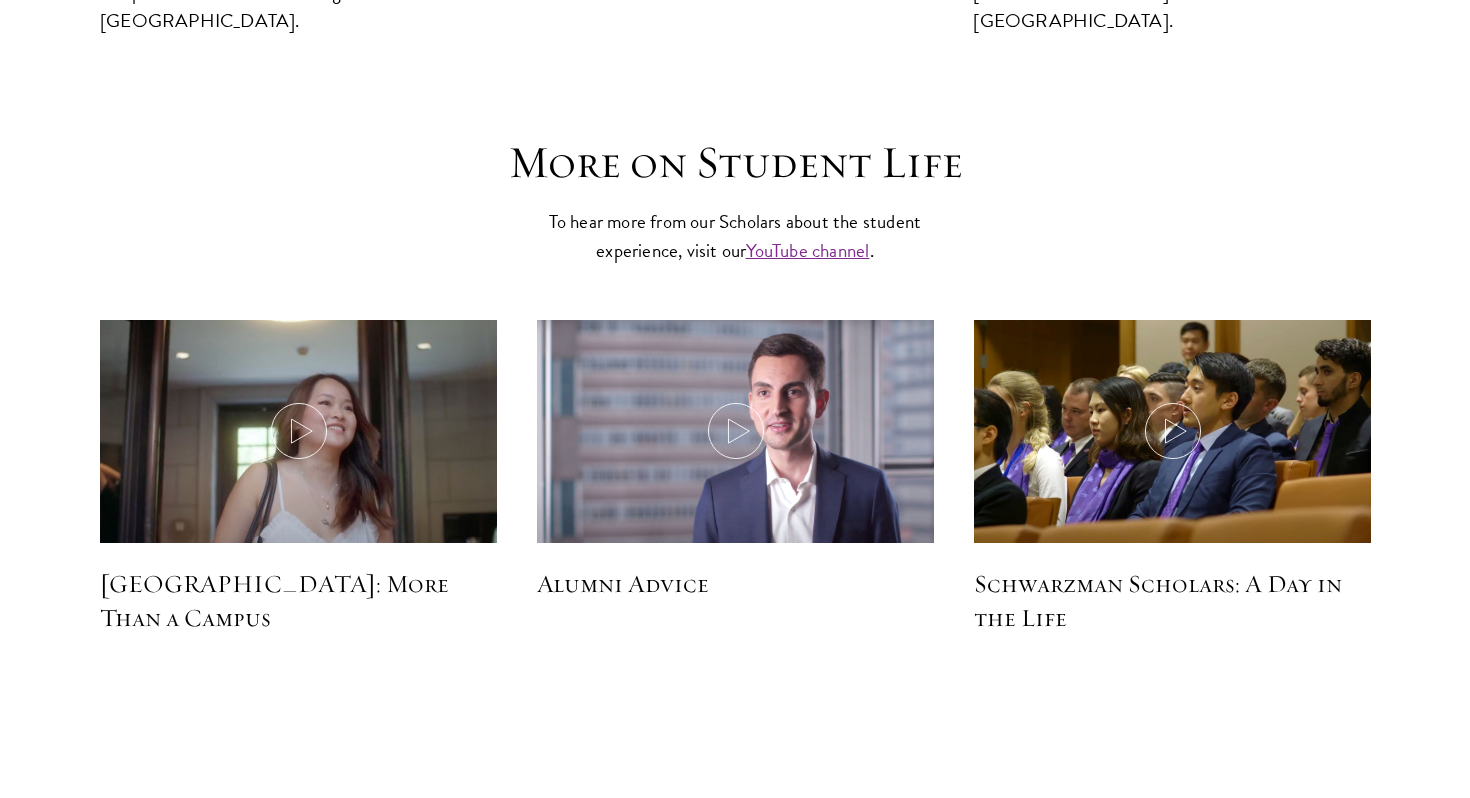 scroll, scrollTop: 5819, scrollLeft: 0, axis: vertical 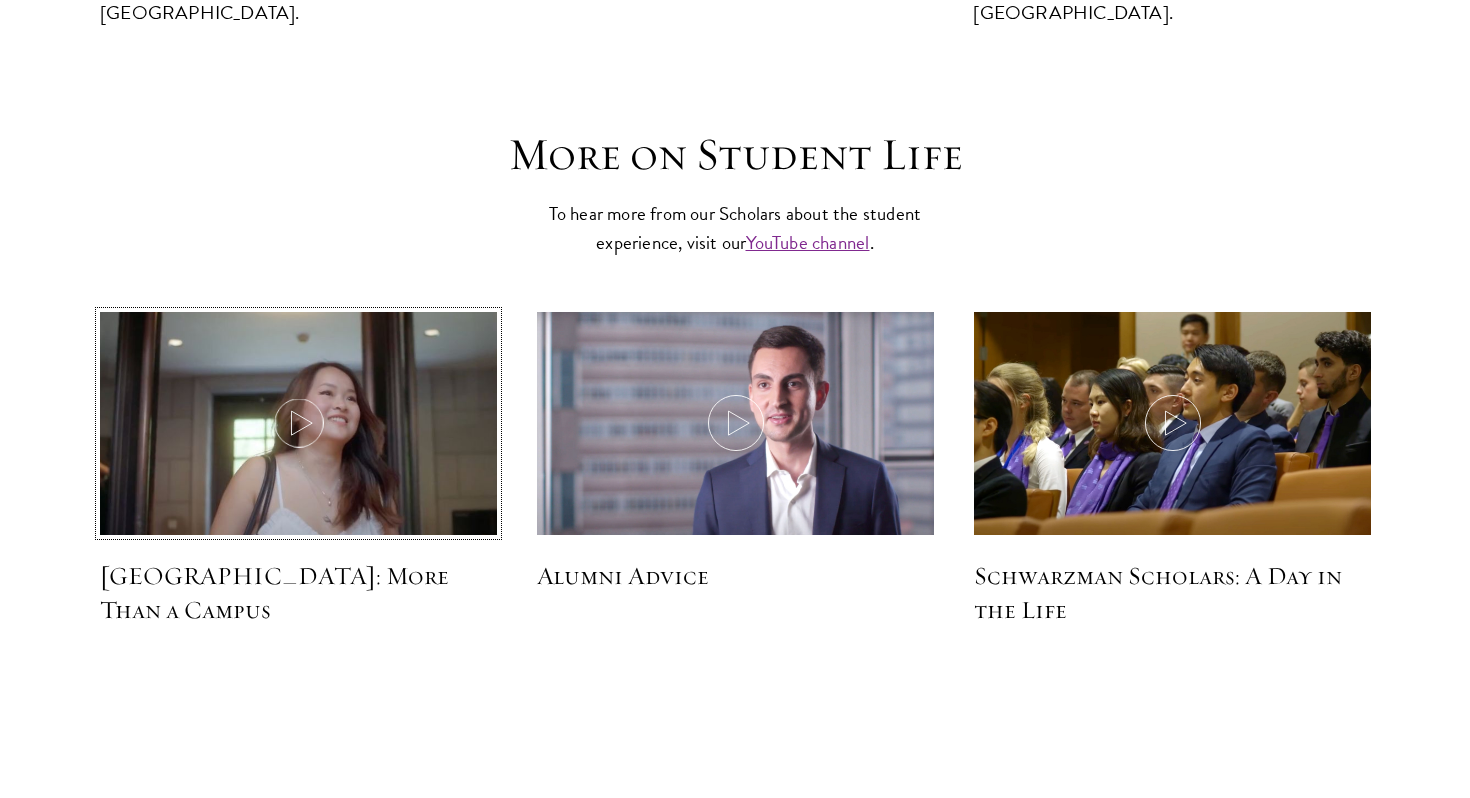 click 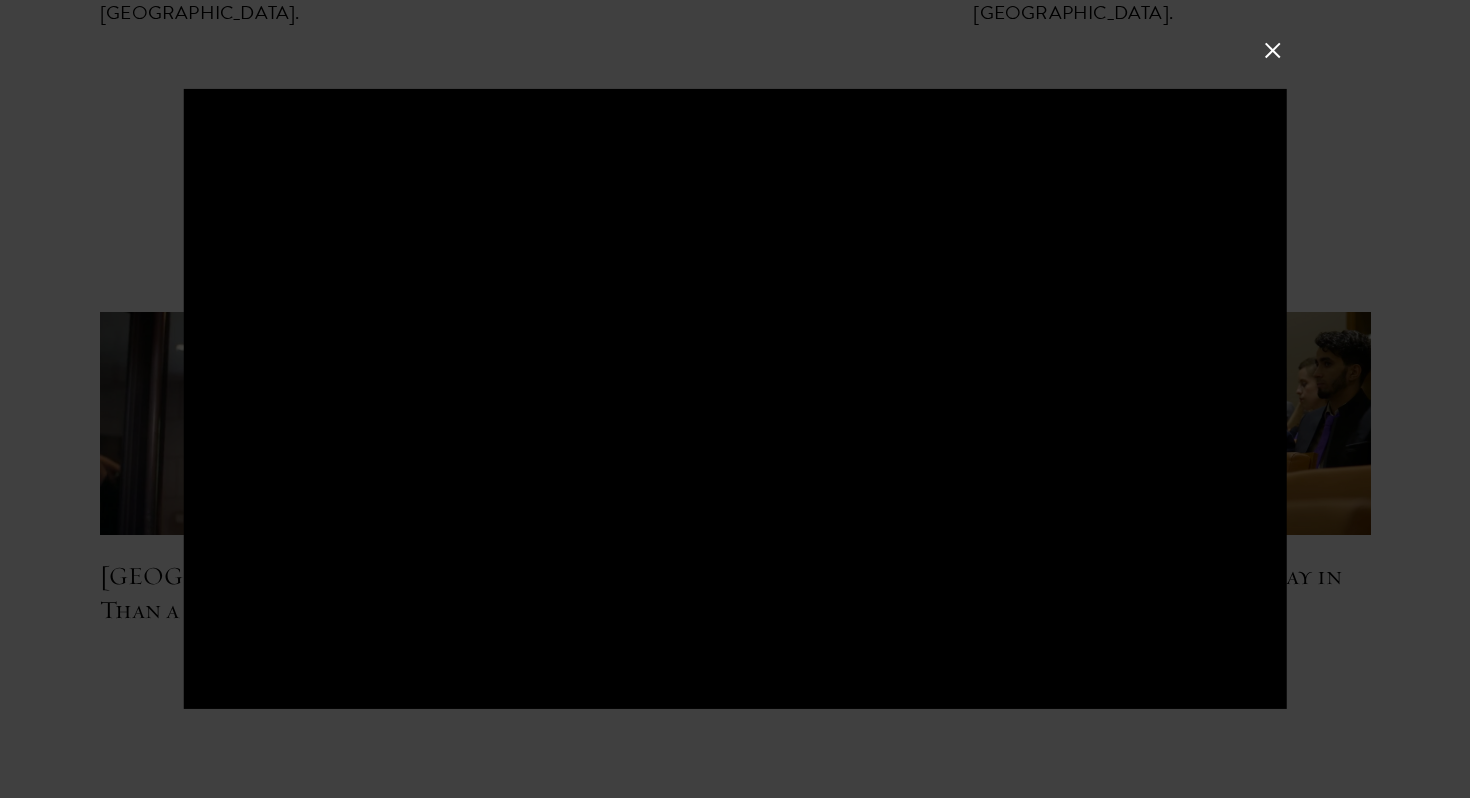 click at bounding box center [735, 399] 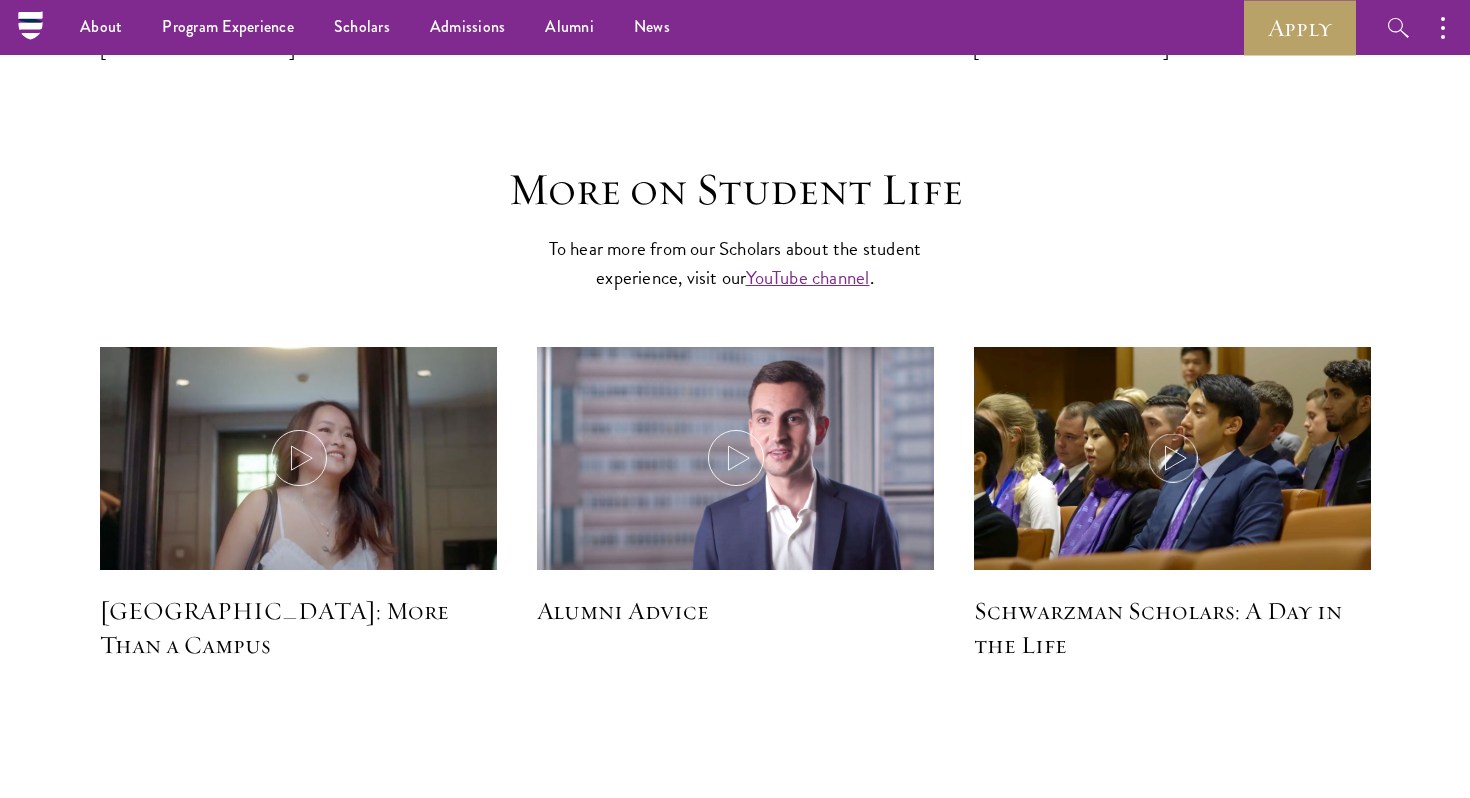 scroll, scrollTop: 5785, scrollLeft: 0, axis: vertical 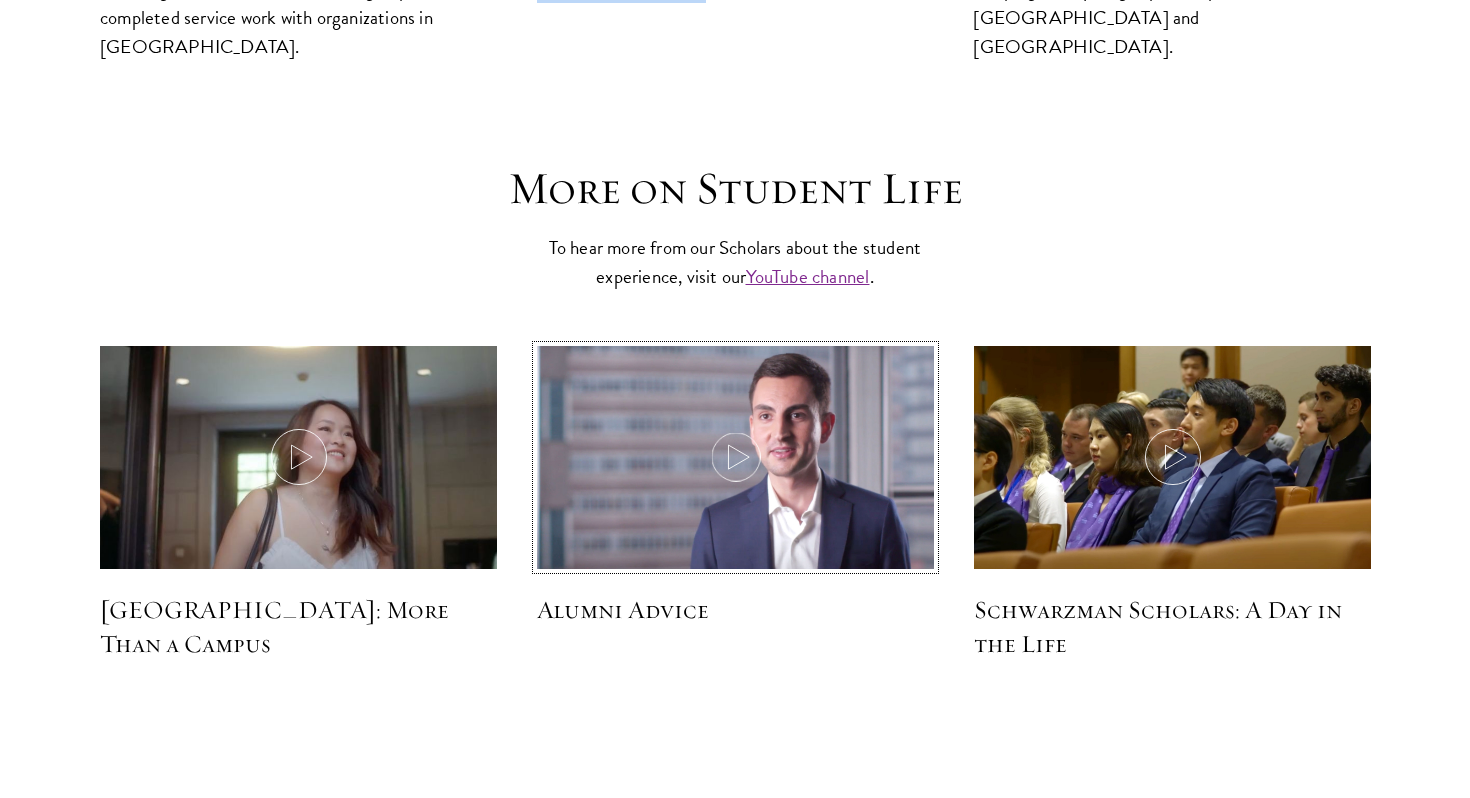 click 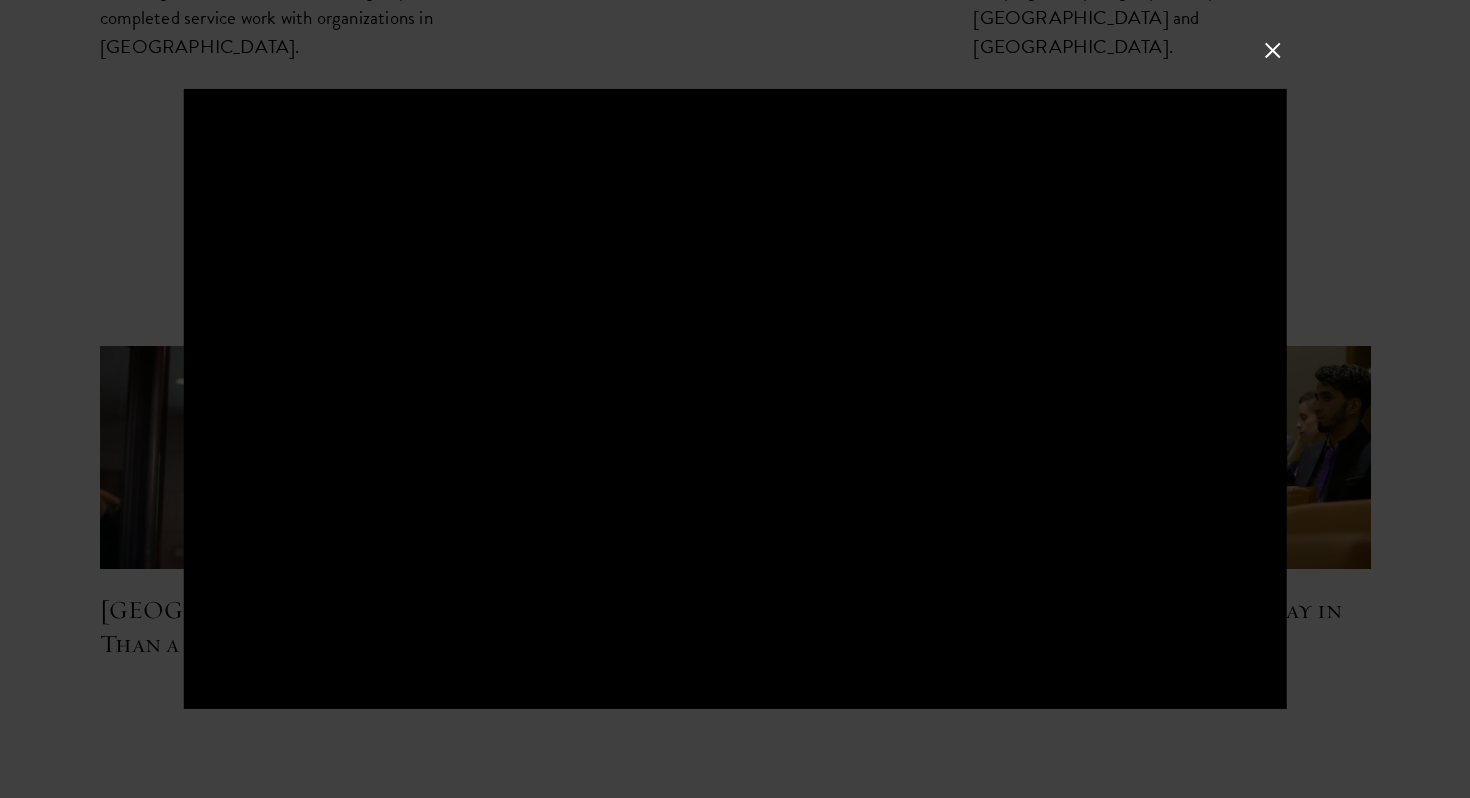click at bounding box center (735, 399) 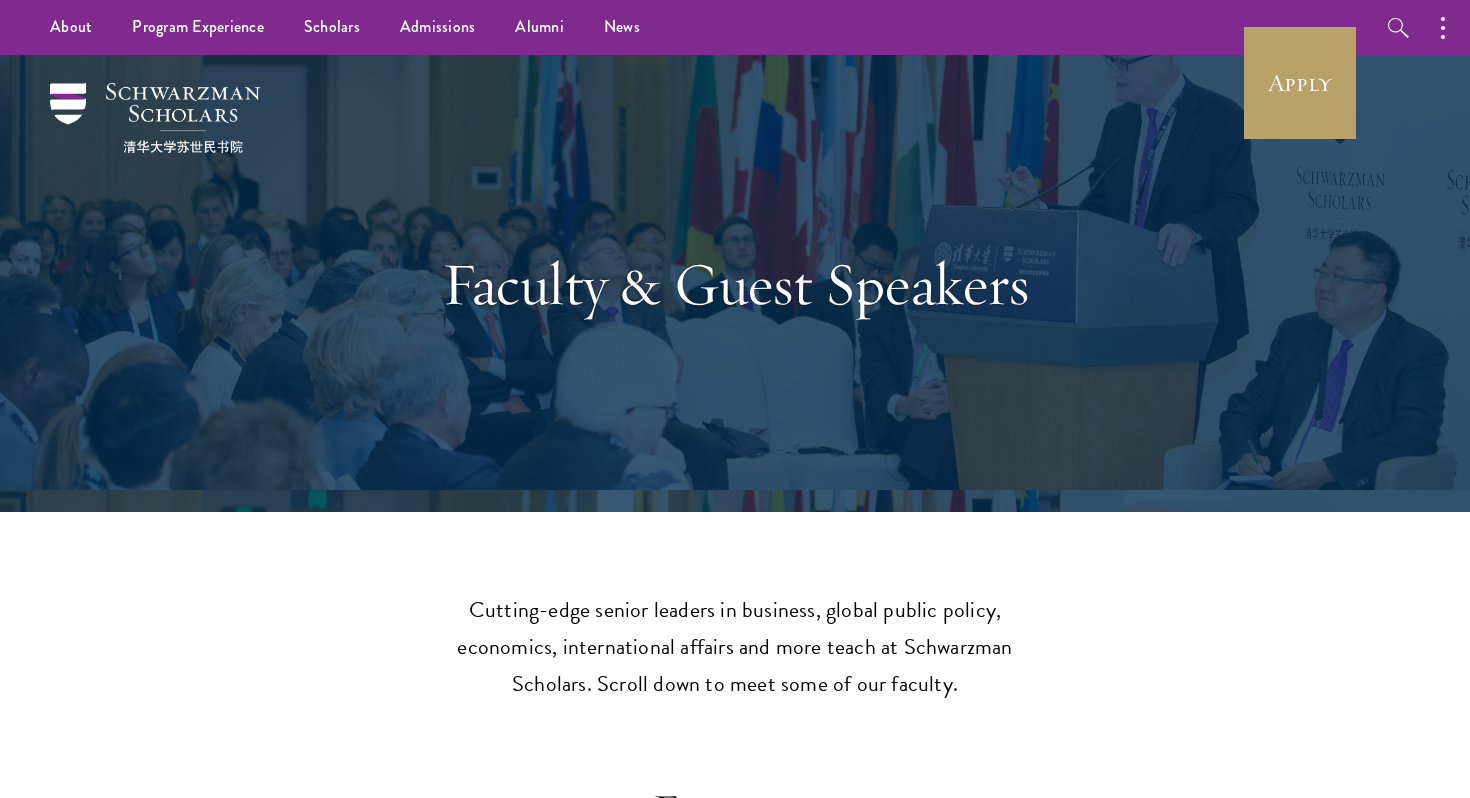 scroll, scrollTop: 0, scrollLeft: 0, axis: both 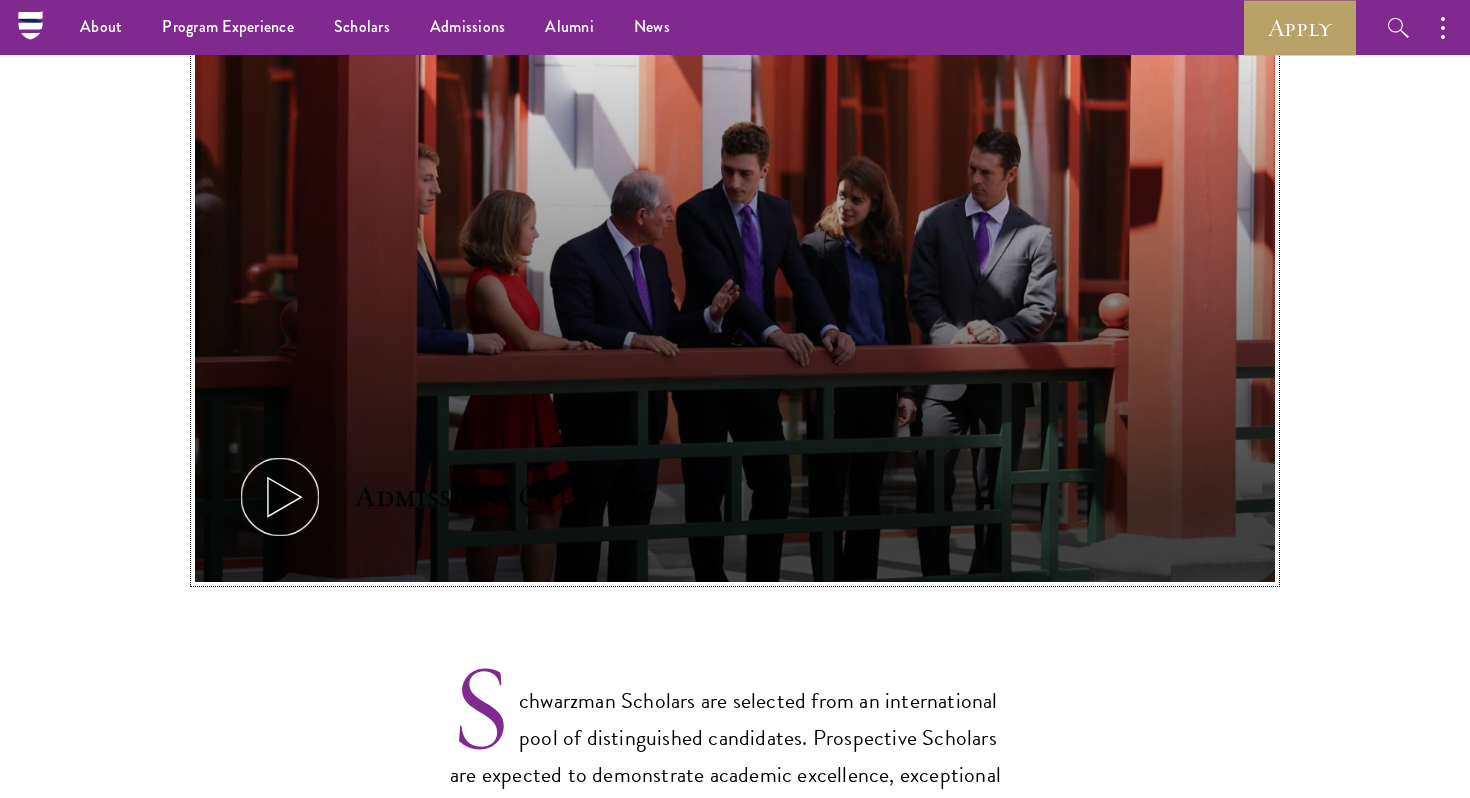 click 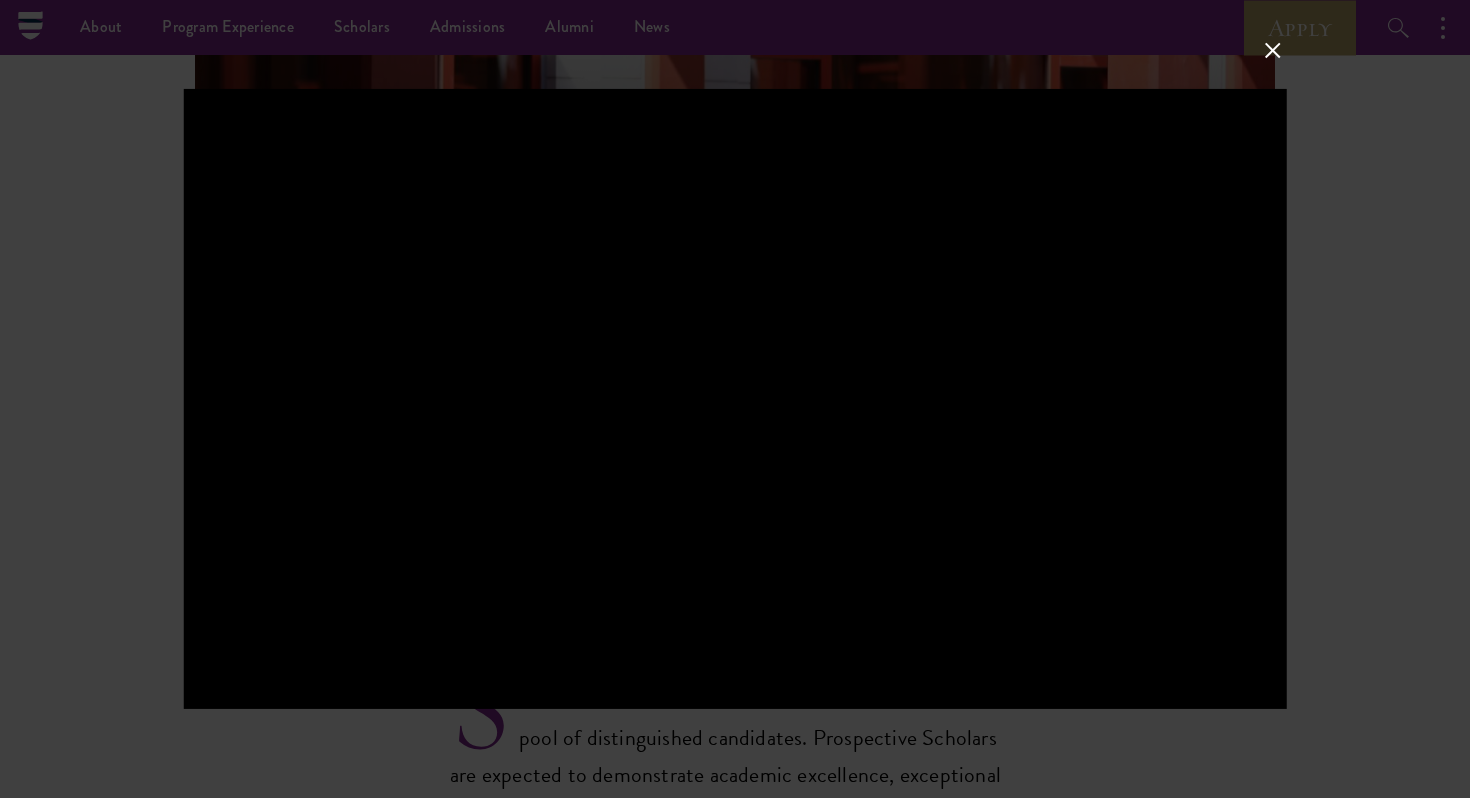 click at bounding box center (735, 399) 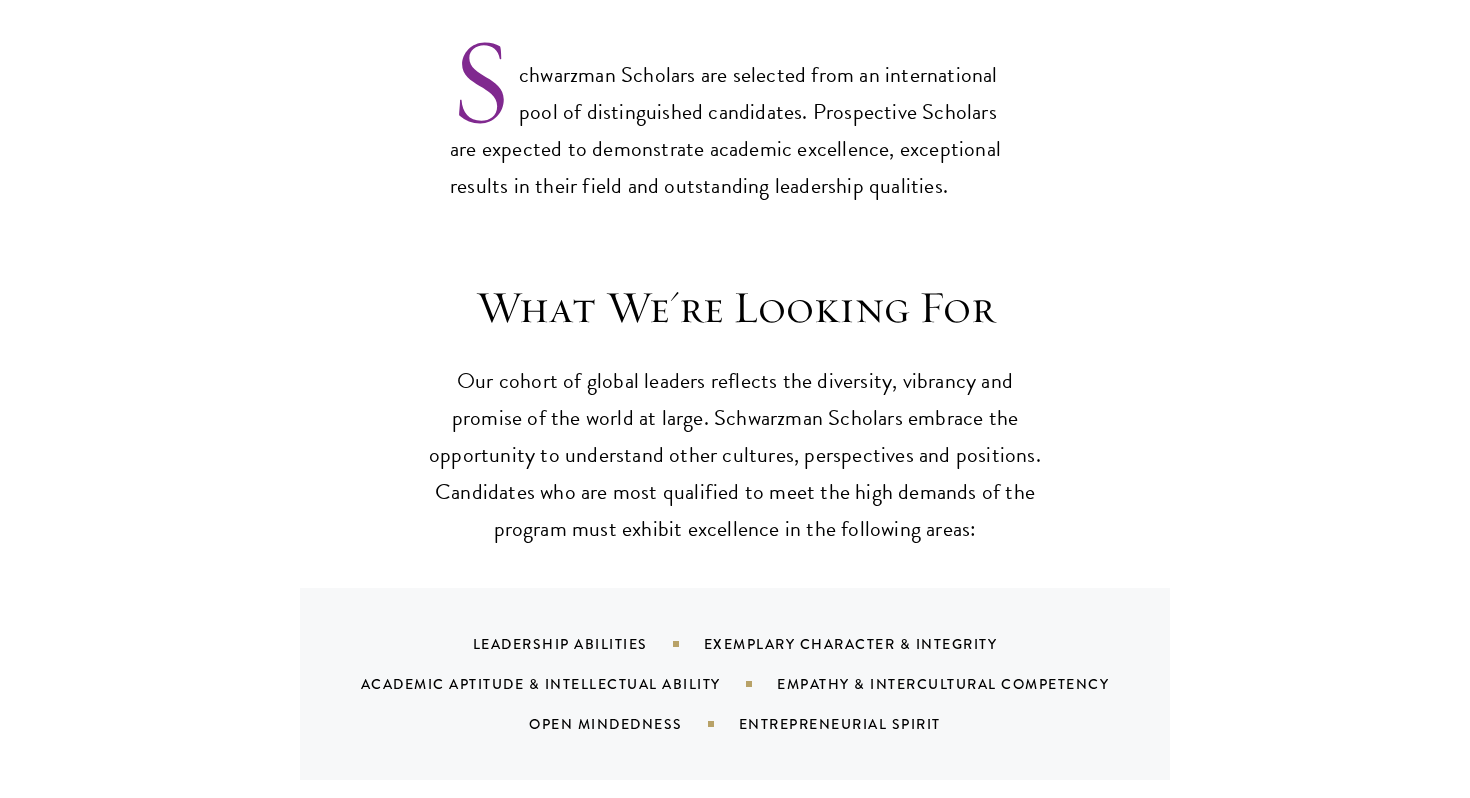 scroll, scrollTop: 1698, scrollLeft: 0, axis: vertical 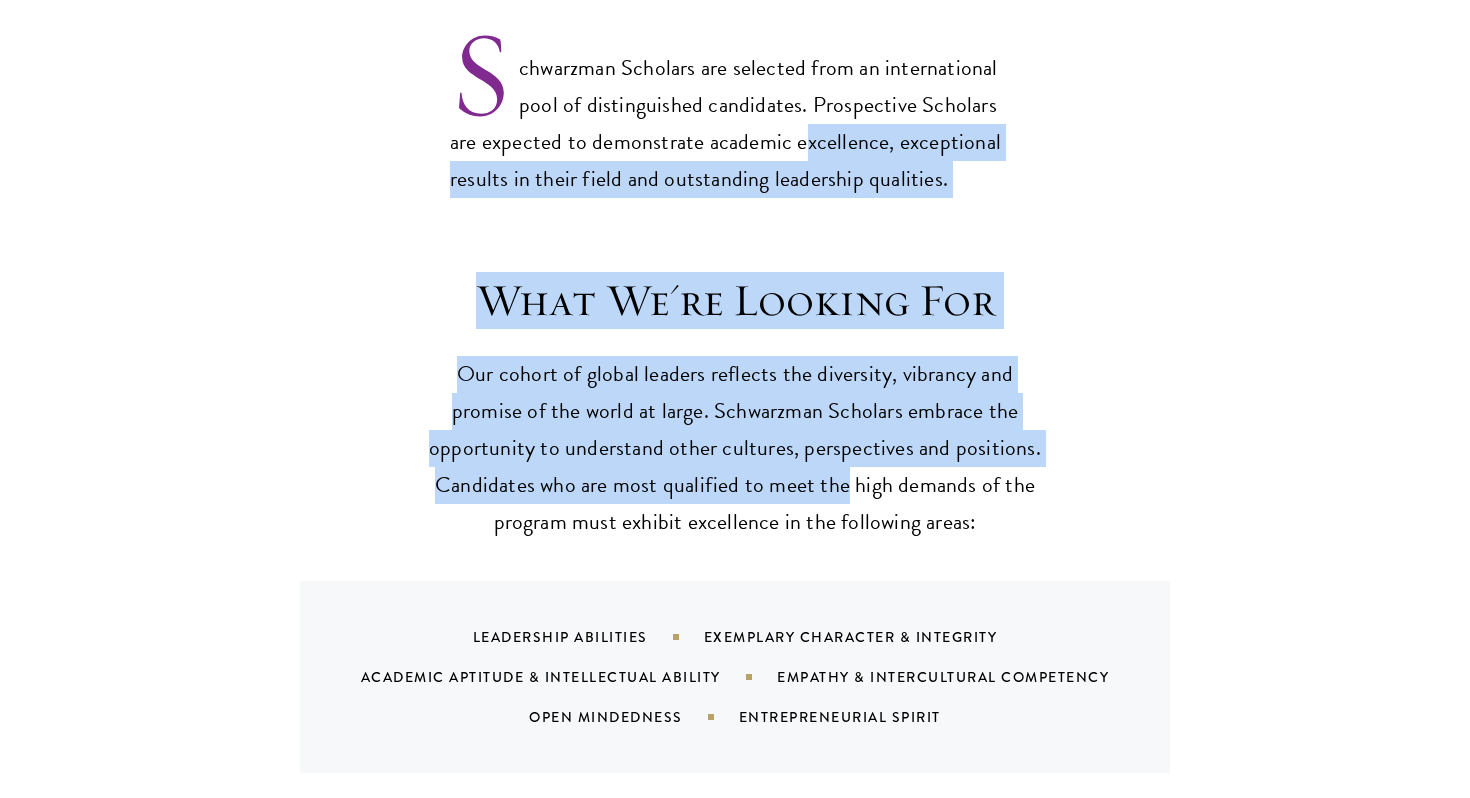 drag, startPoint x: 772, startPoint y: 94, endPoint x: 849, endPoint y: 446, distance: 360.32346 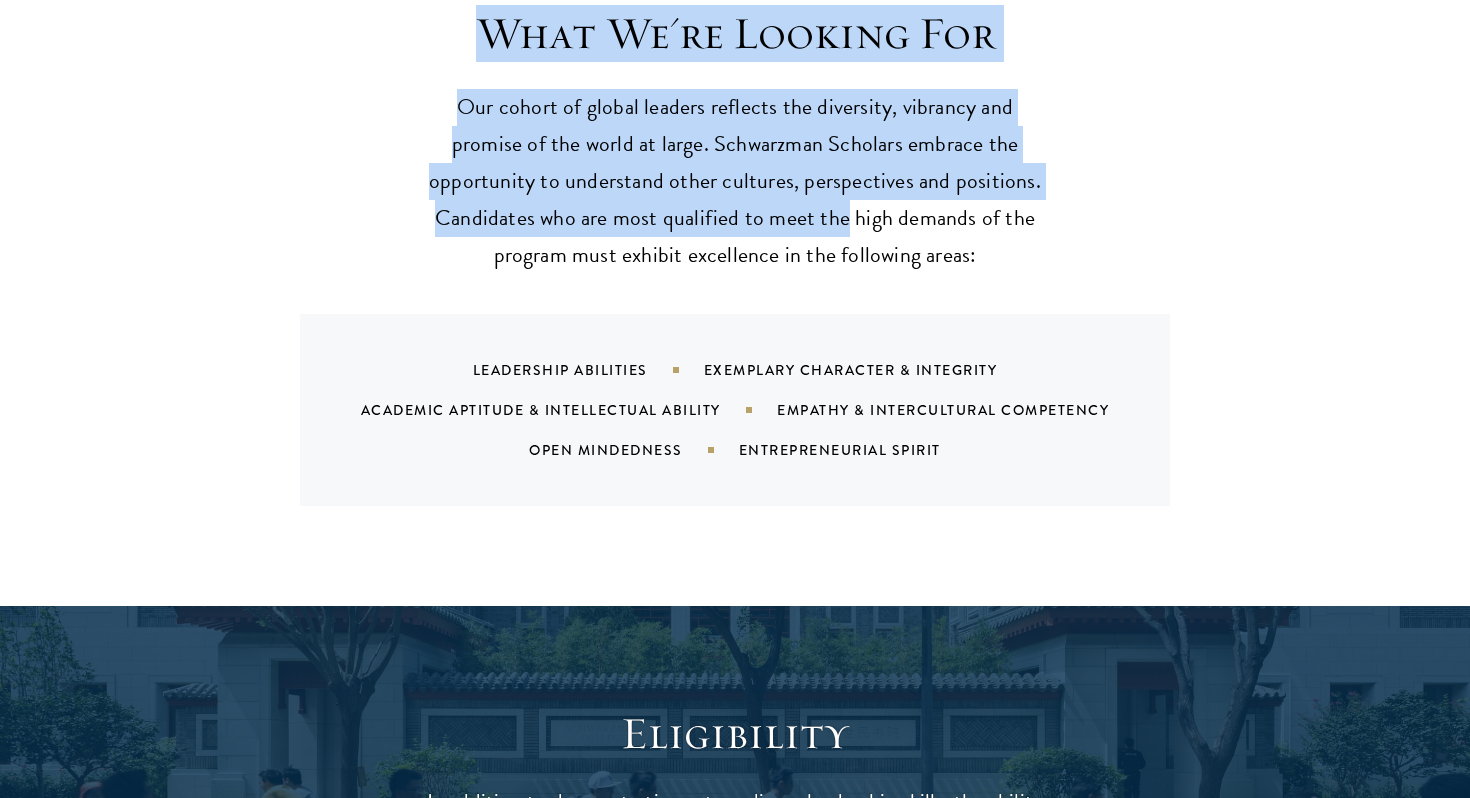 scroll, scrollTop: 1971, scrollLeft: 0, axis: vertical 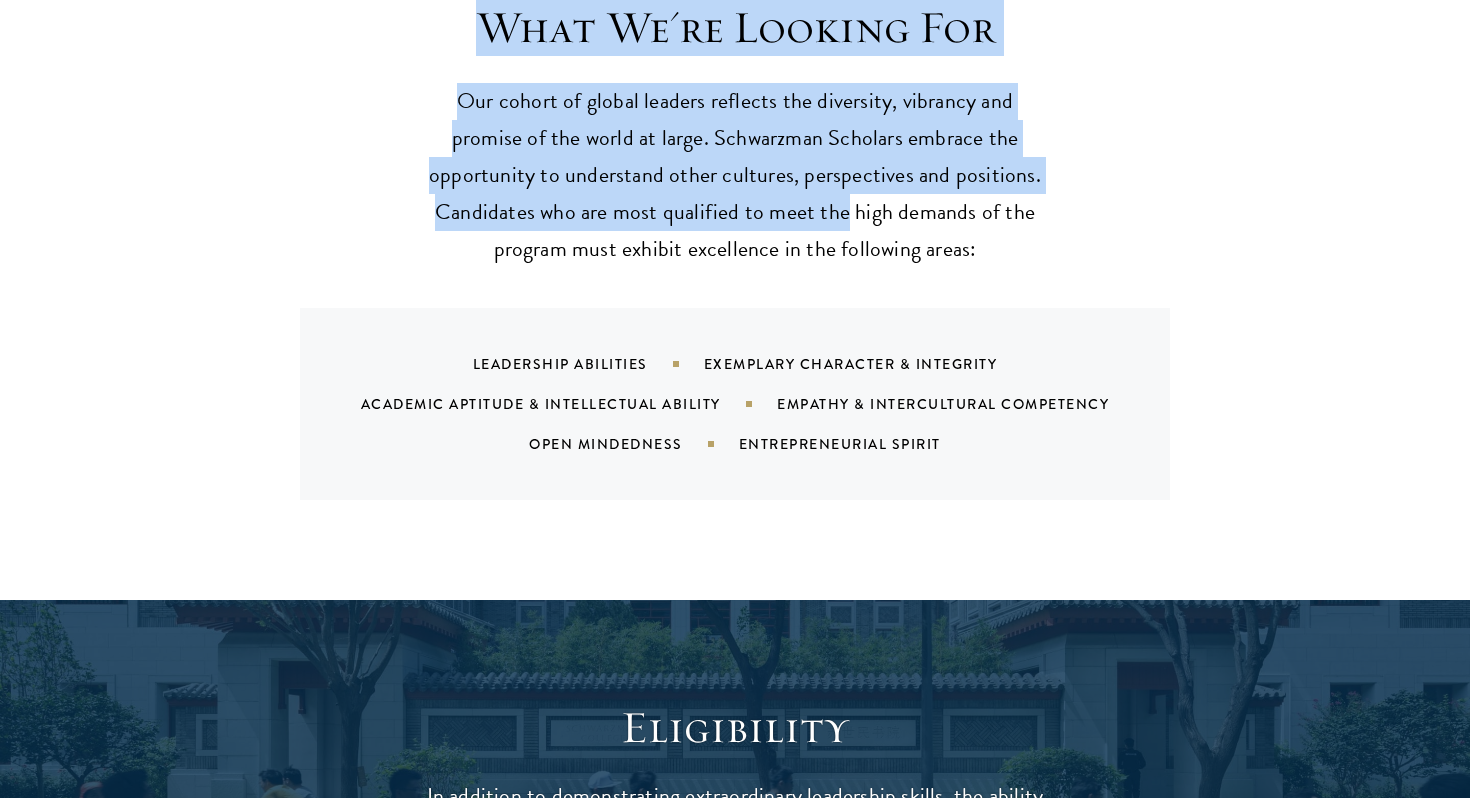 click on "Our cohort of global leaders reflects the diversity, vibrancy and promise of the world at large. Schwarzman Scholars embrace the opportunity to understand other cultures, perspectives and positions. Candidates who are most qualified to meet the high demands of the program must exhibit excellence in the following areas:" at bounding box center (735, 175) 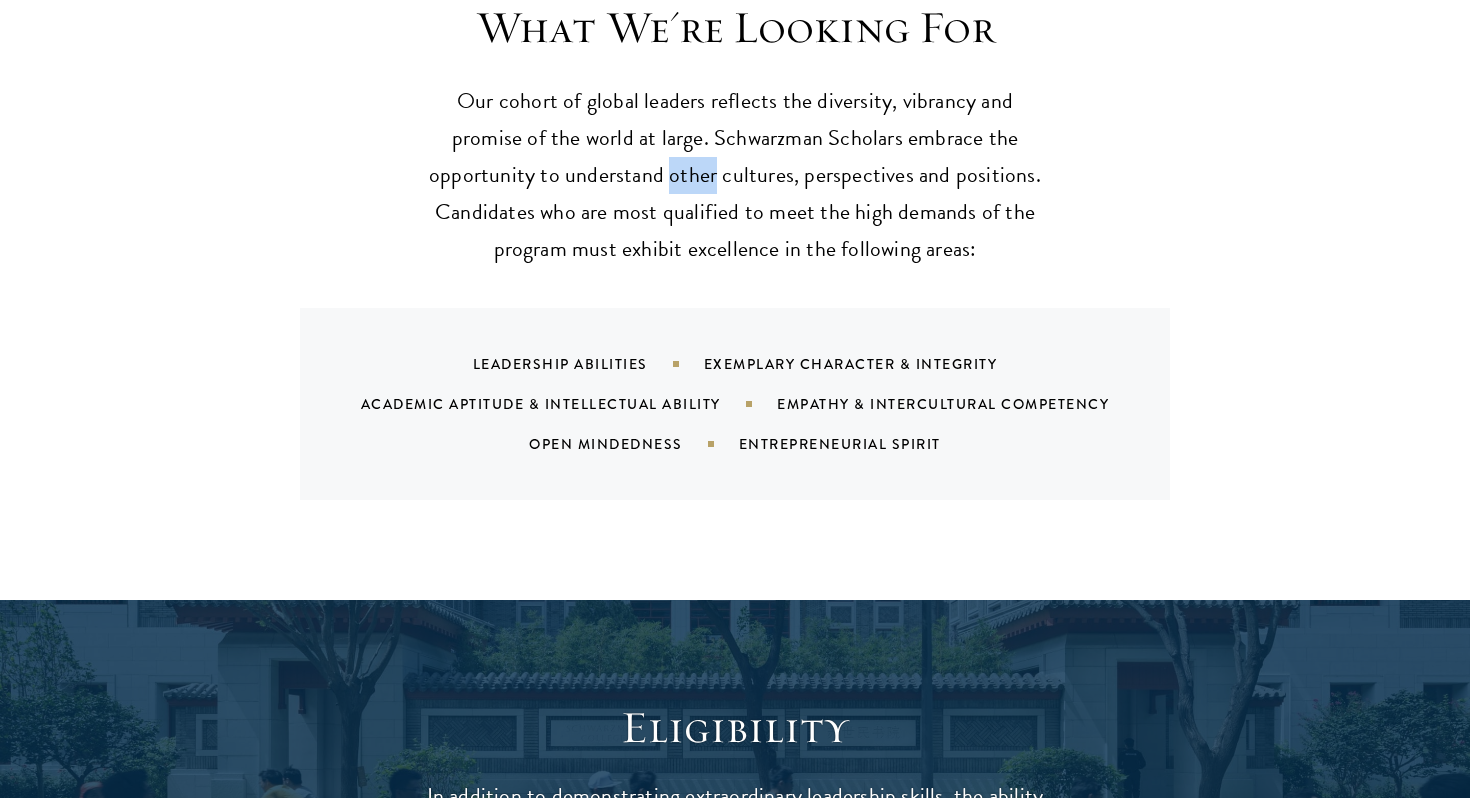 click on "Our cohort of global leaders reflects the diversity, vibrancy and promise of the world at large. Schwarzman Scholars embrace the opportunity to understand other cultures, perspectives and positions. Candidates who are most qualified to meet the high demands of the program must exhibit excellence in the following areas:" at bounding box center [735, 175] 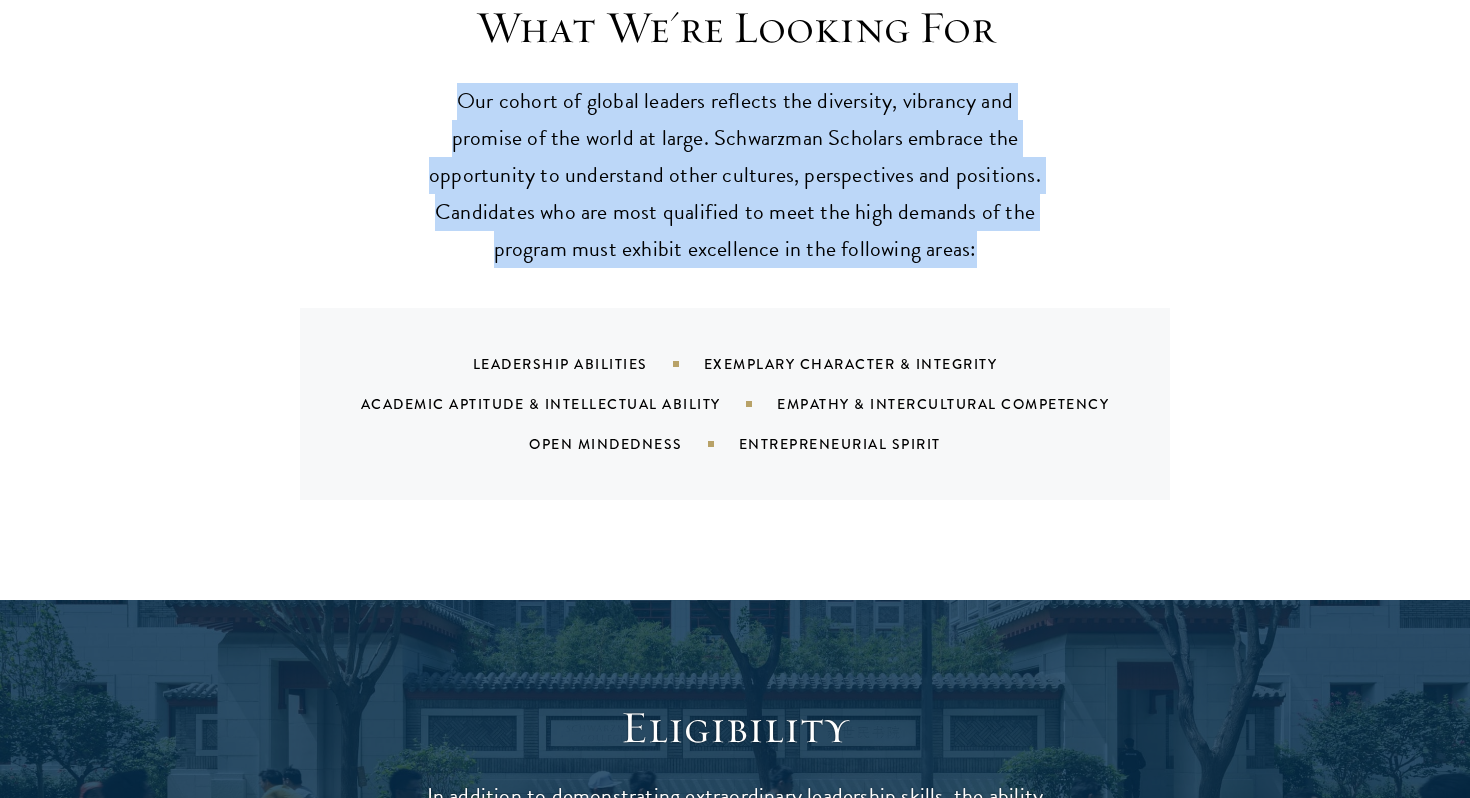 click on "Our cohort of global leaders reflects the diversity, vibrancy and promise of the world at large. Schwarzman Scholars embrace the opportunity to understand other cultures, perspectives and positions. Candidates who are most qualified to meet the high demands of the program must exhibit excellence in the following areas:" at bounding box center (735, 175) 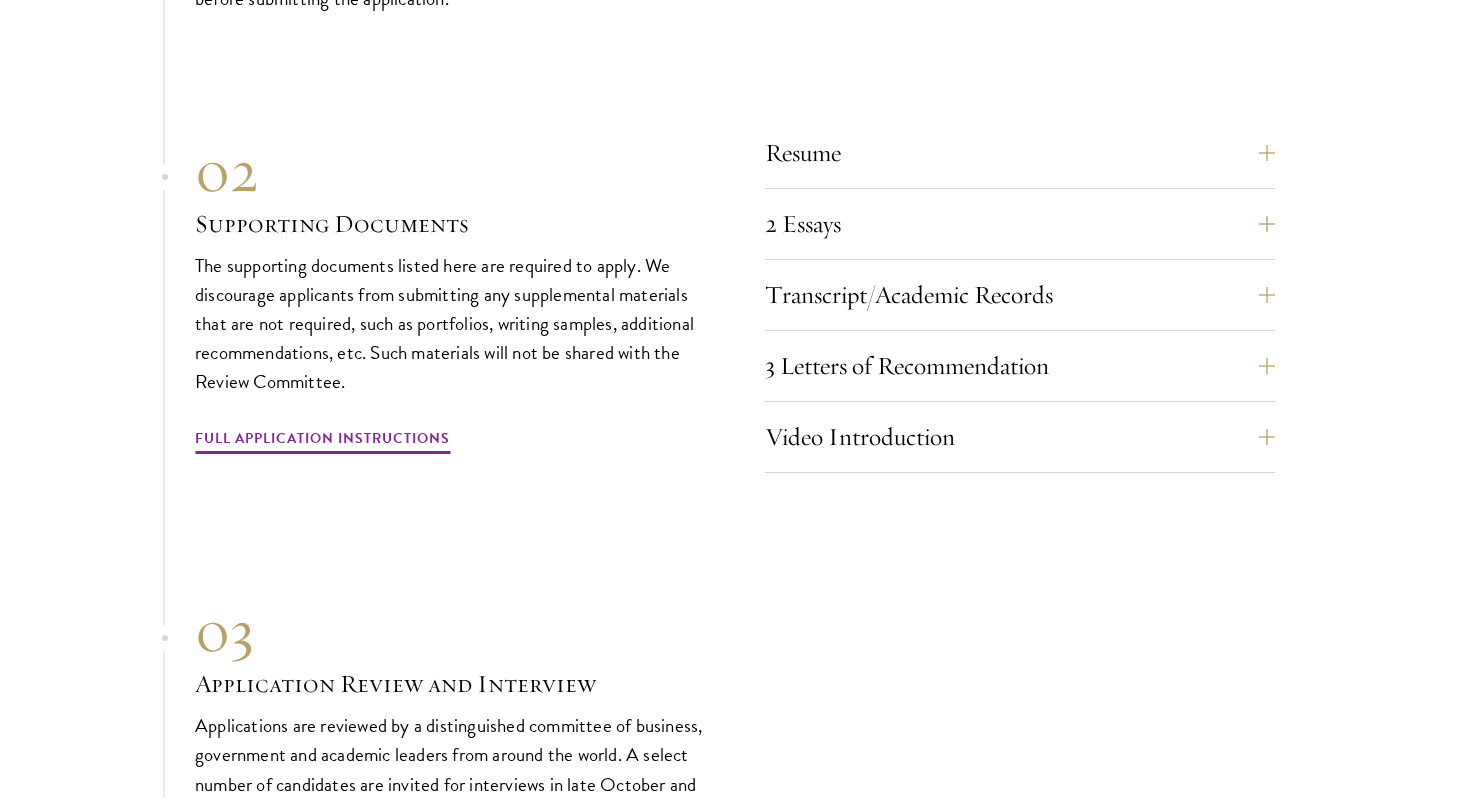 scroll, scrollTop: 6866, scrollLeft: 0, axis: vertical 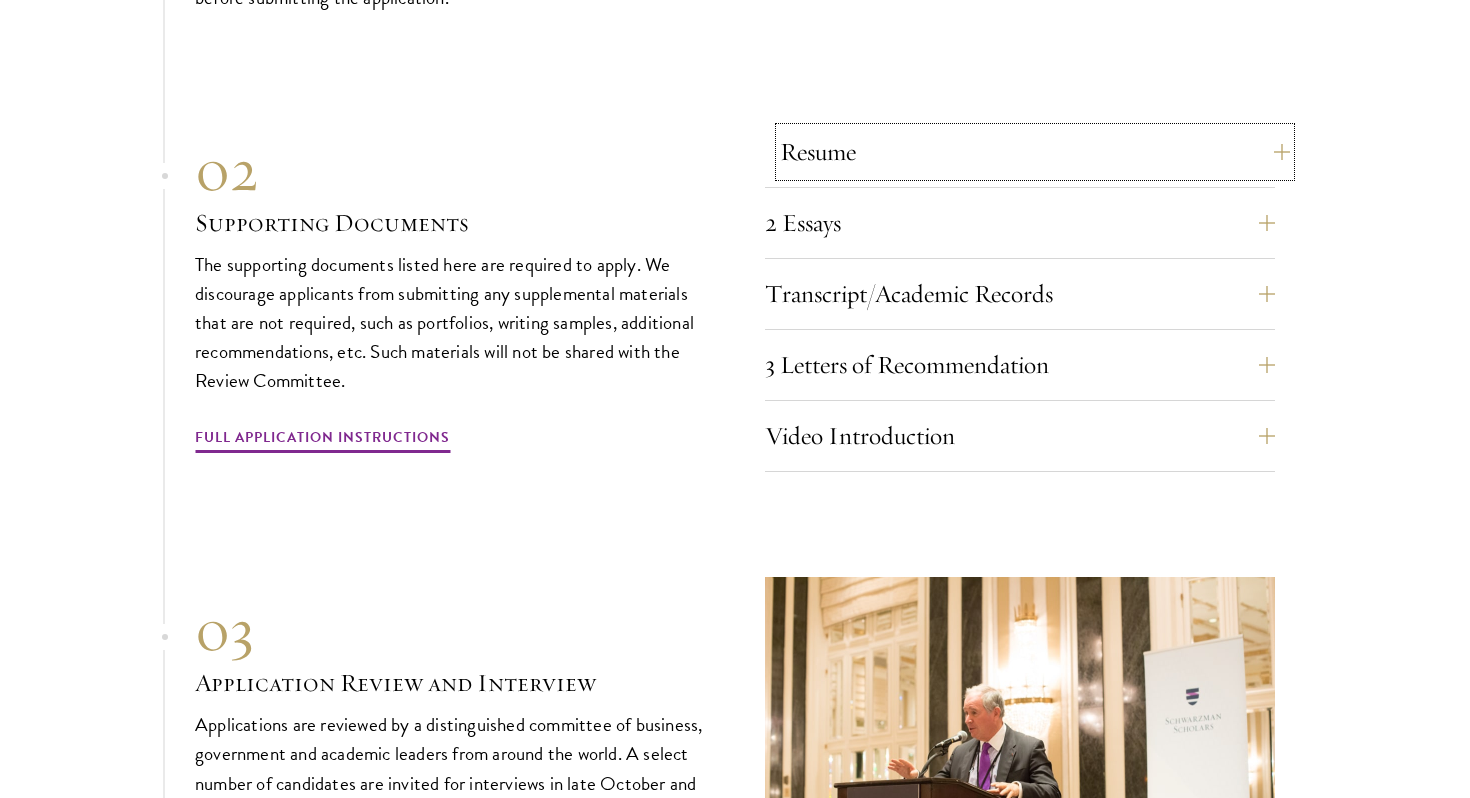 click on "Resume" at bounding box center (1035, 152) 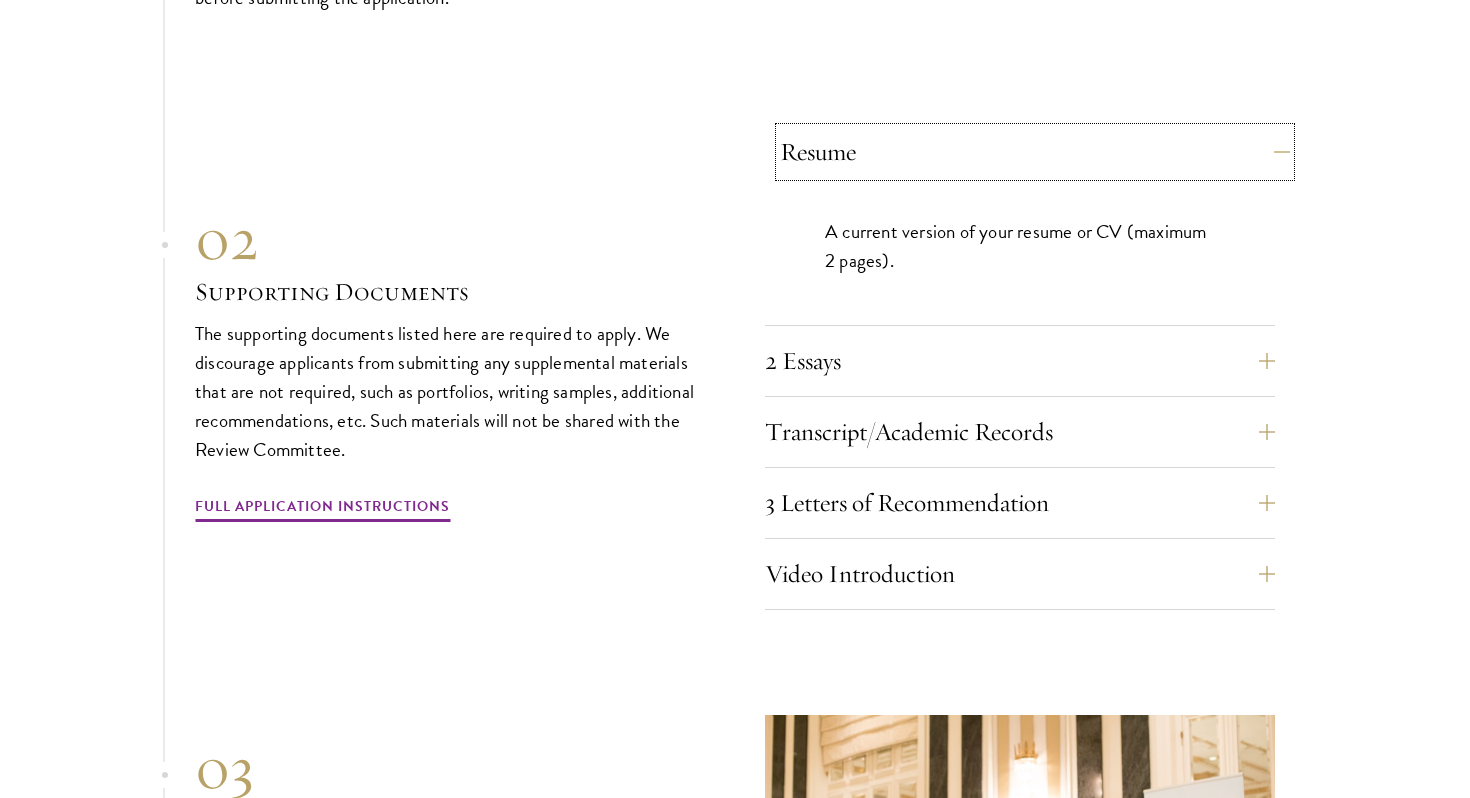 click on "Resume" at bounding box center (1035, 152) 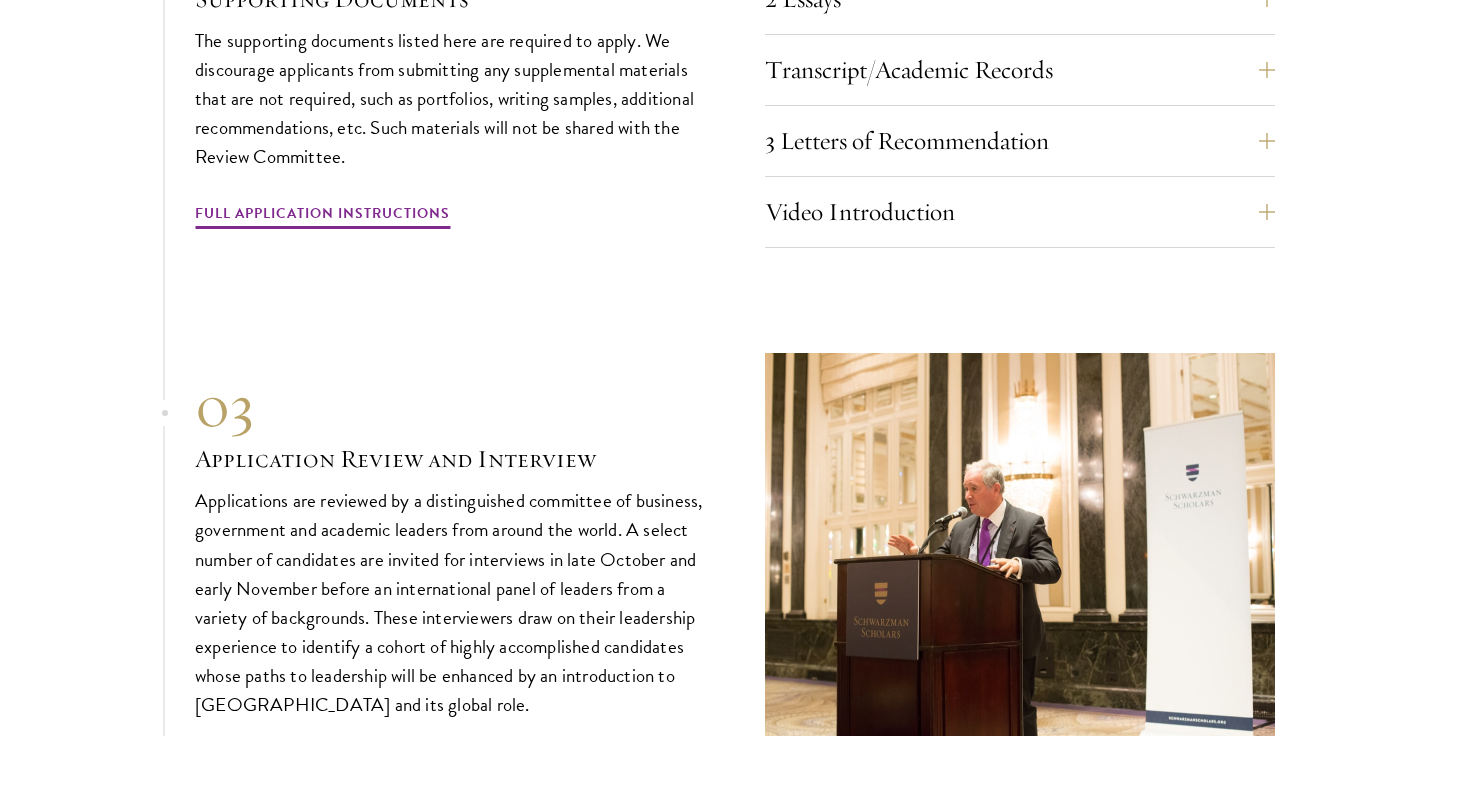 scroll, scrollTop: 7091, scrollLeft: 0, axis: vertical 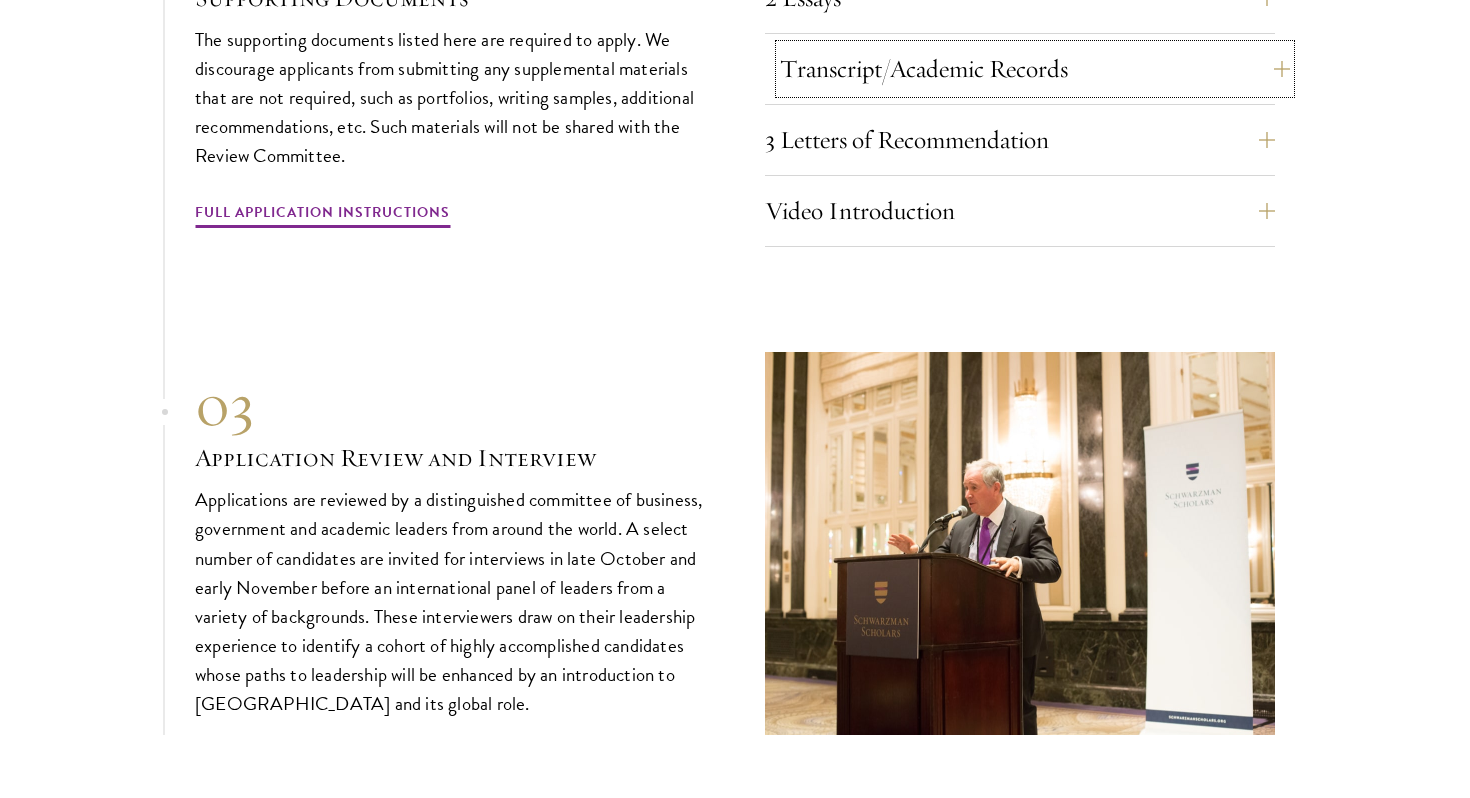 click on "Transcript/Academic Records" at bounding box center [1035, 69] 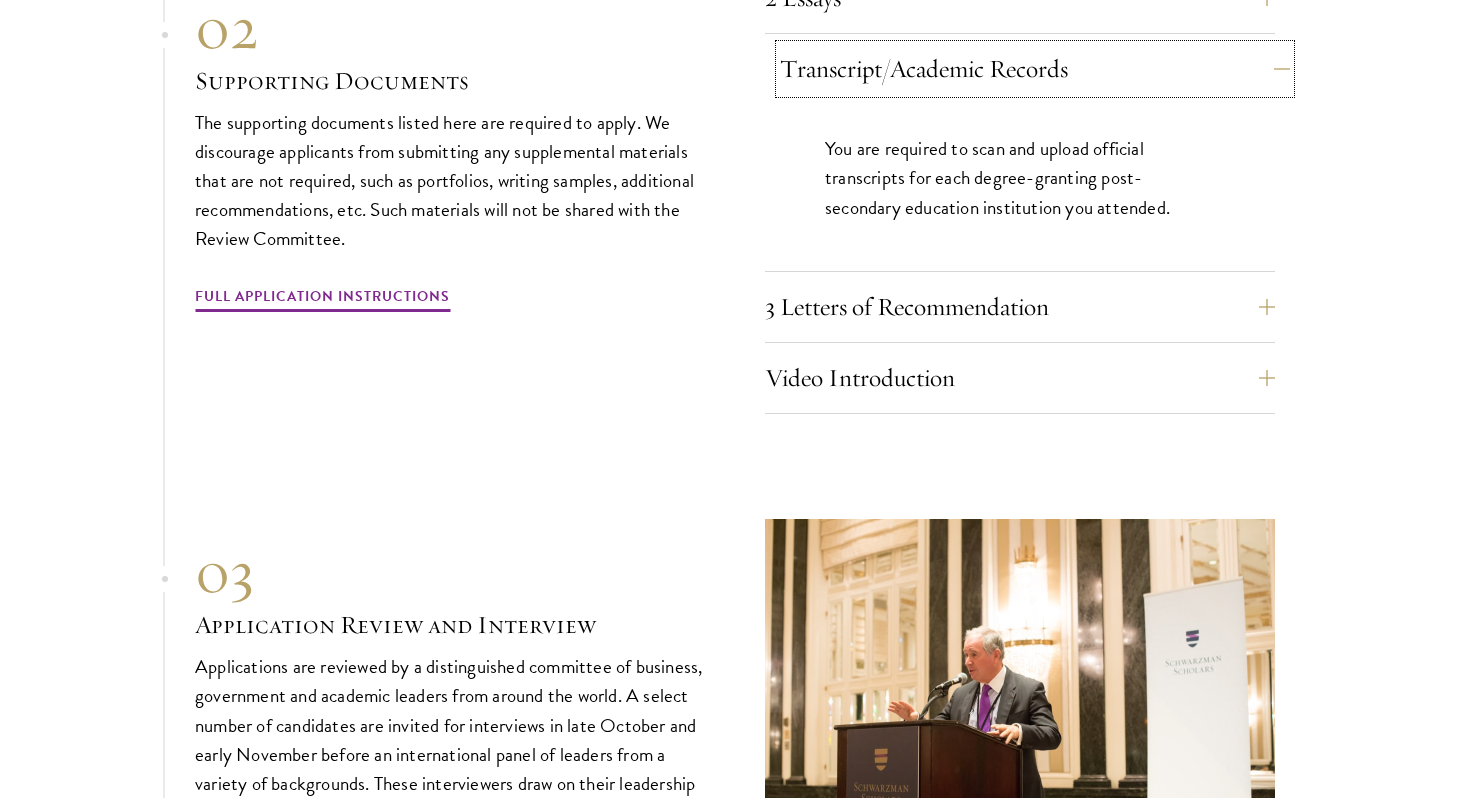 click on "Transcript/Academic Records" at bounding box center [1035, 69] 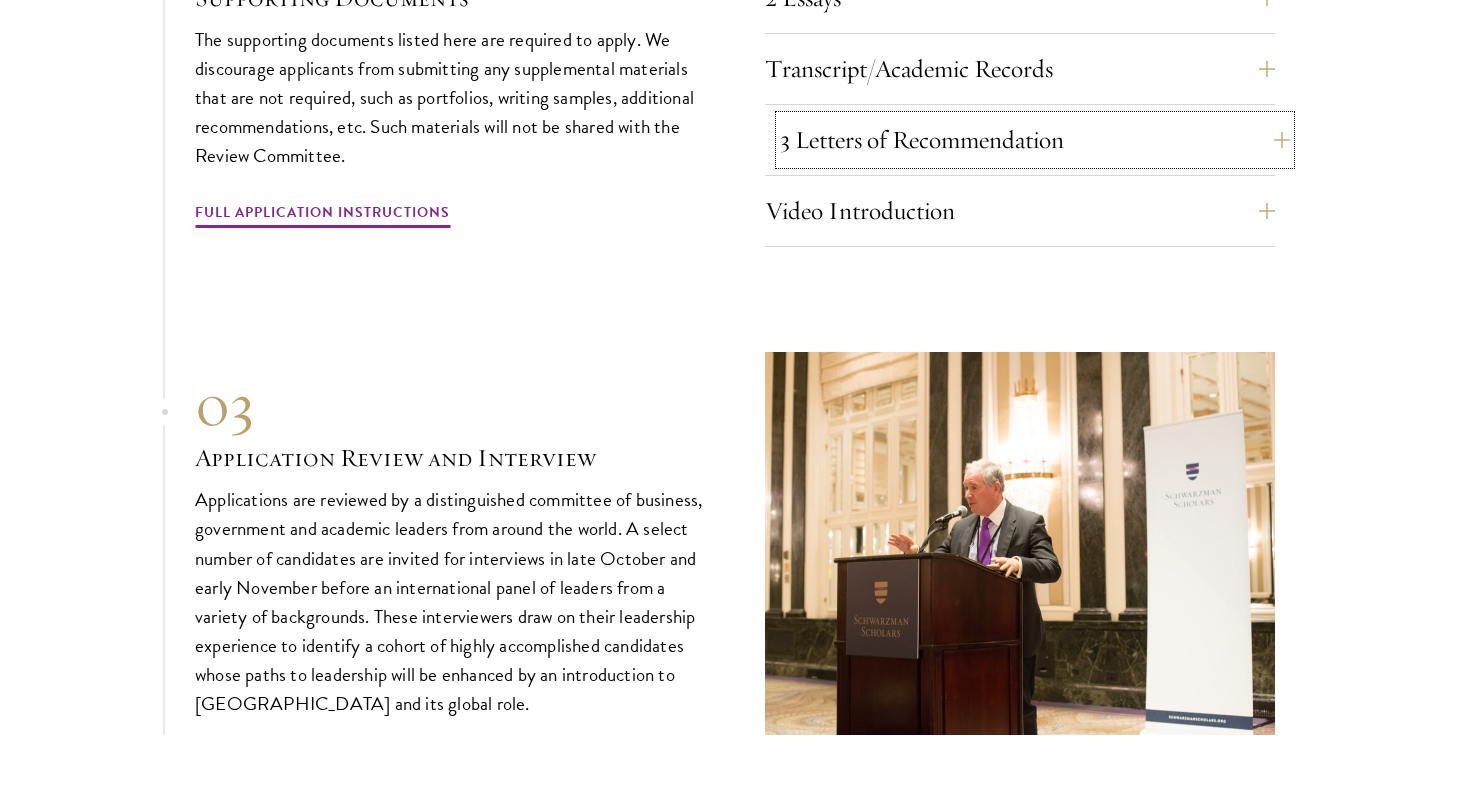 click on "3 Letters of Recommendation" at bounding box center [1035, 140] 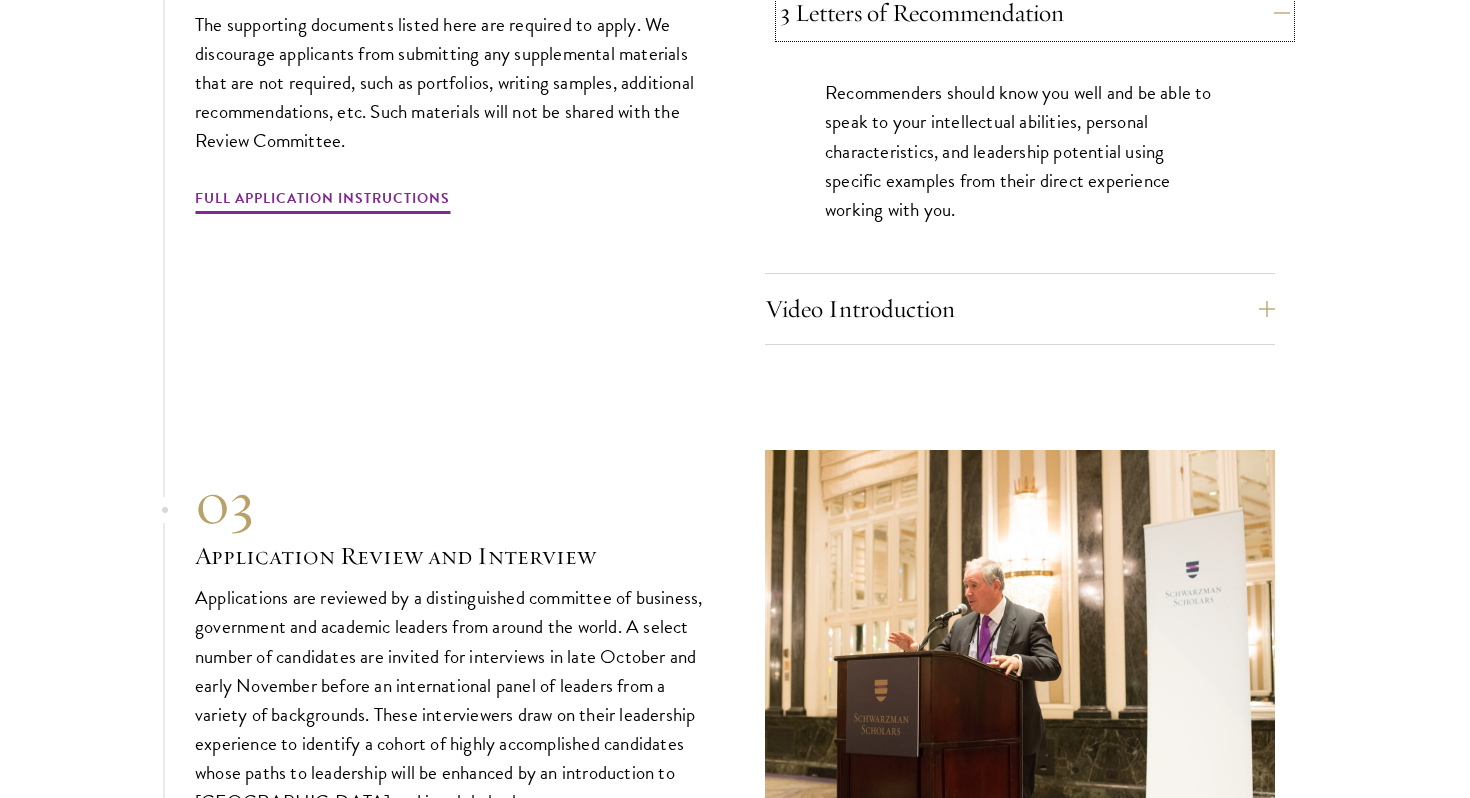 scroll, scrollTop: 7222, scrollLeft: 0, axis: vertical 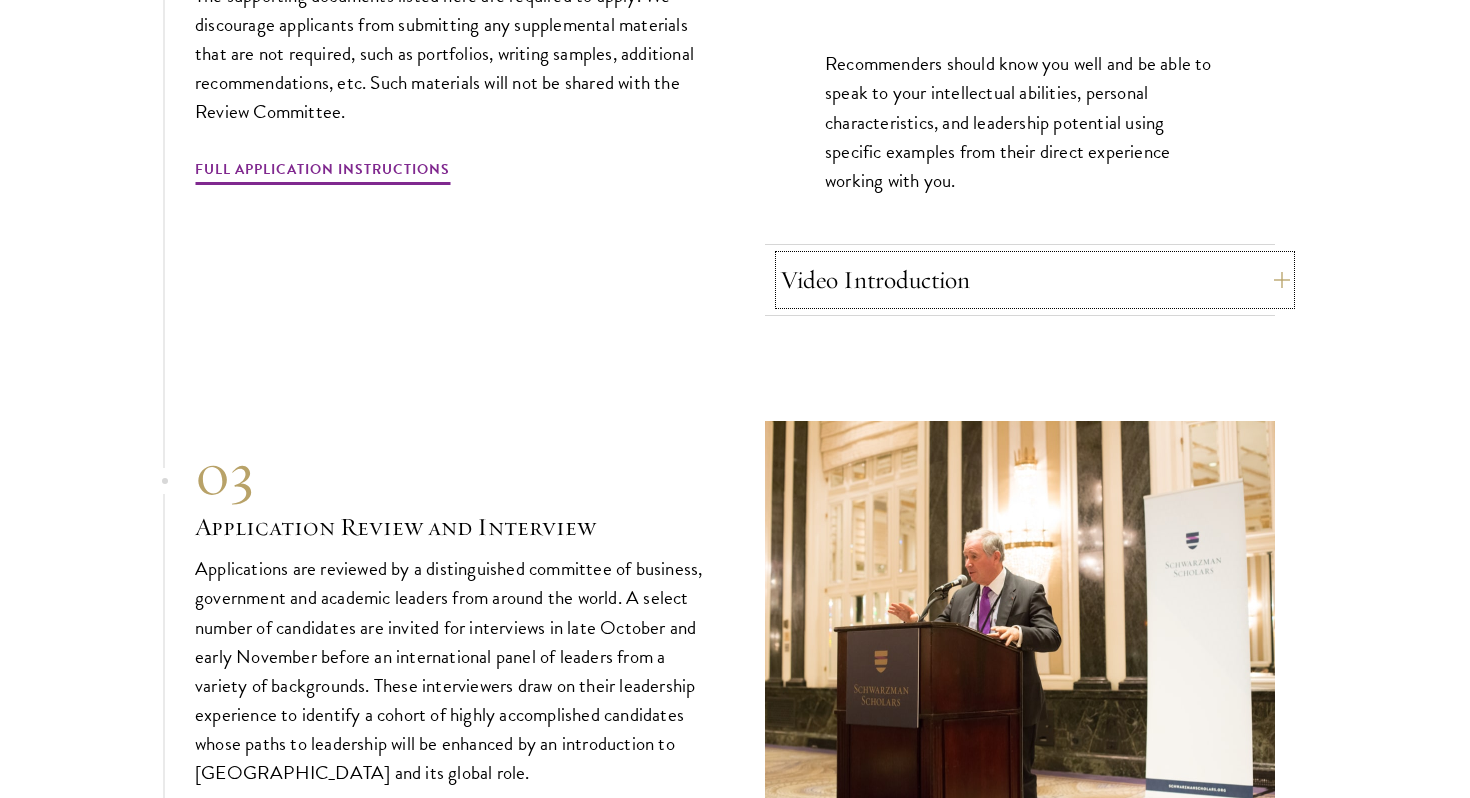 click on "Video Introduction" at bounding box center (1035, 280) 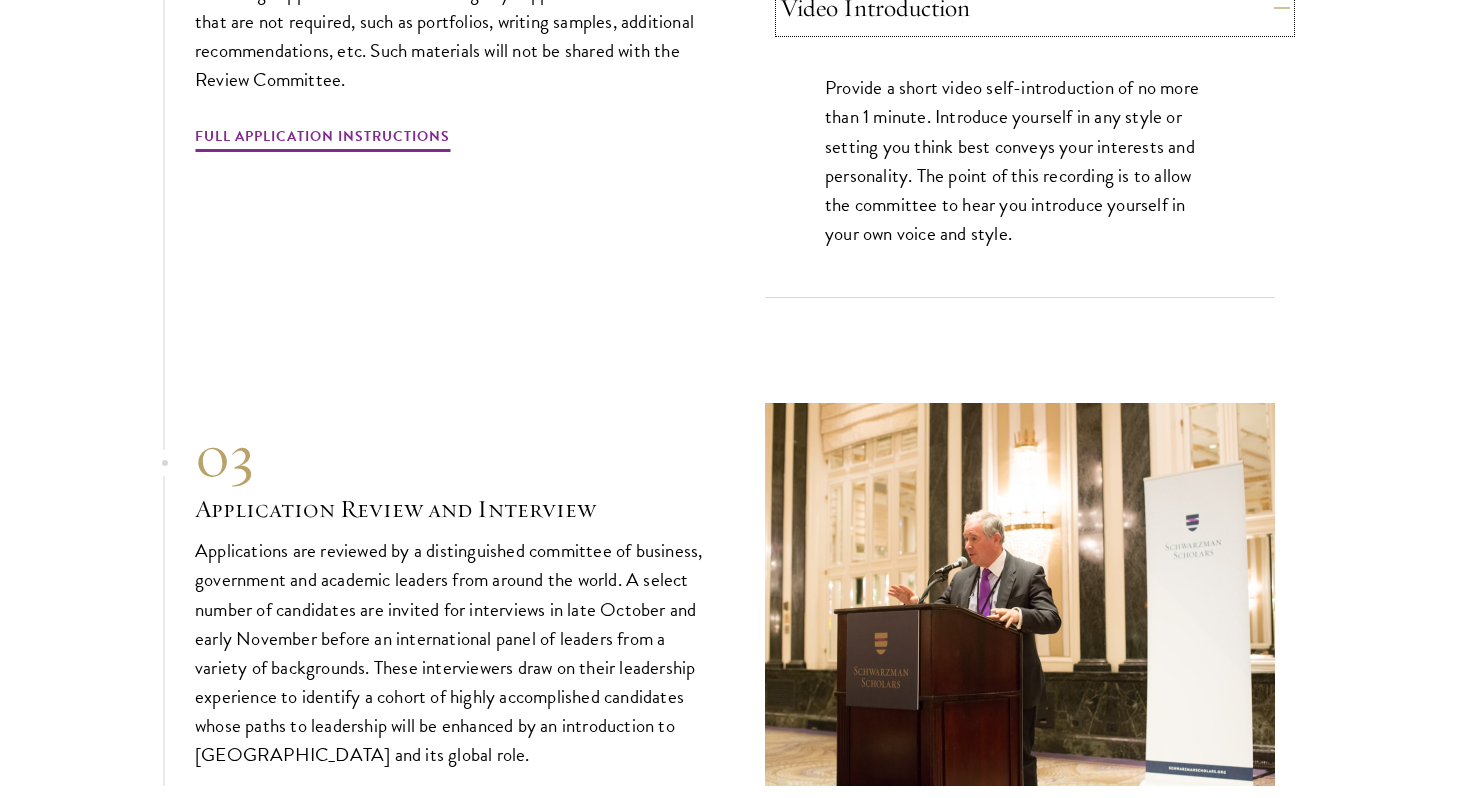 scroll, scrollTop: 7295, scrollLeft: 0, axis: vertical 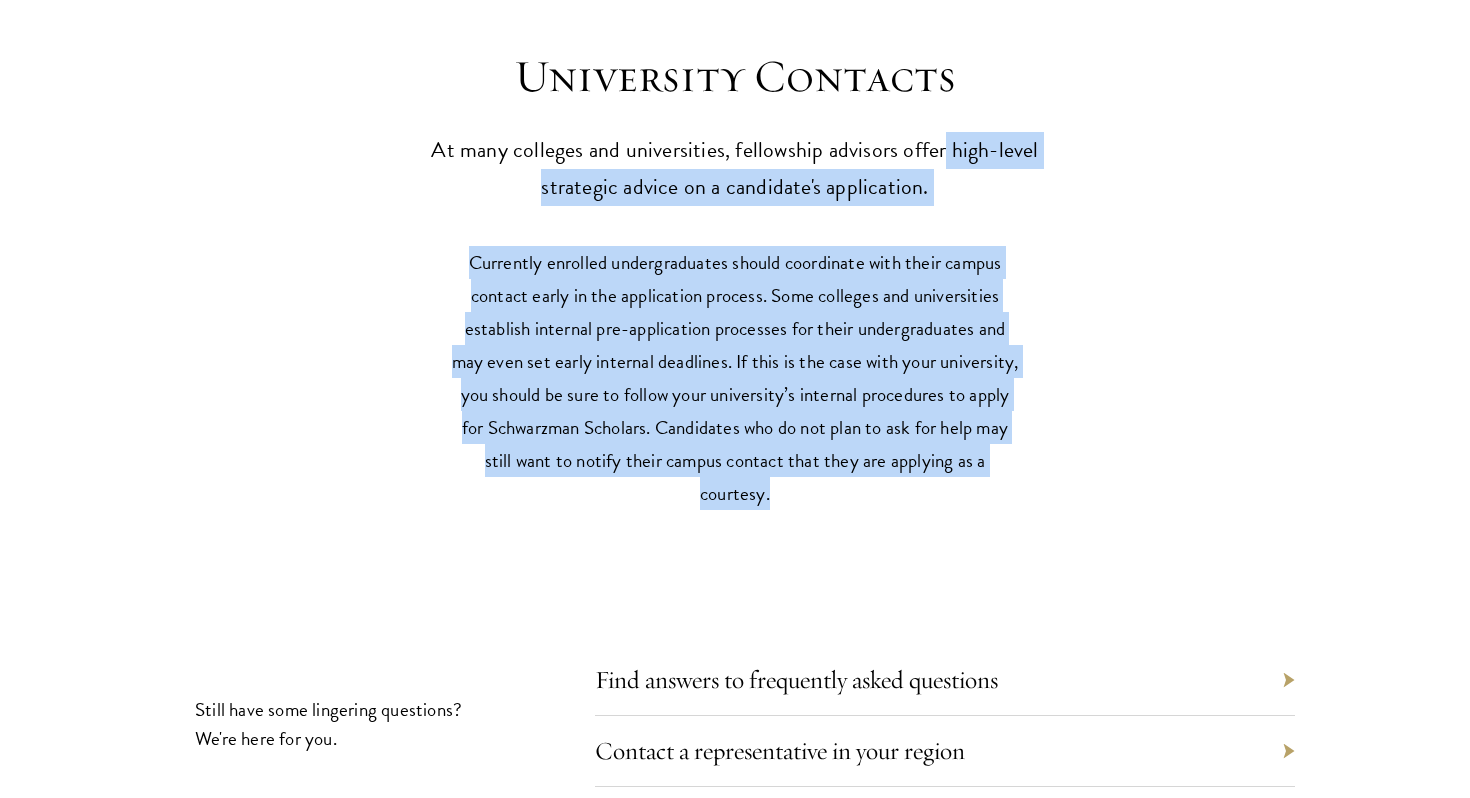 drag, startPoint x: 934, startPoint y: 146, endPoint x: 888, endPoint y: 483, distance: 340.12497 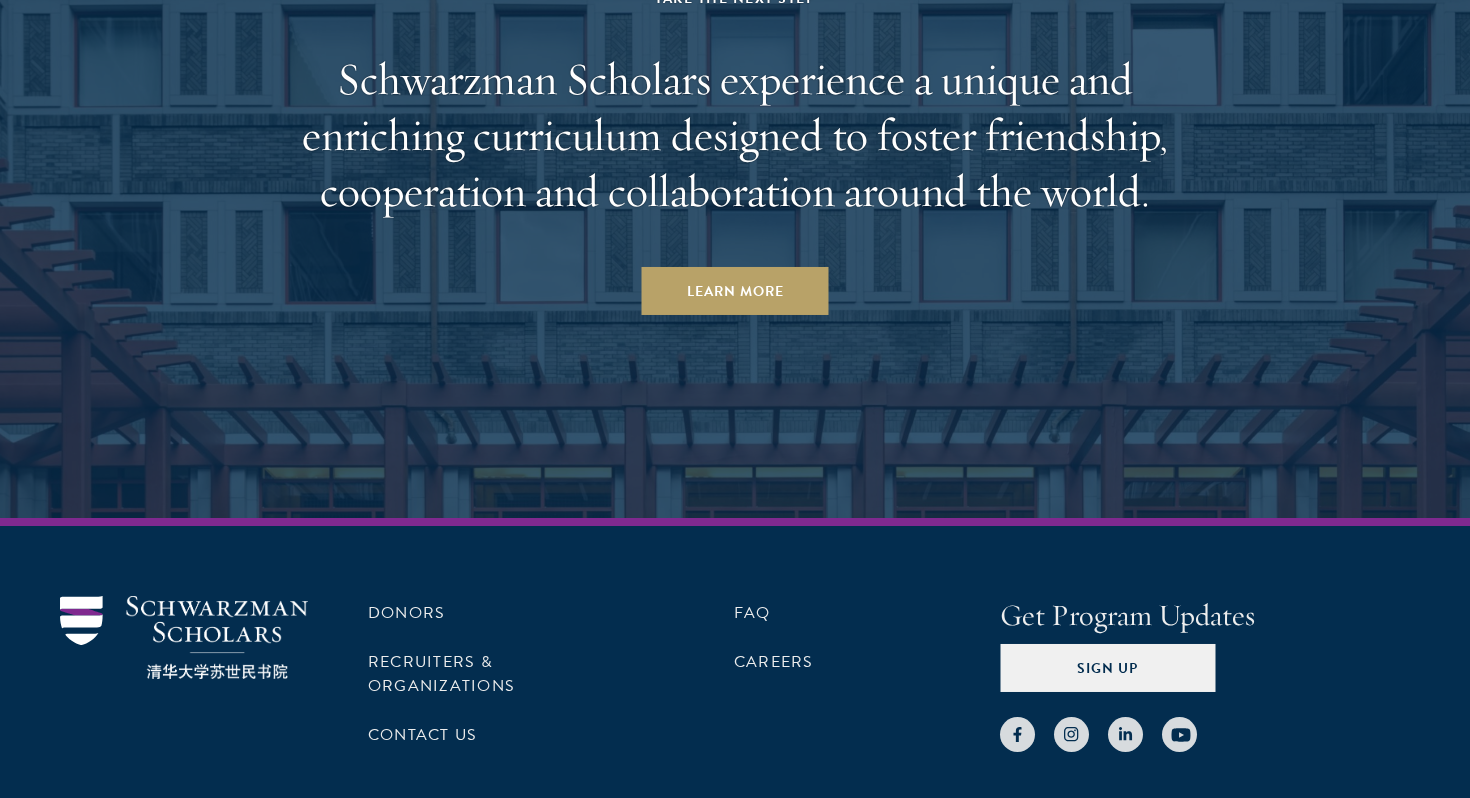 scroll, scrollTop: 10698, scrollLeft: 0, axis: vertical 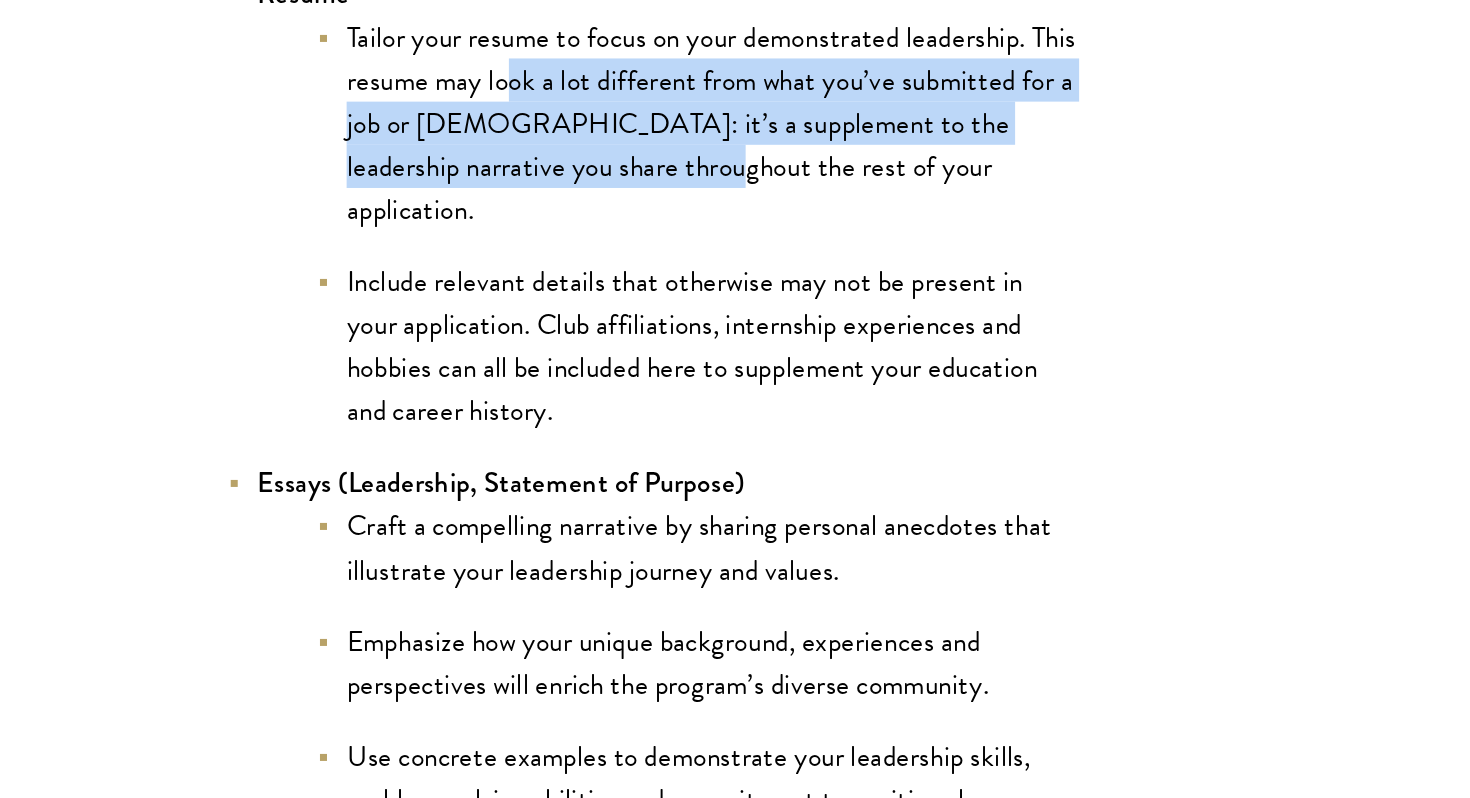 drag, startPoint x: 448, startPoint y: 265, endPoint x: 553, endPoint y: 344, distance: 131.40015 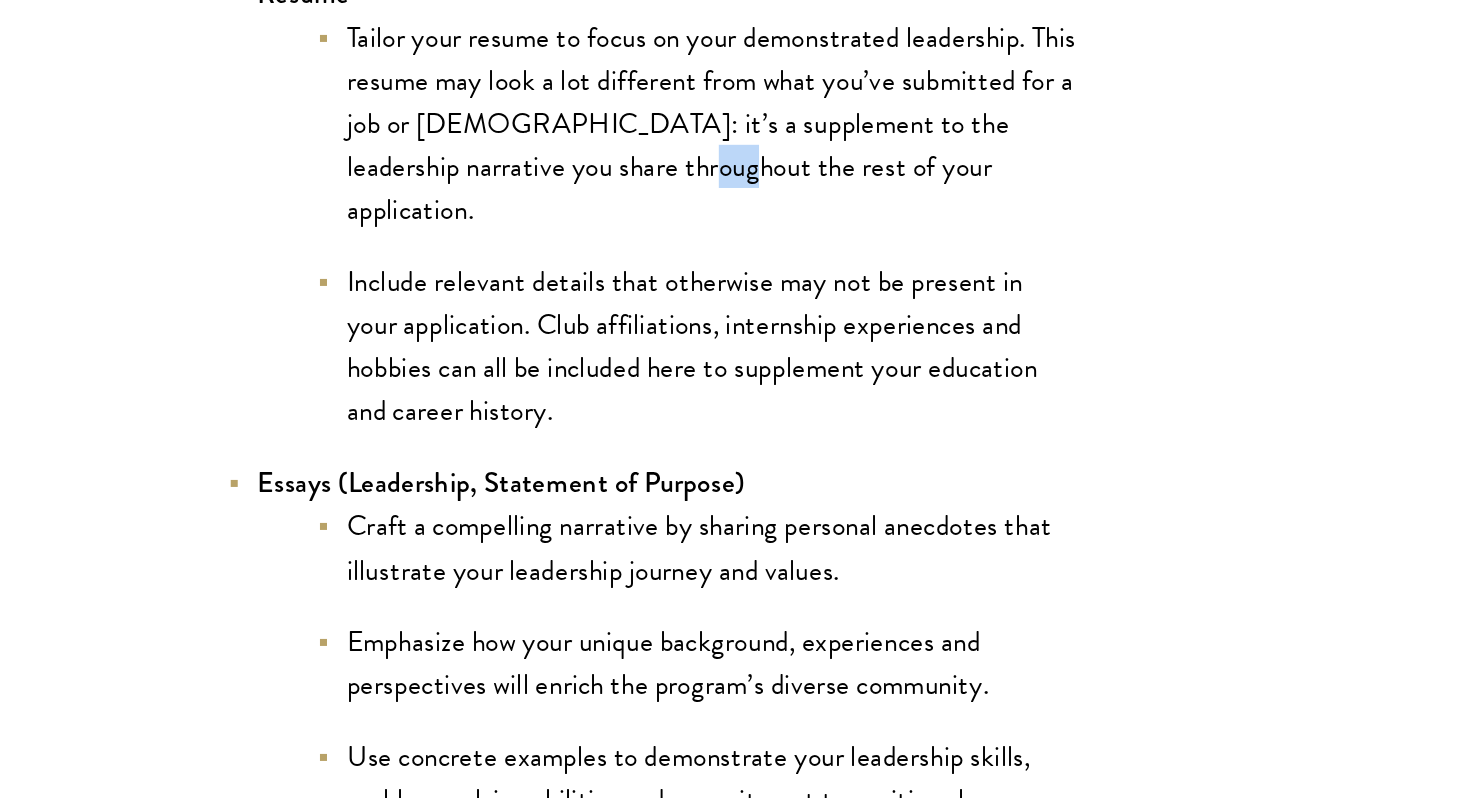 click on "Tailor your resume to focus on your demonstrated leadership. This resume may look a lot different from what you’ve submitted for a job or internship: it’s a supplement to the leadership narrative you share throughout the rest of your application." at bounding box center [535, 272] 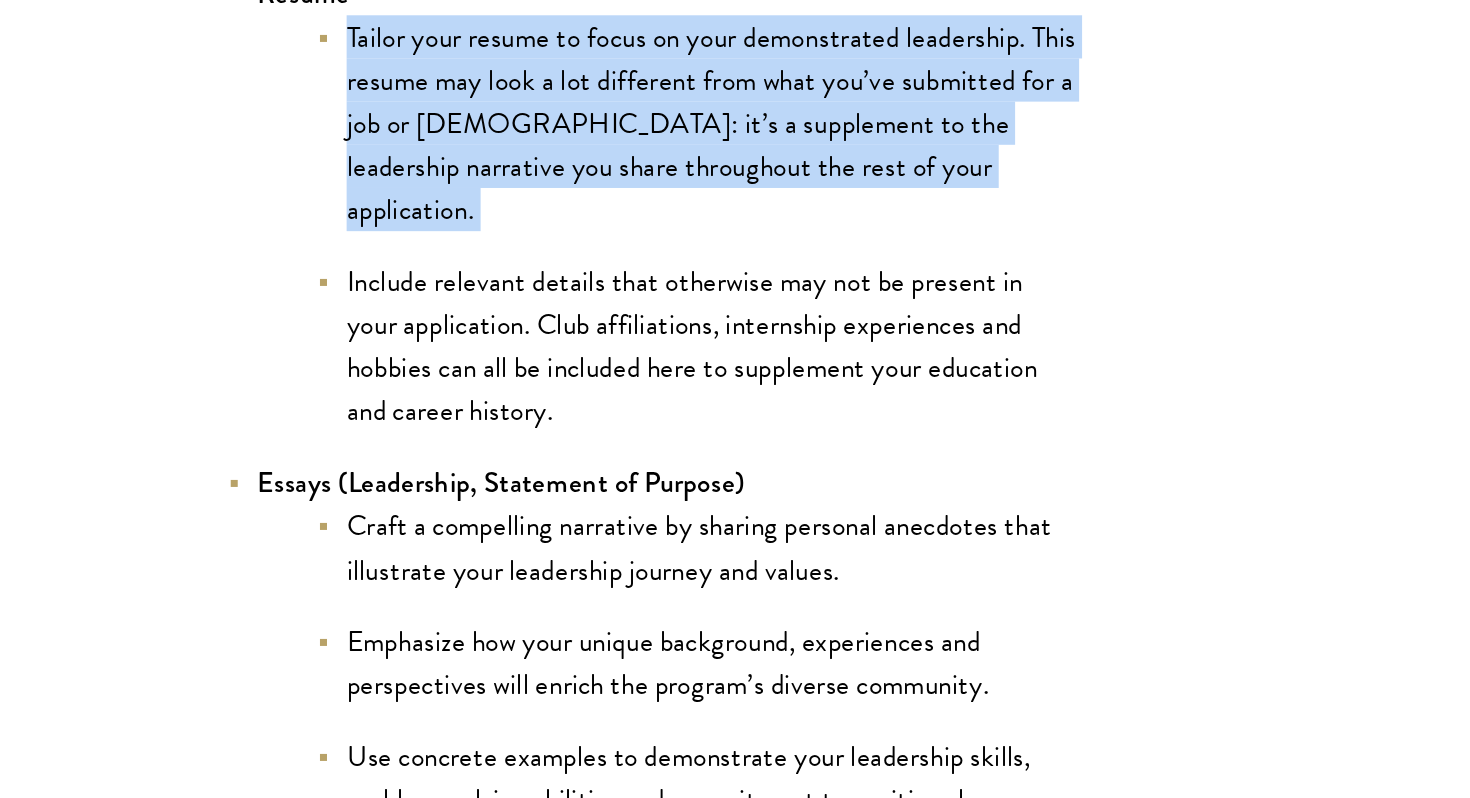 click on "Tailor your resume to focus on your demonstrated leadership. This resume may look a lot different from what you’ve submitted for a job or internship: it’s a supplement to the leadership narrative you share throughout the rest of your application." at bounding box center (535, 272) 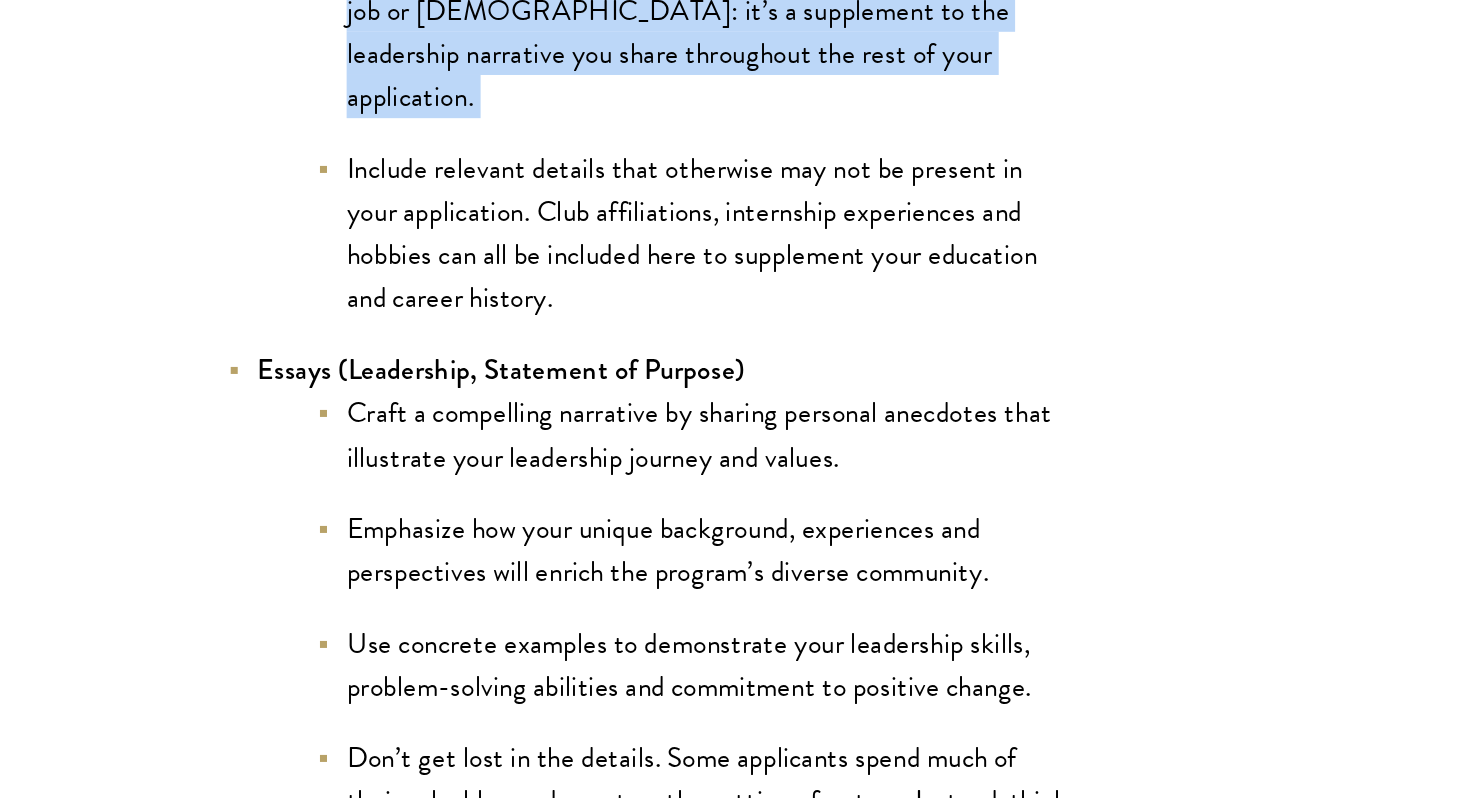 scroll, scrollTop: 1741, scrollLeft: 0, axis: vertical 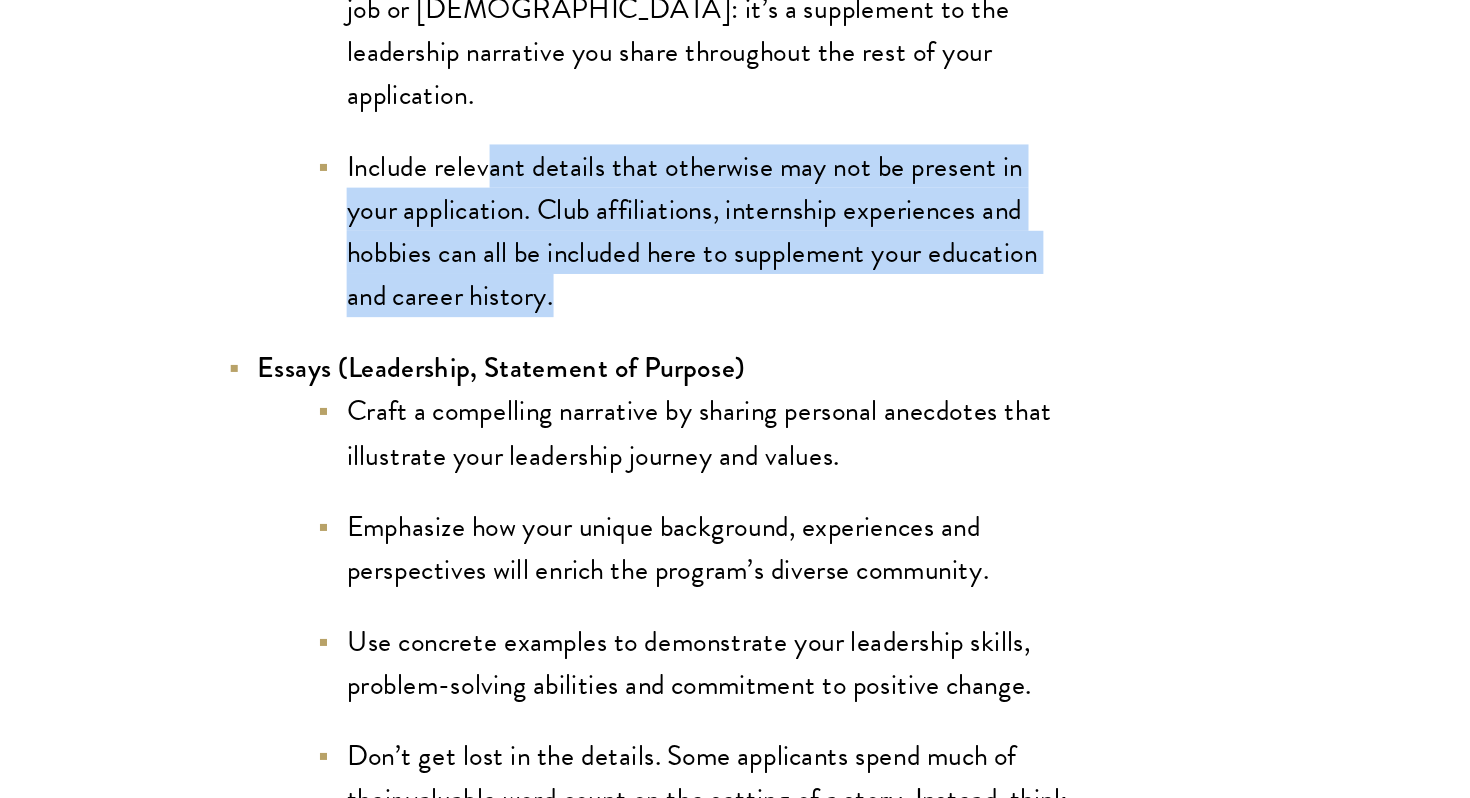 drag, startPoint x: 399, startPoint y: 388, endPoint x: 610, endPoint y: 471, distance: 226.73773 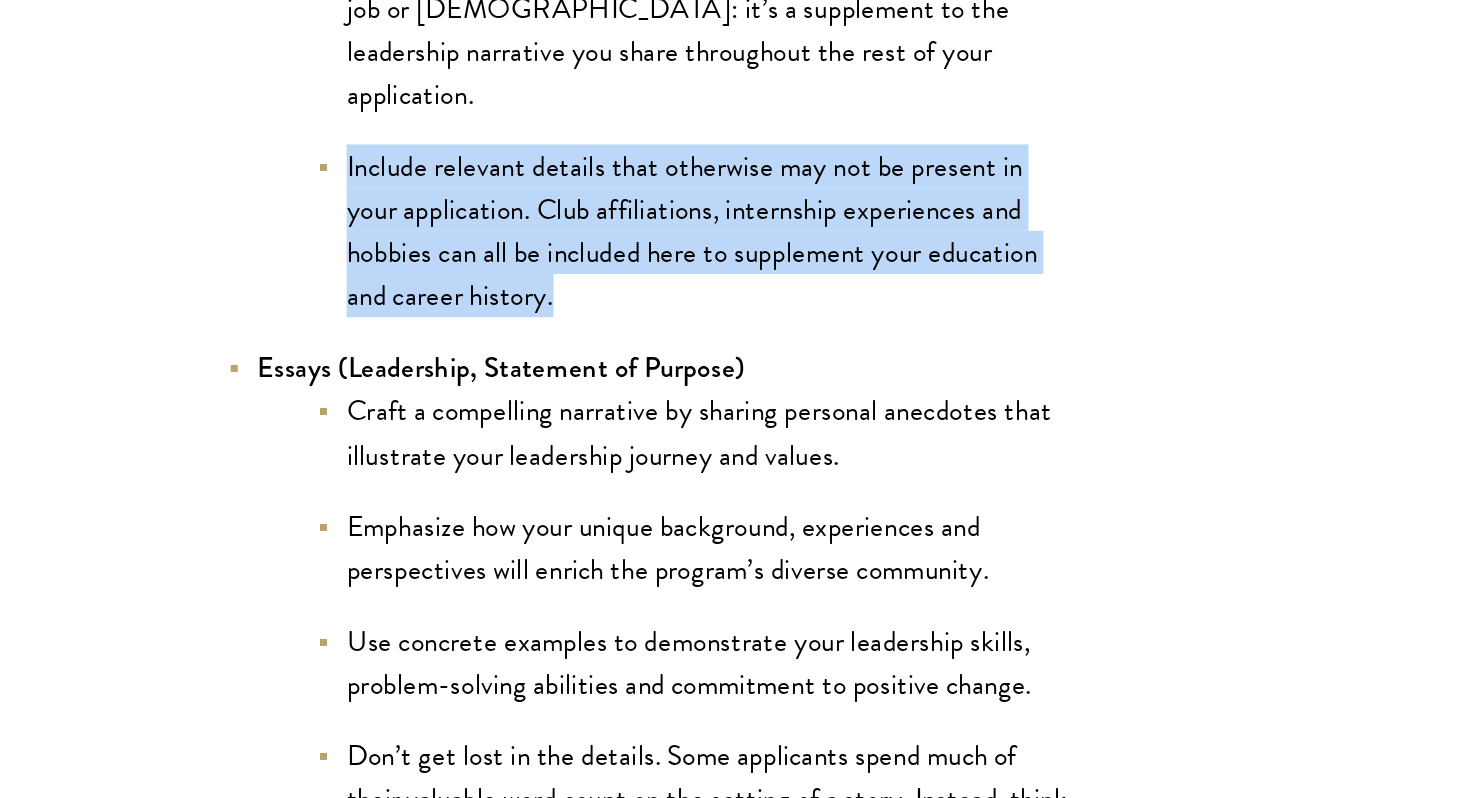 drag, startPoint x: 610, startPoint y: 471, endPoint x: 302, endPoint y: 373, distance: 323.2151 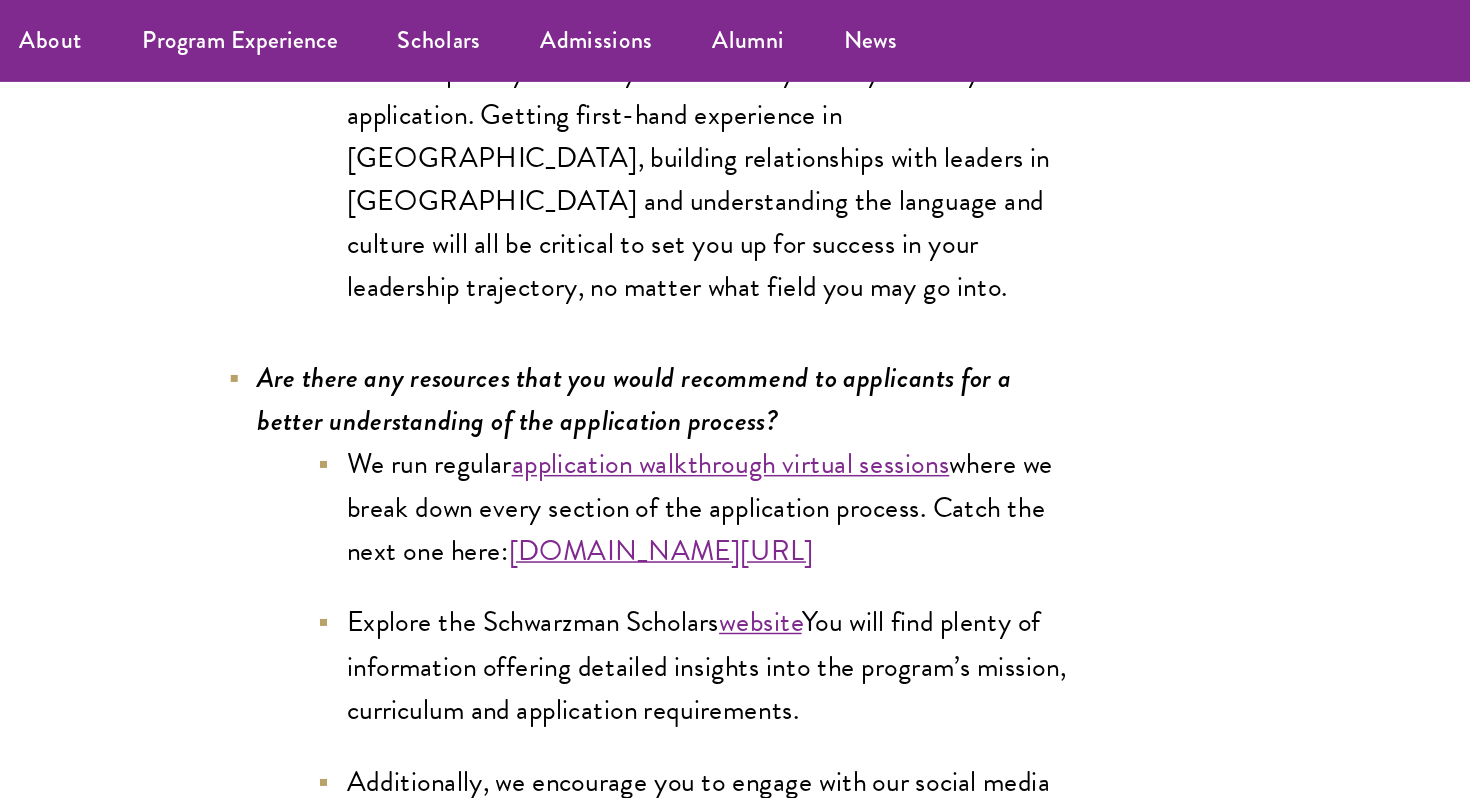 scroll, scrollTop: 9844, scrollLeft: 0, axis: vertical 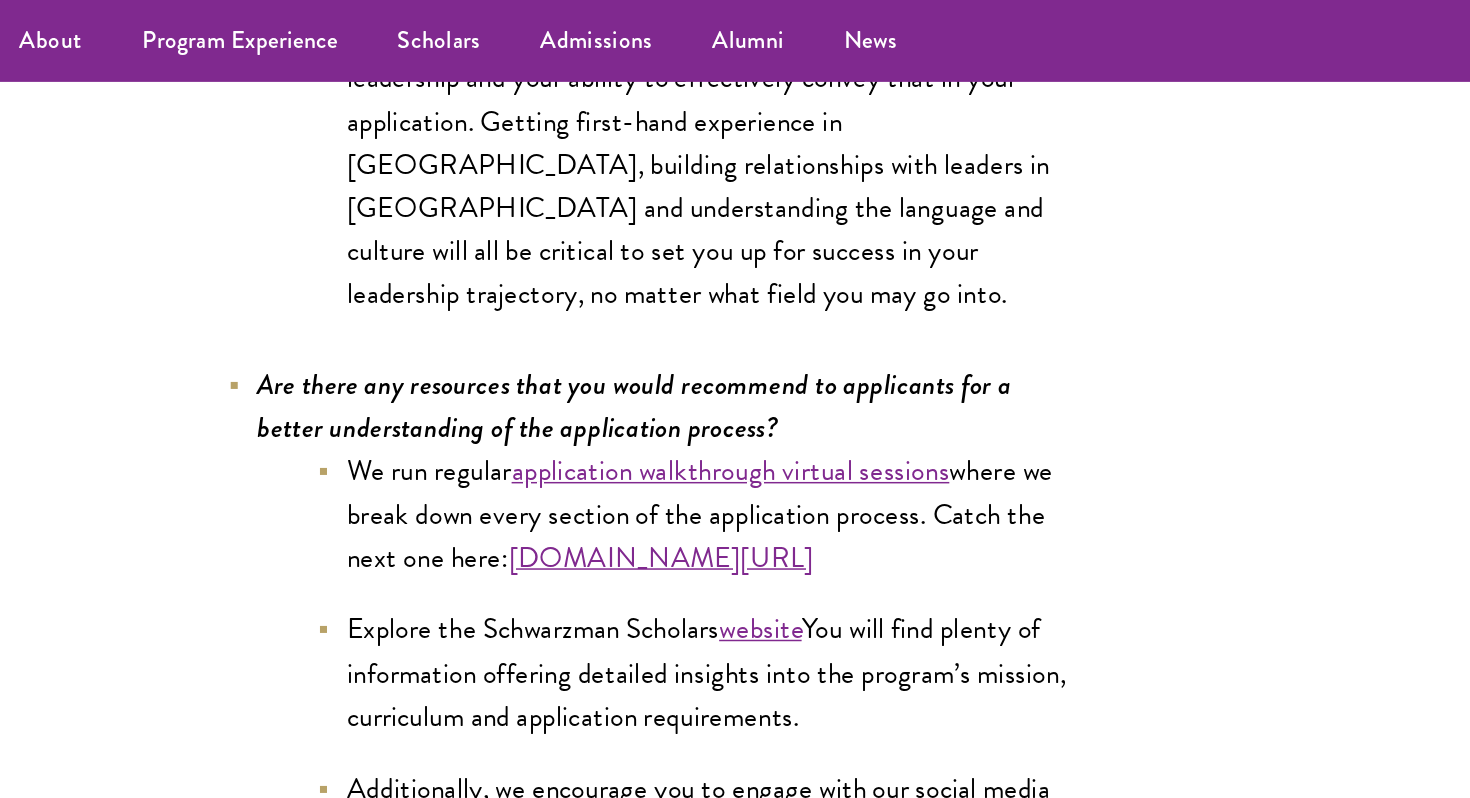 drag, startPoint x: 534, startPoint y: 440, endPoint x: 455, endPoint y: 169, distance: 282.28 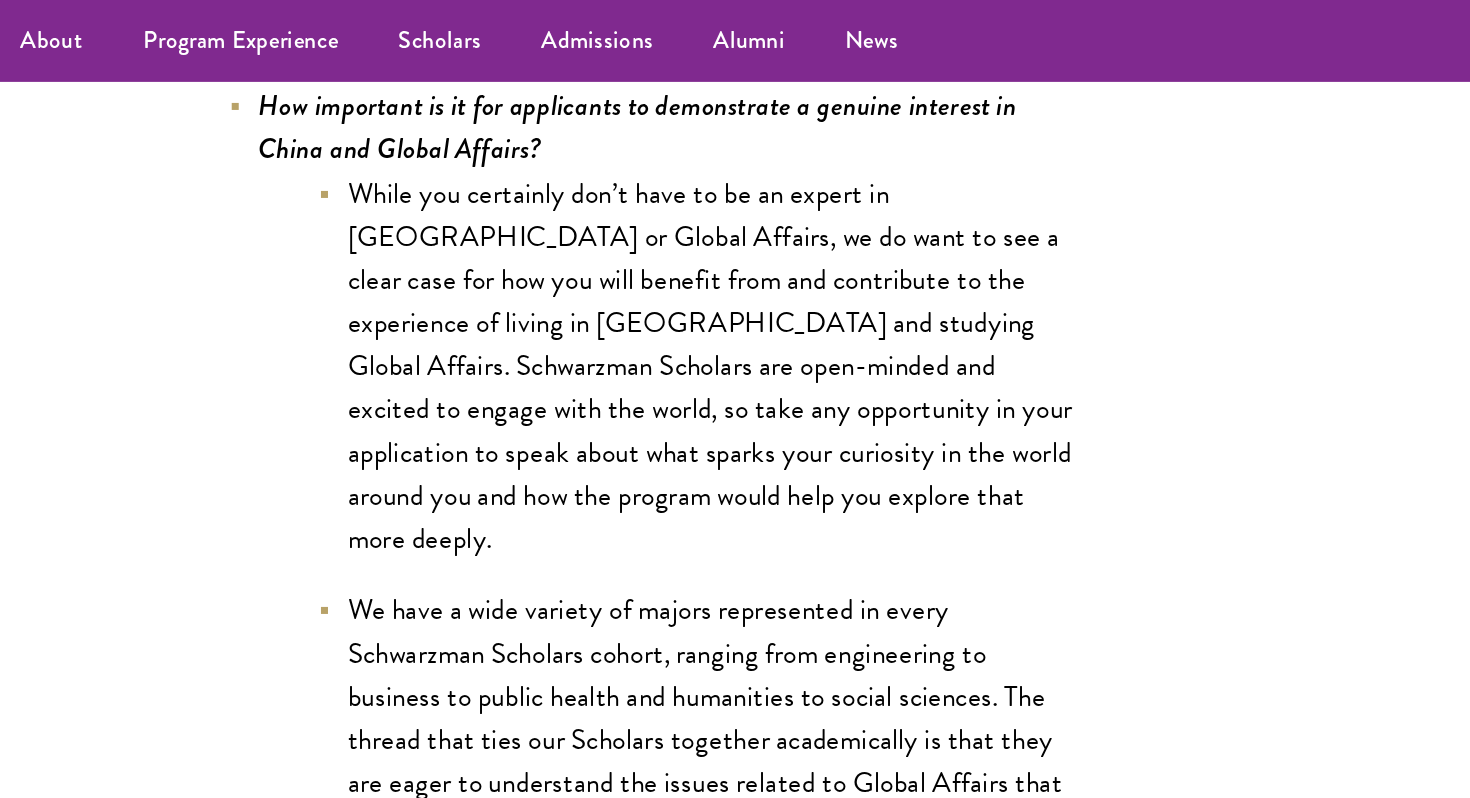 scroll, scrollTop: 9134, scrollLeft: 0, axis: vertical 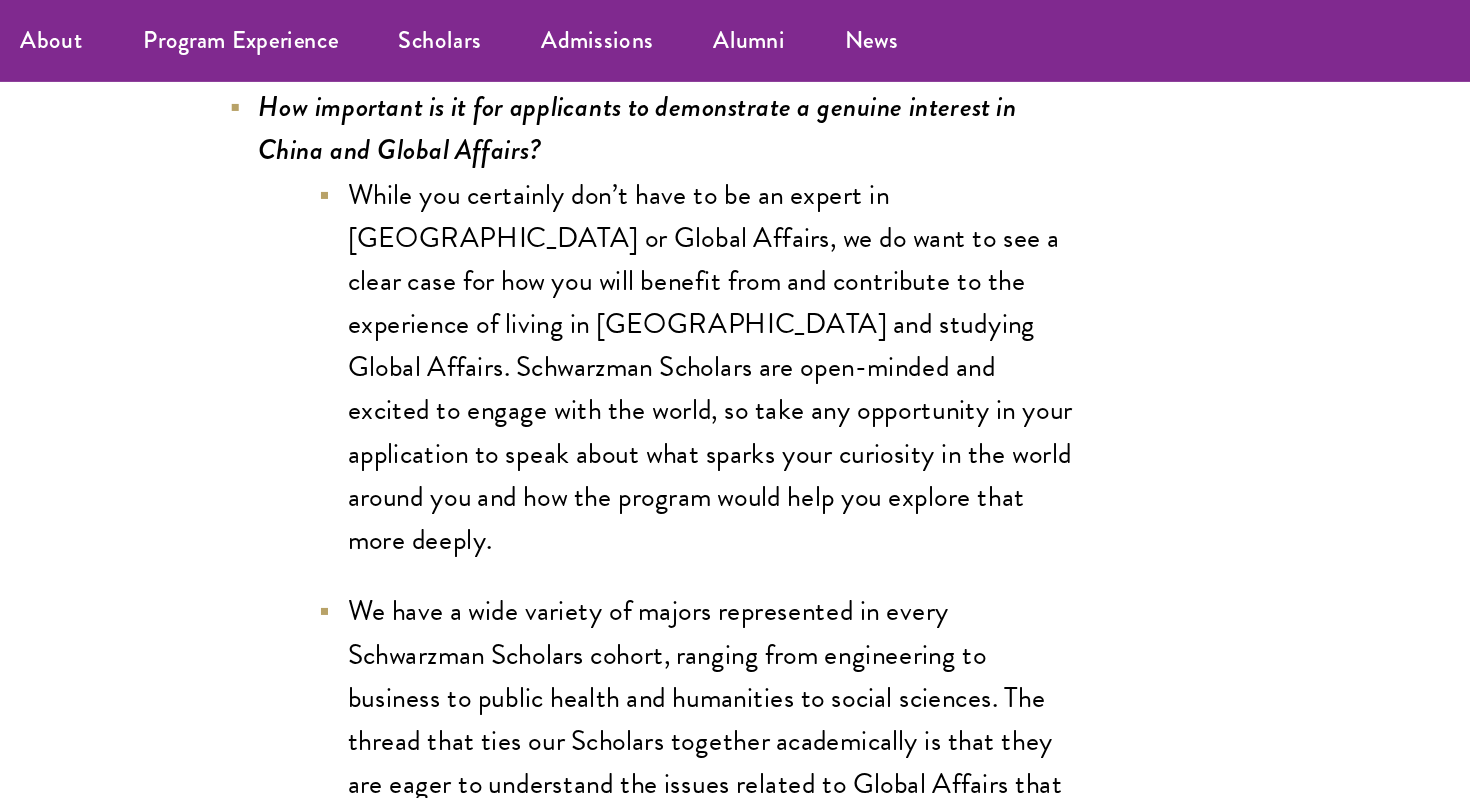 drag, startPoint x: 394, startPoint y: 70, endPoint x: 420, endPoint y: 112, distance: 49.396355 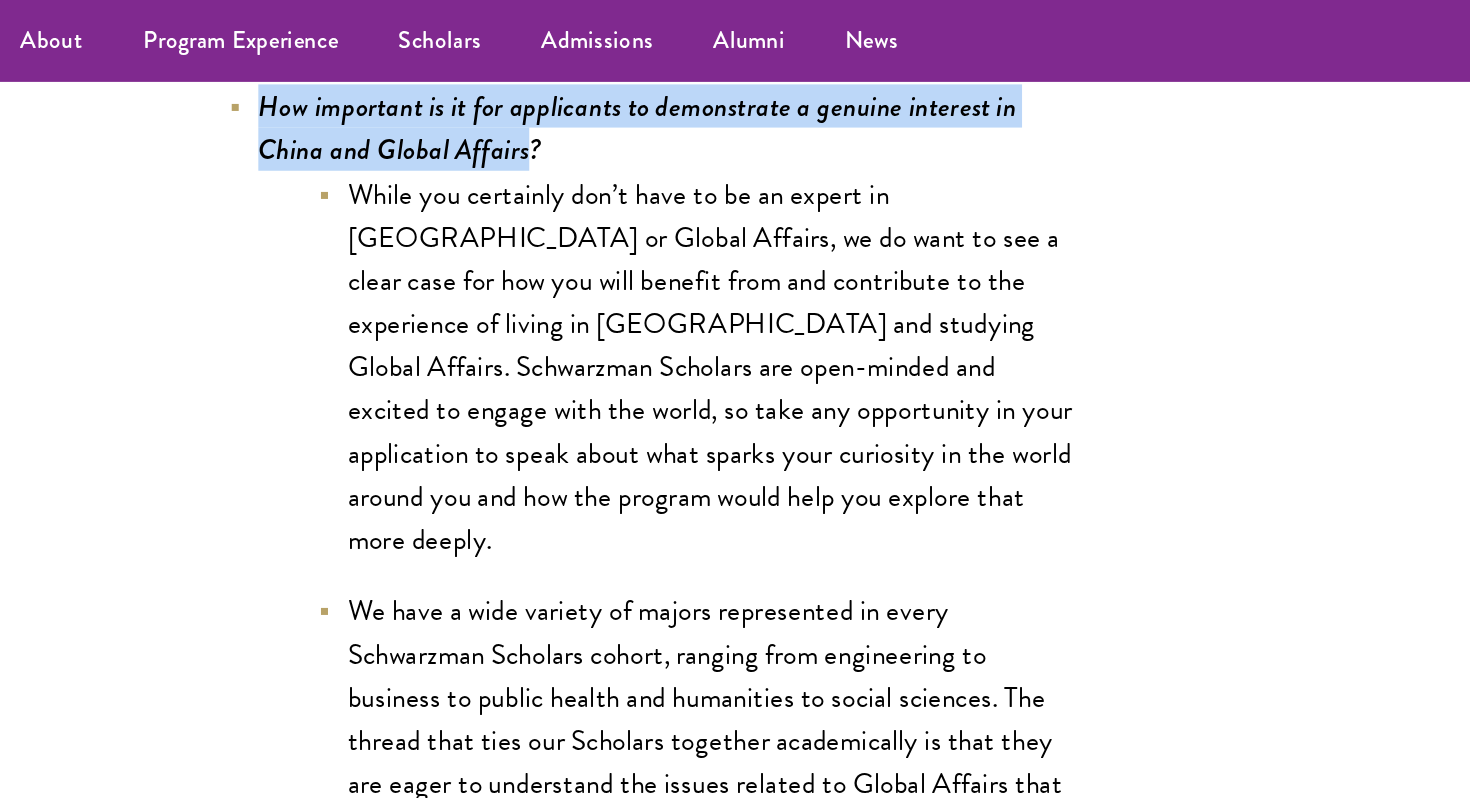 drag, startPoint x: 420, startPoint y: 112, endPoint x: 244, endPoint y: 96, distance: 176.72577 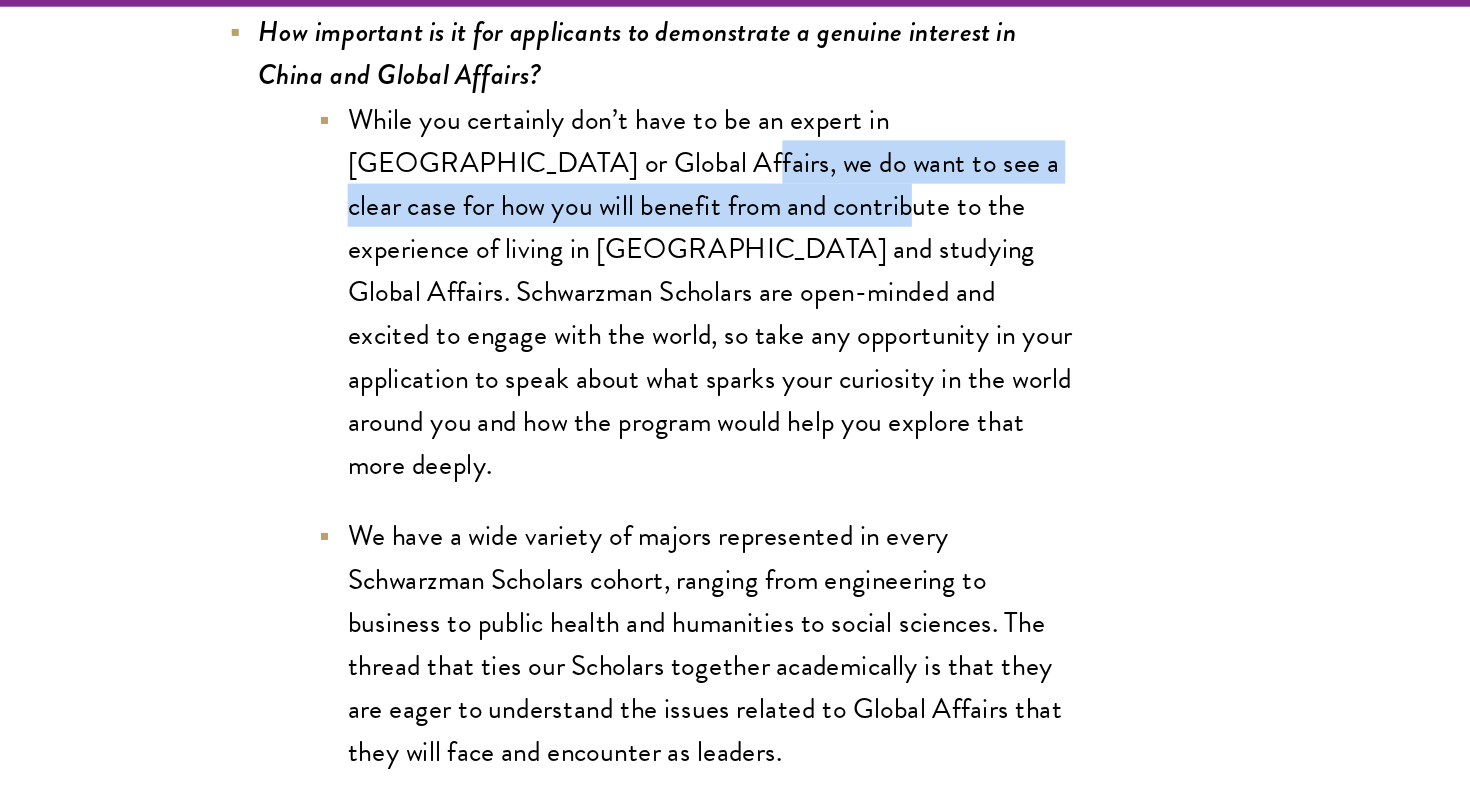 drag, startPoint x: 400, startPoint y: 167, endPoint x: 512, endPoint y: 204, distance: 117.953384 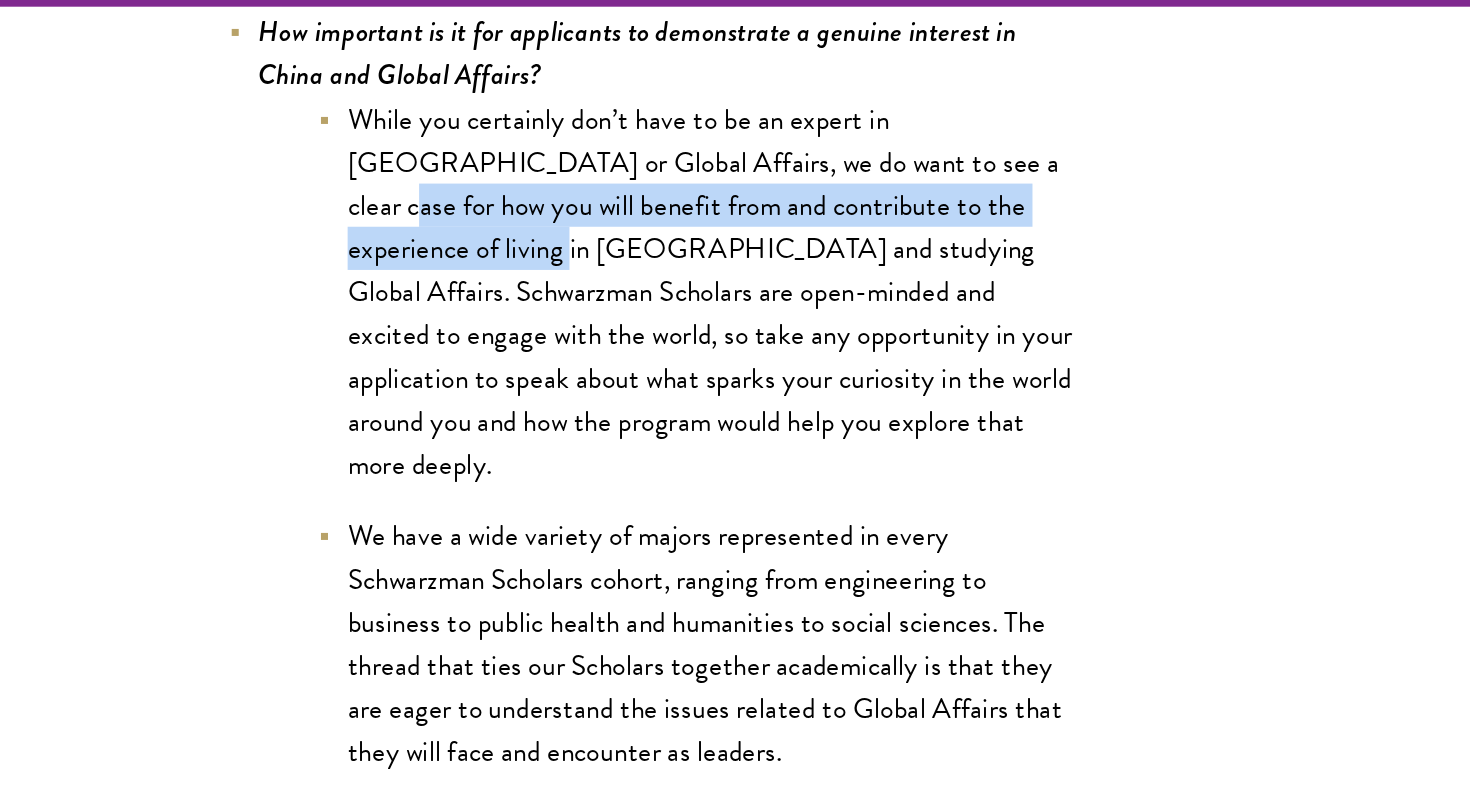 drag, startPoint x: 652, startPoint y: 172, endPoint x: 762, endPoint y: 204, distance: 114.56003 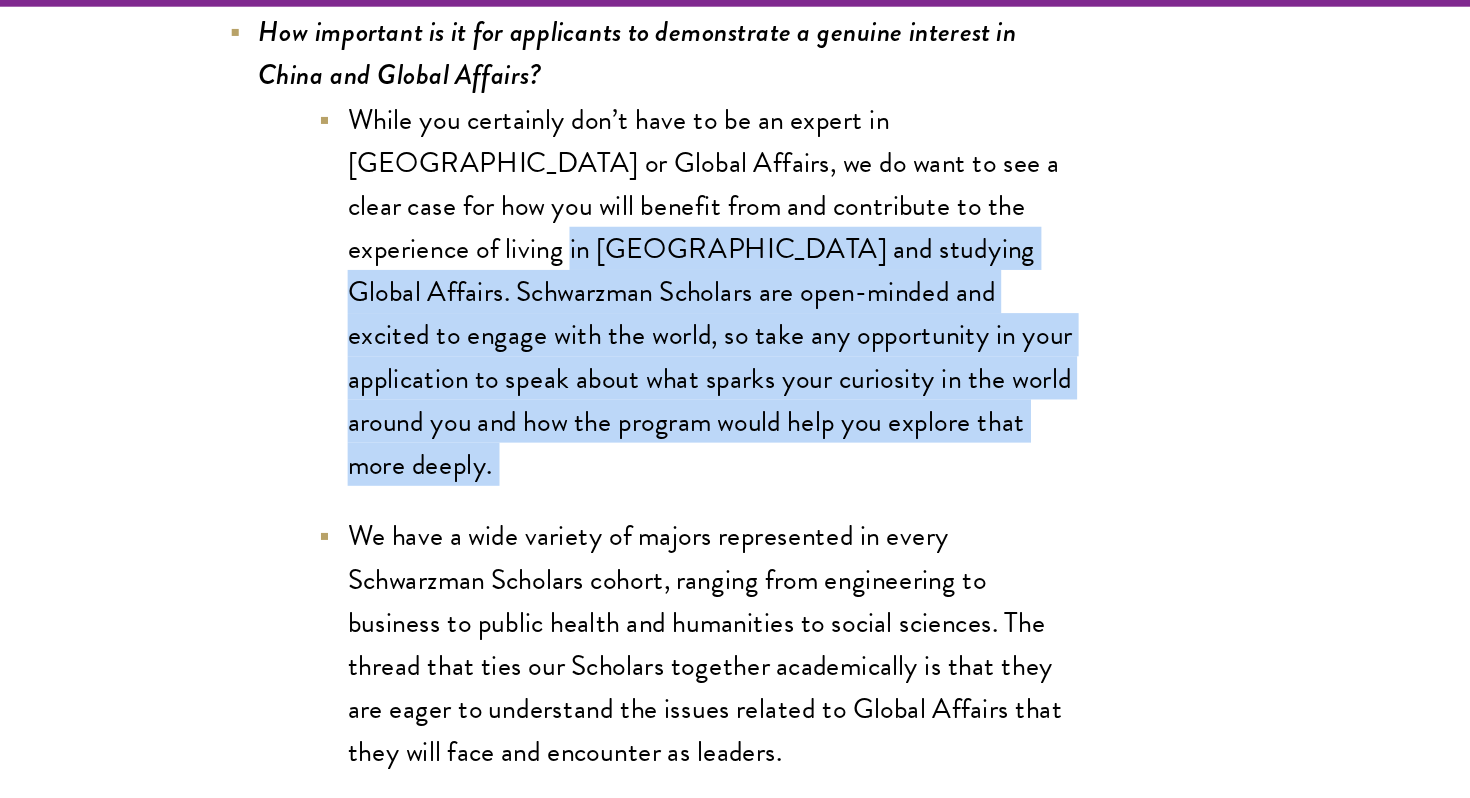 drag, startPoint x: 762, startPoint y: 204, endPoint x: 686, endPoint y: 366, distance: 178.94133 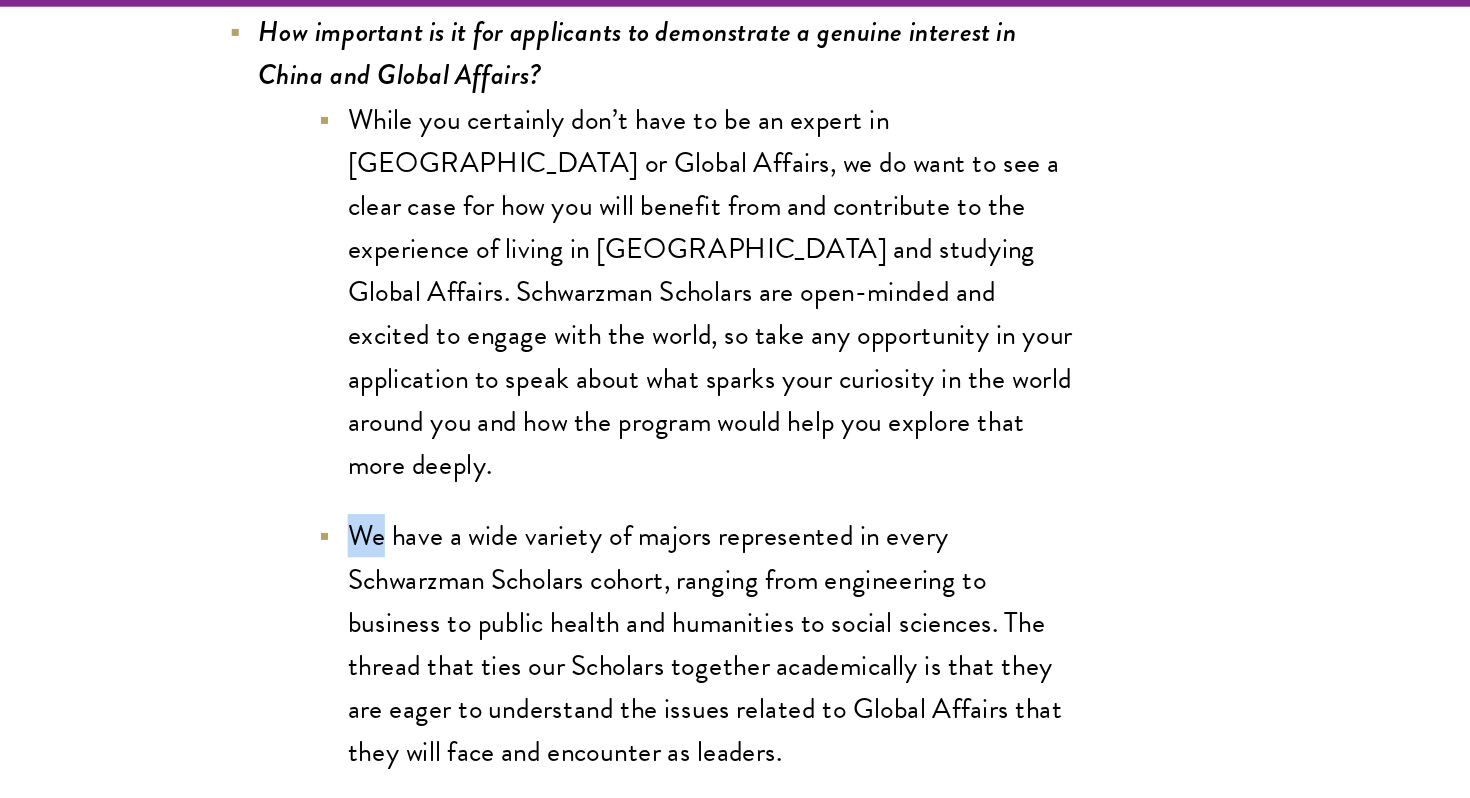 click on "While you certainly don’t have to be an expert in China or Global Affairs, we do want to see a clear case for how you will benefit from and contribute to the experience of living in China and studying Global Affairs. Schwarzman Scholars are open-minded and excited to engage with the world, so take any opportunity in your application to speak about what sparks your curiosity in the world around you and how the program would help you explore that more deeply.
We have a wide variety of majors represented in every Schwarzman Scholars cohort, ranging from engineering to business to public health and humanities to social sciences. The thread that ties our Scholars together academically is that they are eager to understand the issues related to Global Affairs that they will face and encounter as leaders." at bounding box center (515, 343) 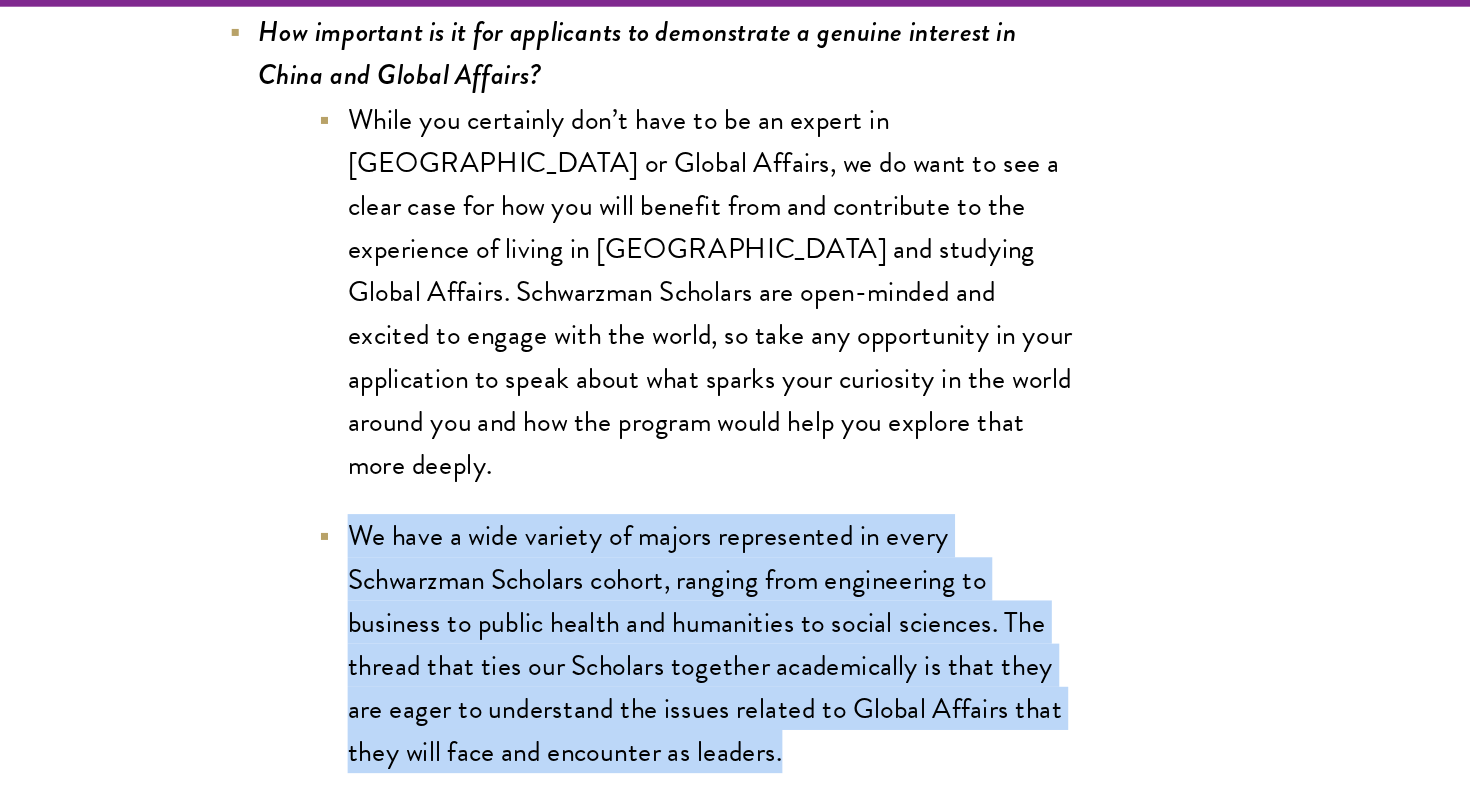 click on "While you certainly don’t have to be an expert in China or Global Affairs, we do want to see a clear case for how you will benefit from and contribute to the experience of living in China and studying Global Affairs. Schwarzman Scholars are open-minded and excited to engage with the world, so take any opportunity in your application to speak about what sparks your curiosity in the world around you and how the program would help you explore that more deeply.
We have a wide variety of majors represented in every Schwarzman Scholars cohort, ranging from engineering to business to public health and humanities to social sciences. The thread that ties our Scholars together academically is that they are eager to understand the issues related to Global Affairs that they will face and encounter as leaders." at bounding box center (515, 343) 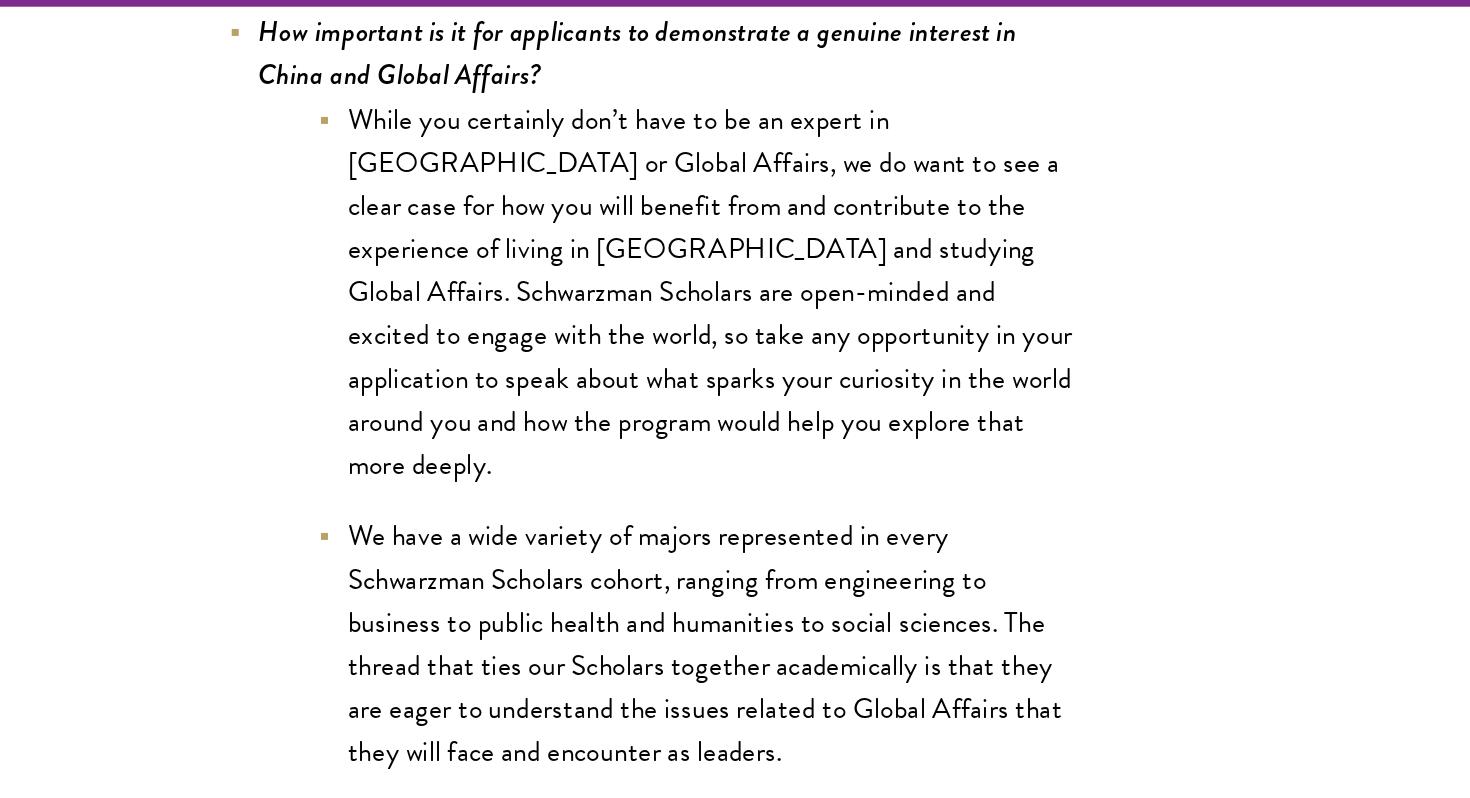 click on "We have a wide variety of majors represented in every Schwarzman Scholars cohort, ranging from engineering to business to public health and humanities to social sciences. The thread that ties our Scholars together academically is that they are eager to understand the issues related to Global Affairs that they will face and encounter as leaders." at bounding box center (535, 483) 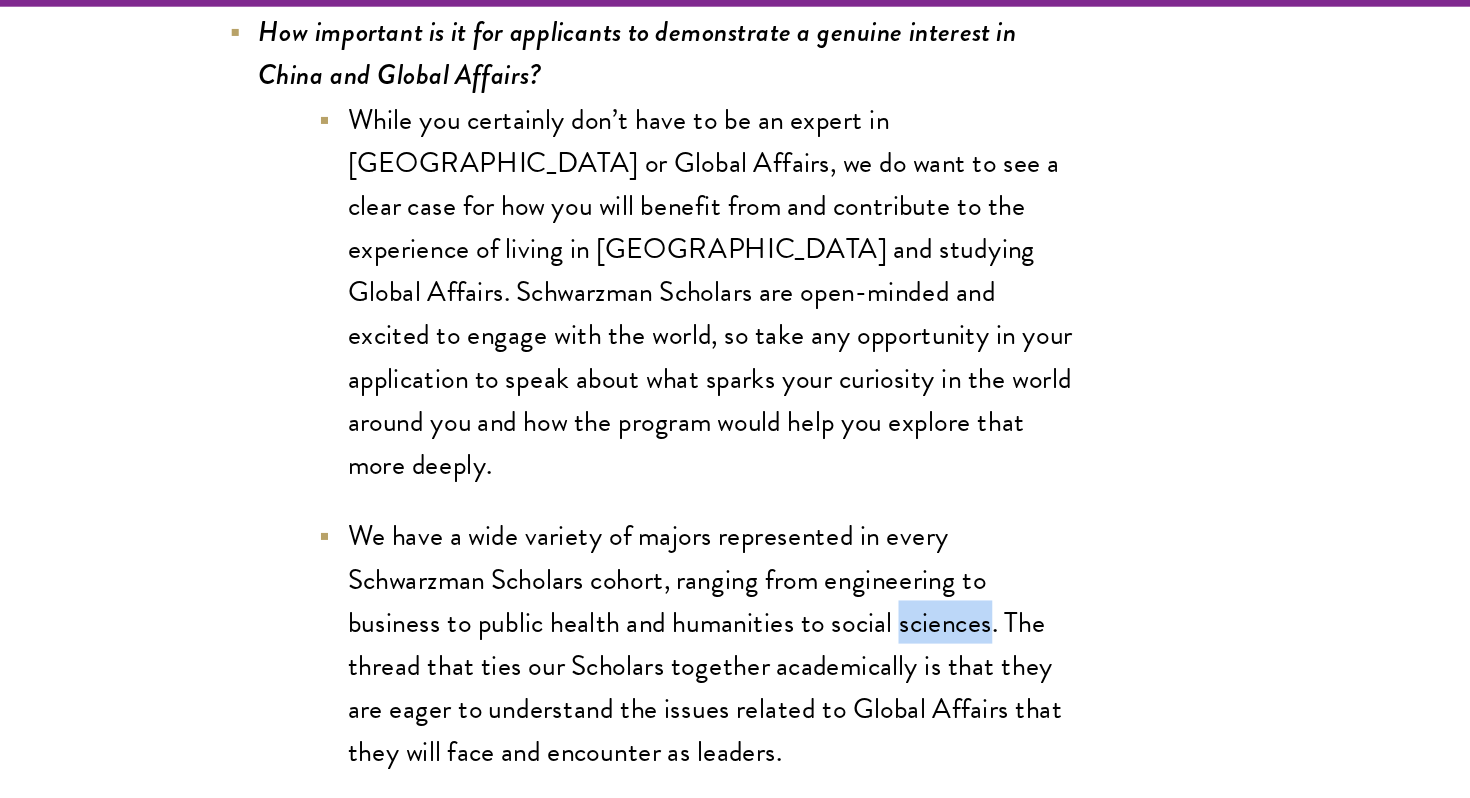click on "We have a wide variety of majors represented in every Schwarzman Scholars cohort, ranging from engineering to business to public health and humanities to social sciences. The thread that ties our Scholars together academically is that they are eager to understand the issues related to Global Affairs that they will face and encounter as leaders." at bounding box center (535, 483) 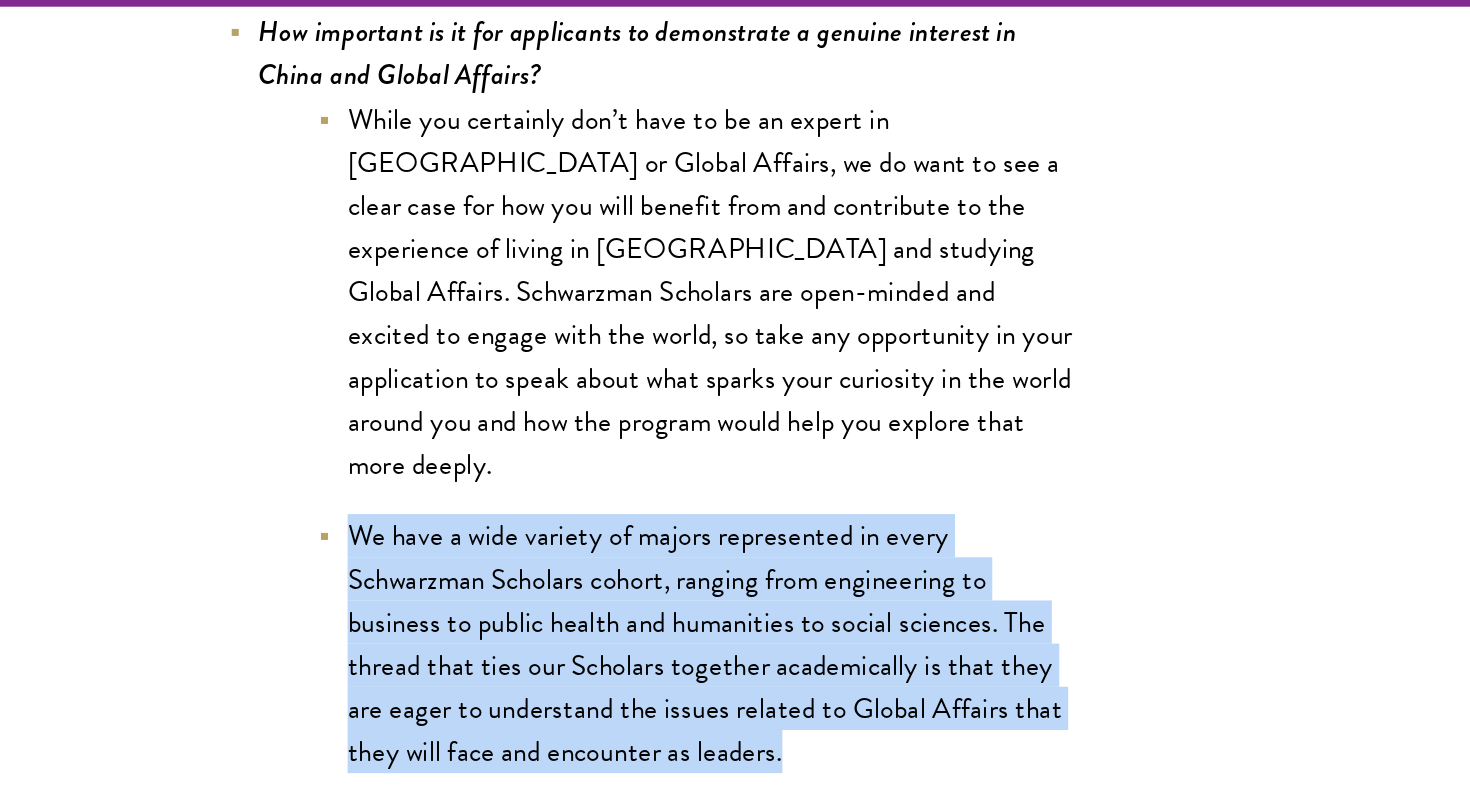 click on "We have a wide variety of majors represented in every Schwarzman Scholars cohort, ranging from engineering to business to public health and humanities to social sciences. The thread that ties our Scholars together academically is that they are eager to understand the issues related to Global Affairs that they will face and encounter as leaders." at bounding box center [535, 483] 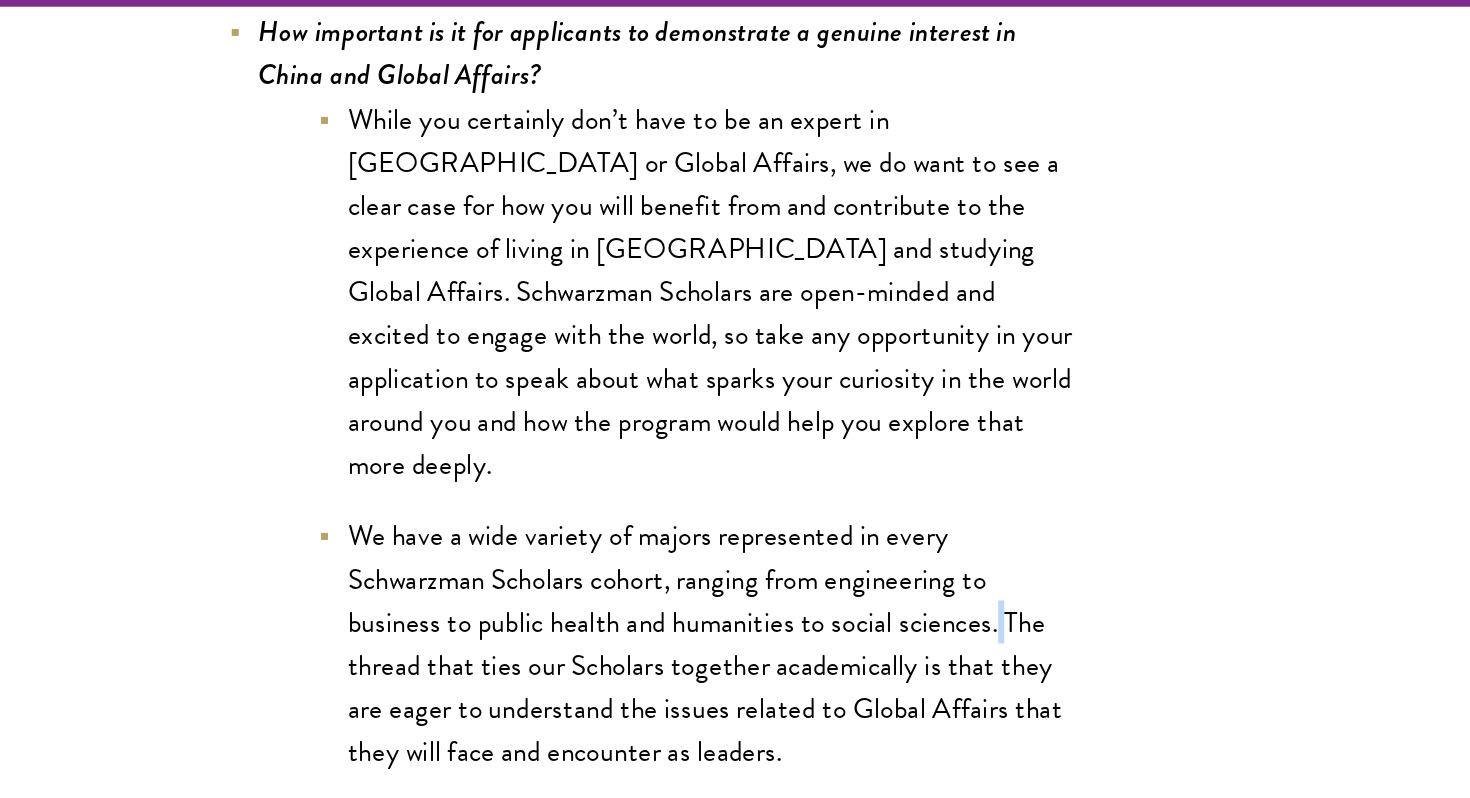 click on "We have a wide variety of majors represented in every Schwarzman Scholars cohort, ranging from engineering to business to public health and humanities to social sciences. The thread that ties our Scholars together academically is that they are eager to understand the issues related to Global Affairs that they will face and encounter as leaders." at bounding box center (535, 483) 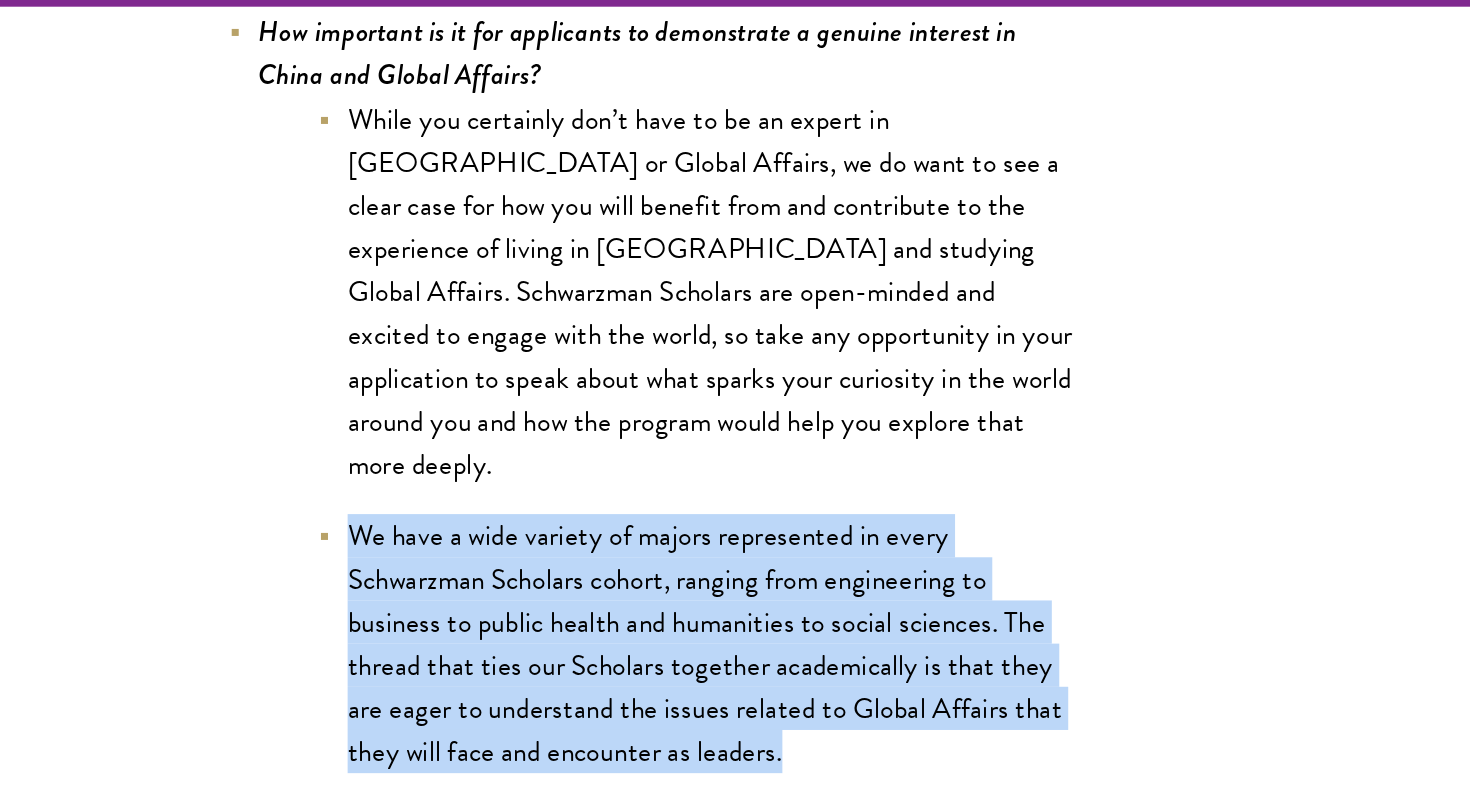 click on "We have a wide variety of majors represented in every Schwarzman Scholars cohort, ranging from engineering to business to public health and humanities to social sciences. The thread that ties our Scholars together academically is that they are eager to understand the issues related to Global Affairs that they will face and encounter as leaders." at bounding box center (535, 483) 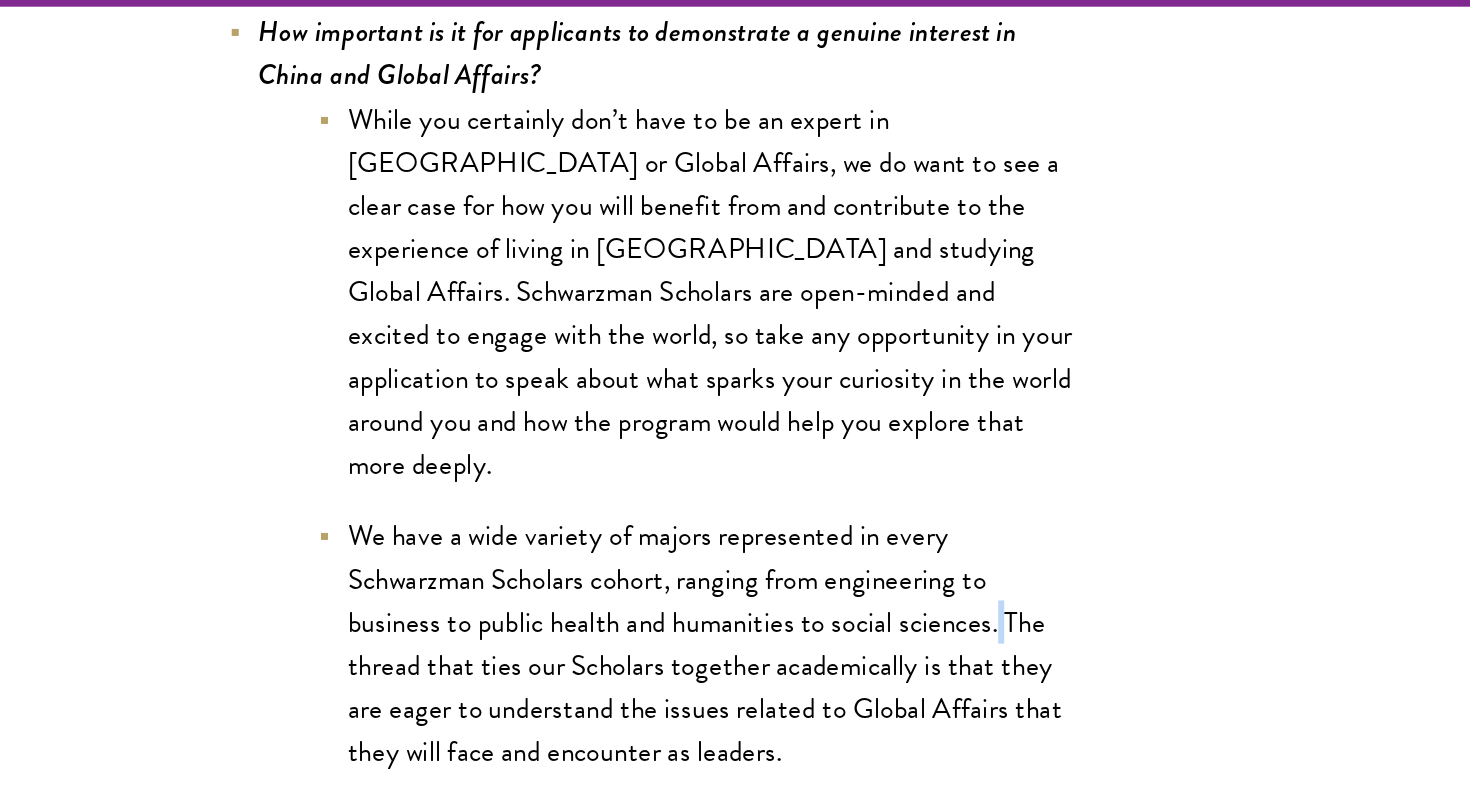 click on "We have a wide variety of majors represented in every Schwarzman Scholars cohort, ranging from engineering to business to public health and humanities to social sciences. The thread that ties our Scholars together academically is that they are eager to understand the issues related to Global Affairs that they will face and encounter as leaders." at bounding box center (535, 483) 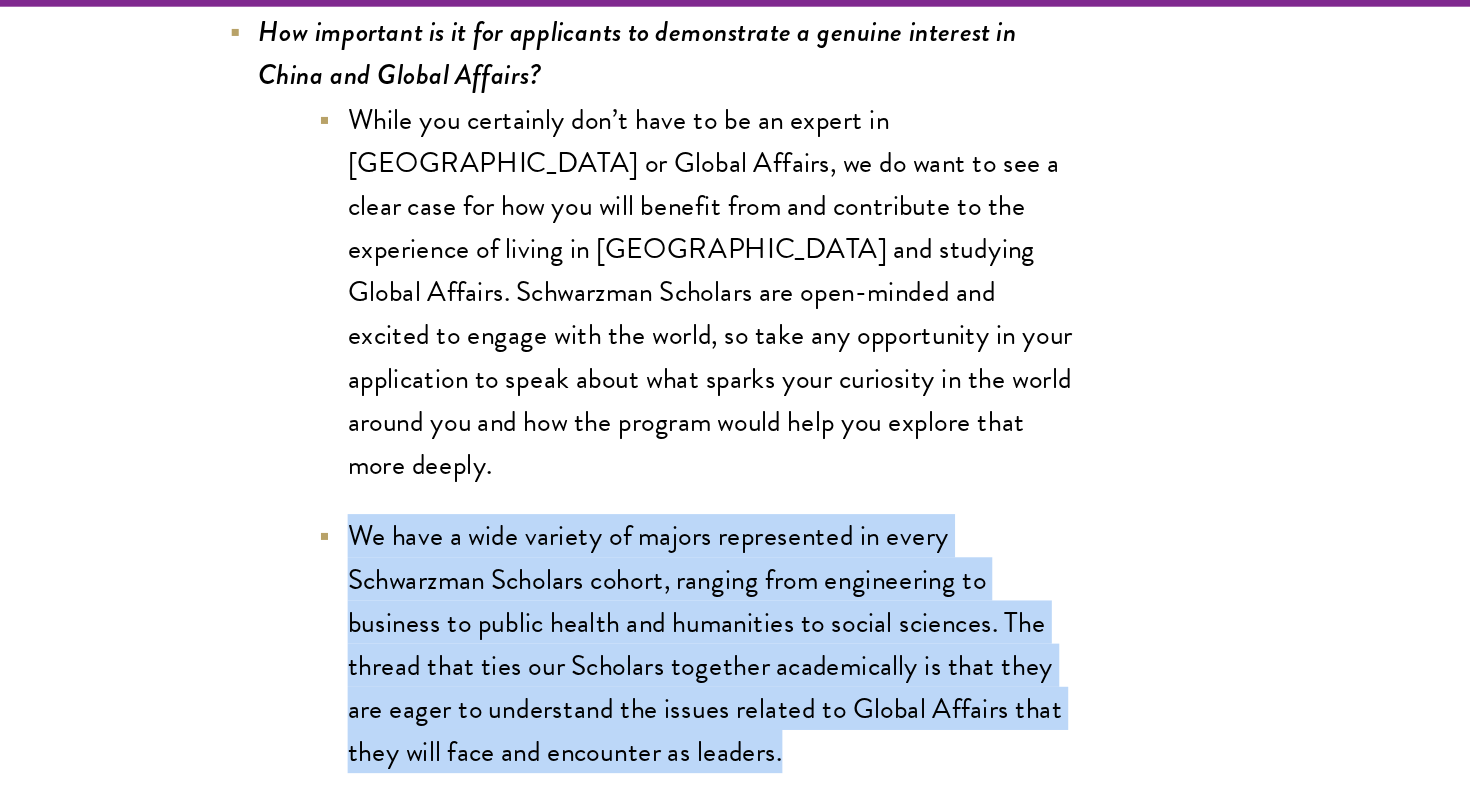 click on "We have a wide variety of majors represented in every Schwarzman Scholars cohort, ranging from engineering to business to public health and humanities to social sciences. The thread that ties our Scholars together academically is that they are eager to understand the issues related to Global Affairs that they will face and encounter as leaders." at bounding box center (535, 483) 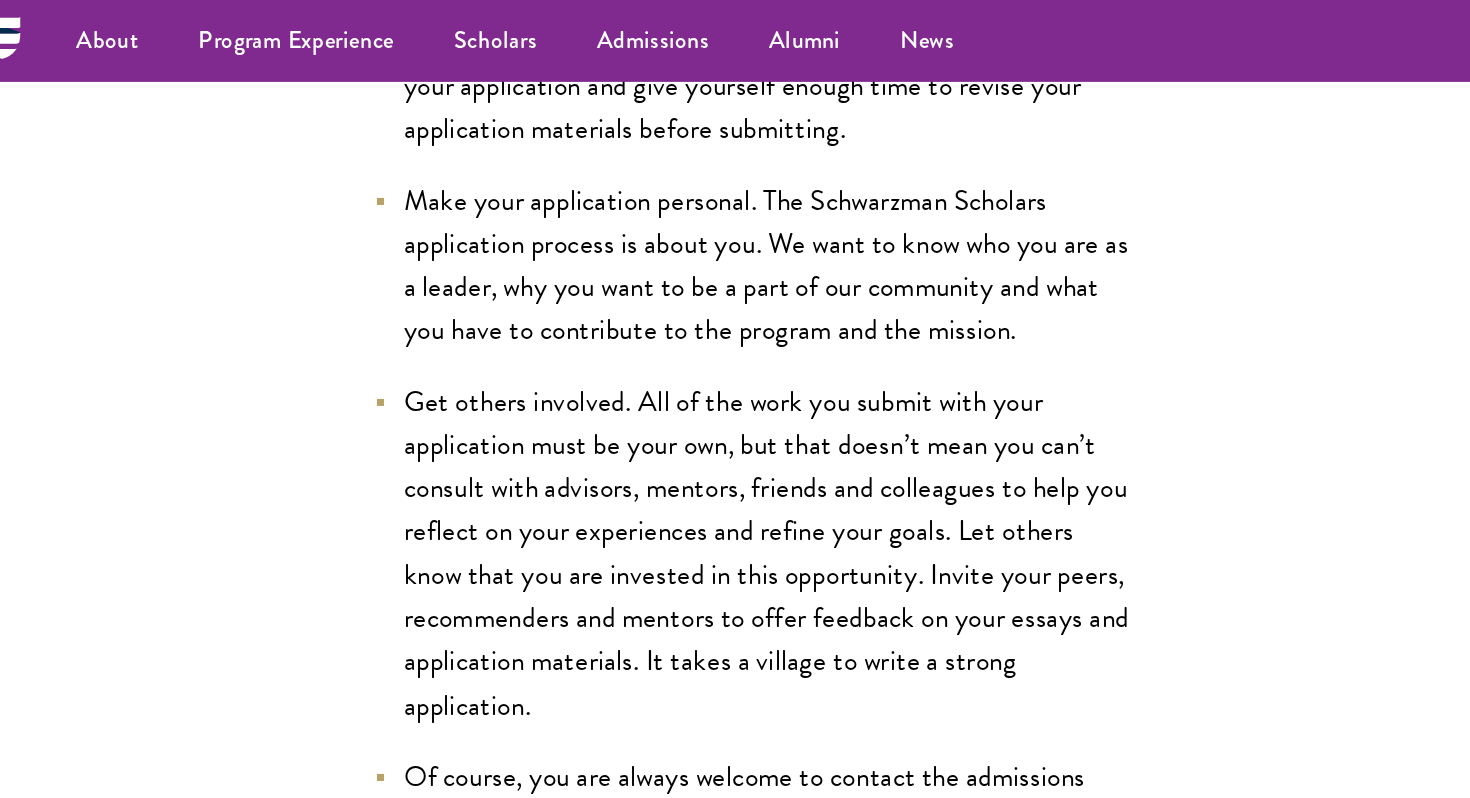scroll, scrollTop: 8236, scrollLeft: 0, axis: vertical 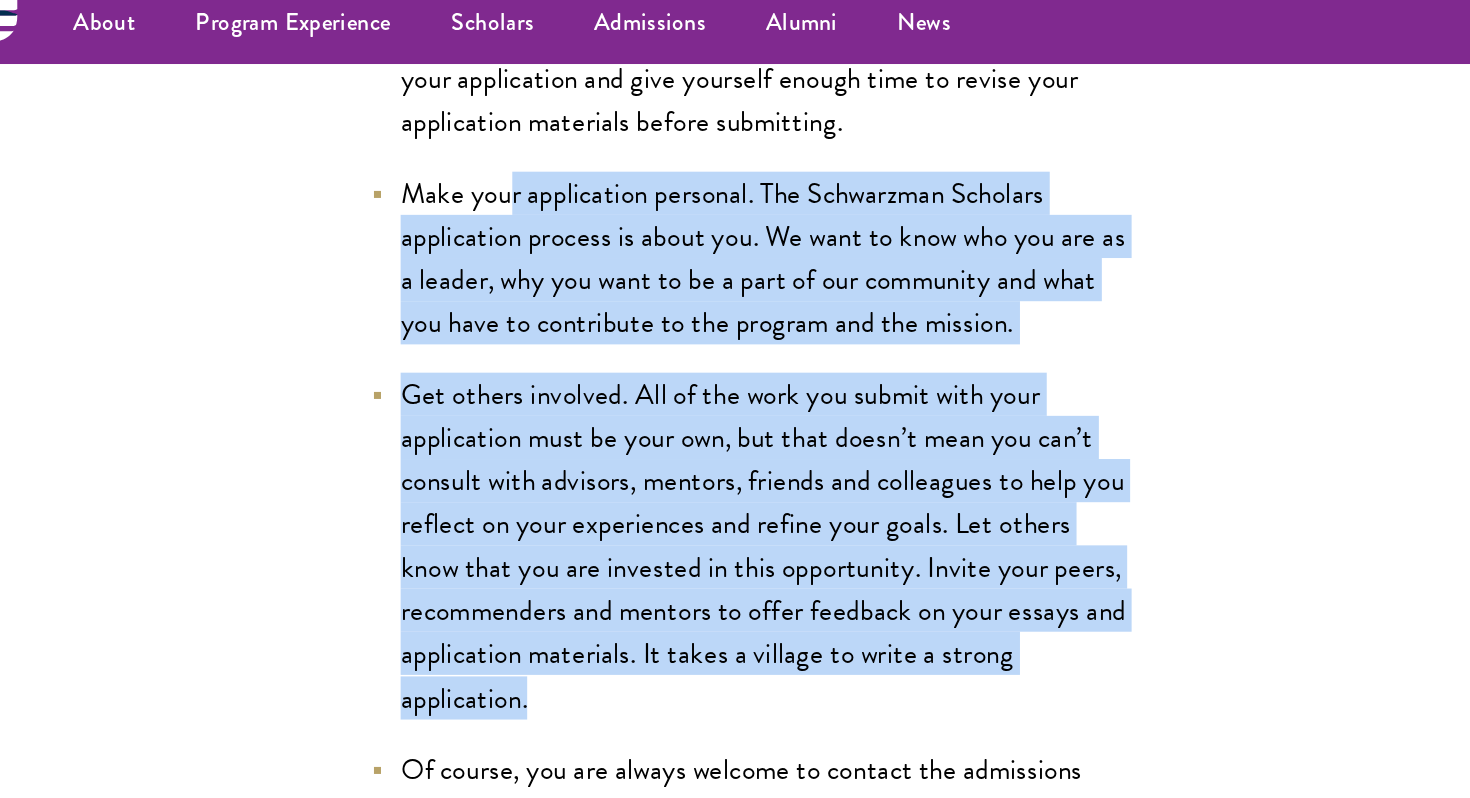 drag, startPoint x: 374, startPoint y: 150, endPoint x: 417, endPoint y: 480, distance: 332.78973 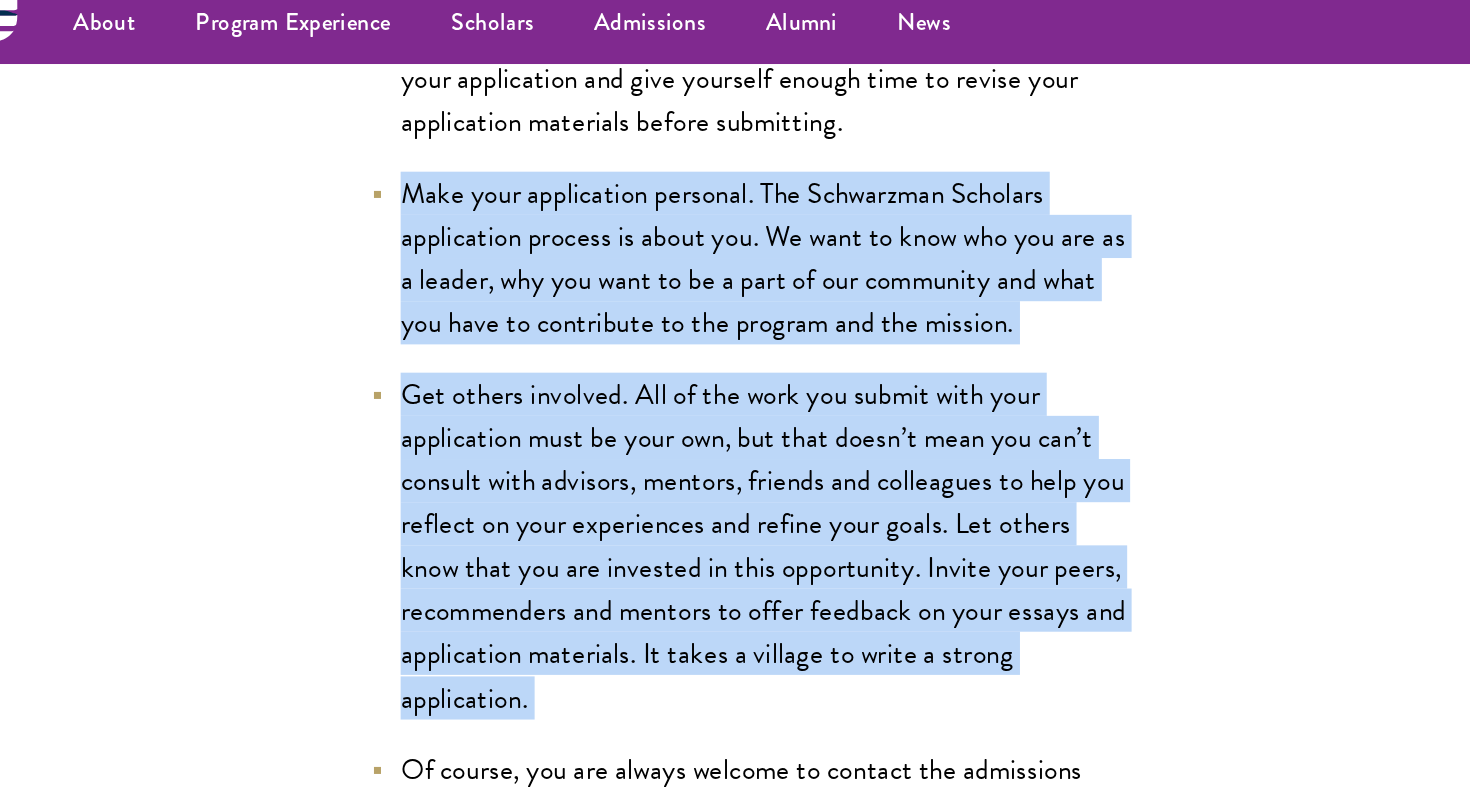drag, startPoint x: 418, startPoint y: 480, endPoint x: 307, endPoint y: 148, distance: 350.06427 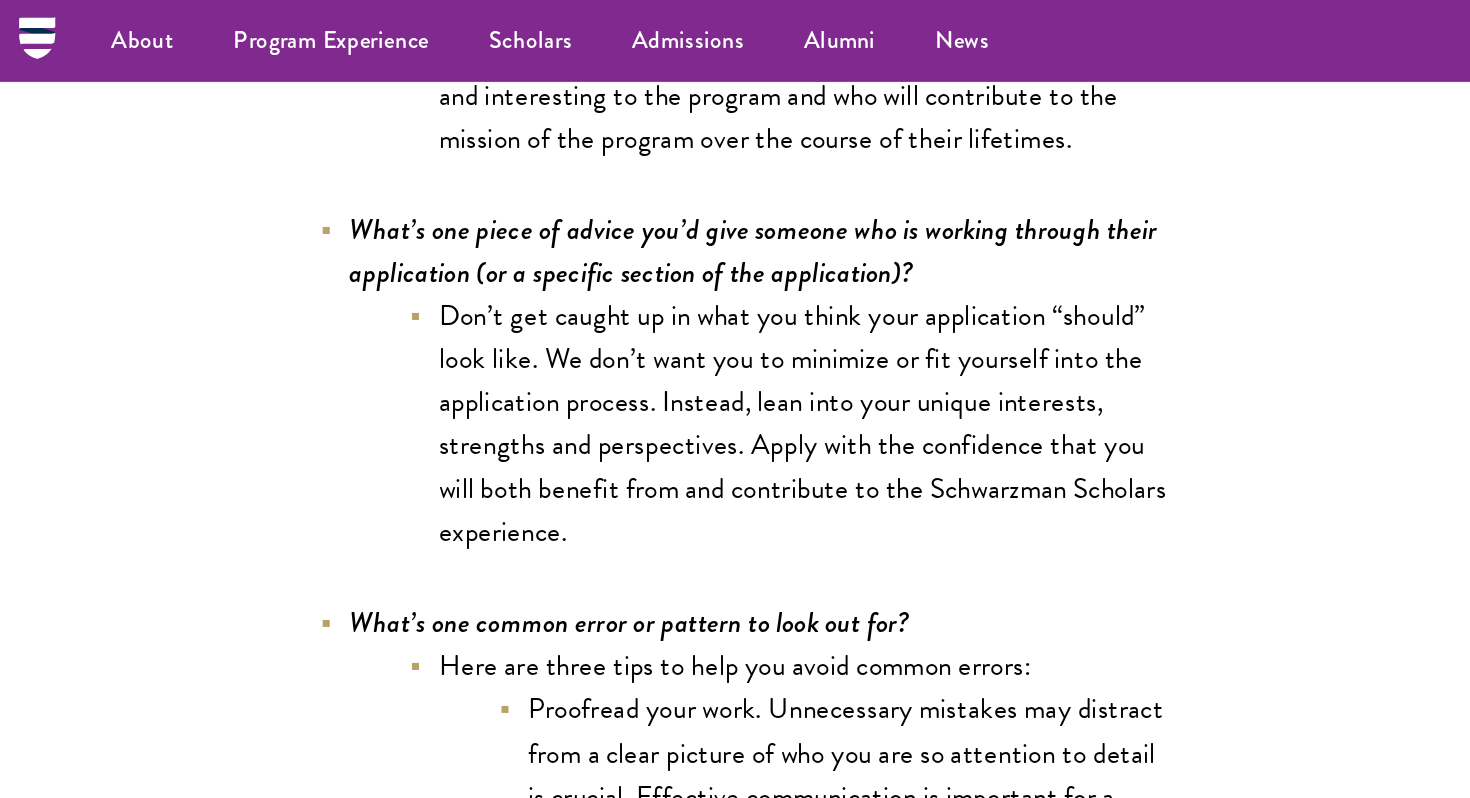 scroll, scrollTop: 6043, scrollLeft: 0, axis: vertical 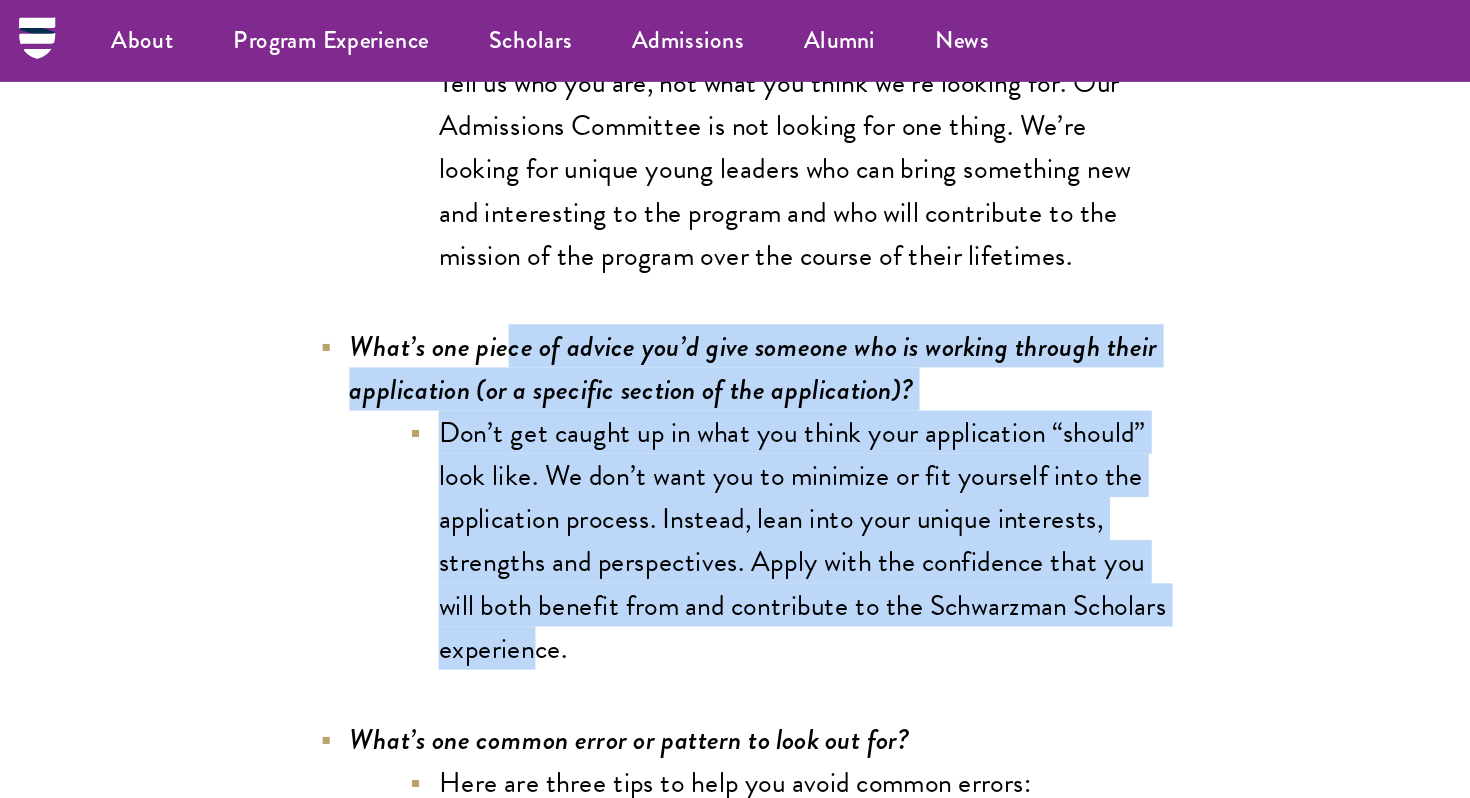 drag, startPoint x: 349, startPoint y: 252, endPoint x: 438, endPoint y: 444, distance: 211.62466 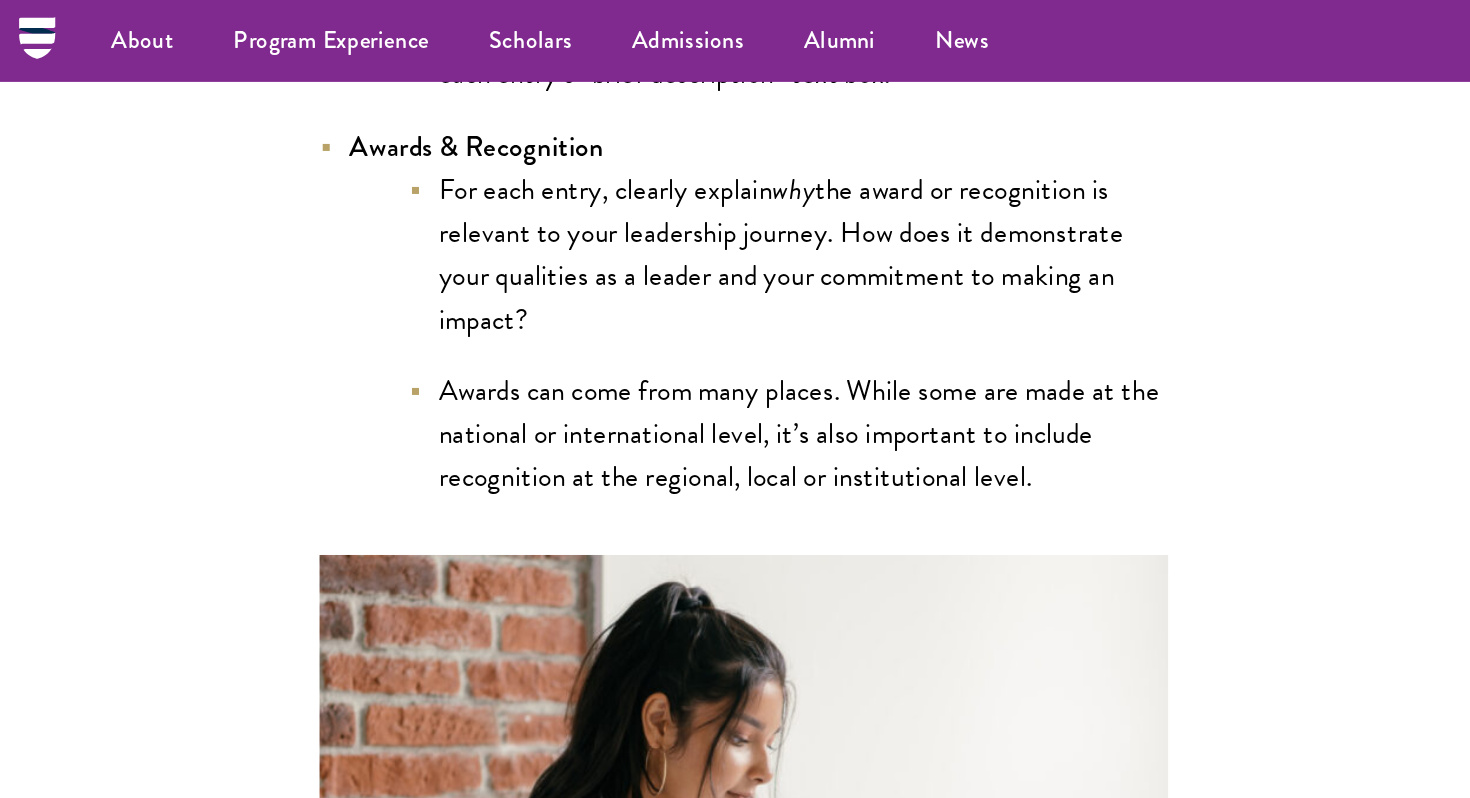 scroll, scrollTop: 4621, scrollLeft: 0, axis: vertical 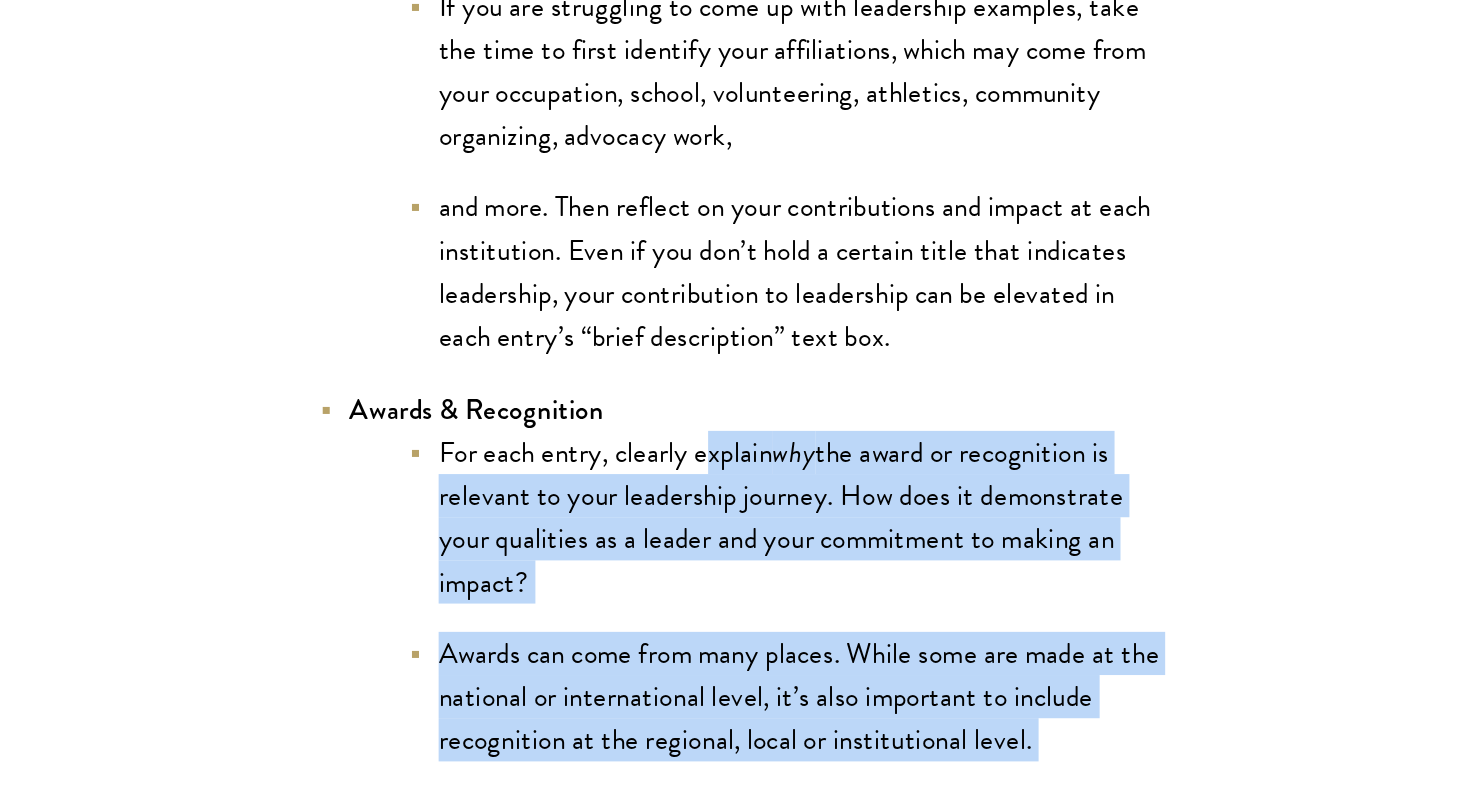 drag, startPoint x: 484, startPoint y: 449, endPoint x: 581, endPoint y: 665, distance: 236.78049 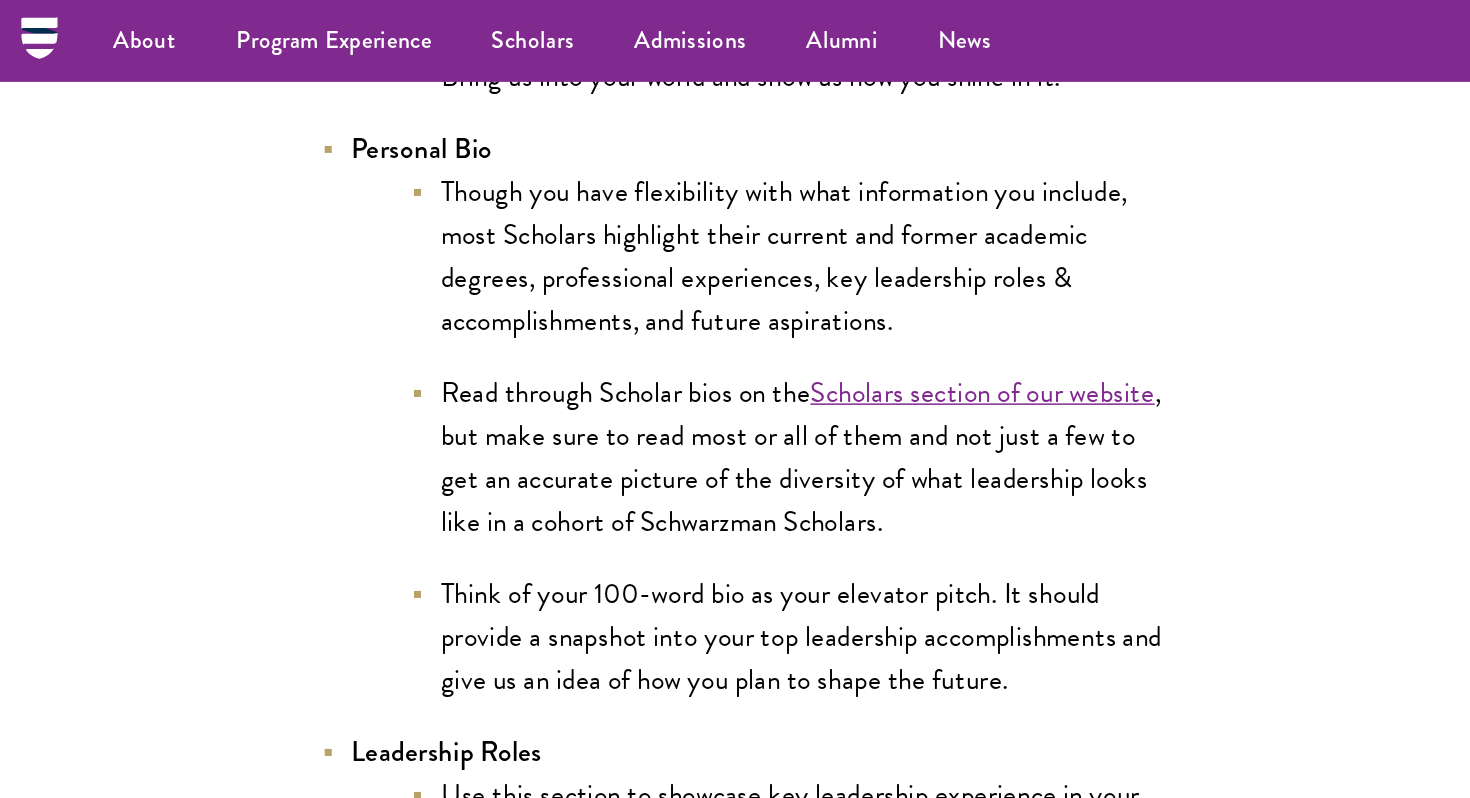 scroll, scrollTop: 3914, scrollLeft: 0, axis: vertical 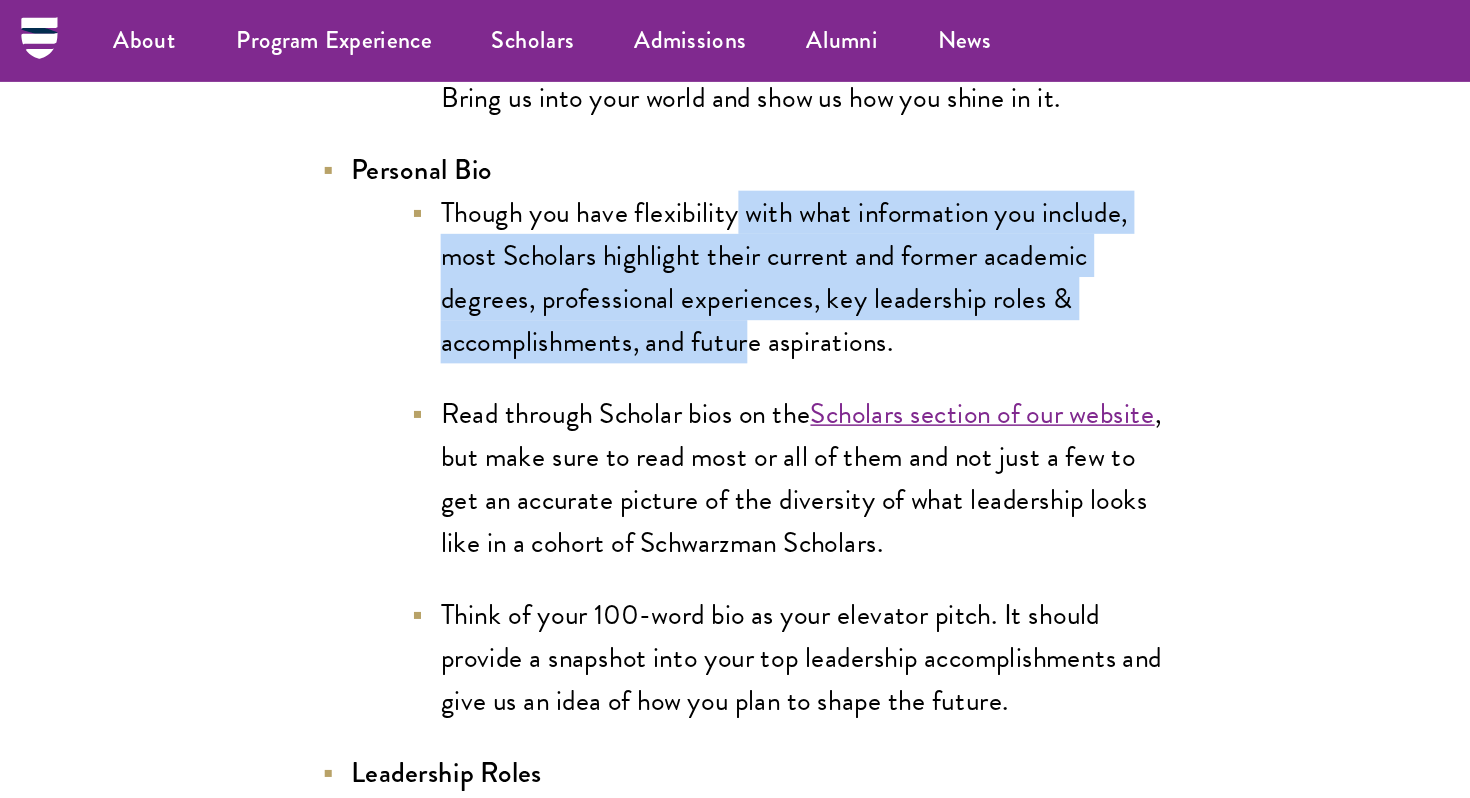 drag, startPoint x: 501, startPoint y: 158, endPoint x: 510, endPoint y: 240, distance: 82.492424 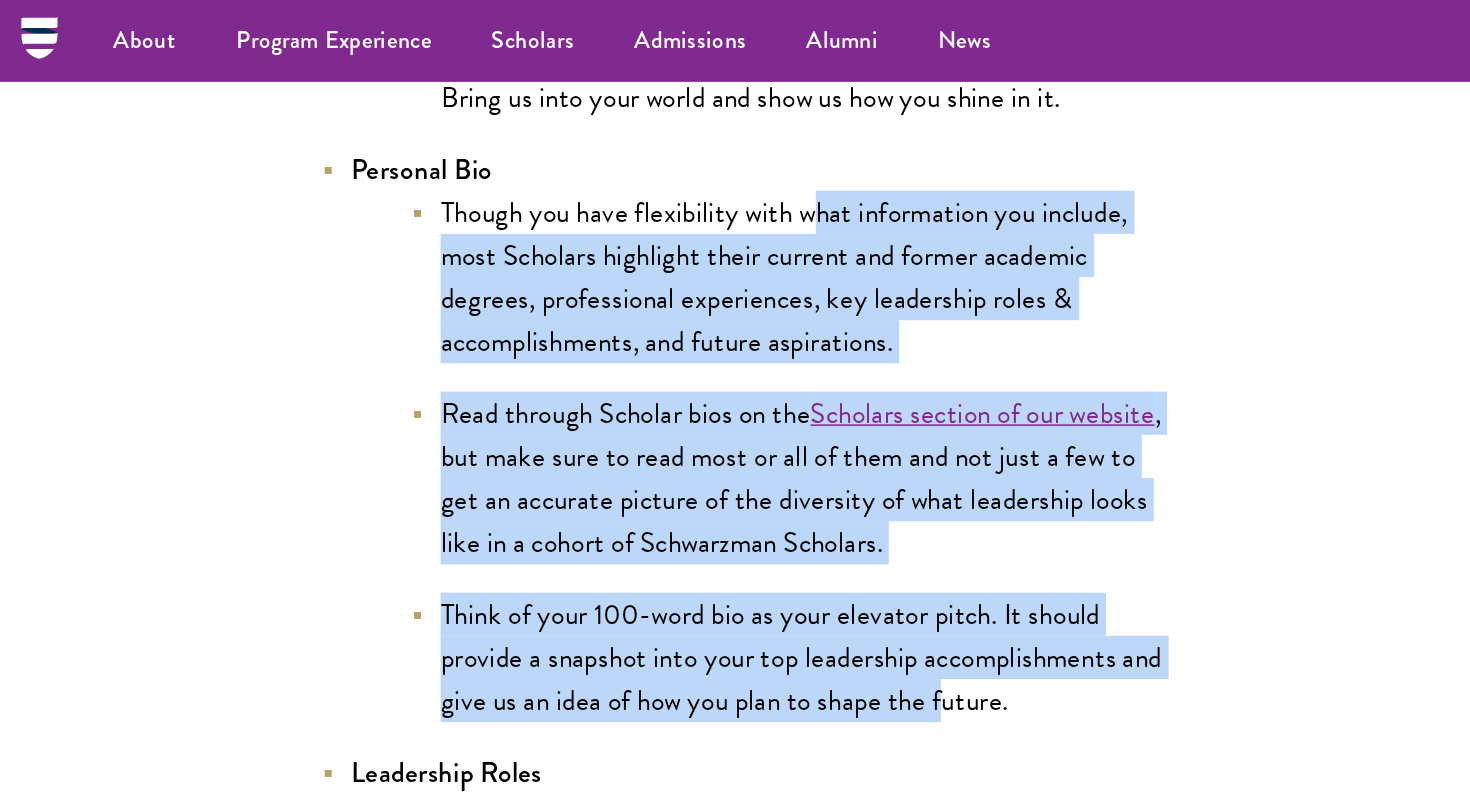 drag, startPoint x: 556, startPoint y: 140, endPoint x: 637, endPoint y: 476, distance: 345.62552 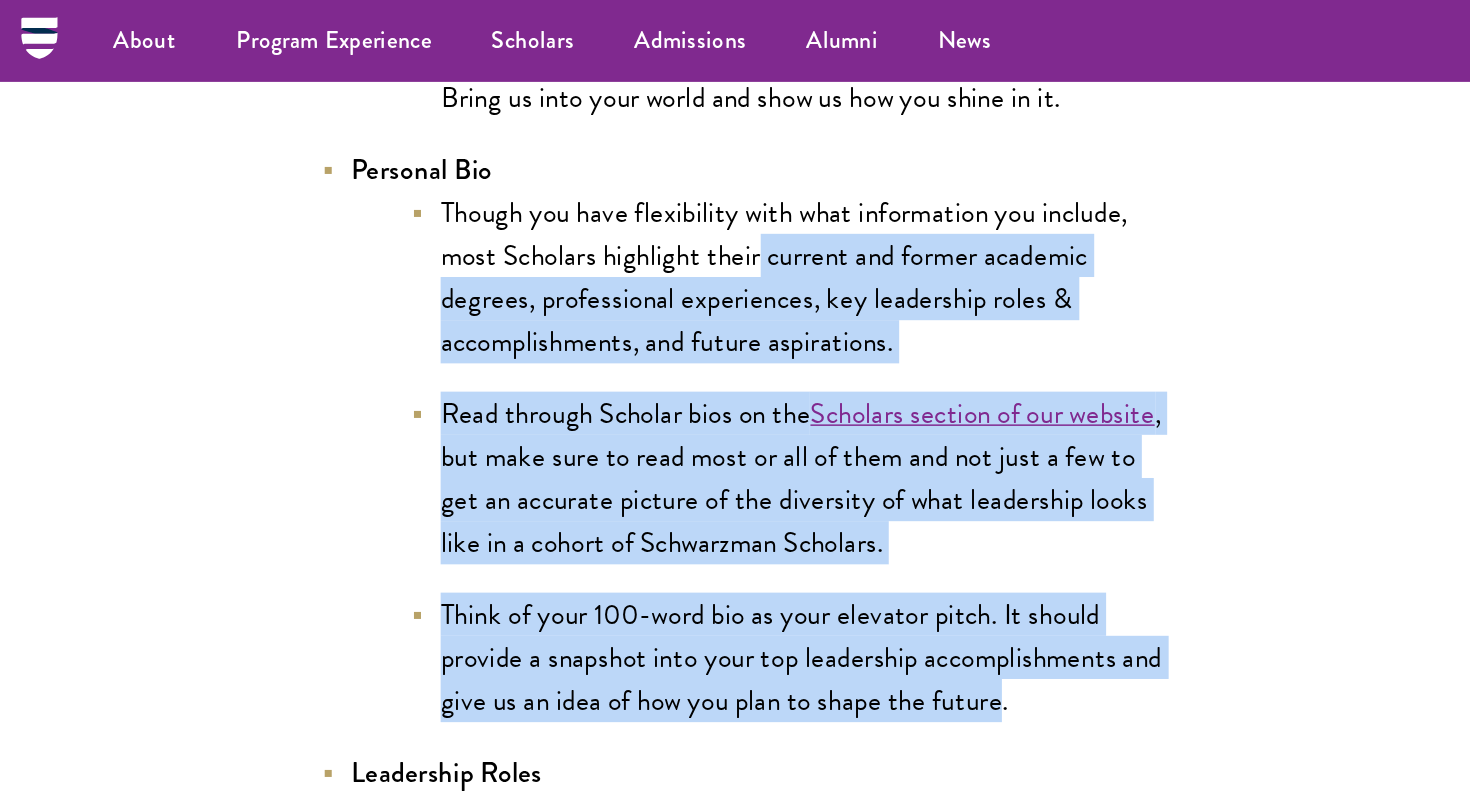 drag, startPoint x: 637, startPoint y: 476, endPoint x: 517, endPoint y: 172, distance: 326.82718 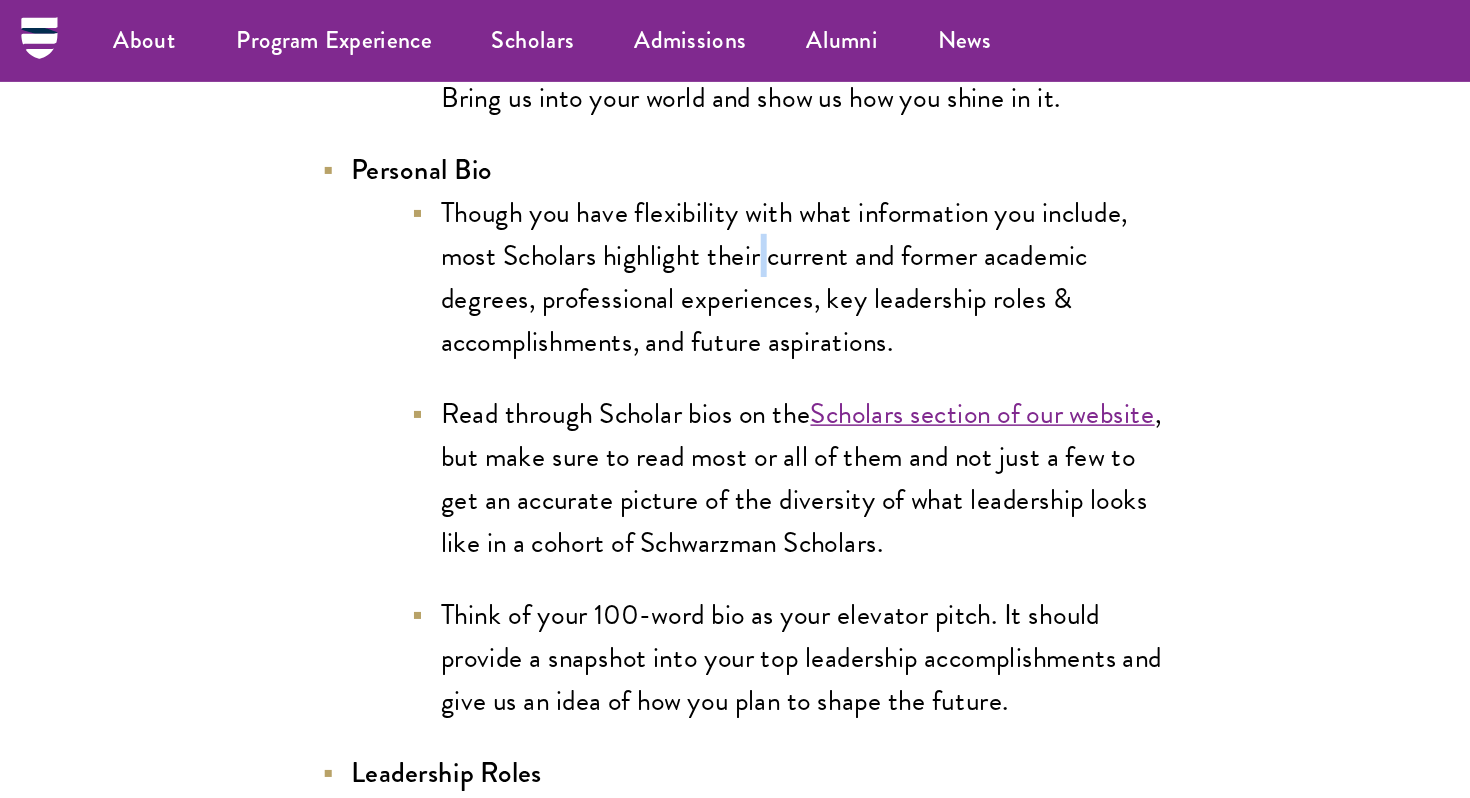 click on "Though you have flexibility with what information you include, most Scholars highlight their current and former academic degrees, professional experiences, key leadership roles & accomplishments, and future aspirations." at bounding box center [535, 186] 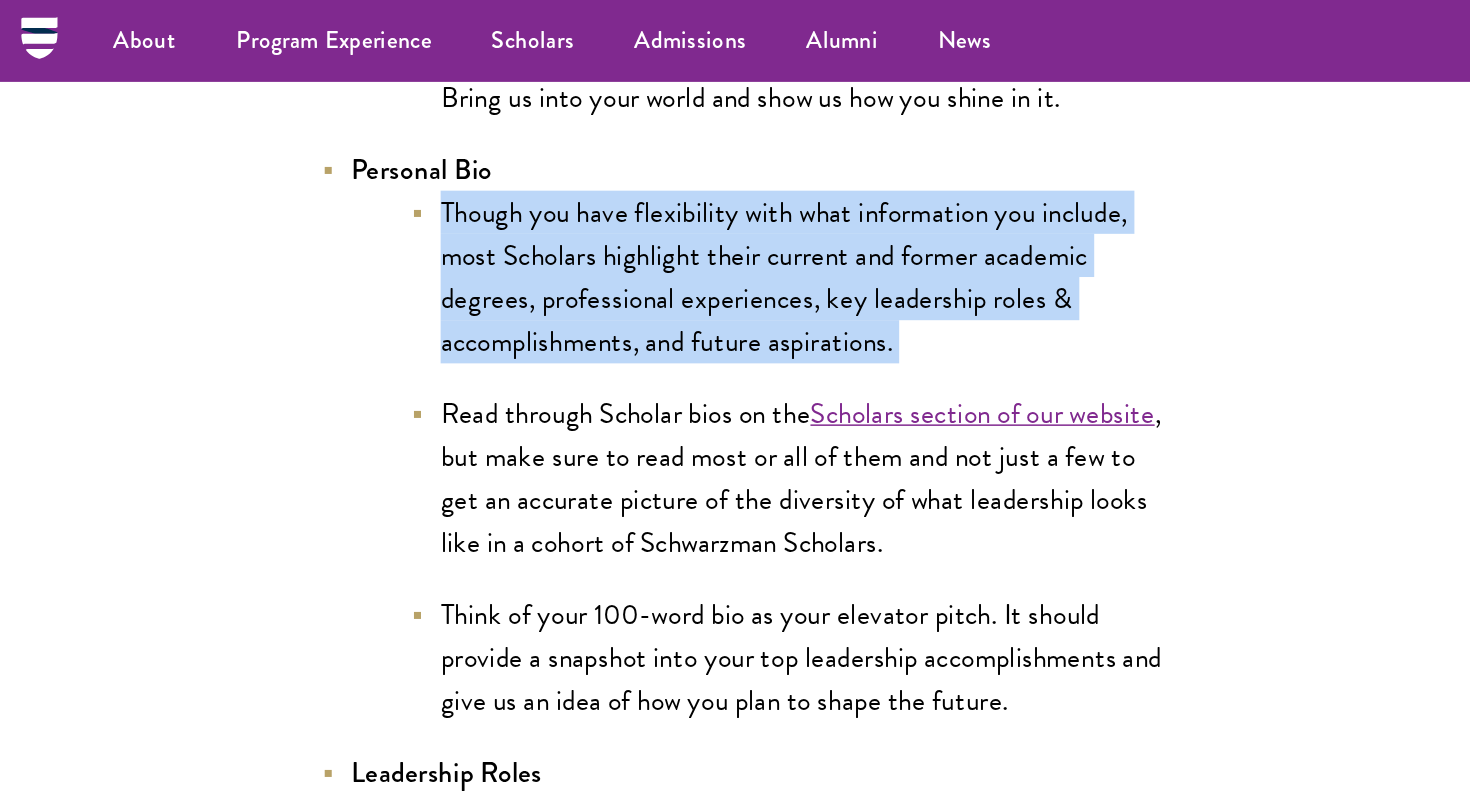 click on "Though you have flexibility with what information you include, most Scholars highlight their current and former academic degrees, professional experiences, key leadership roles & accomplishments, and future aspirations." at bounding box center (535, 186) 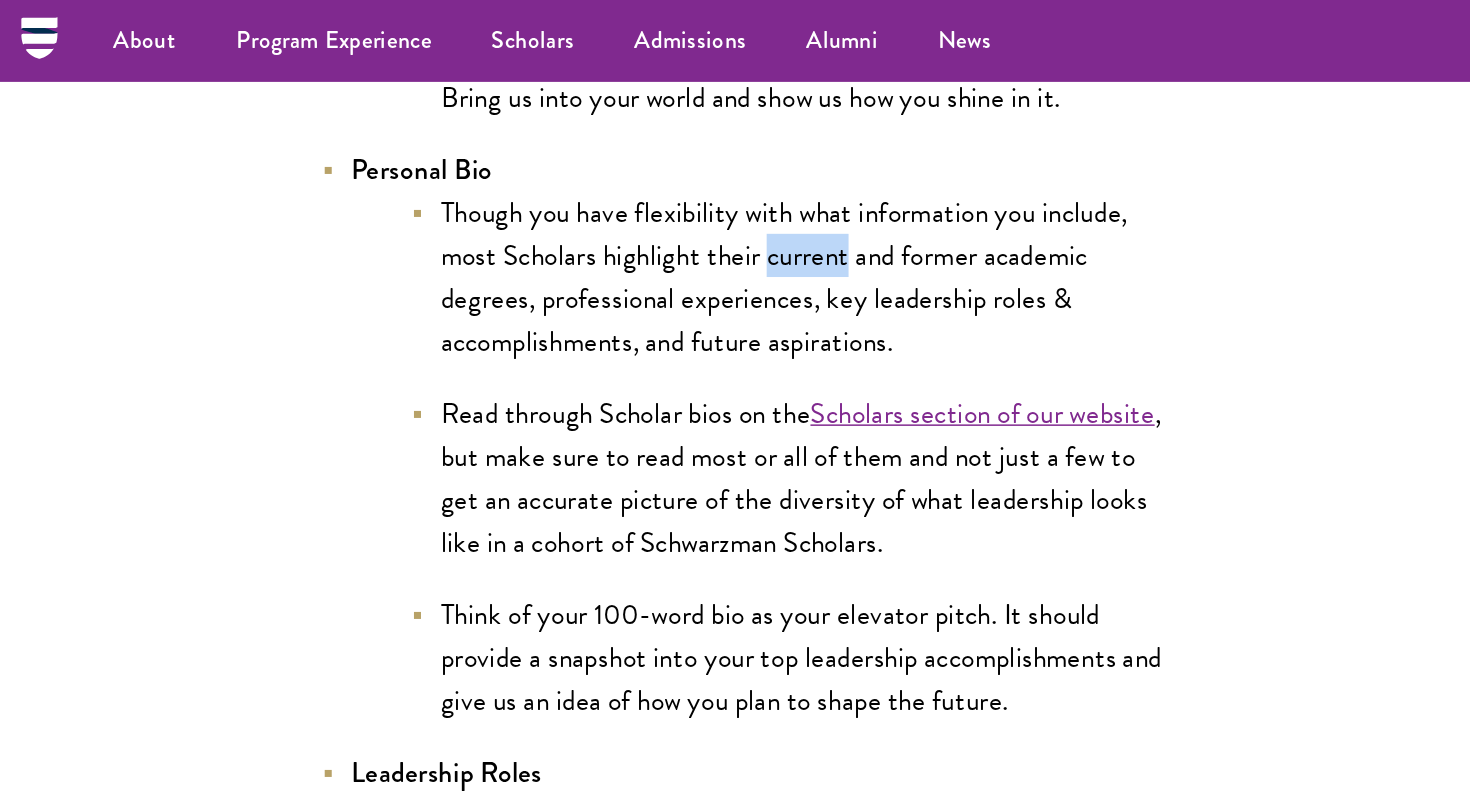 click on "Though you have flexibility with what information you include, most Scholars highlight their current and former academic degrees, professional experiences, key leadership roles & accomplishments, and future aspirations." at bounding box center [535, 186] 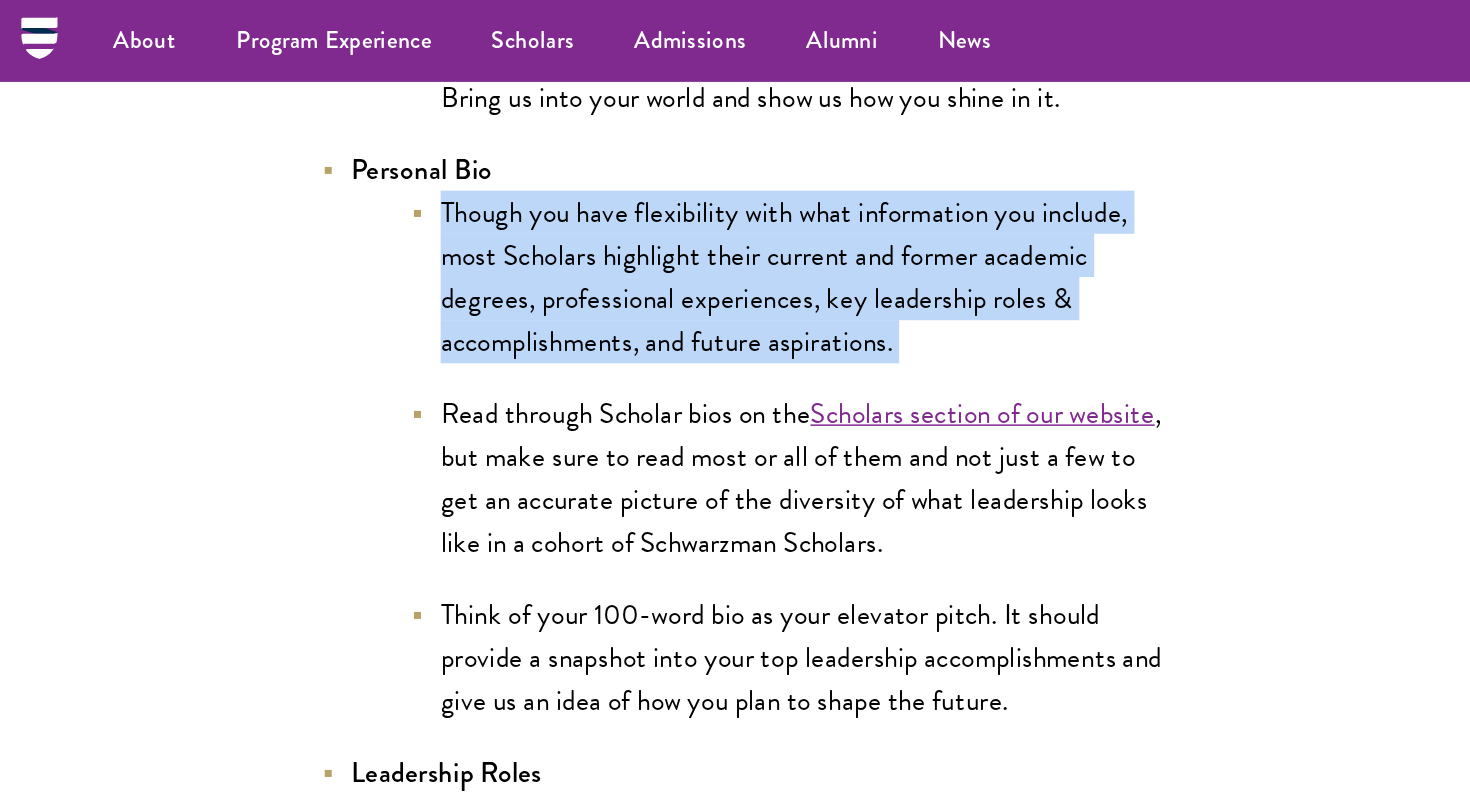 click on "Though you have flexibility with what information you include, most Scholars highlight their current and former academic degrees, professional experiences, key leadership roles & accomplishments, and future aspirations." at bounding box center (535, 186) 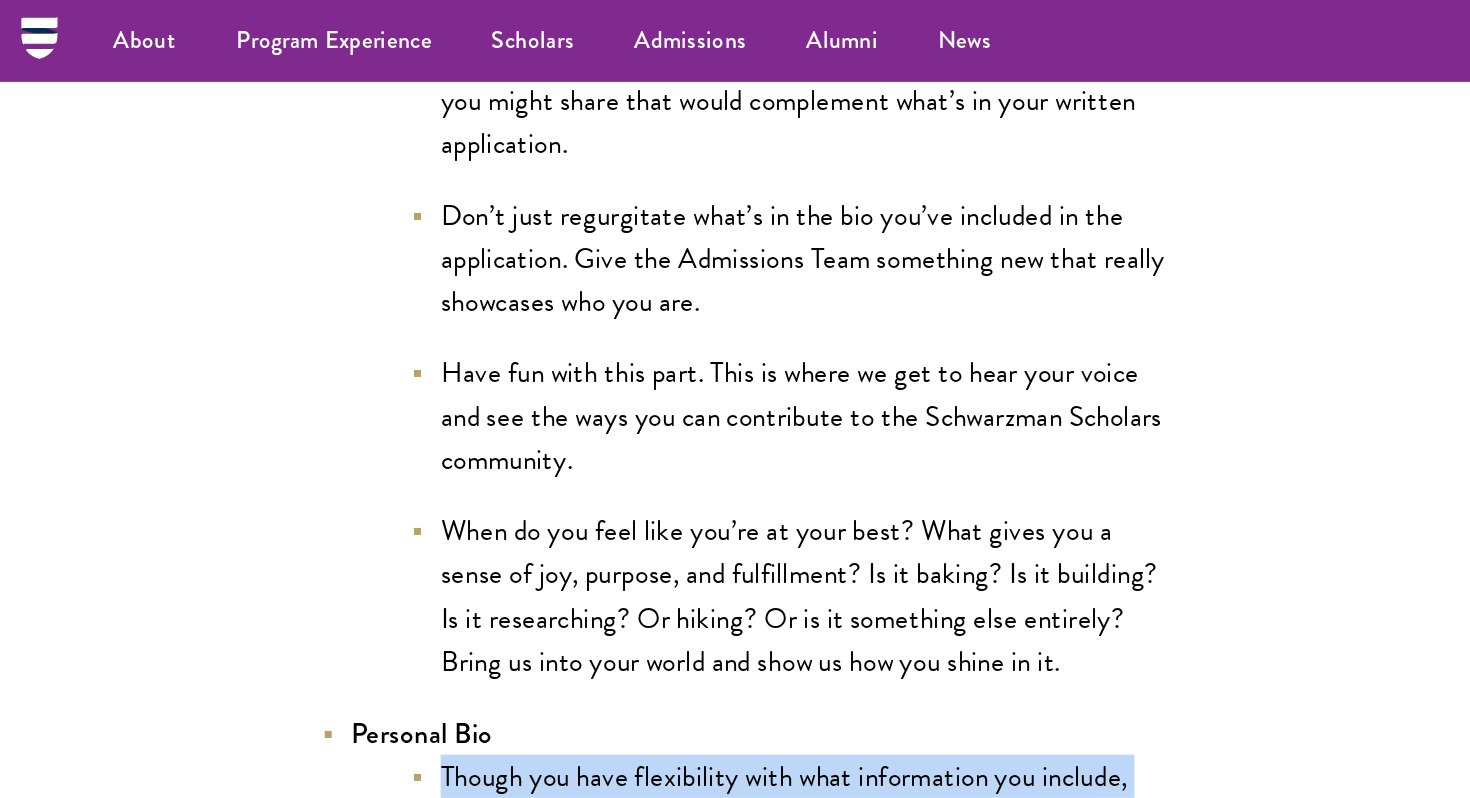 scroll, scrollTop: 3519, scrollLeft: 0, axis: vertical 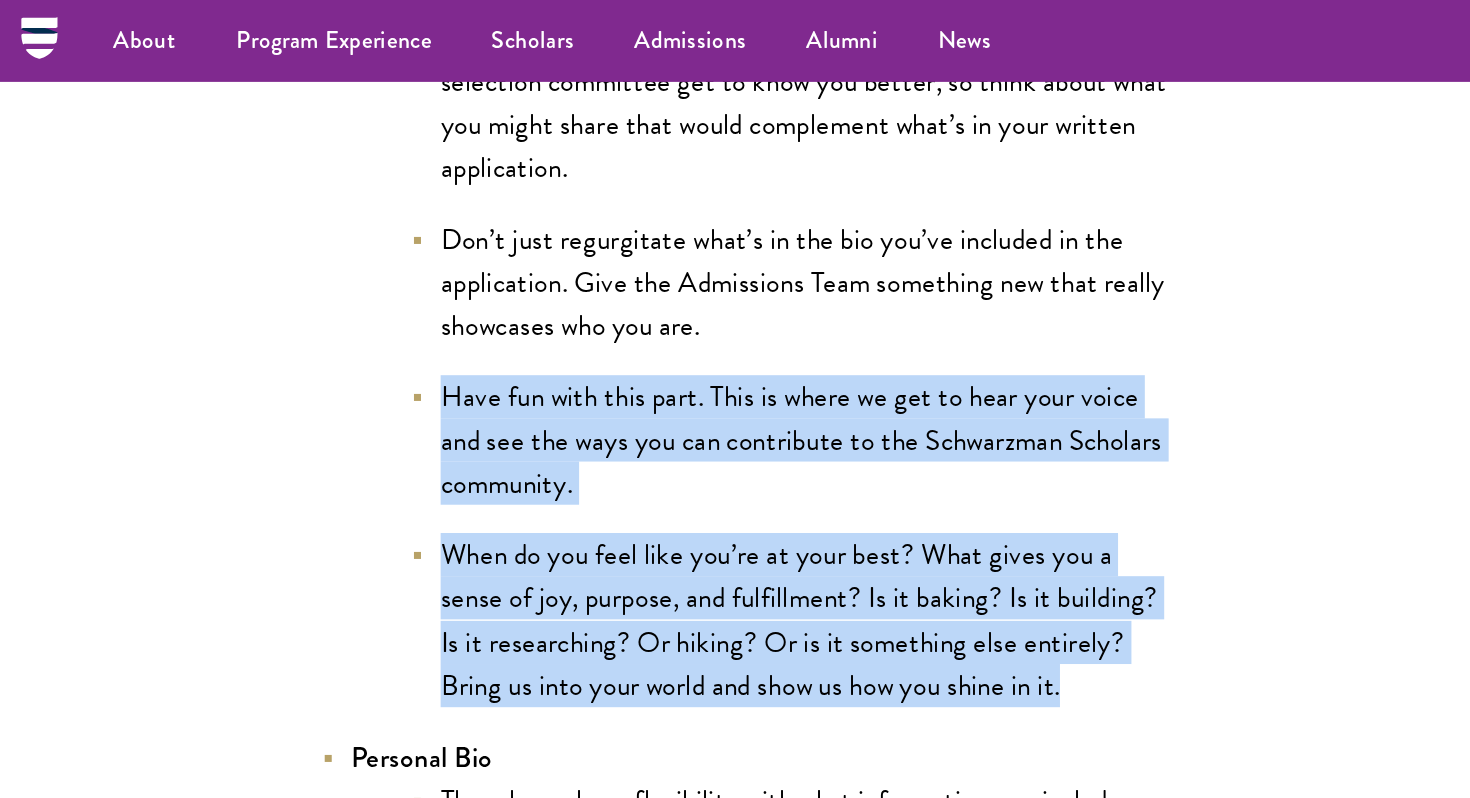 drag, startPoint x: 483, startPoint y: 492, endPoint x: 554, endPoint y: 257, distance: 245.49135 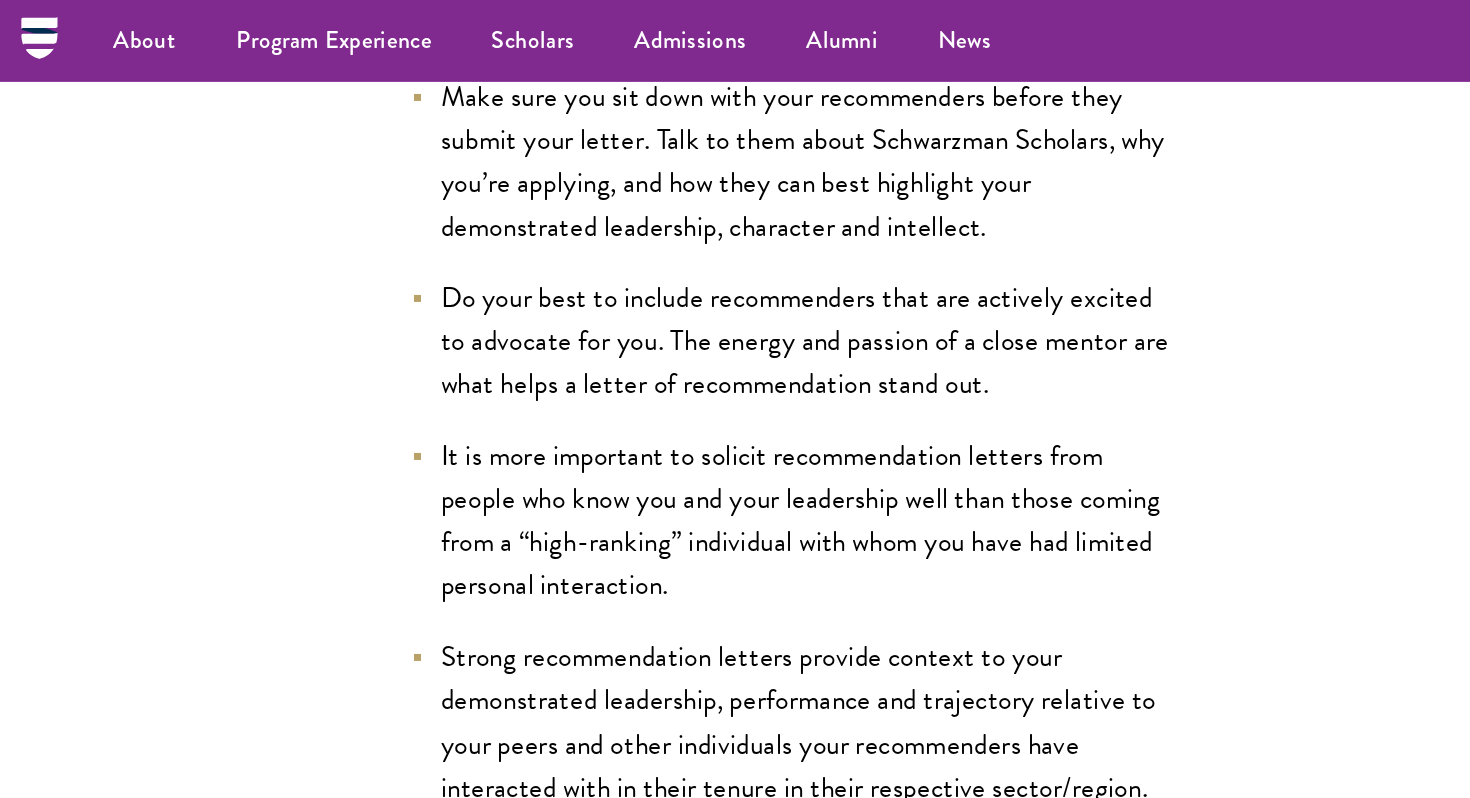 scroll, scrollTop: 2855, scrollLeft: 0, axis: vertical 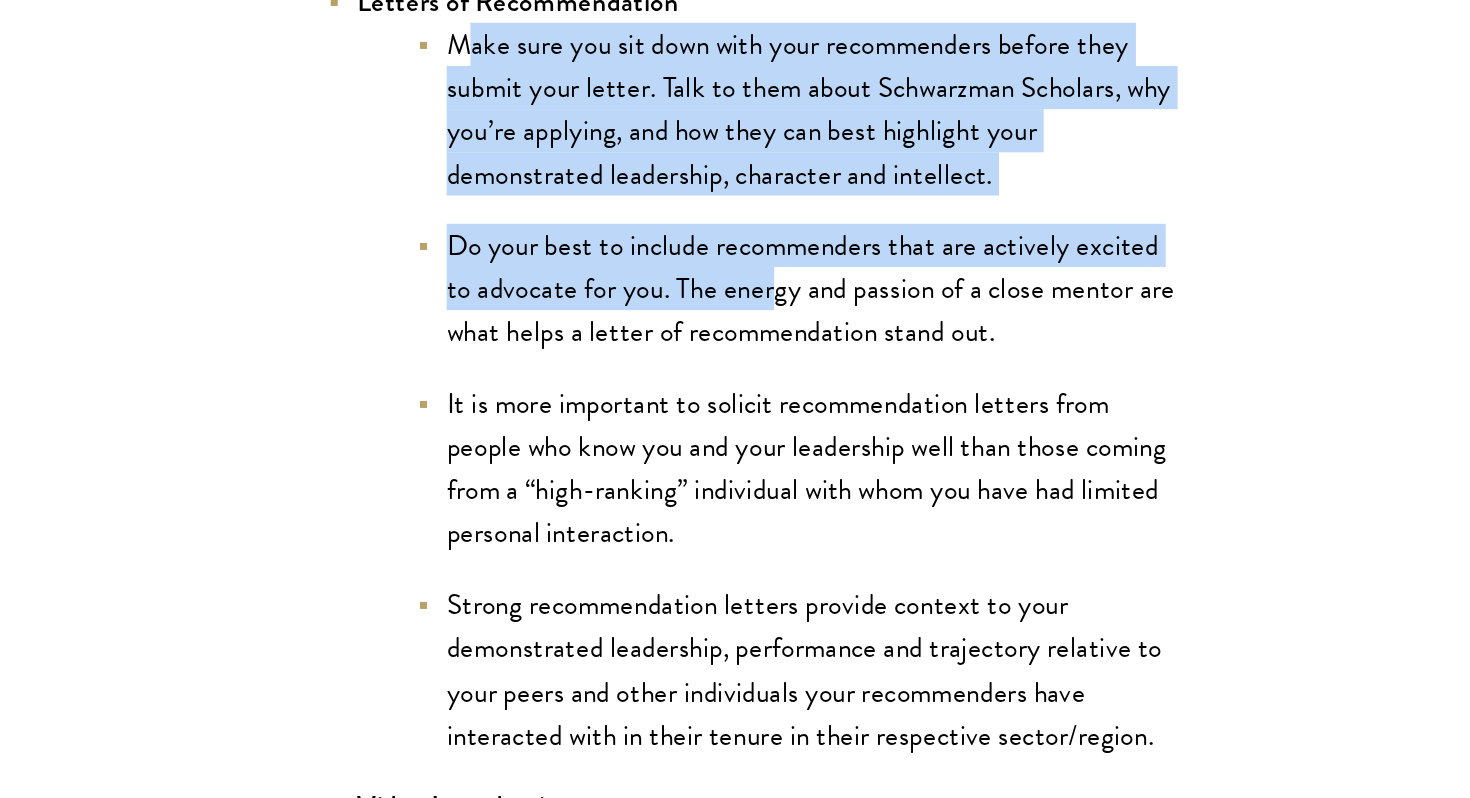 drag, startPoint x: 310, startPoint y: 128, endPoint x: 522, endPoint y: 282, distance: 262.03052 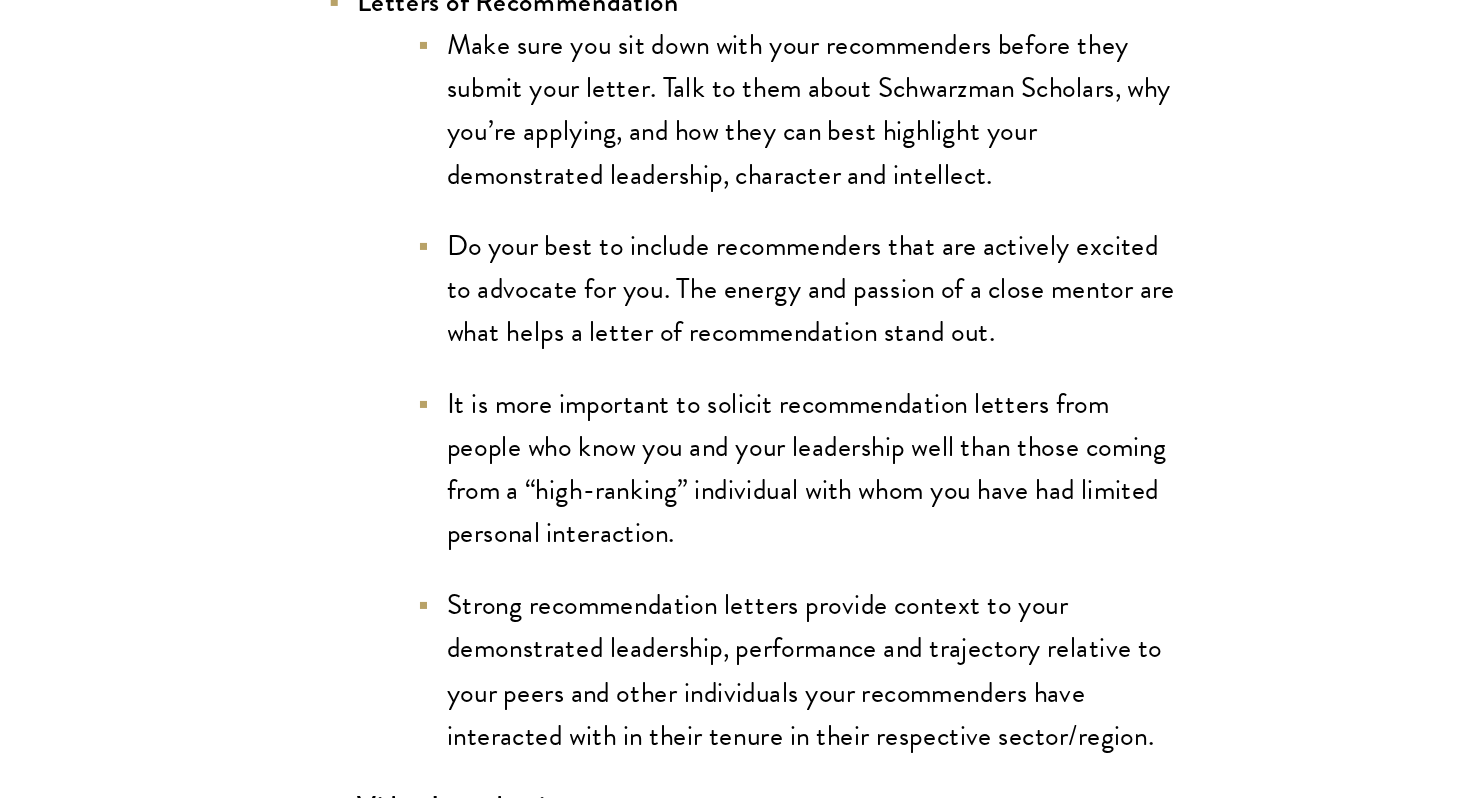 click on "Make sure you sit down with your recommenders before they submit your letter. Talk to them about Schwarzman Scholars, why you’re applying, and how they can best highlight your demonstrated leadership, character and intellect." at bounding box center [535, 163] 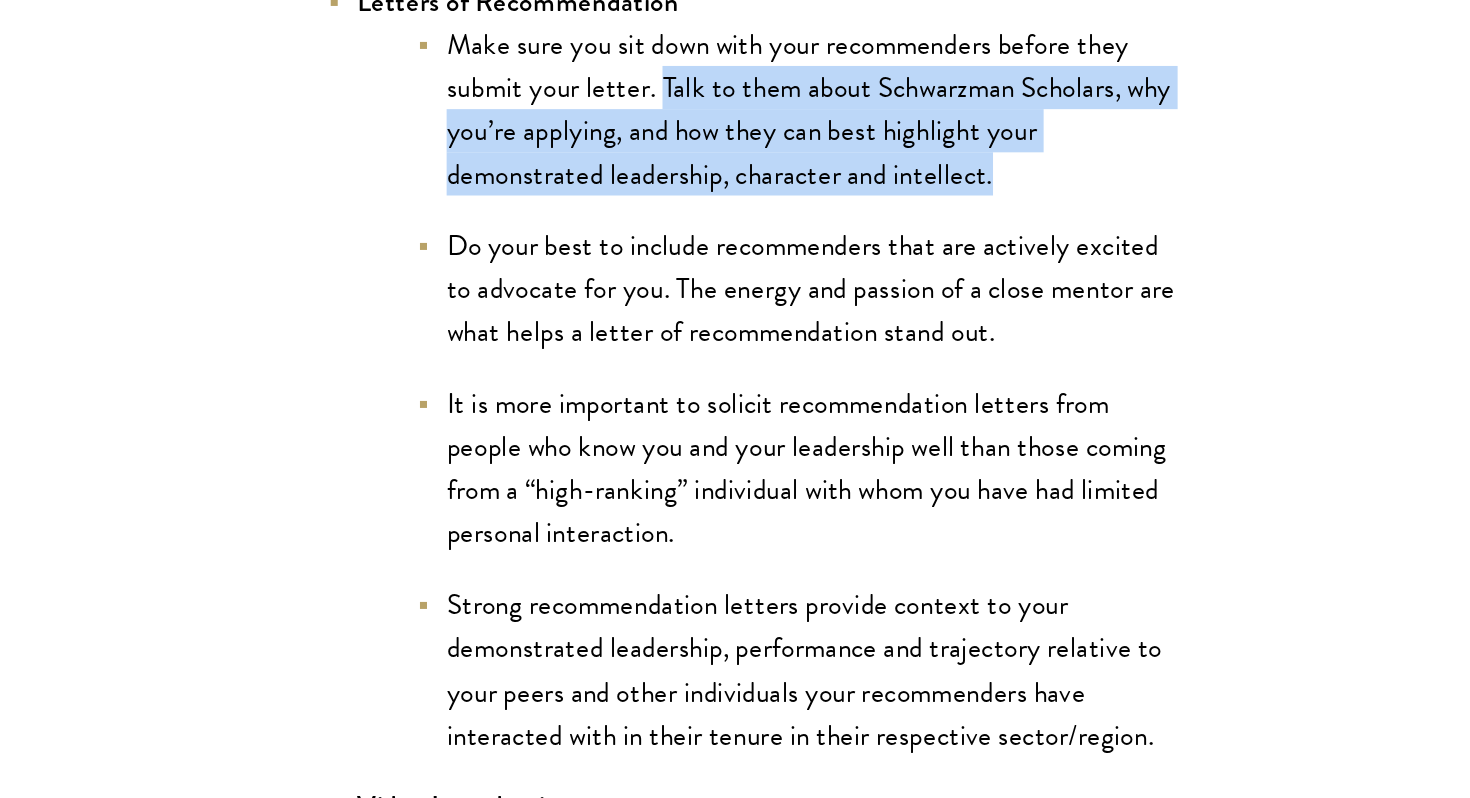 drag, startPoint x: 445, startPoint y: 157, endPoint x: 686, endPoint y: 221, distance: 249.35316 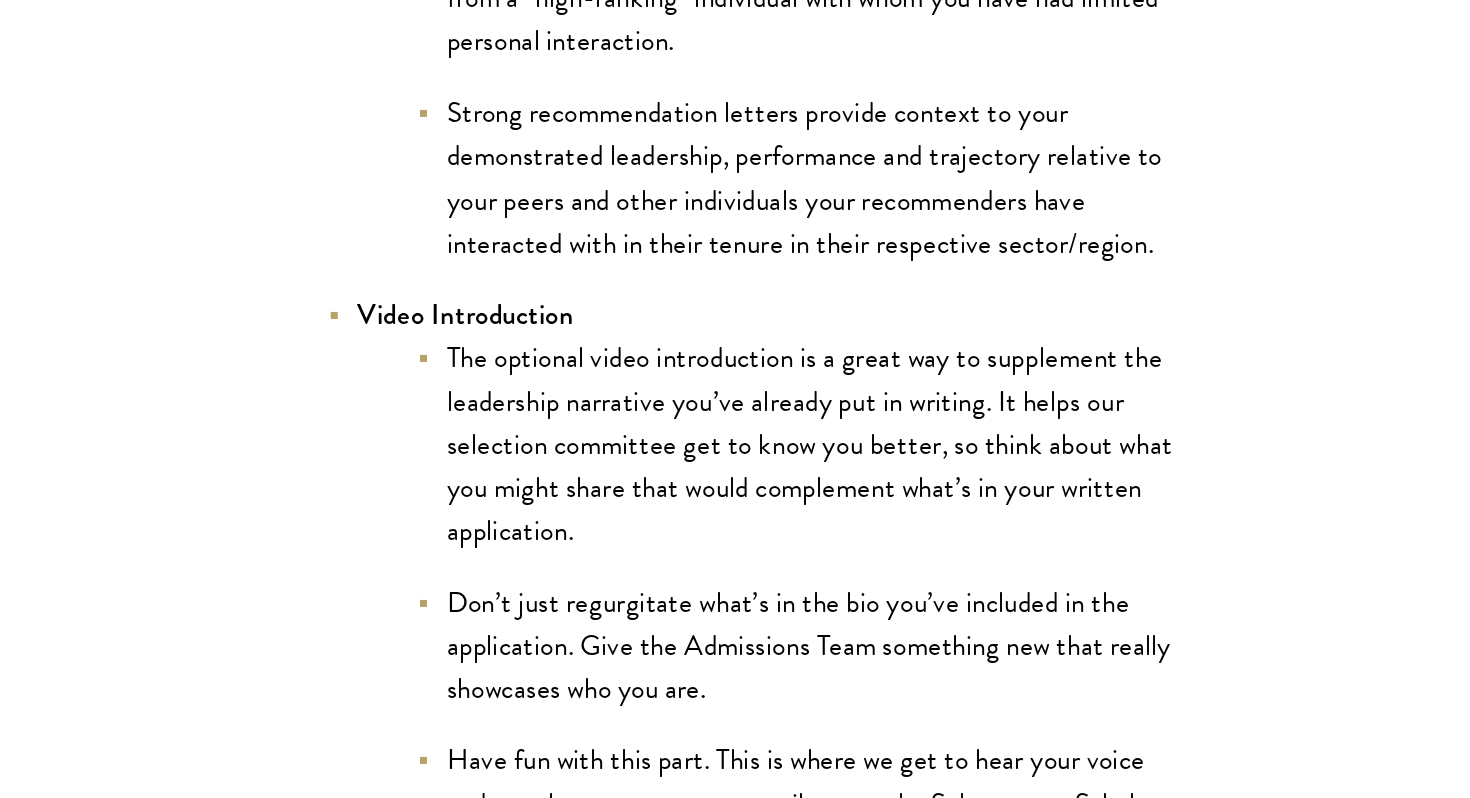 scroll, scrollTop: 3012, scrollLeft: 0, axis: vertical 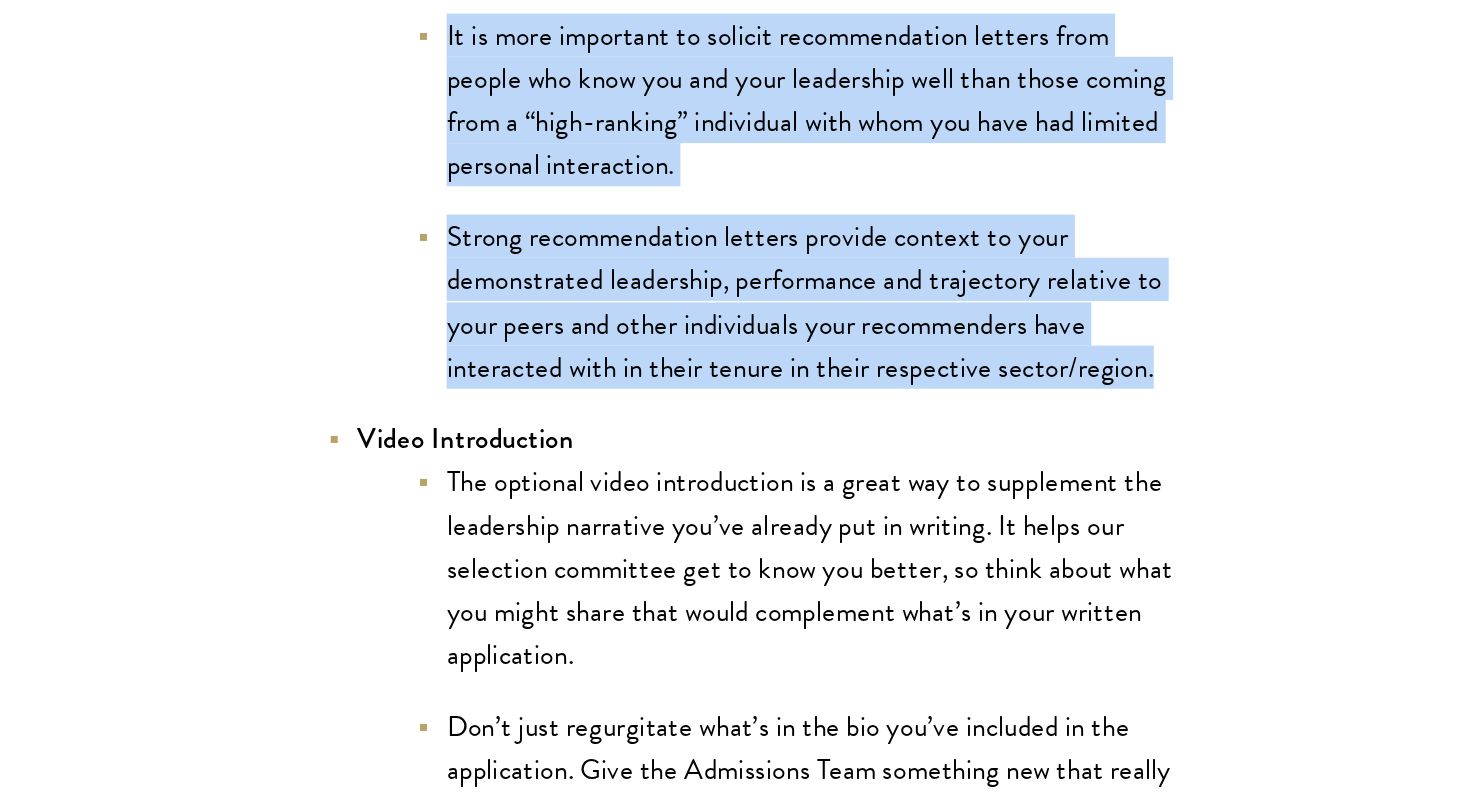 drag, startPoint x: 631, startPoint y: 447, endPoint x: 652, endPoint y: 191, distance: 256.8599 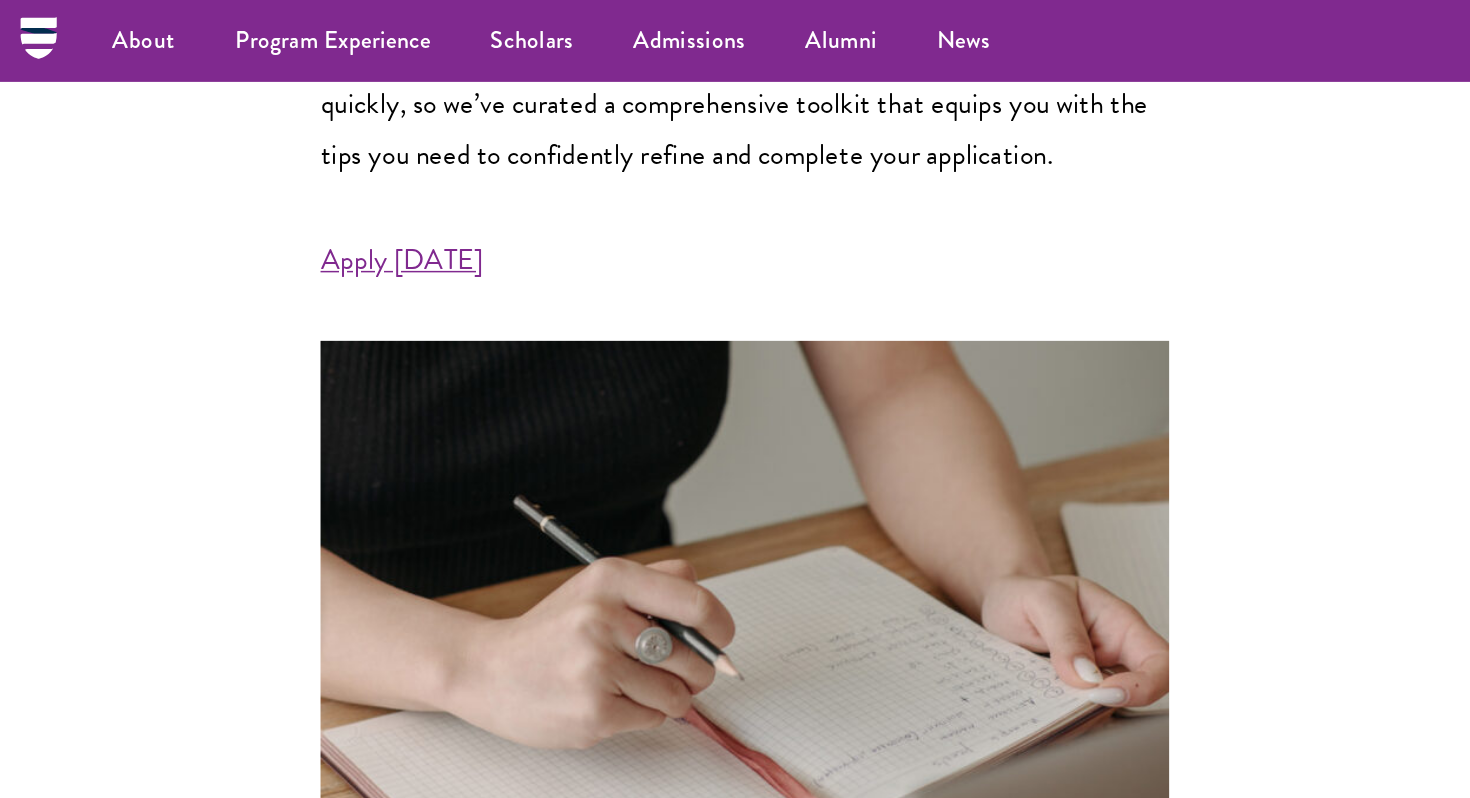 scroll, scrollTop: 911, scrollLeft: 0, axis: vertical 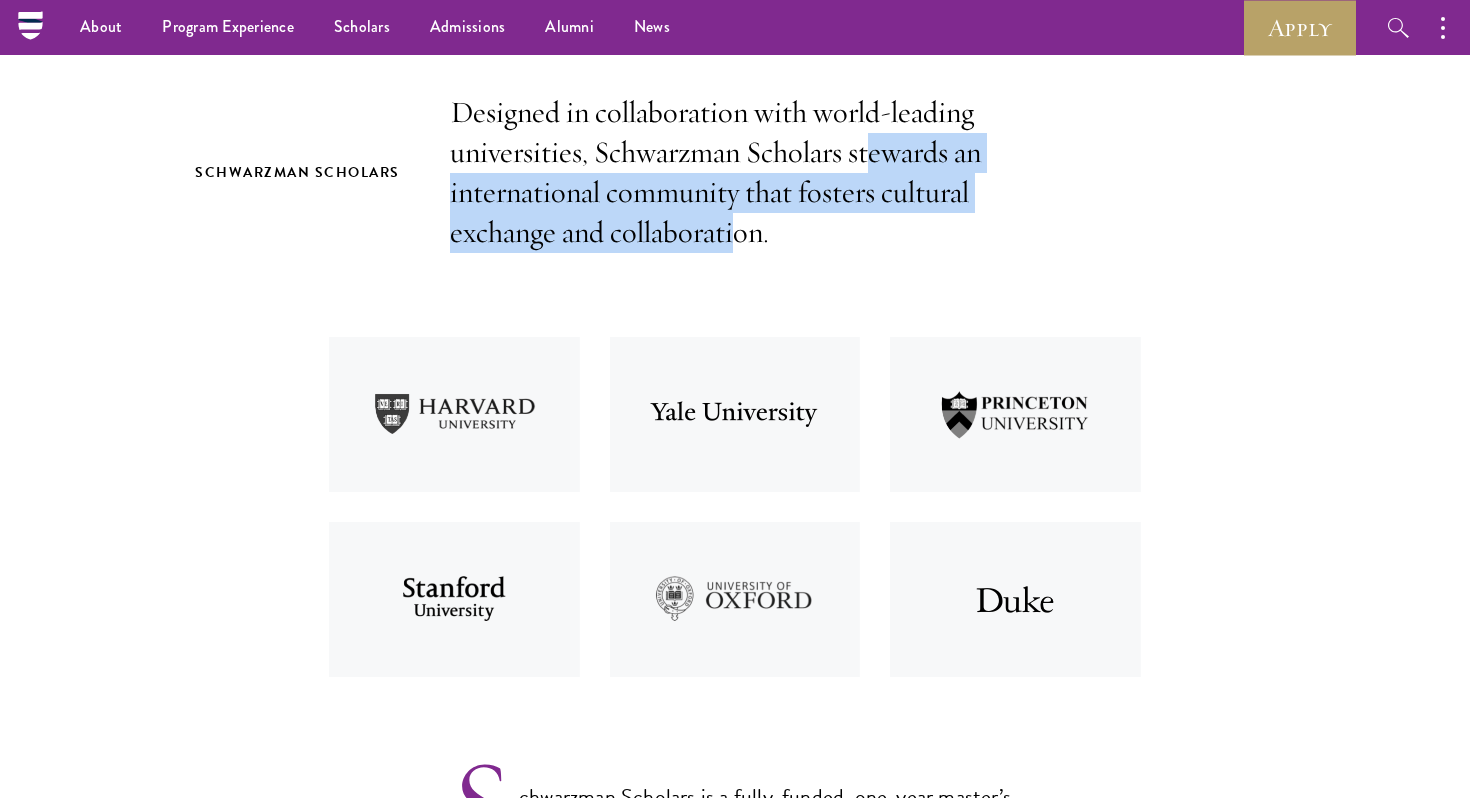drag, startPoint x: 866, startPoint y: 135, endPoint x: 740, endPoint y: 244, distance: 166.60432 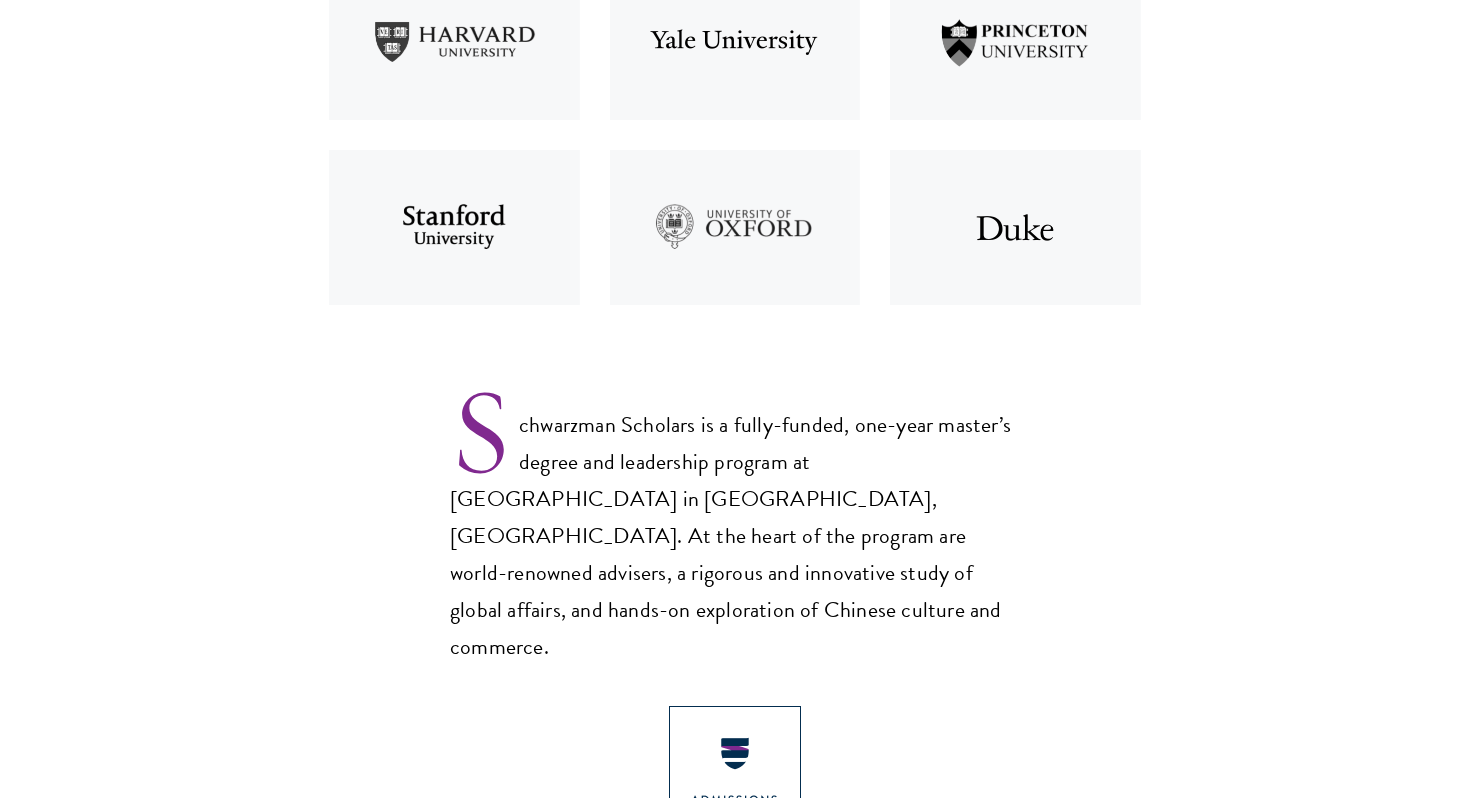 scroll, scrollTop: 1199, scrollLeft: 0, axis: vertical 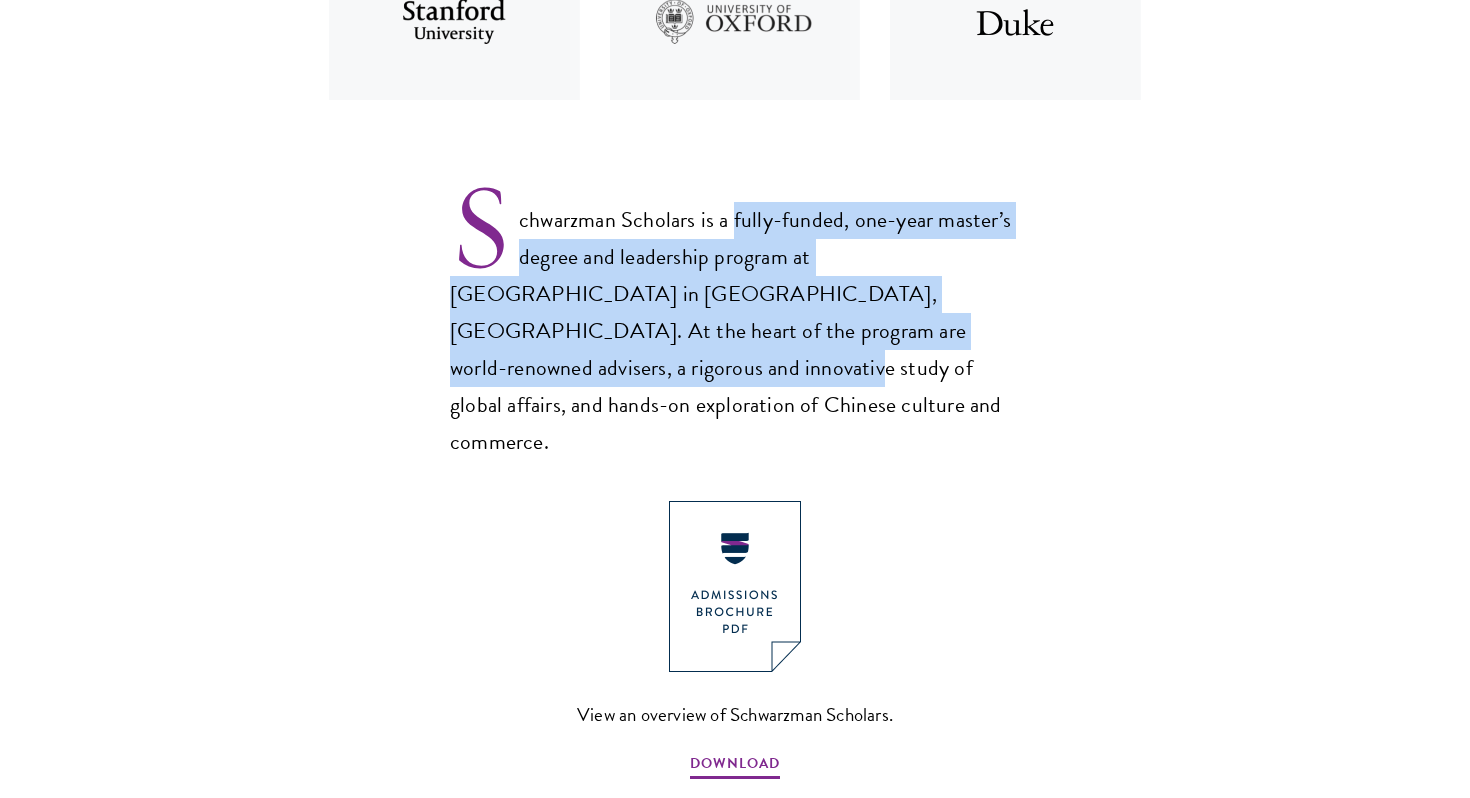 drag, startPoint x: 731, startPoint y: 228, endPoint x: 901, endPoint y: 344, distance: 205.80574 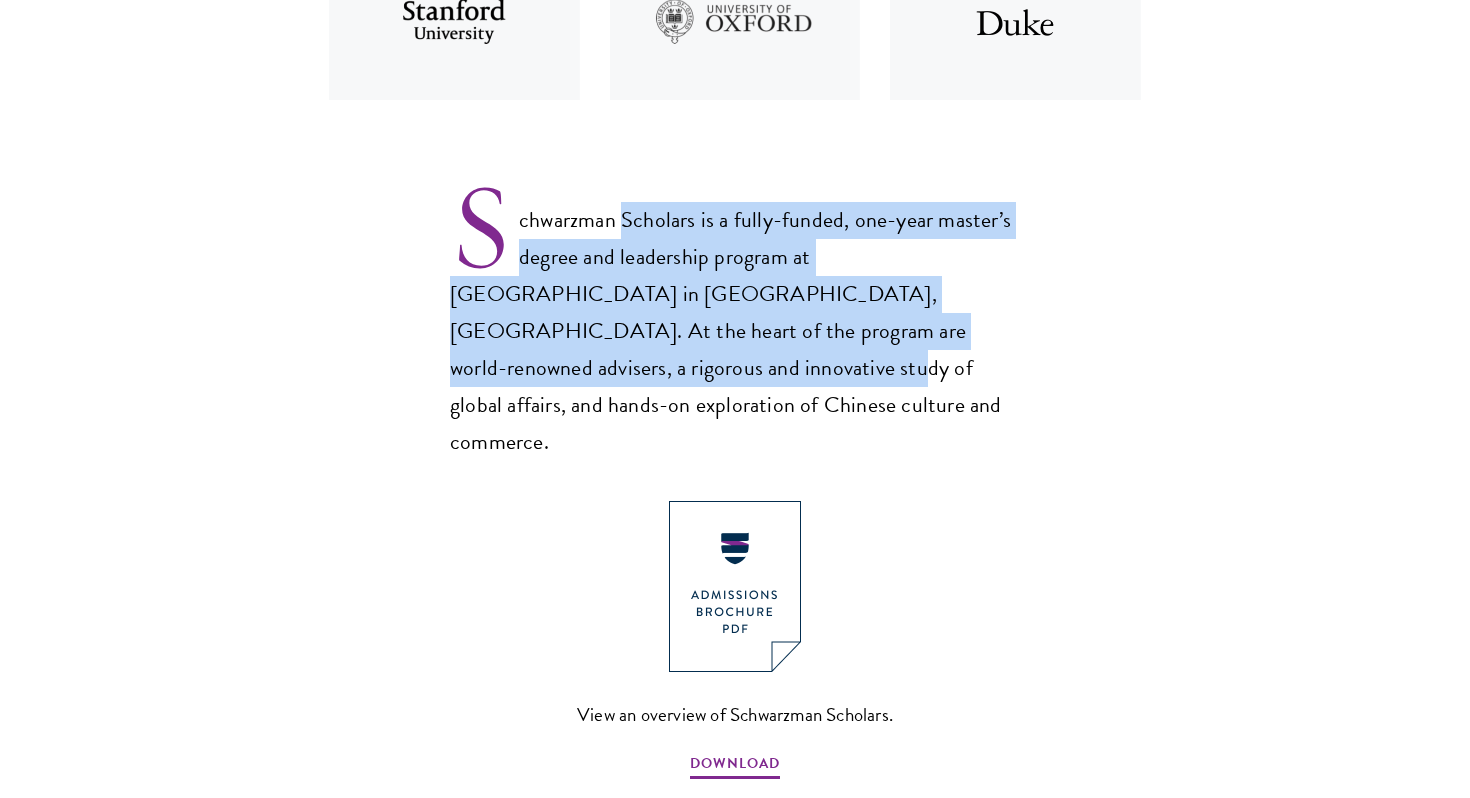 drag, startPoint x: 901, startPoint y: 344, endPoint x: 633, endPoint y: 225, distance: 293.232 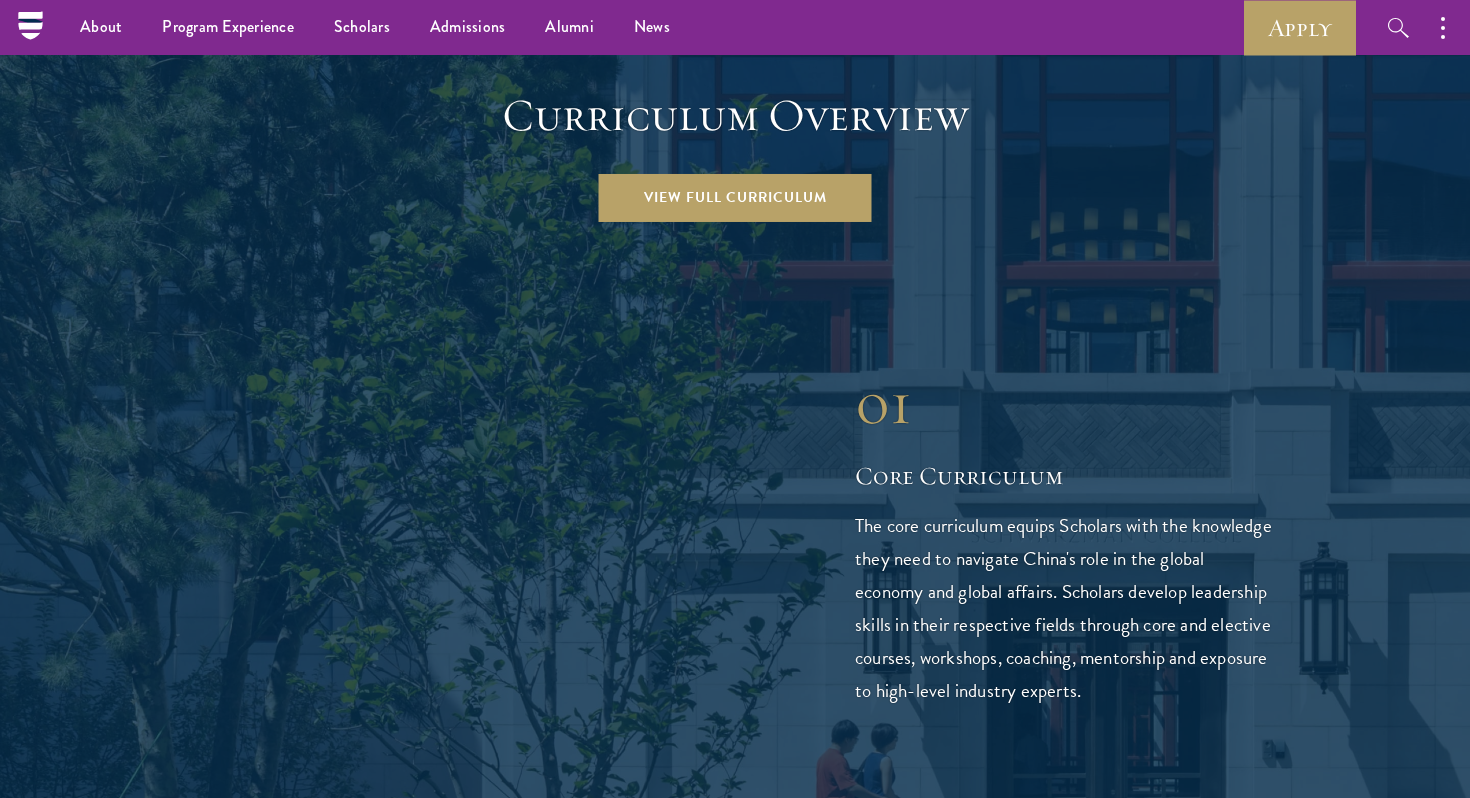 scroll, scrollTop: 2813, scrollLeft: 0, axis: vertical 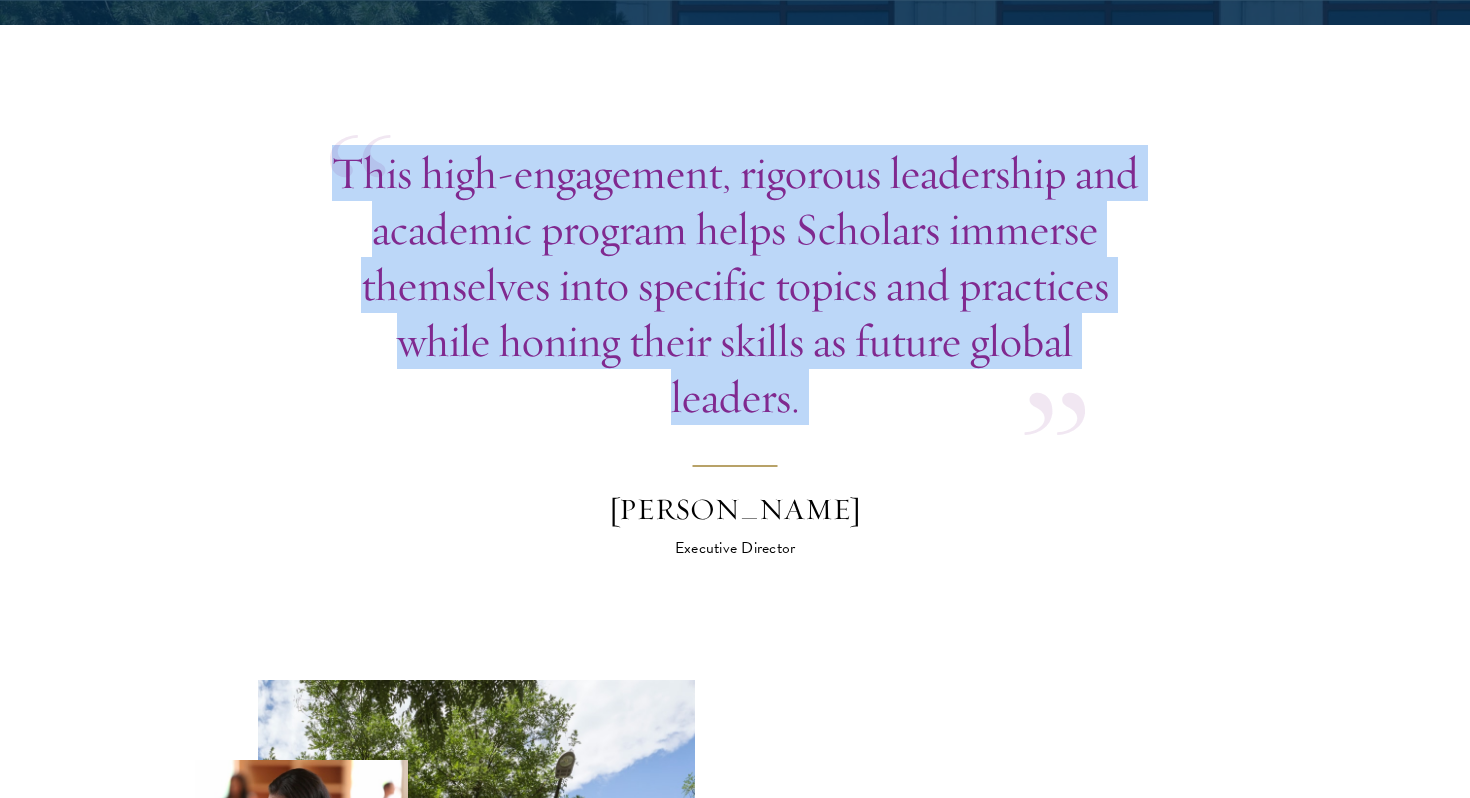 drag, startPoint x: 339, startPoint y: 82, endPoint x: 920, endPoint y: 365, distance: 646.2585 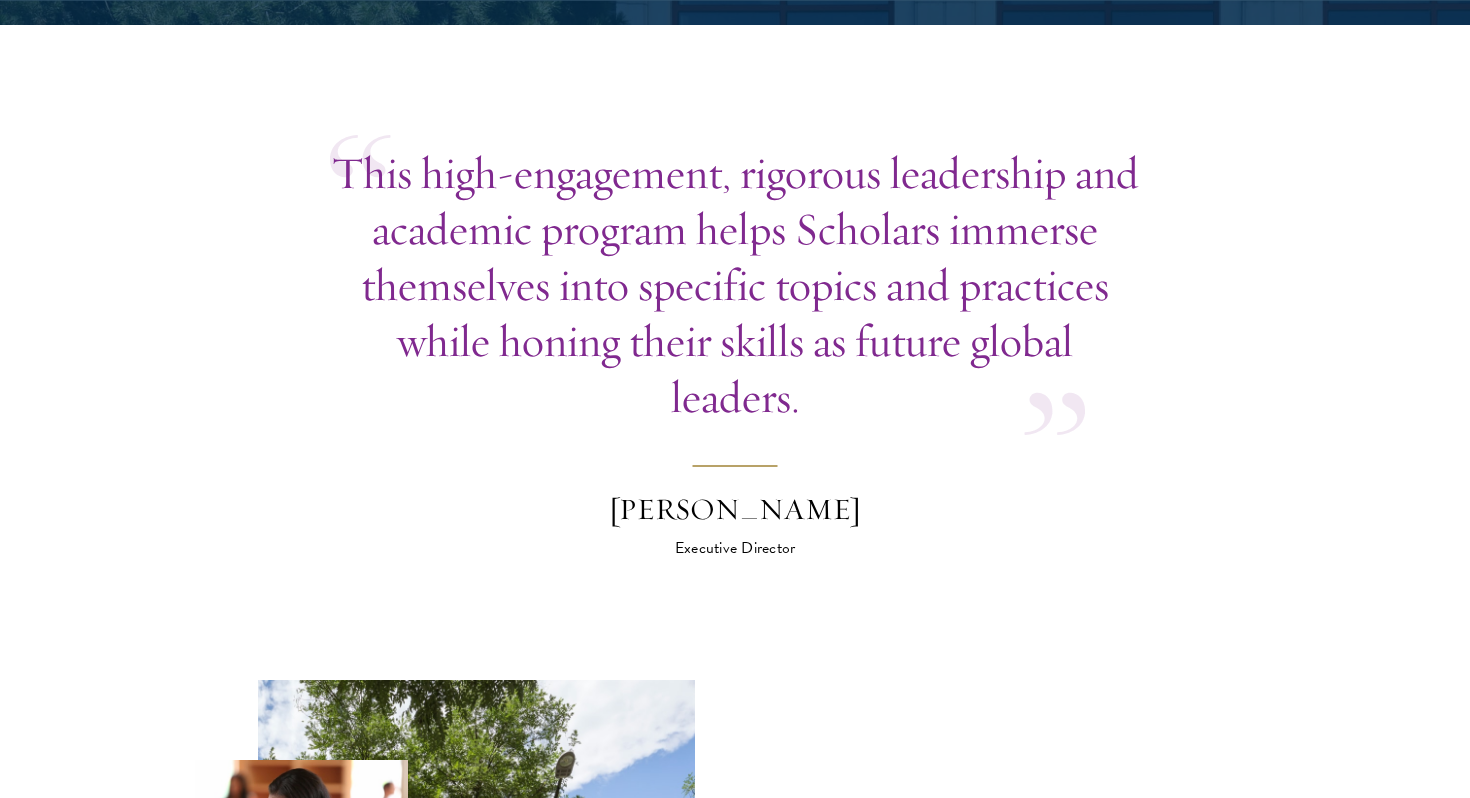 click on "Amy Celico" at bounding box center (735, 510) 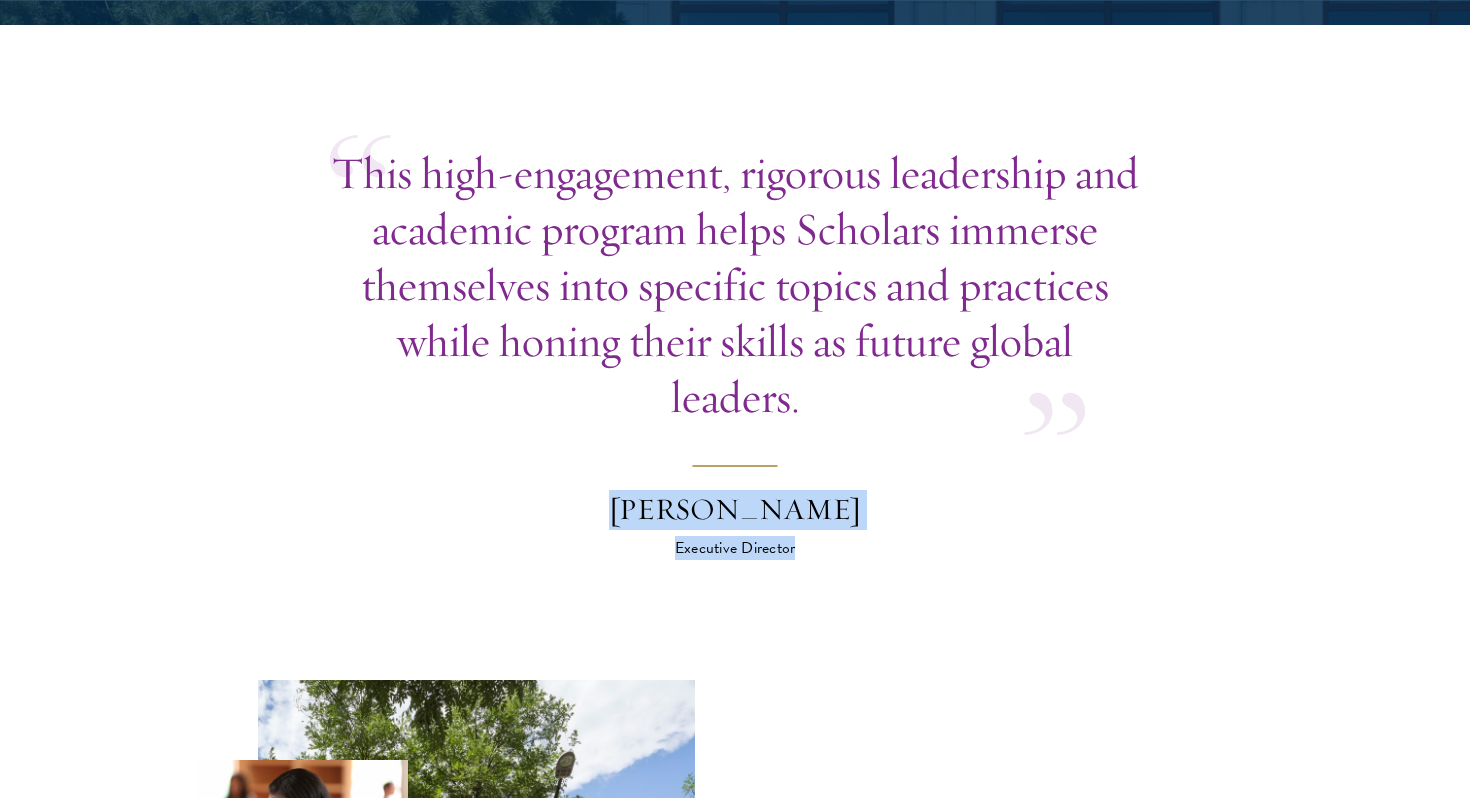 drag, startPoint x: 793, startPoint y: 473, endPoint x: 500, endPoint y: 375, distance: 308.95468 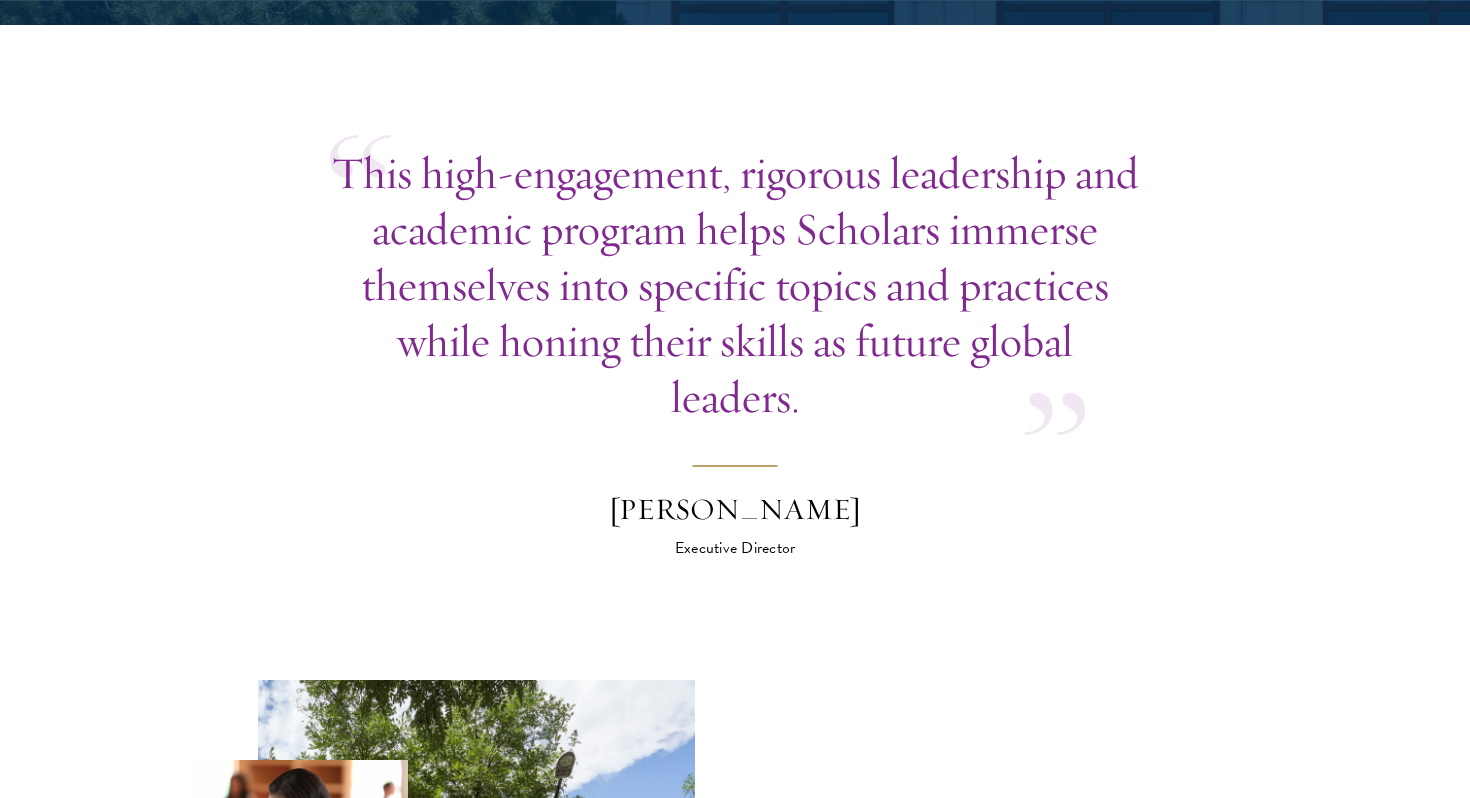 click on "This high-engagement, rigorous leadership and academic program helps Scholars immerse themselves into specific topics and practices while honing their skills as future global leaders.
Amy Celico
Executive Director" at bounding box center (735, 352) 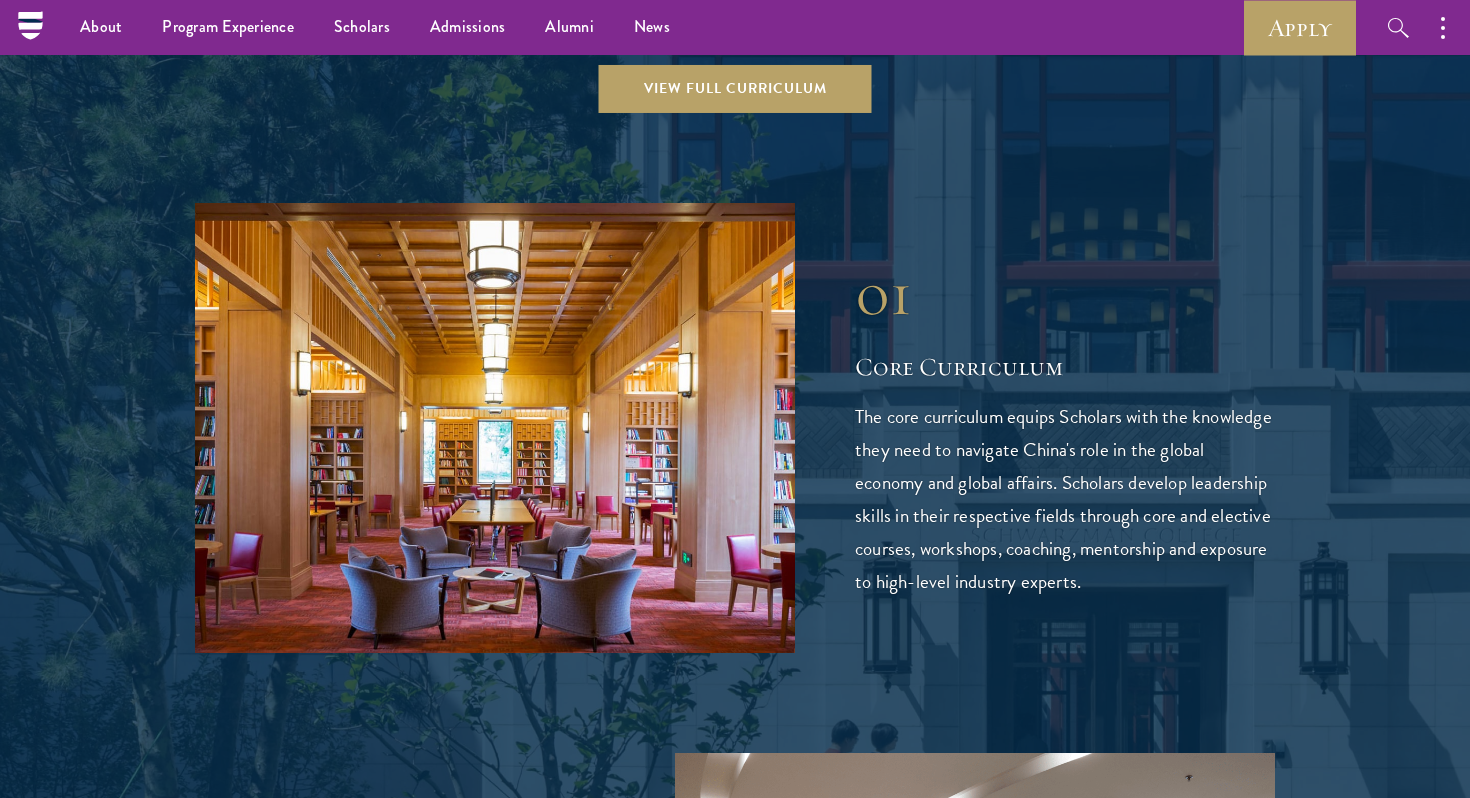 scroll, scrollTop: 2322, scrollLeft: 0, axis: vertical 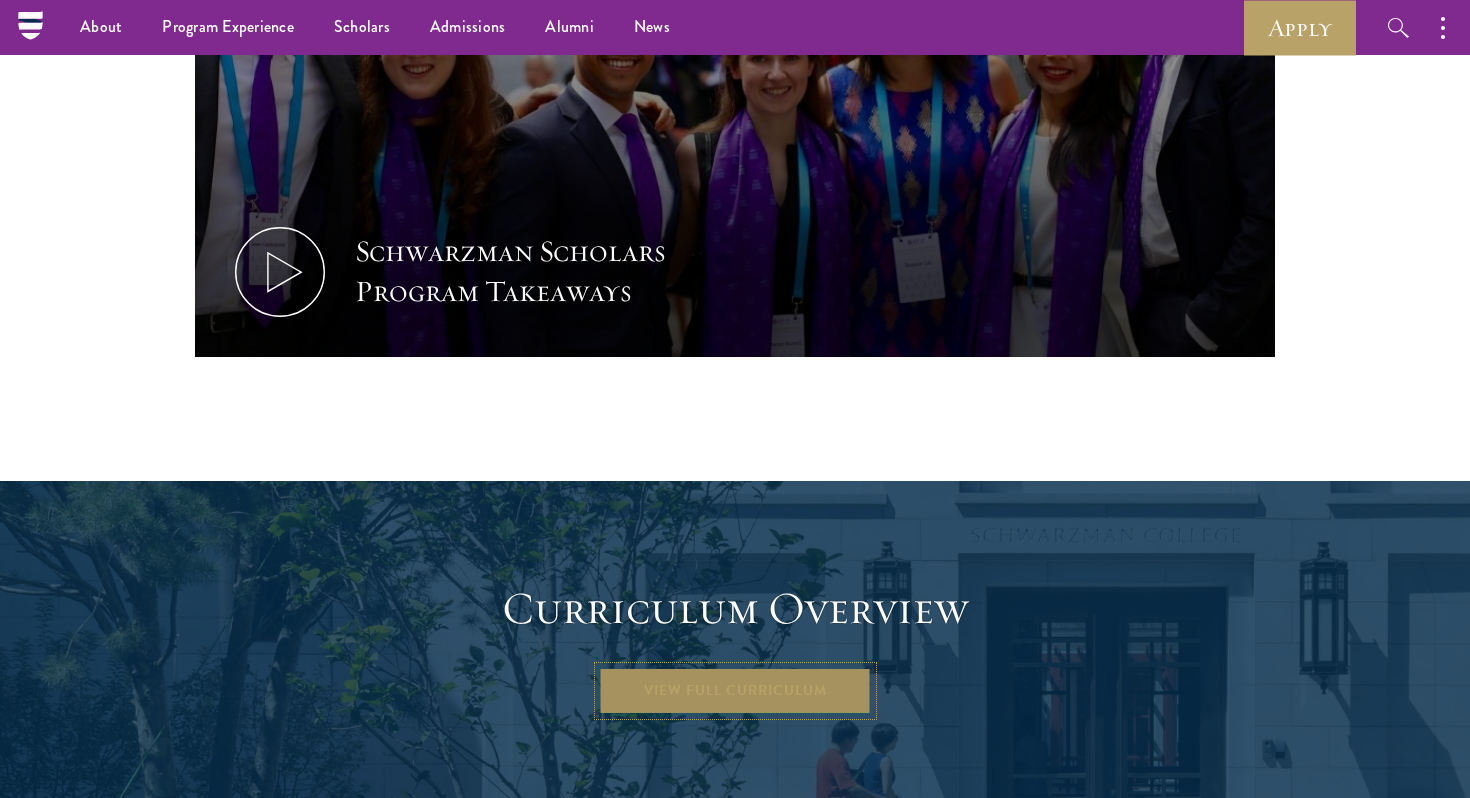 click on "View Full Curriculum" at bounding box center [735, 691] 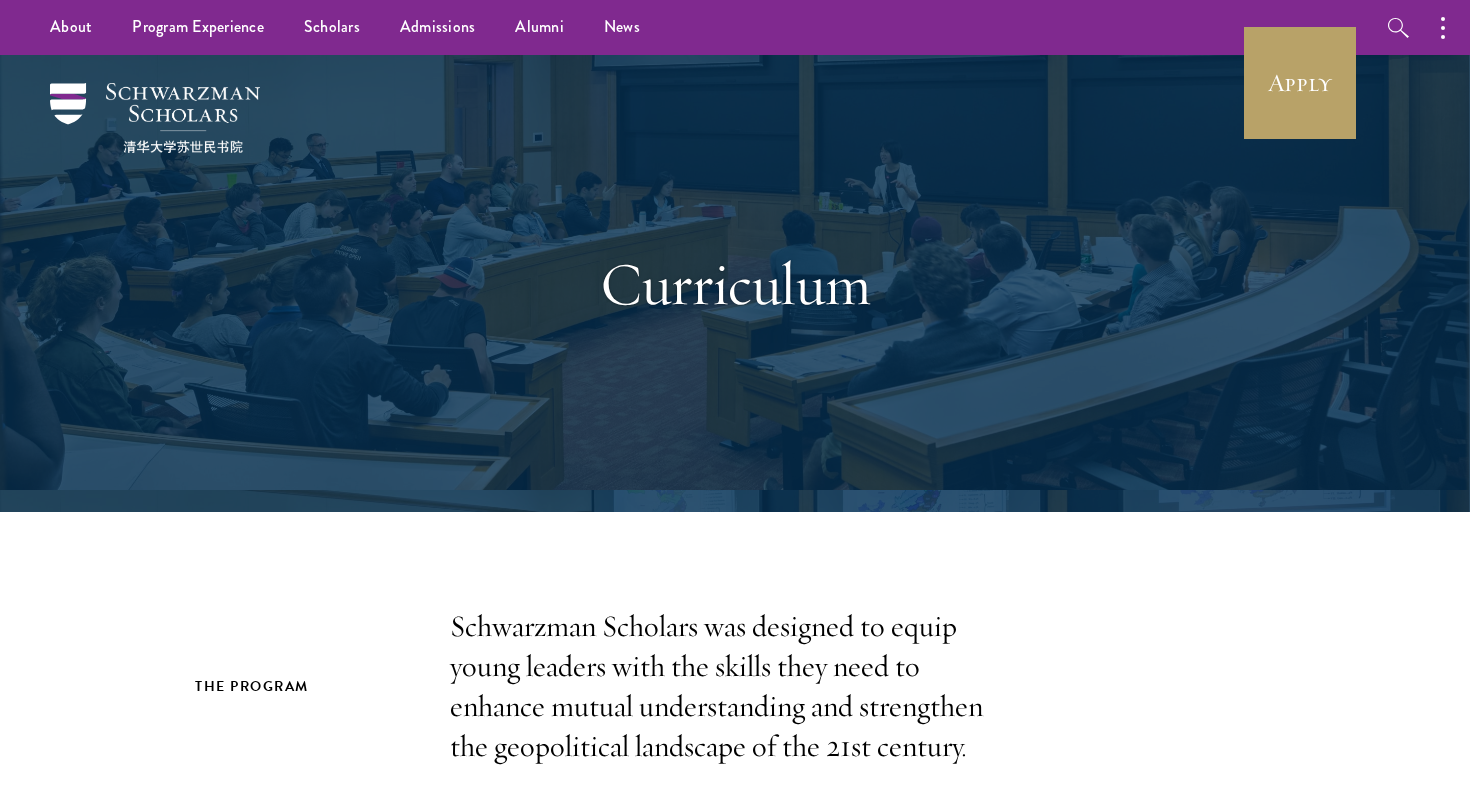 scroll, scrollTop: 0, scrollLeft: 0, axis: both 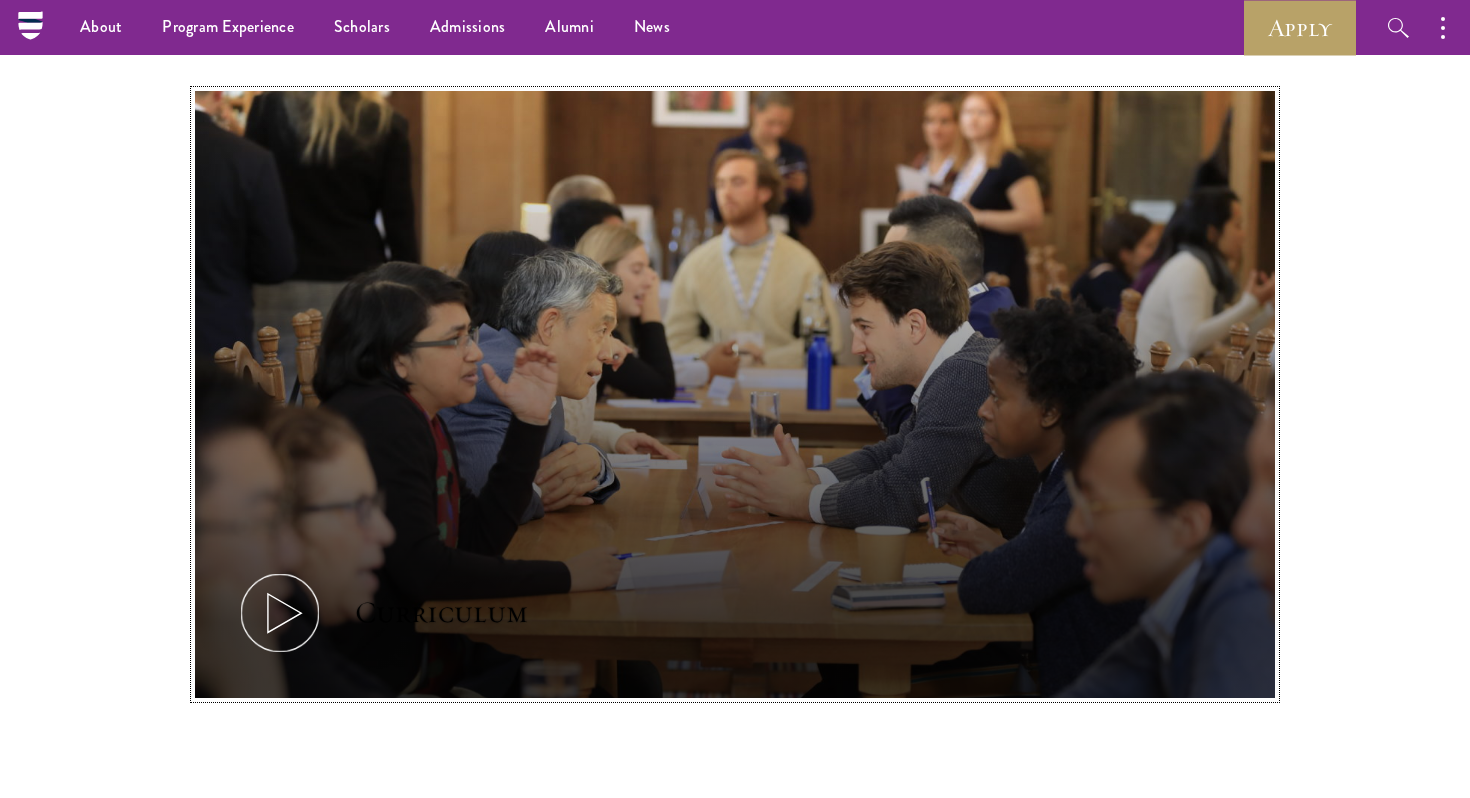 click 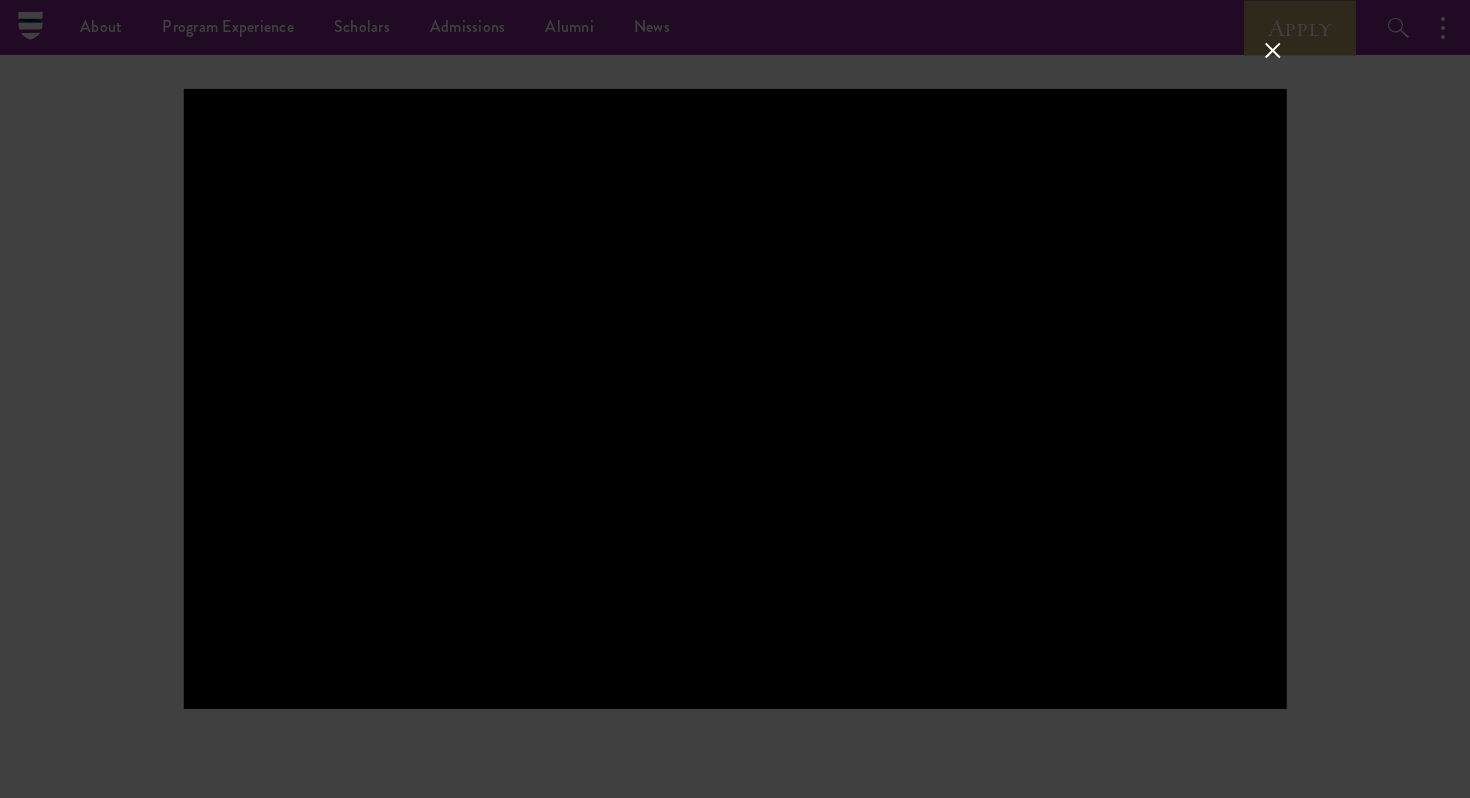 click at bounding box center [735, 399] 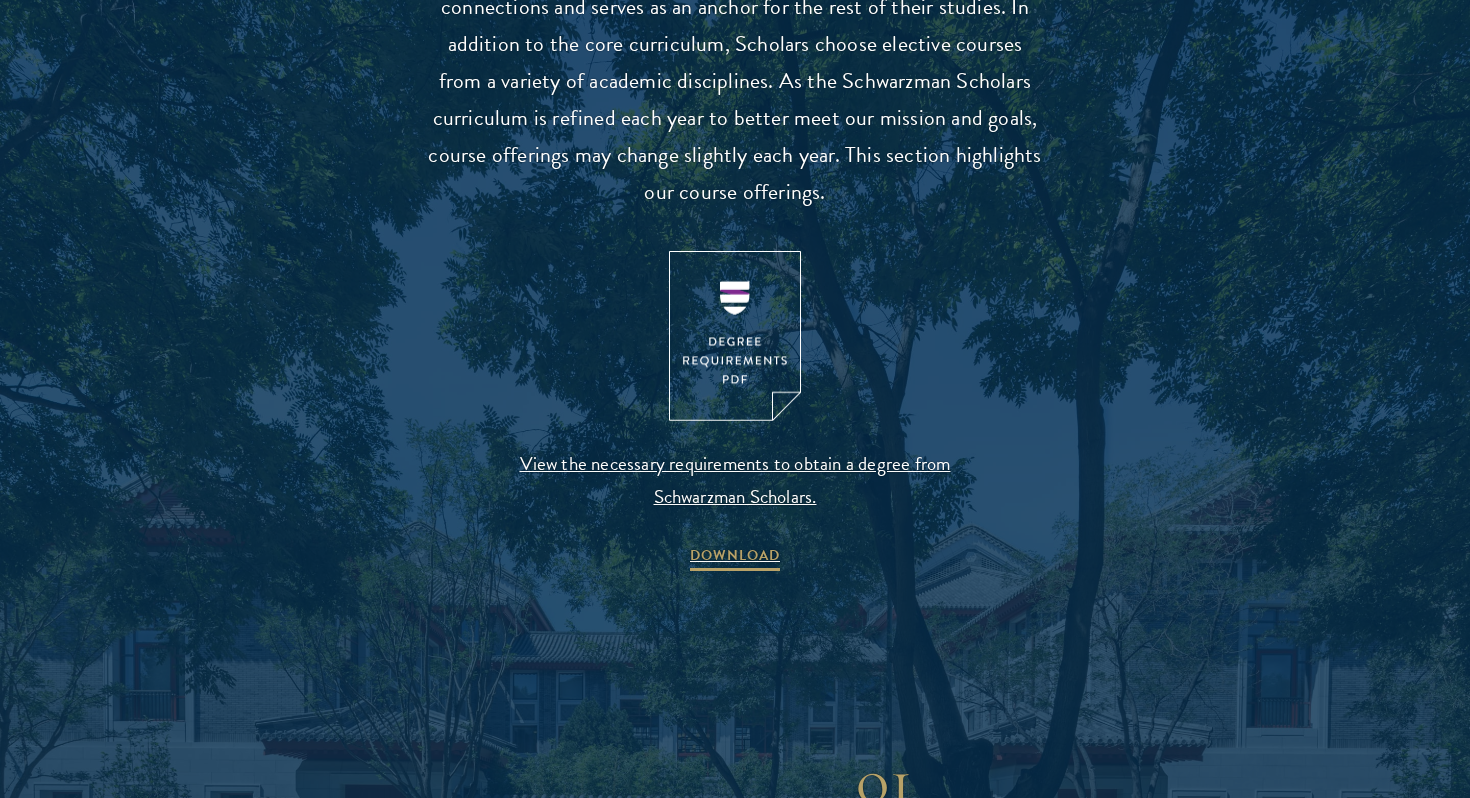 scroll, scrollTop: 1988, scrollLeft: 0, axis: vertical 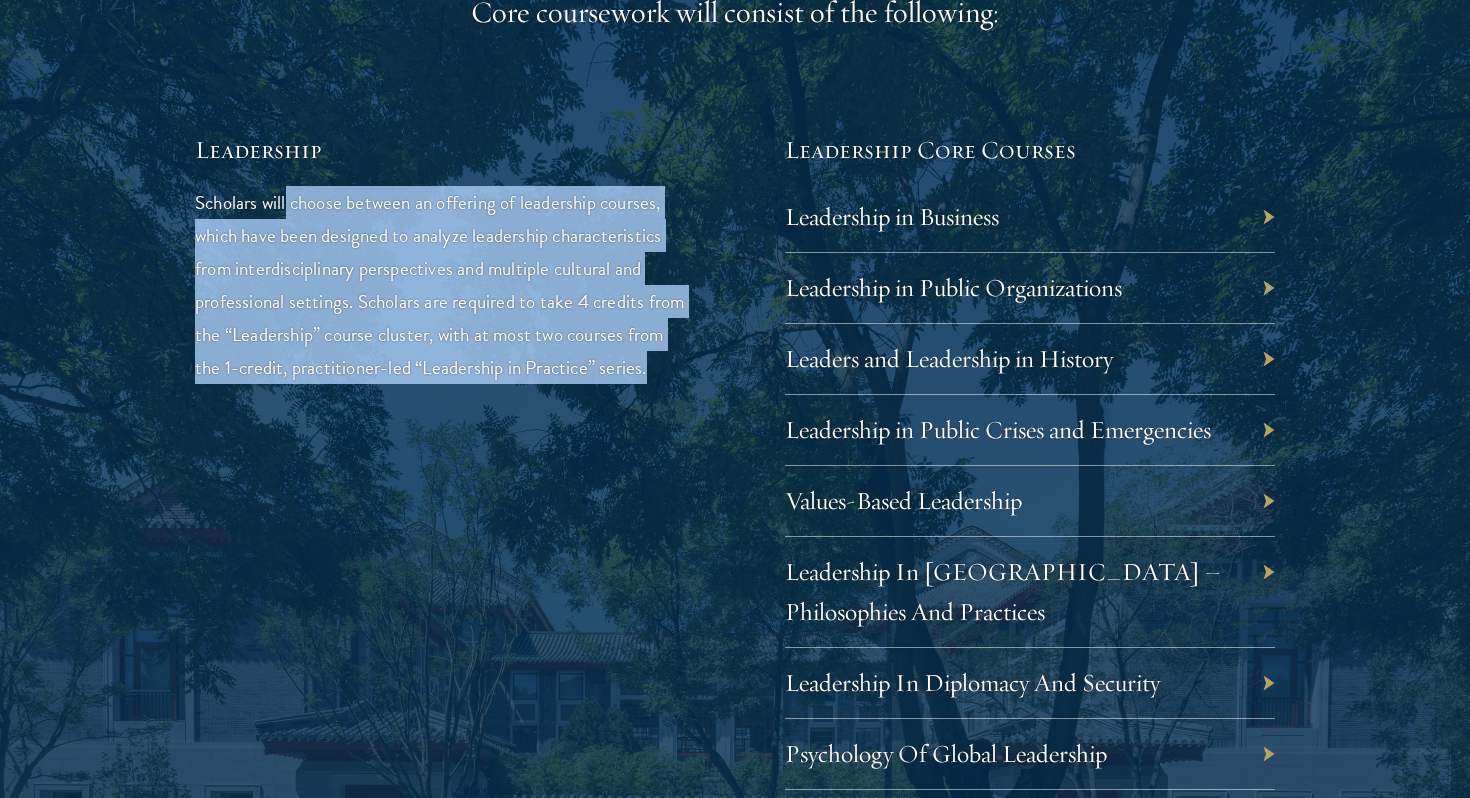drag, startPoint x: 287, startPoint y: 204, endPoint x: 554, endPoint y: 392, distance: 326.5471 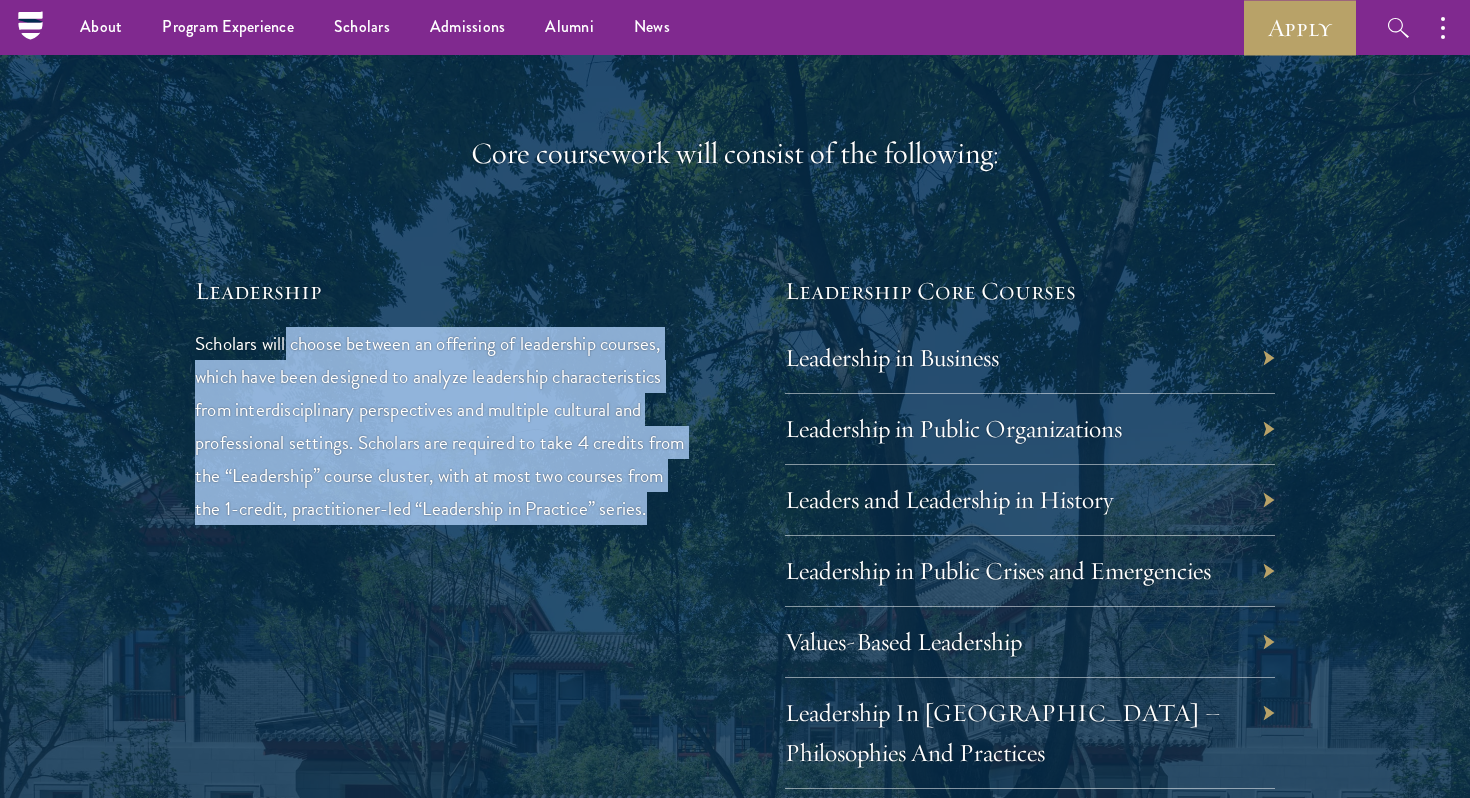 scroll, scrollTop: 3109, scrollLeft: 0, axis: vertical 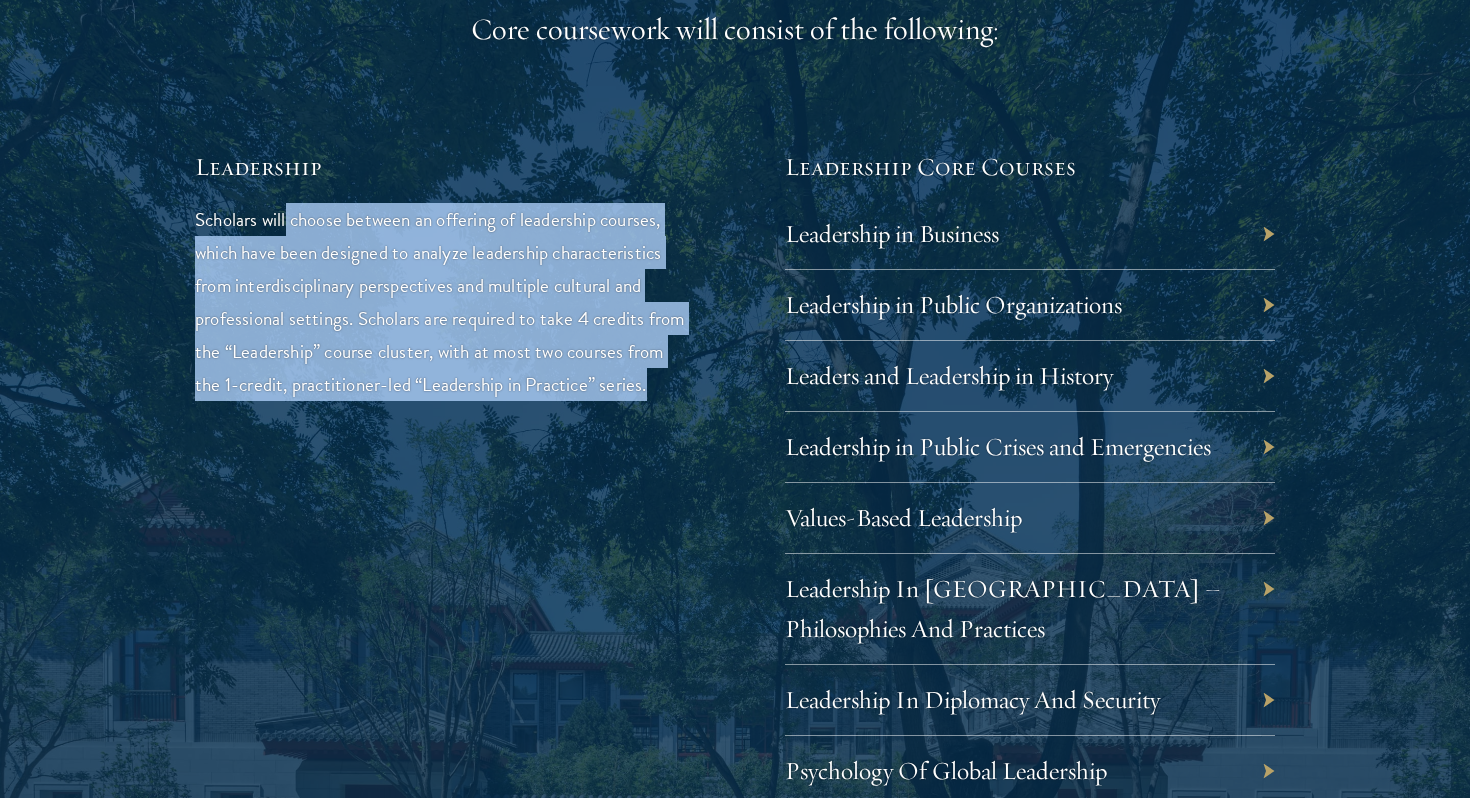 click on "Leadership
Scholars will choose between an offering of leadership courses, which have been designed to analyze leadership characteristics from interdisciplinary perspectives and multiple cultural and professional settings. Scholars are required to take 4 credits from the “Leadership” course cluster, with at most two courses from the 1-credit, practitioner-led “Leadership in Practice” series." at bounding box center (440, 806) 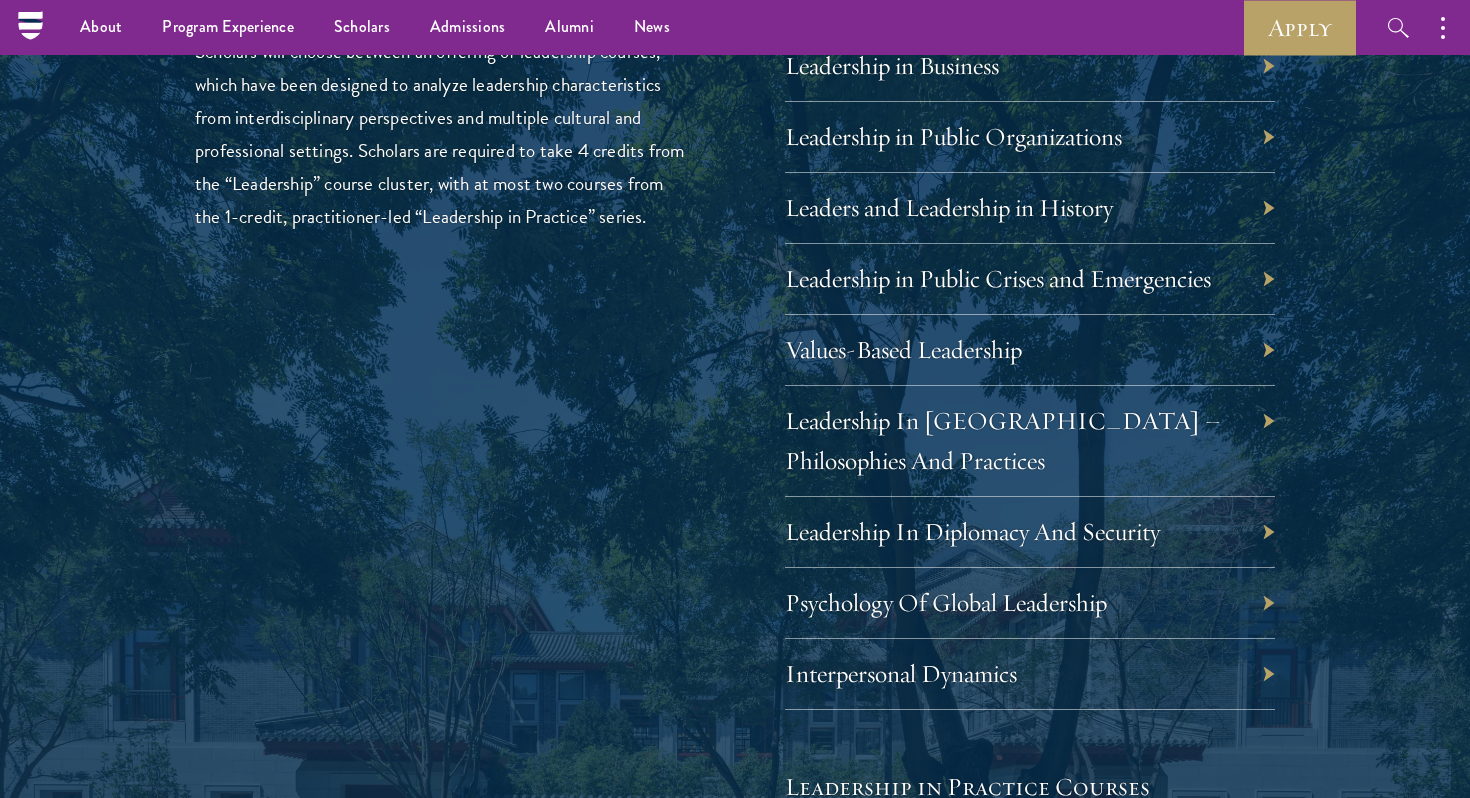 scroll, scrollTop: 3422, scrollLeft: 0, axis: vertical 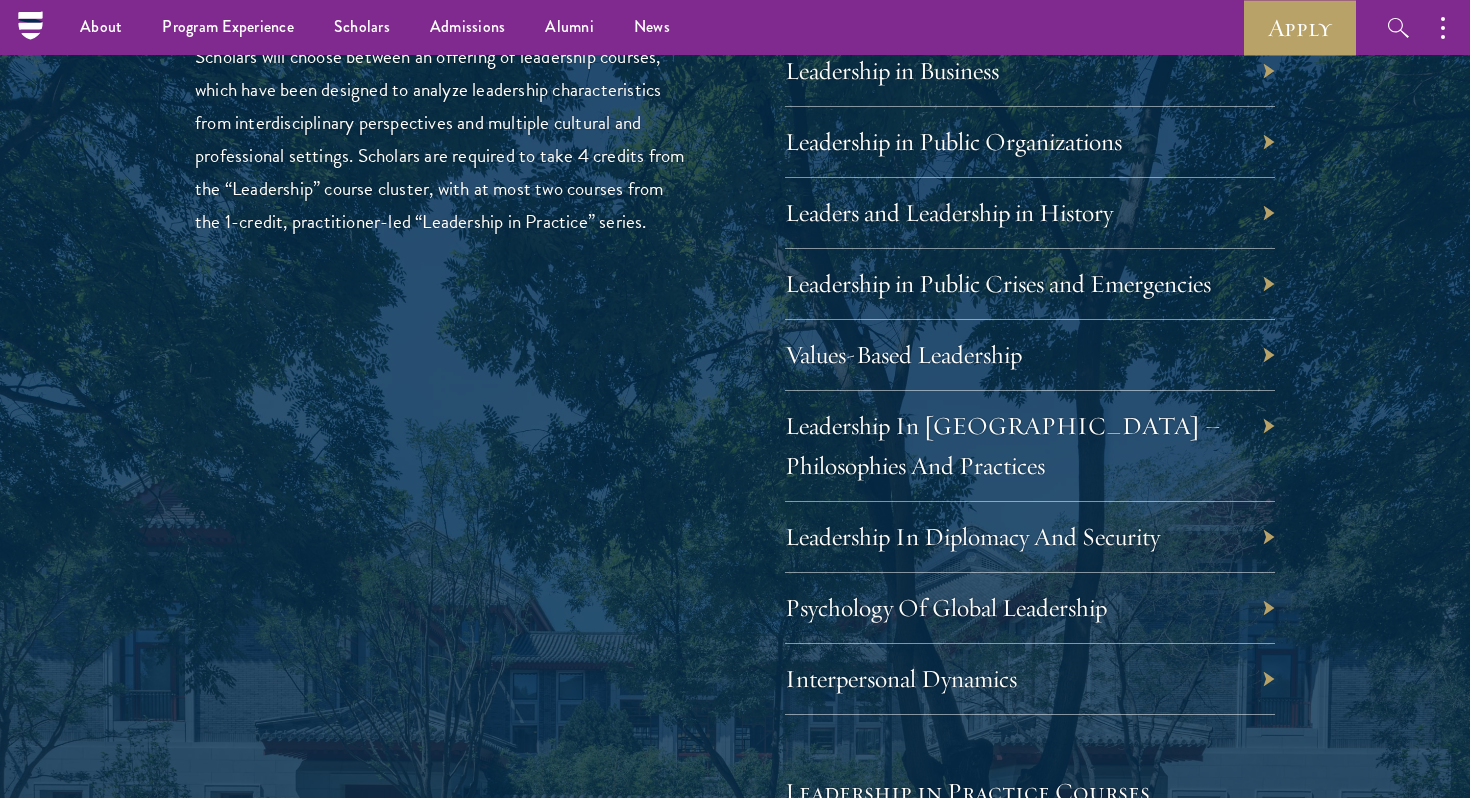 click on "Interpersonal Dynamics" at bounding box center (1030, 679) 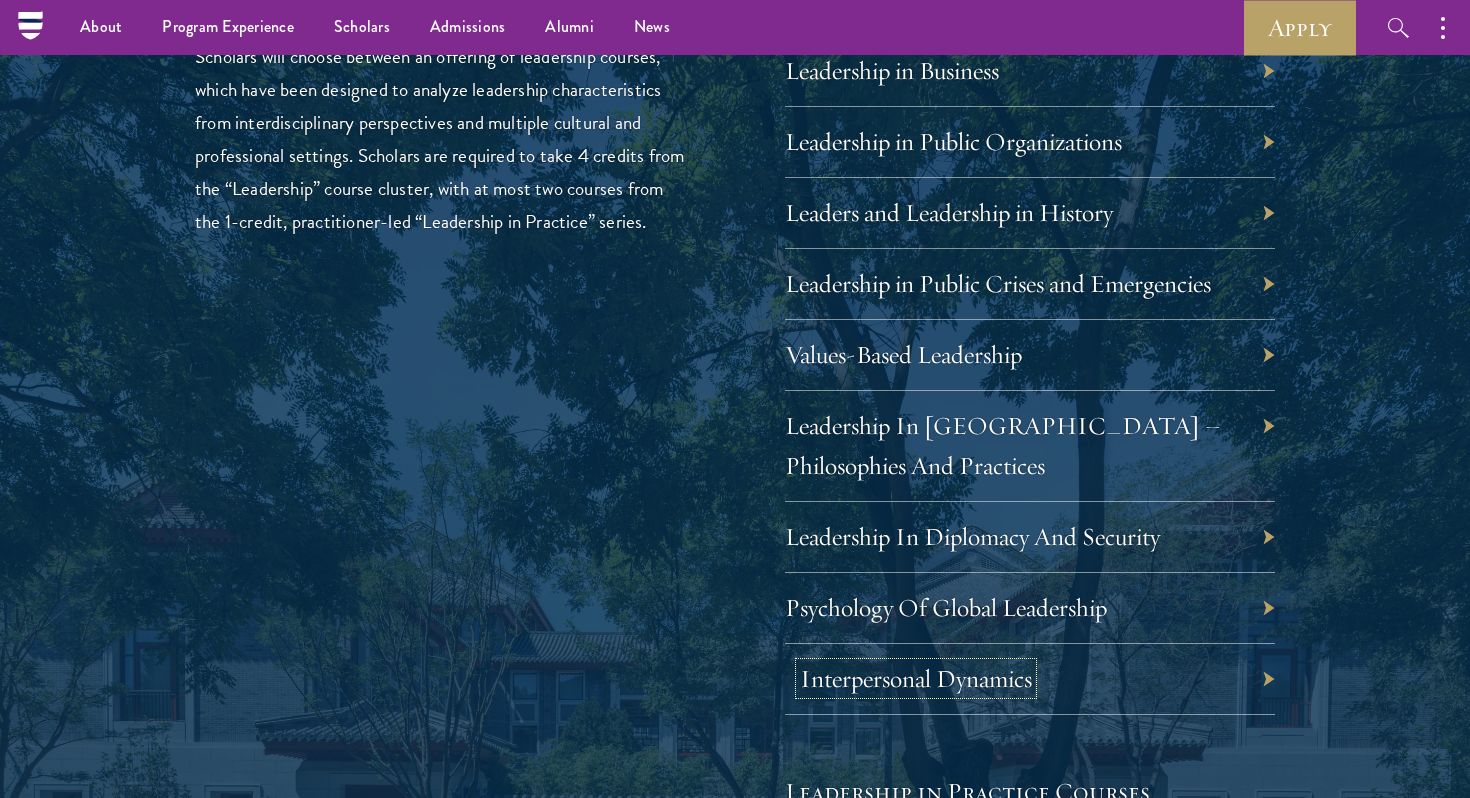 click on "Interpersonal Dynamics" at bounding box center (916, 678) 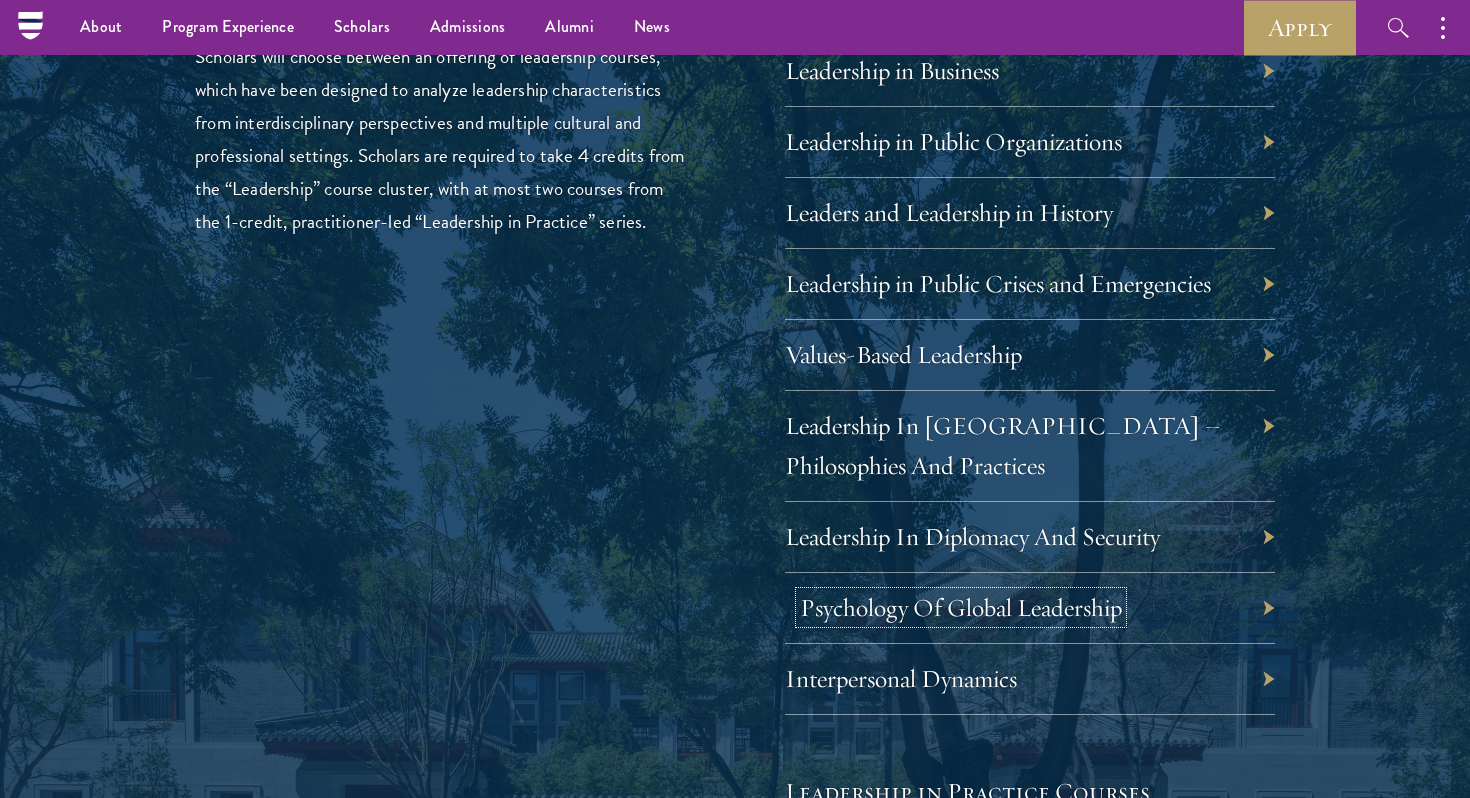 click on "Psychology Of Global Leadership" at bounding box center [961, 607] 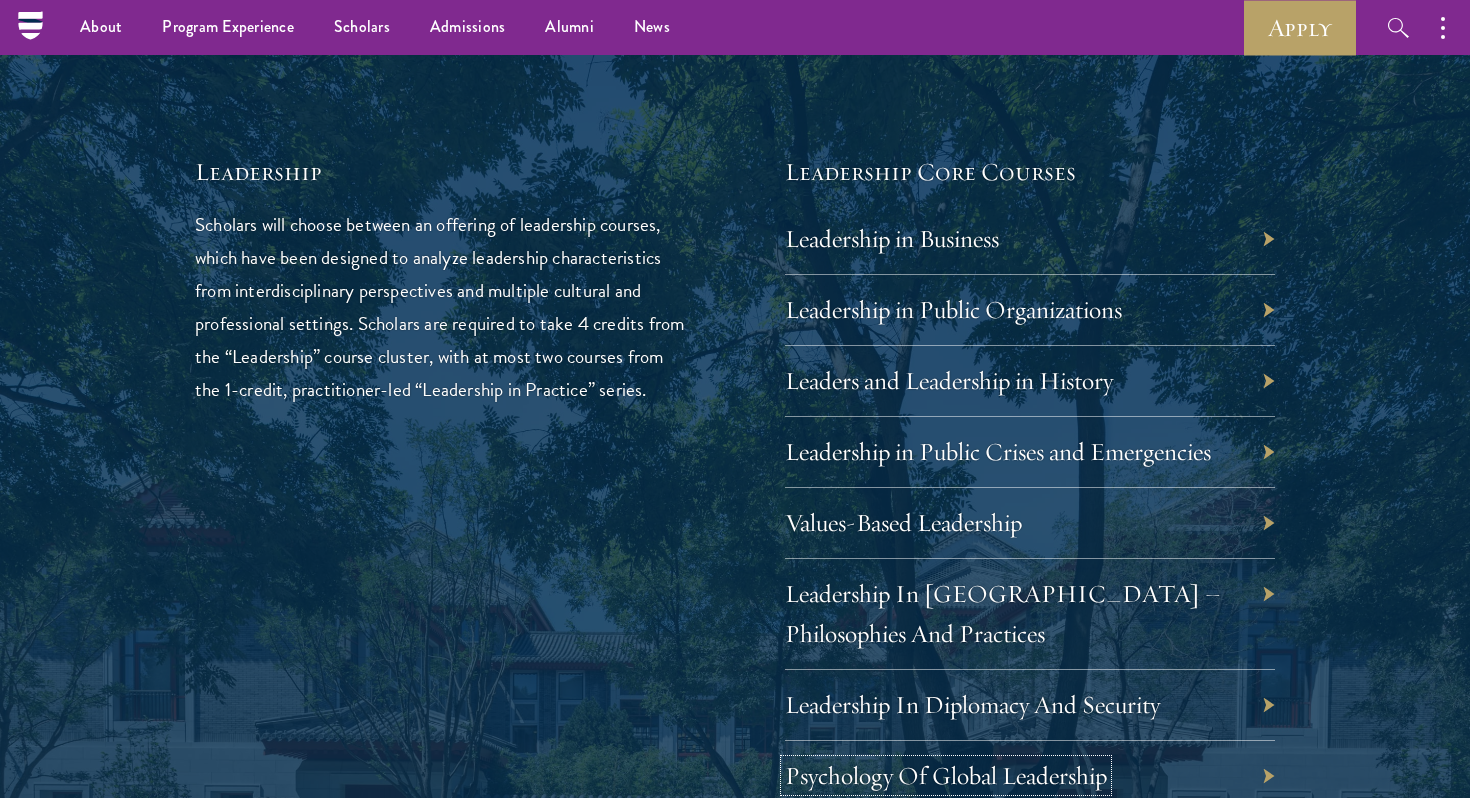 scroll, scrollTop: 3244, scrollLeft: 0, axis: vertical 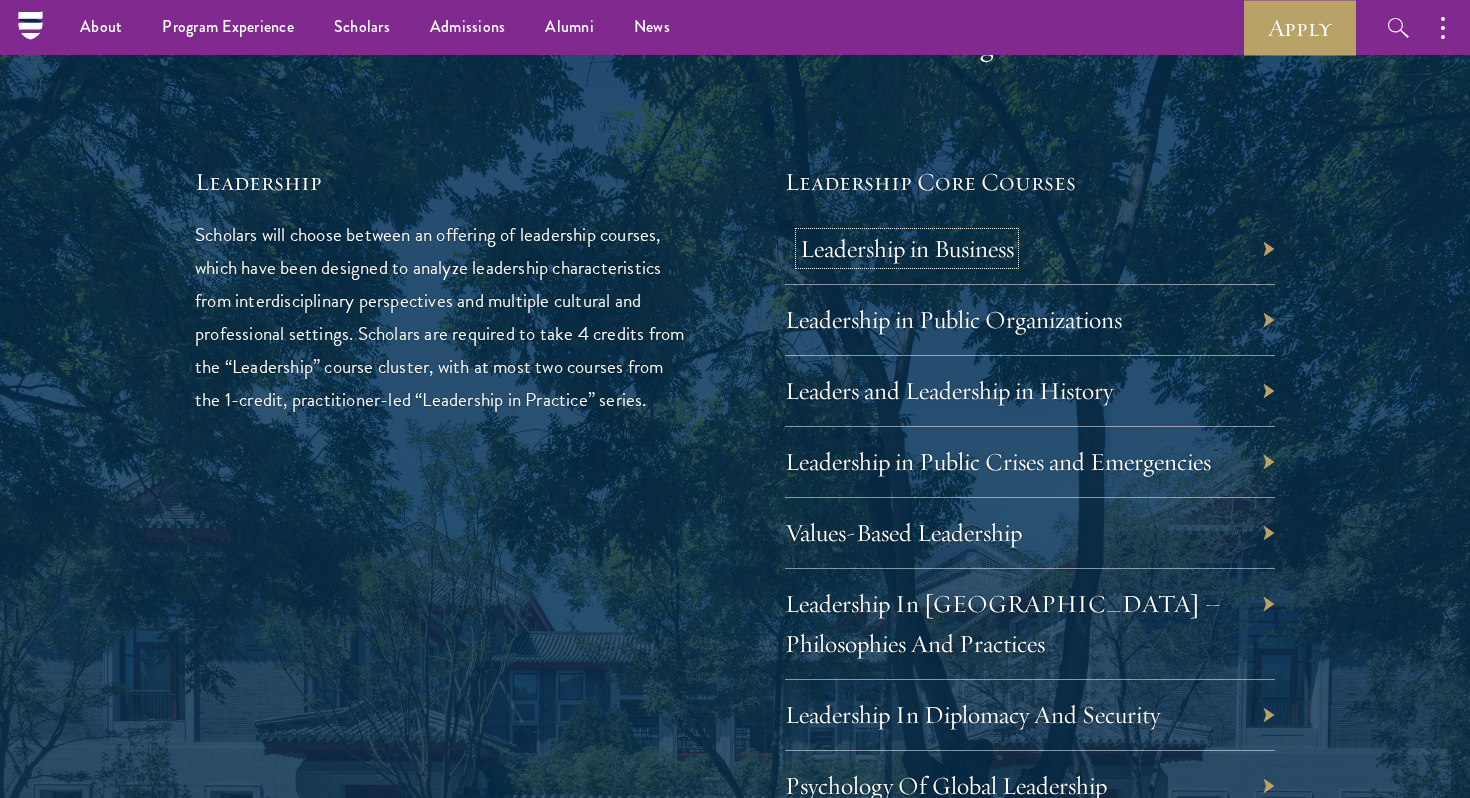 click on "Leadership in Business" at bounding box center (907, 248) 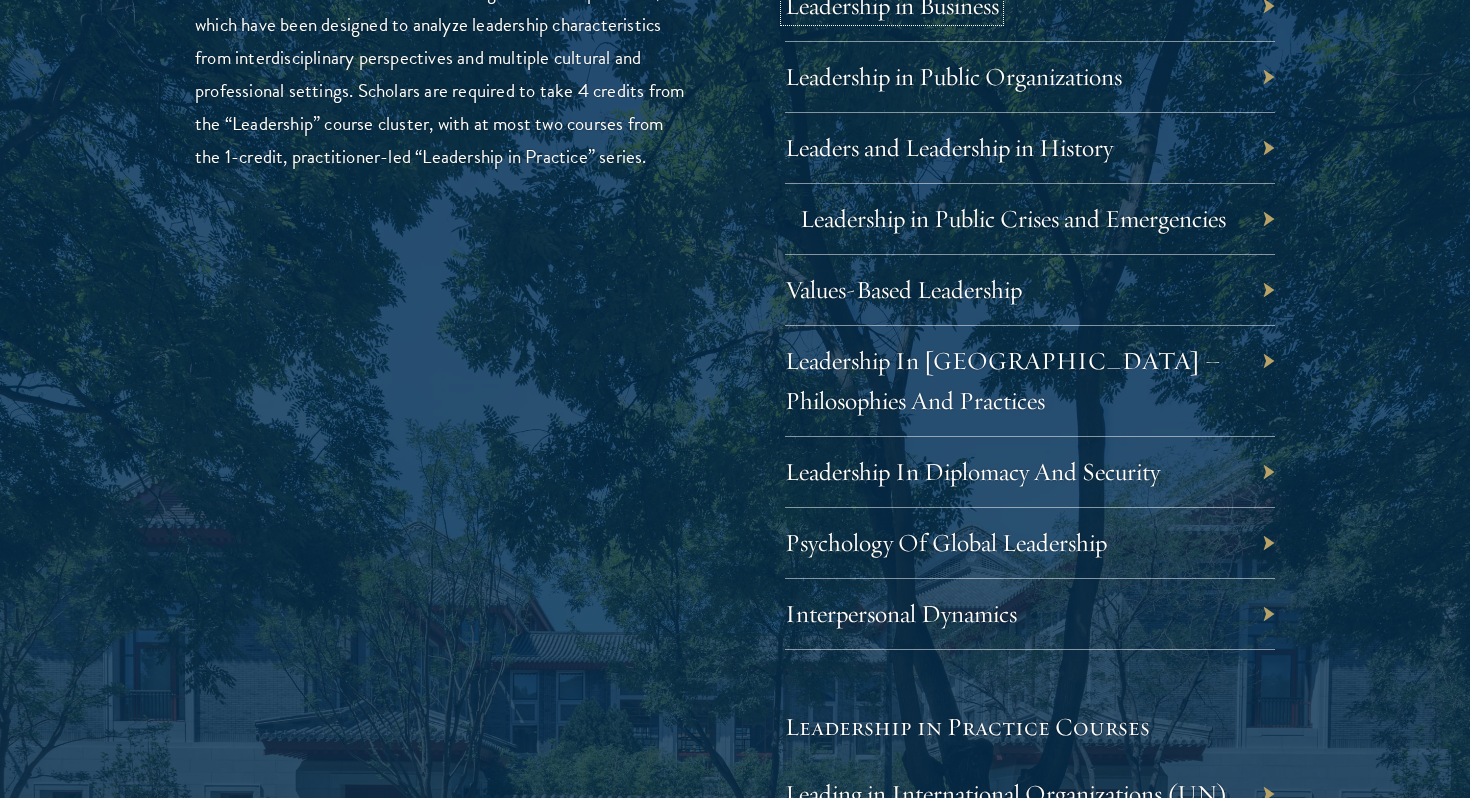 scroll, scrollTop: 3528, scrollLeft: 0, axis: vertical 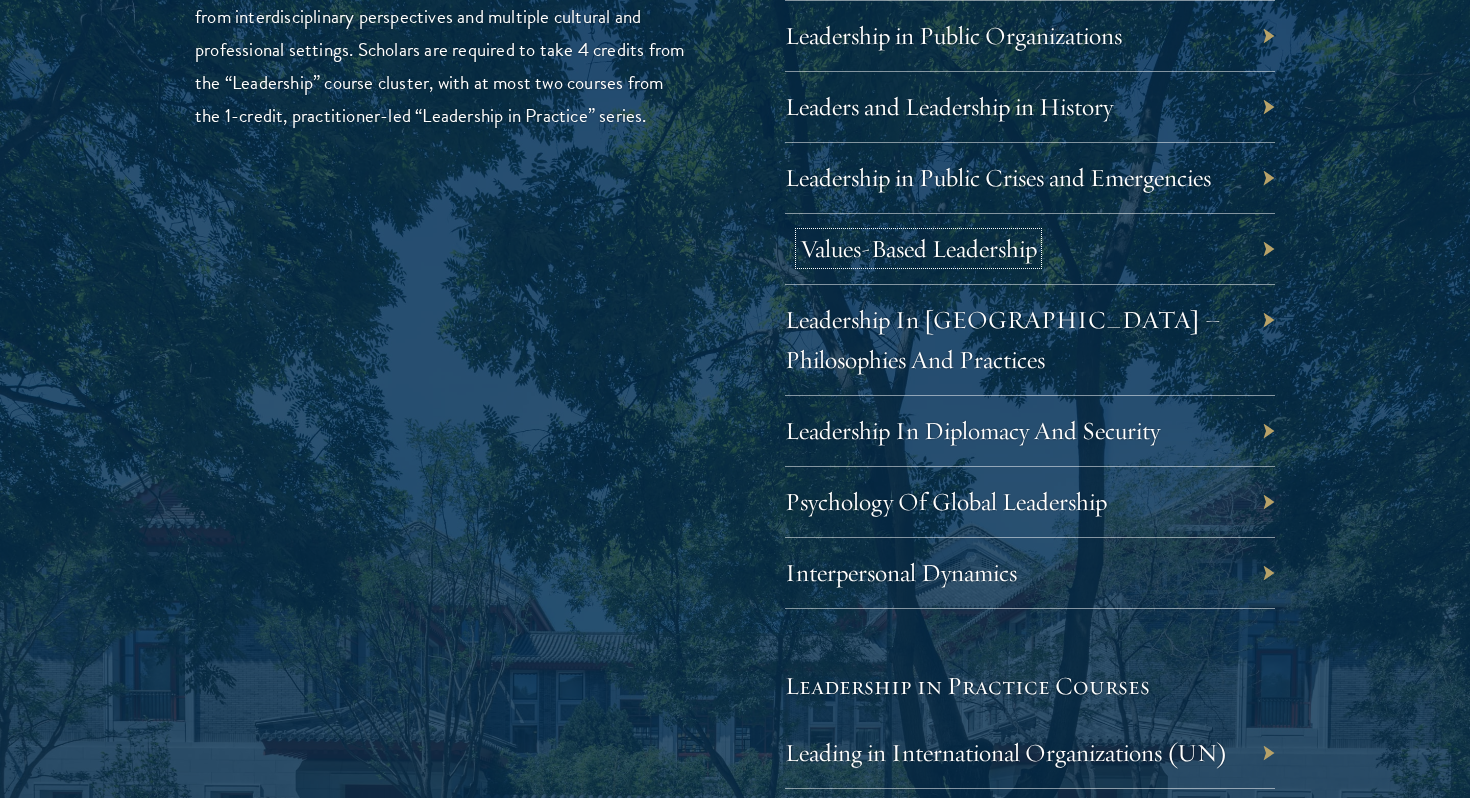 click on "Values-Based Leadership" at bounding box center [918, 248] 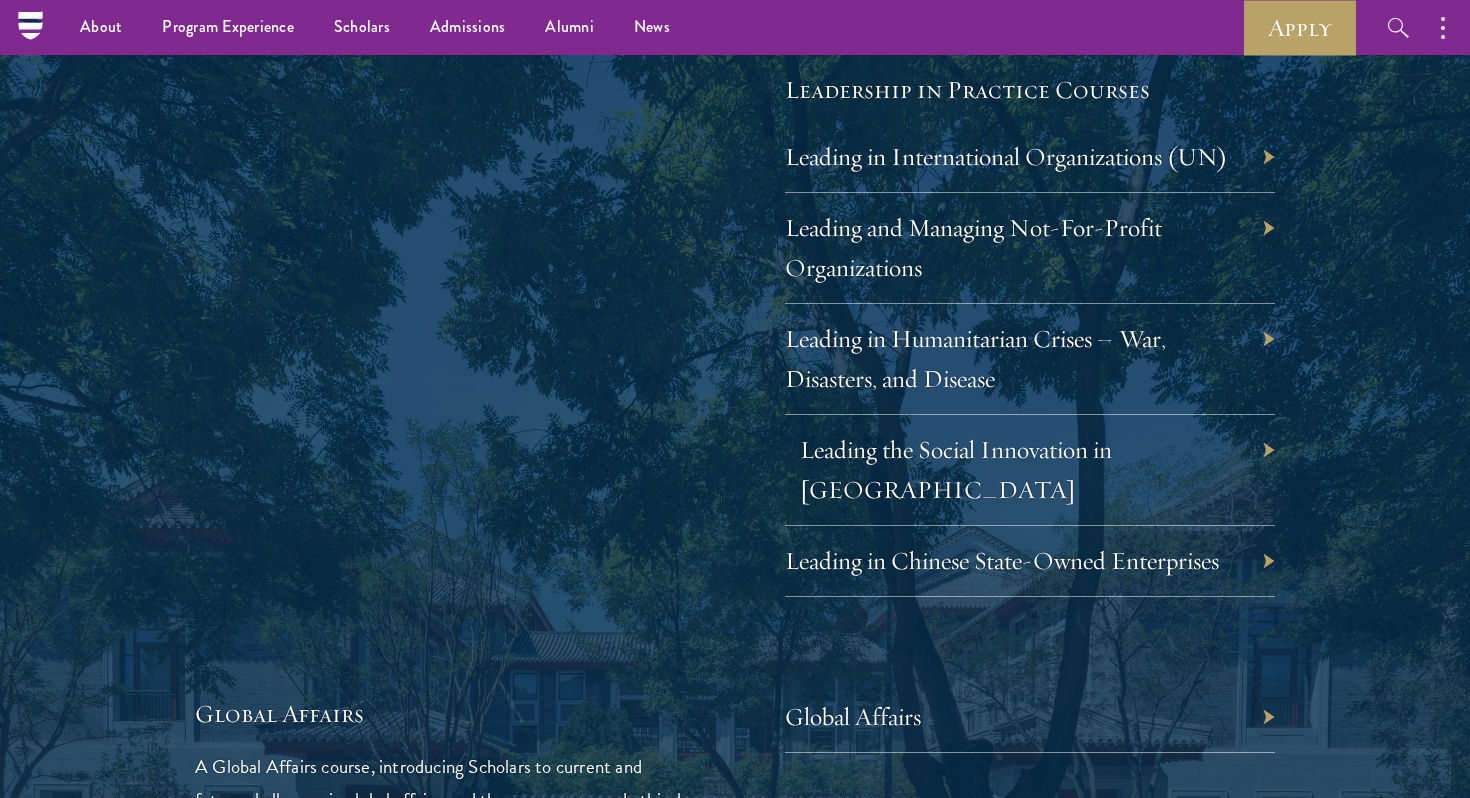 scroll, scrollTop: 4120, scrollLeft: 0, axis: vertical 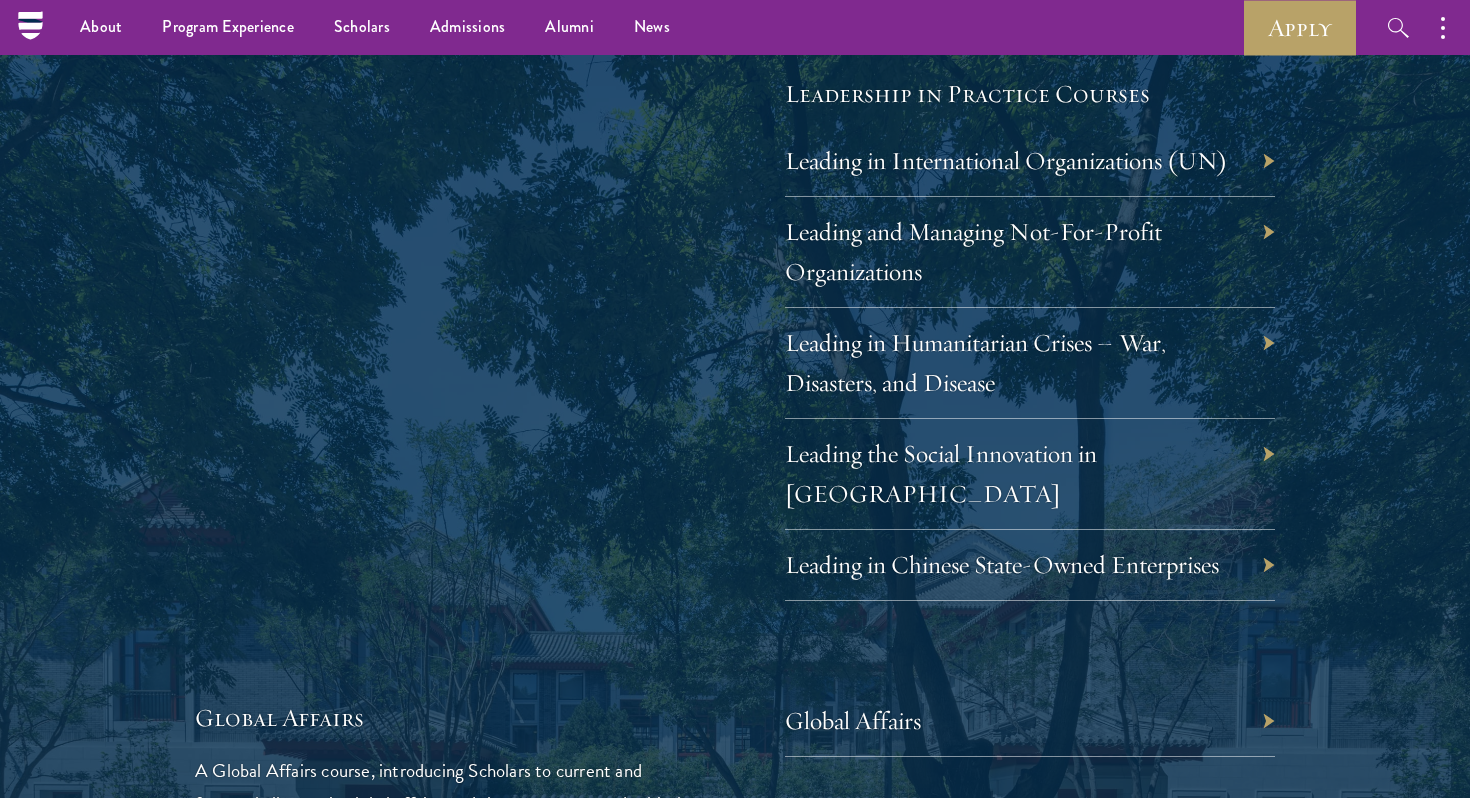 click on "Leading in Humanitarian Crises – War, Disasters, and Disease" at bounding box center [1030, 363] 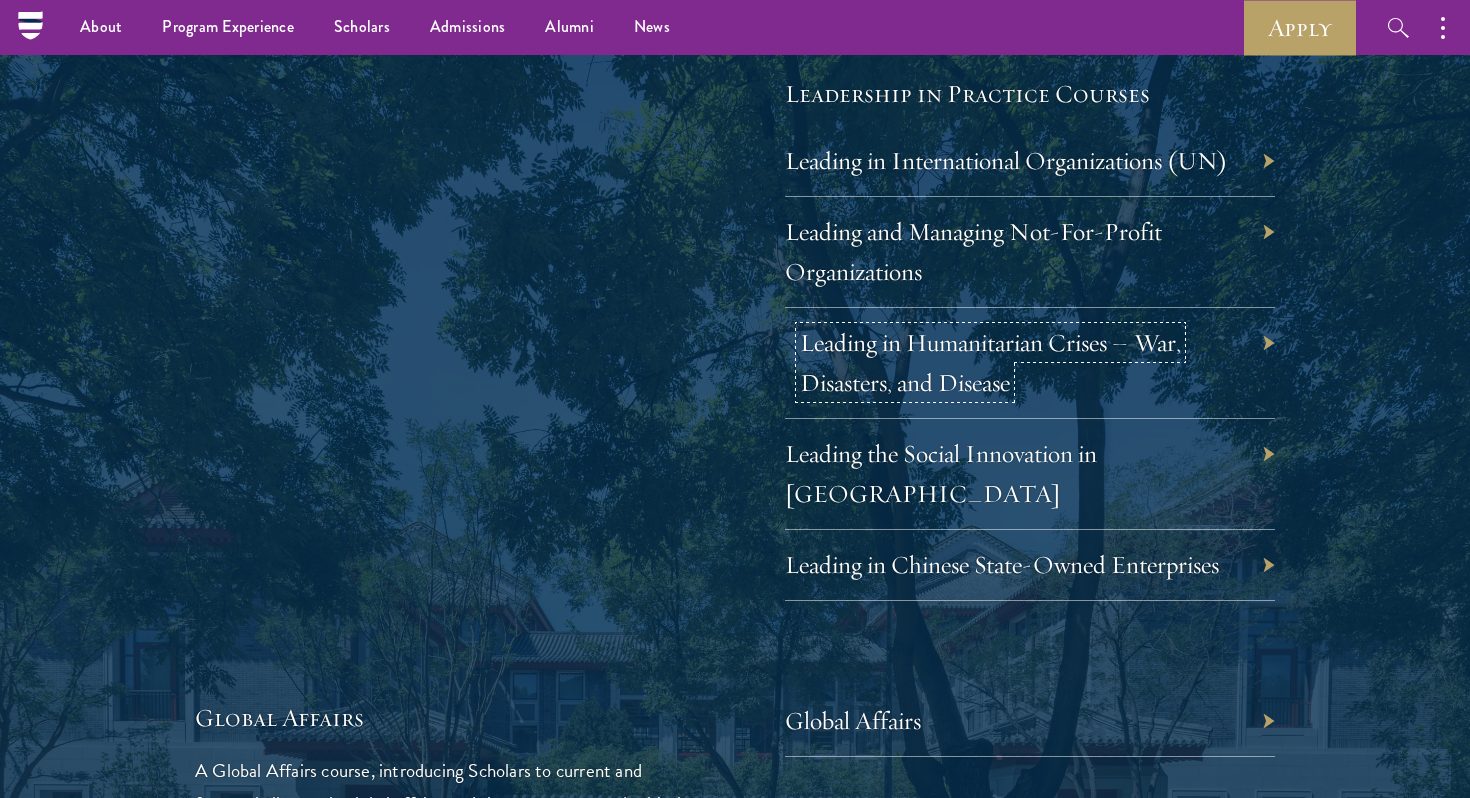 click on "Leading in Humanitarian Crises – War, Disasters, and Disease" at bounding box center [990, 362] 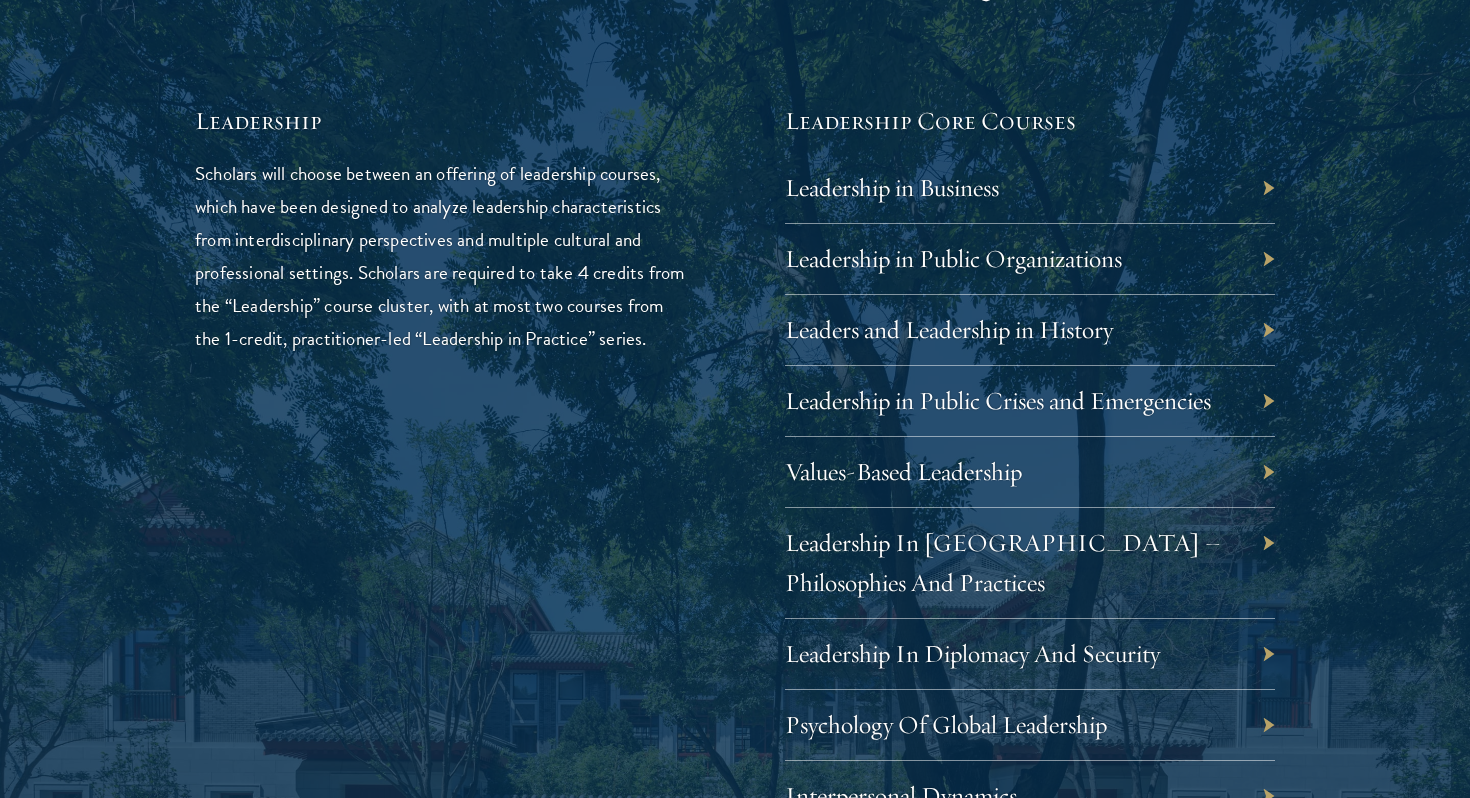 scroll, scrollTop: 3351, scrollLeft: 0, axis: vertical 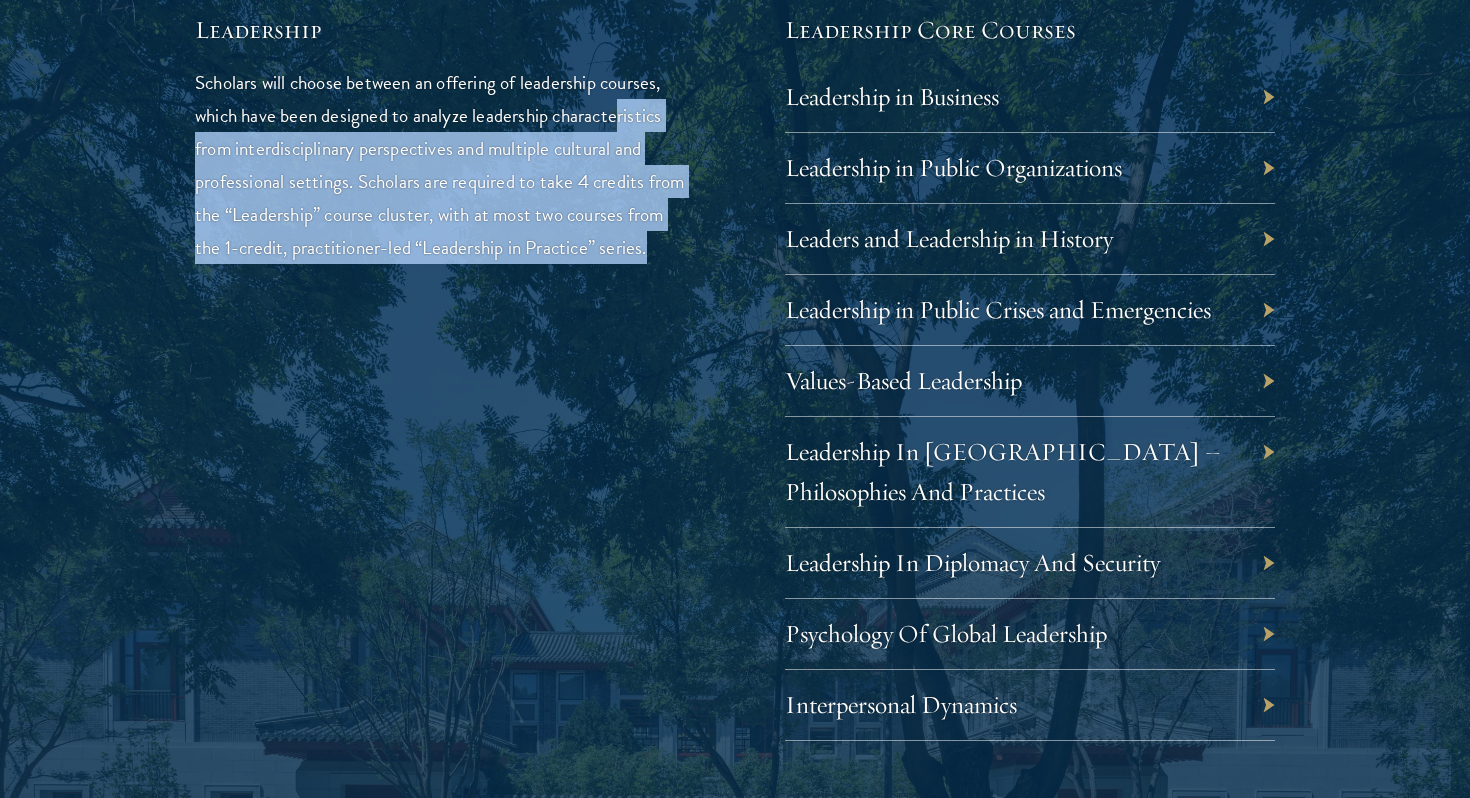 drag, startPoint x: 616, startPoint y: 101, endPoint x: 524, endPoint y: 288, distance: 208.40585 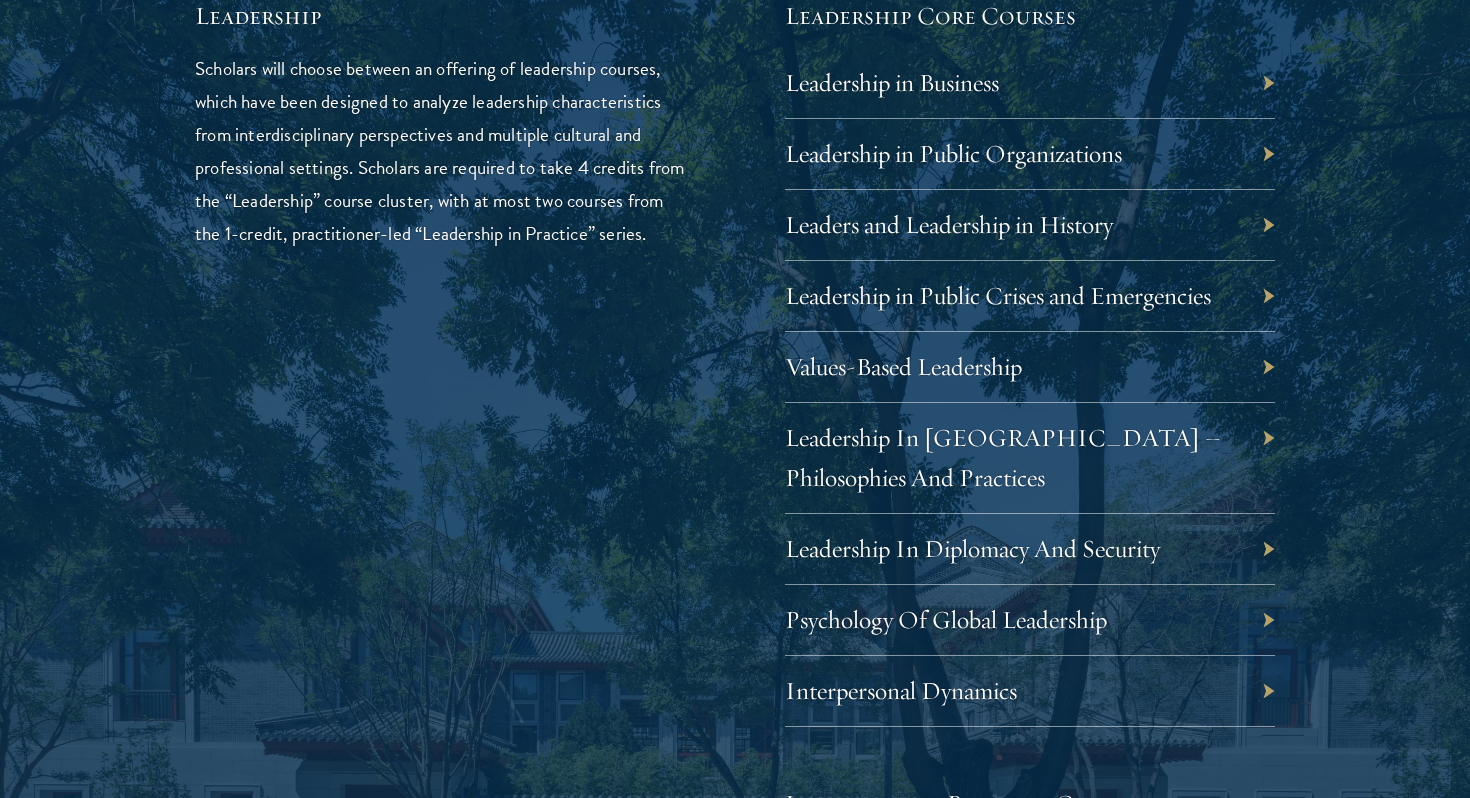 scroll, scrollTop: 3412, scrollLeft: 0, axis: vertical 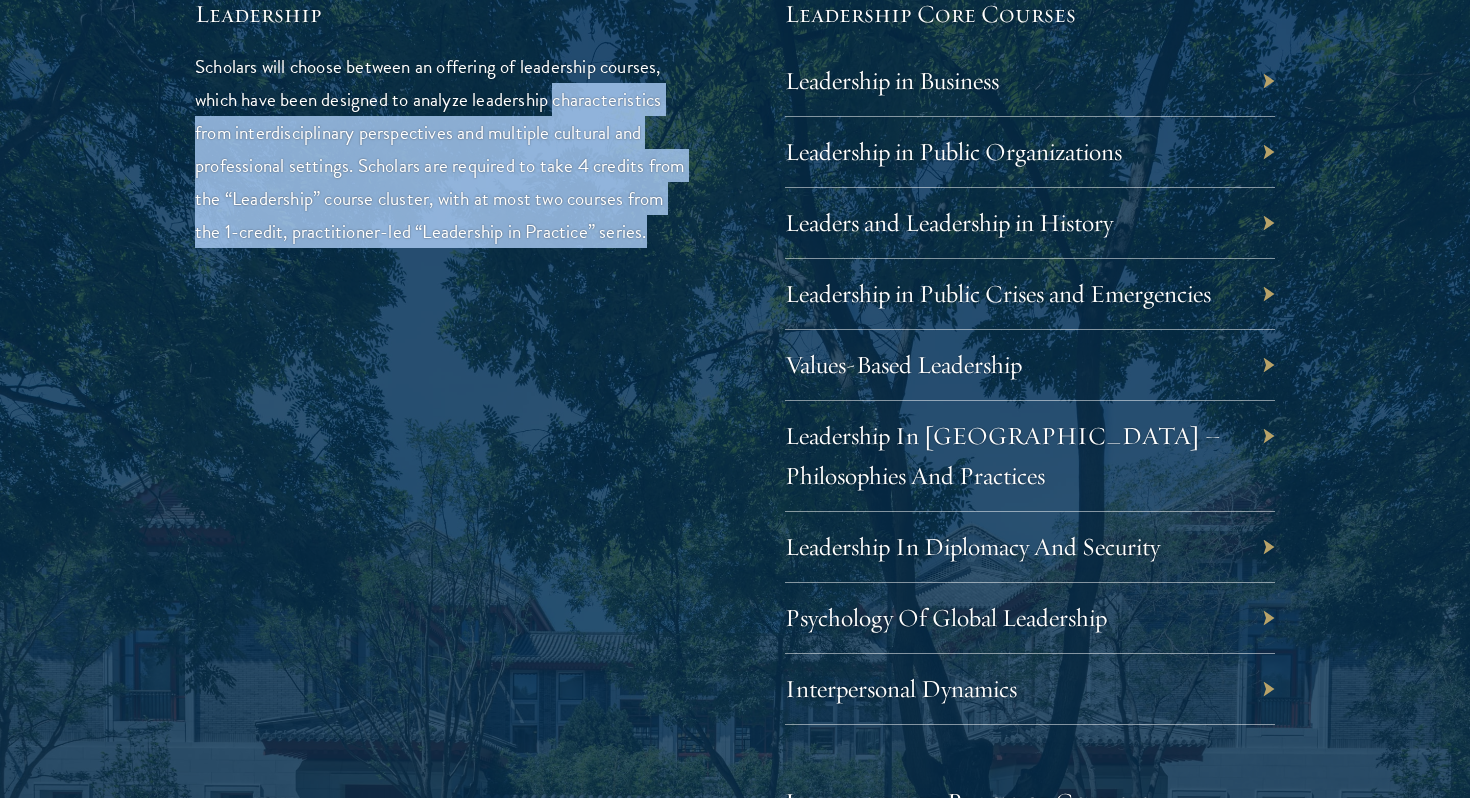 drag, startPoint x: 524, startPoint y: 288, endPoint x: 553, endPoint y: 97, distance: 193.18903 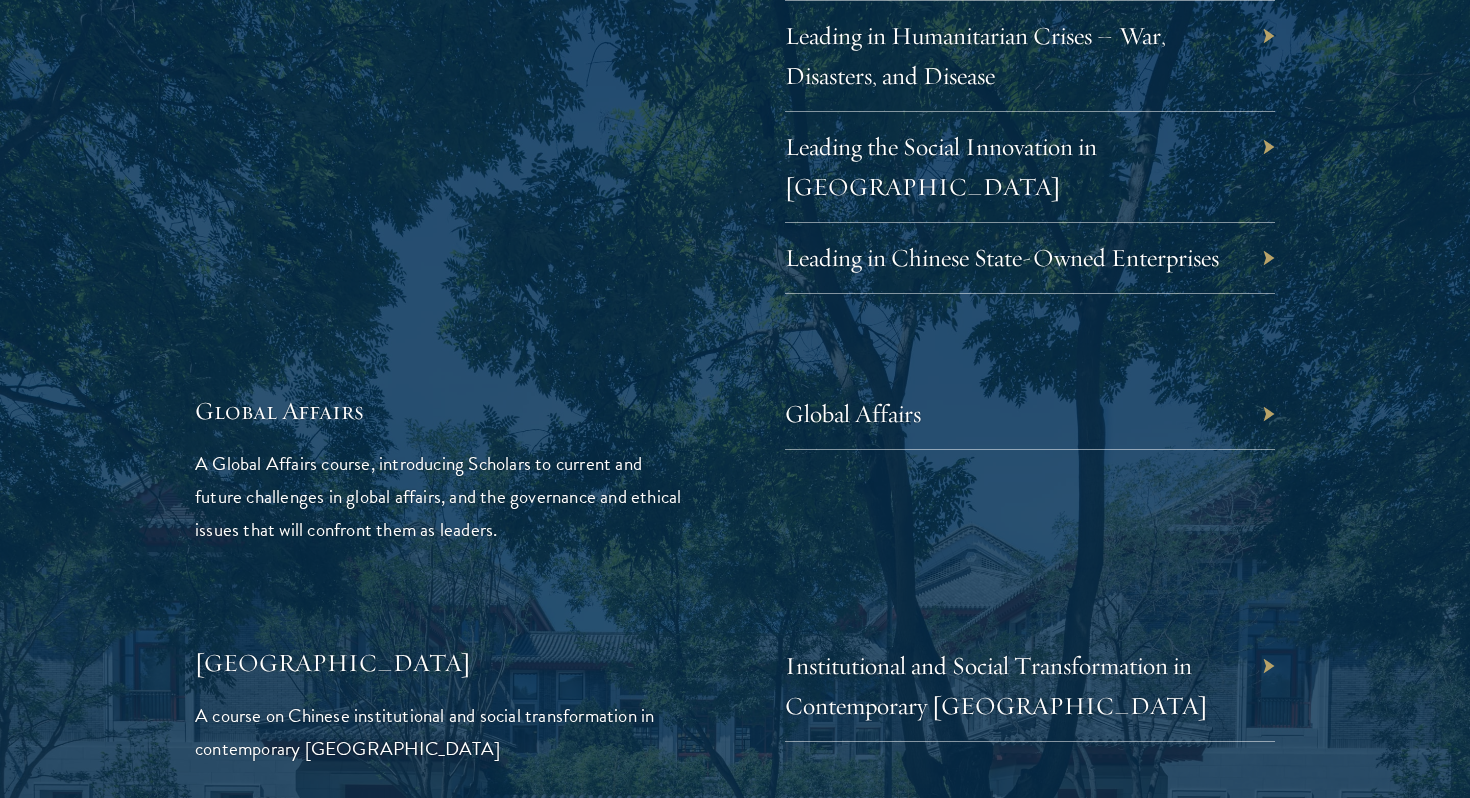 scroll, scrollTop: 4434, scrollLeft: 0, axis: vertical 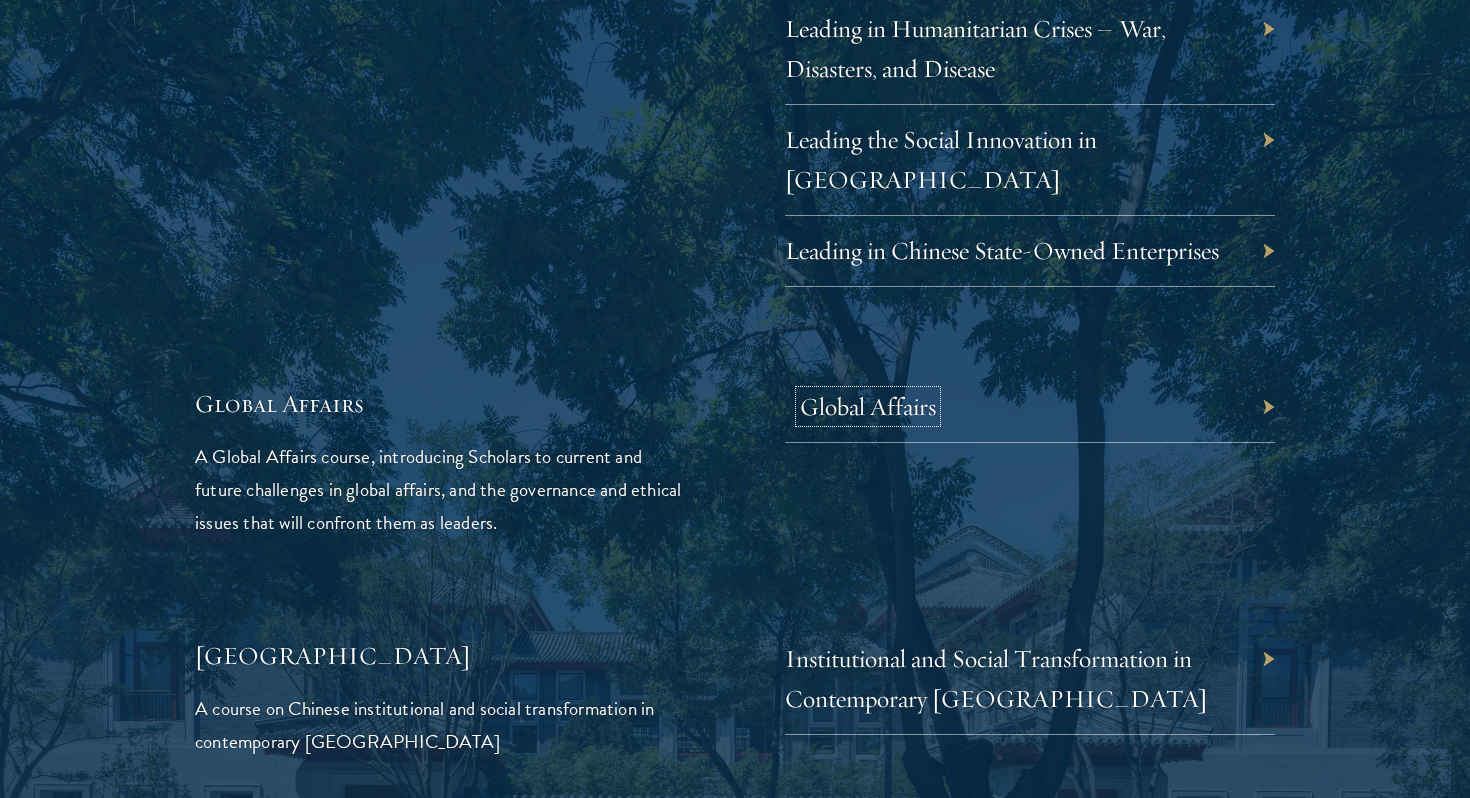 click on "Global Affairs" at bounding box center [868, 406] 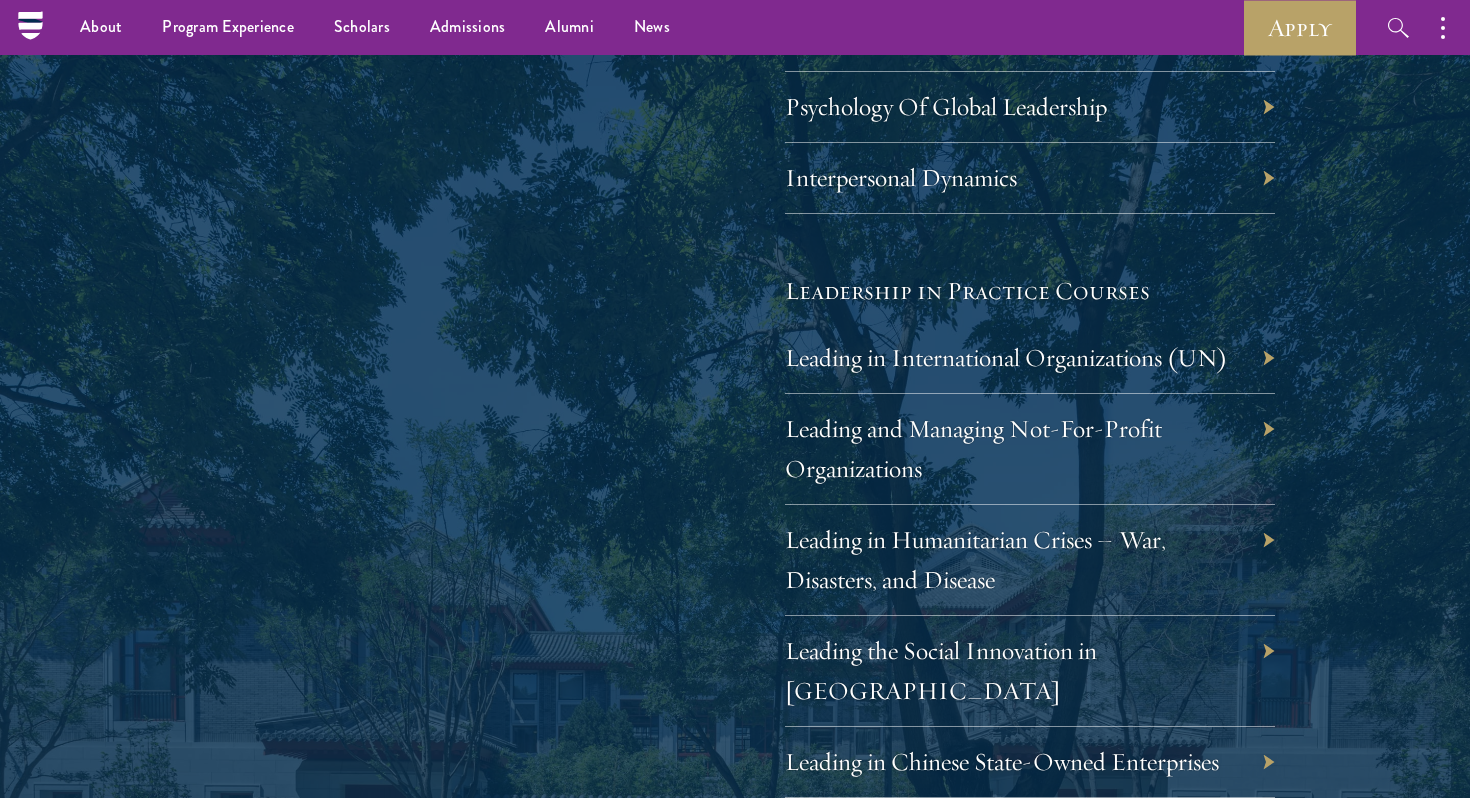 scroll, scrollTop: 3912, scrollLeft: 0, axis: vertical 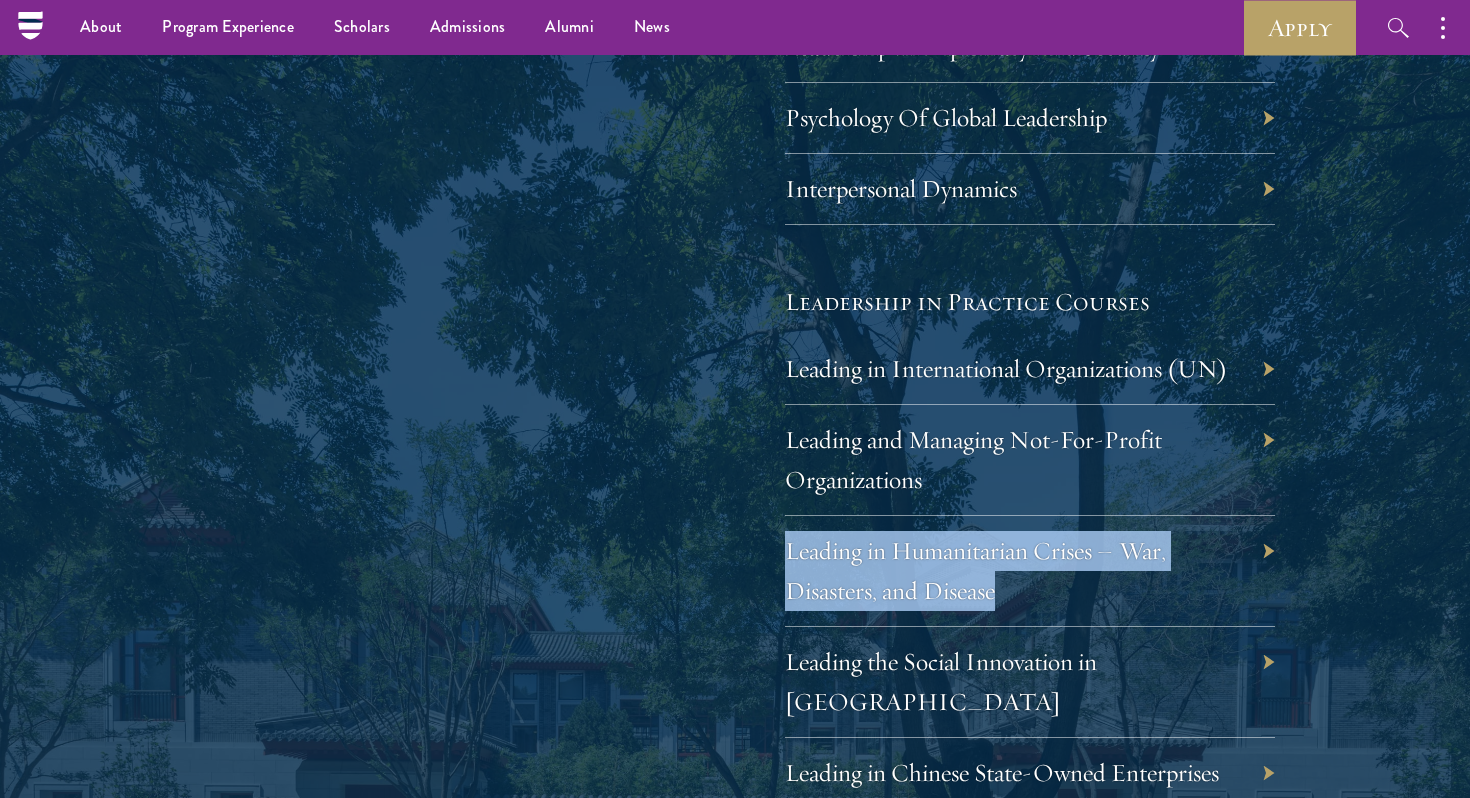 drag, startPoint x: 1026, startPoint y: 598, endPoint x: 788, endPoint y: 560, distance: 241.01453 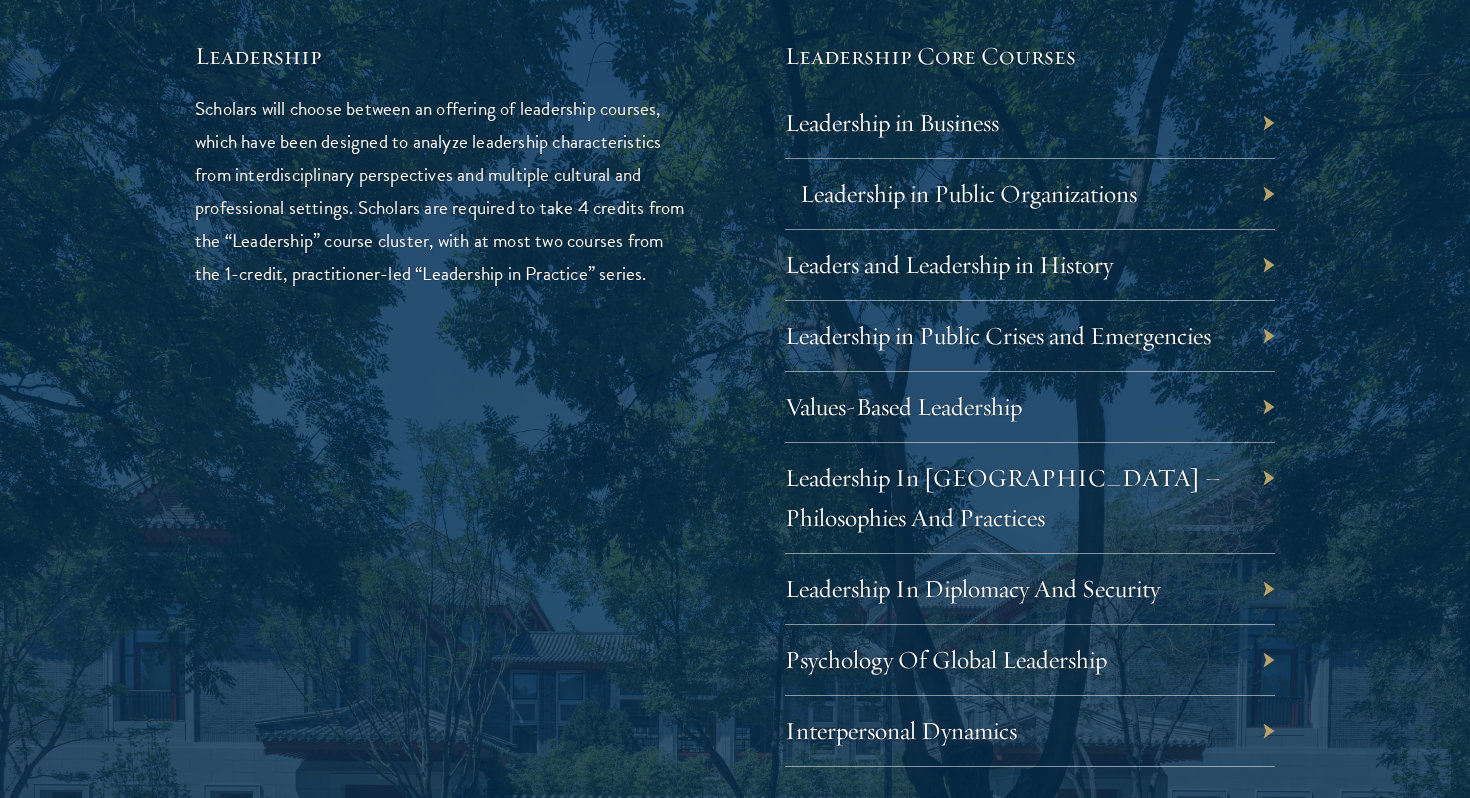 scroll, scrollTop: 3371, scrollLeft: 0, axis: vertical 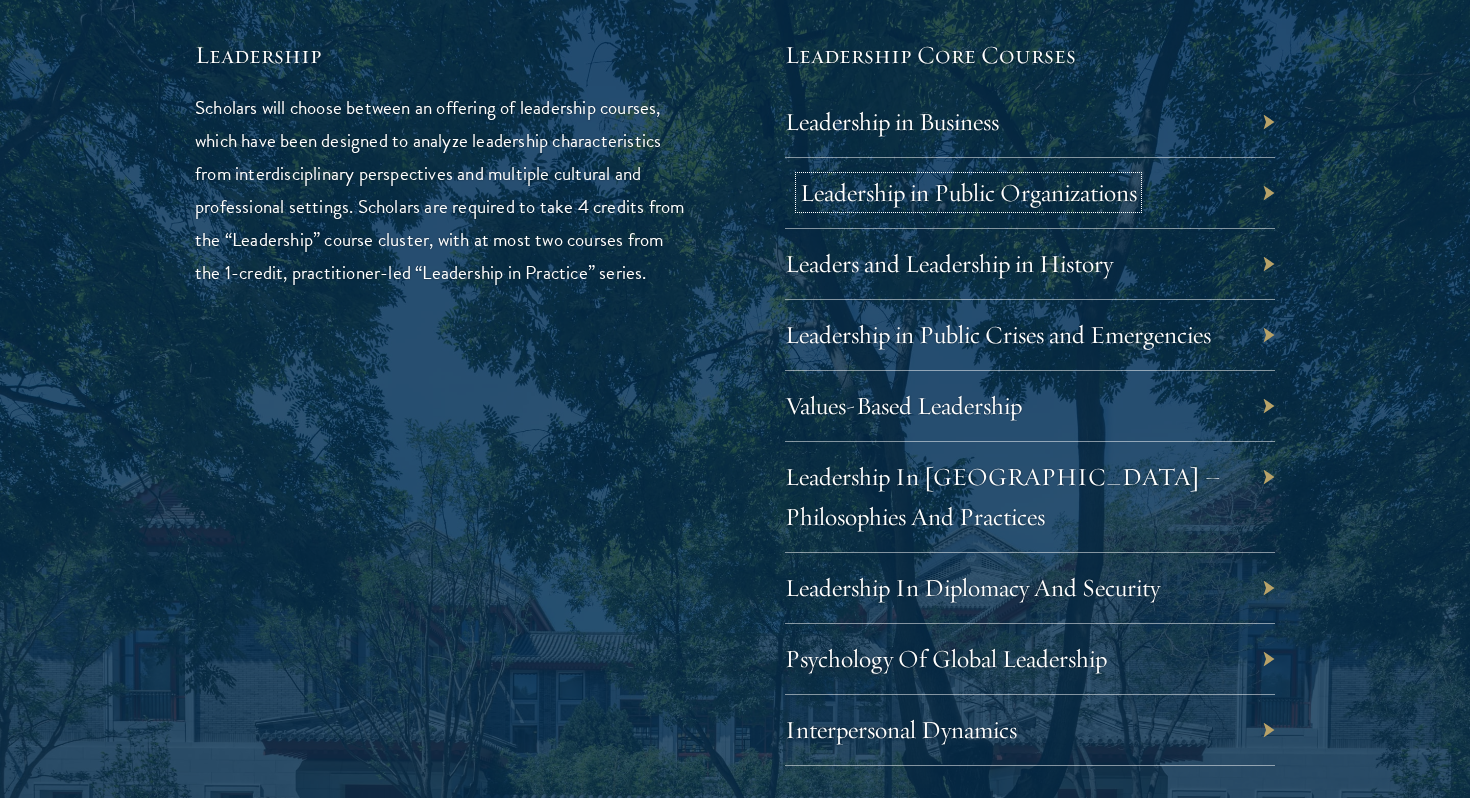 click on "Leadership in Public Organizations" at bounding box center [968, 192] 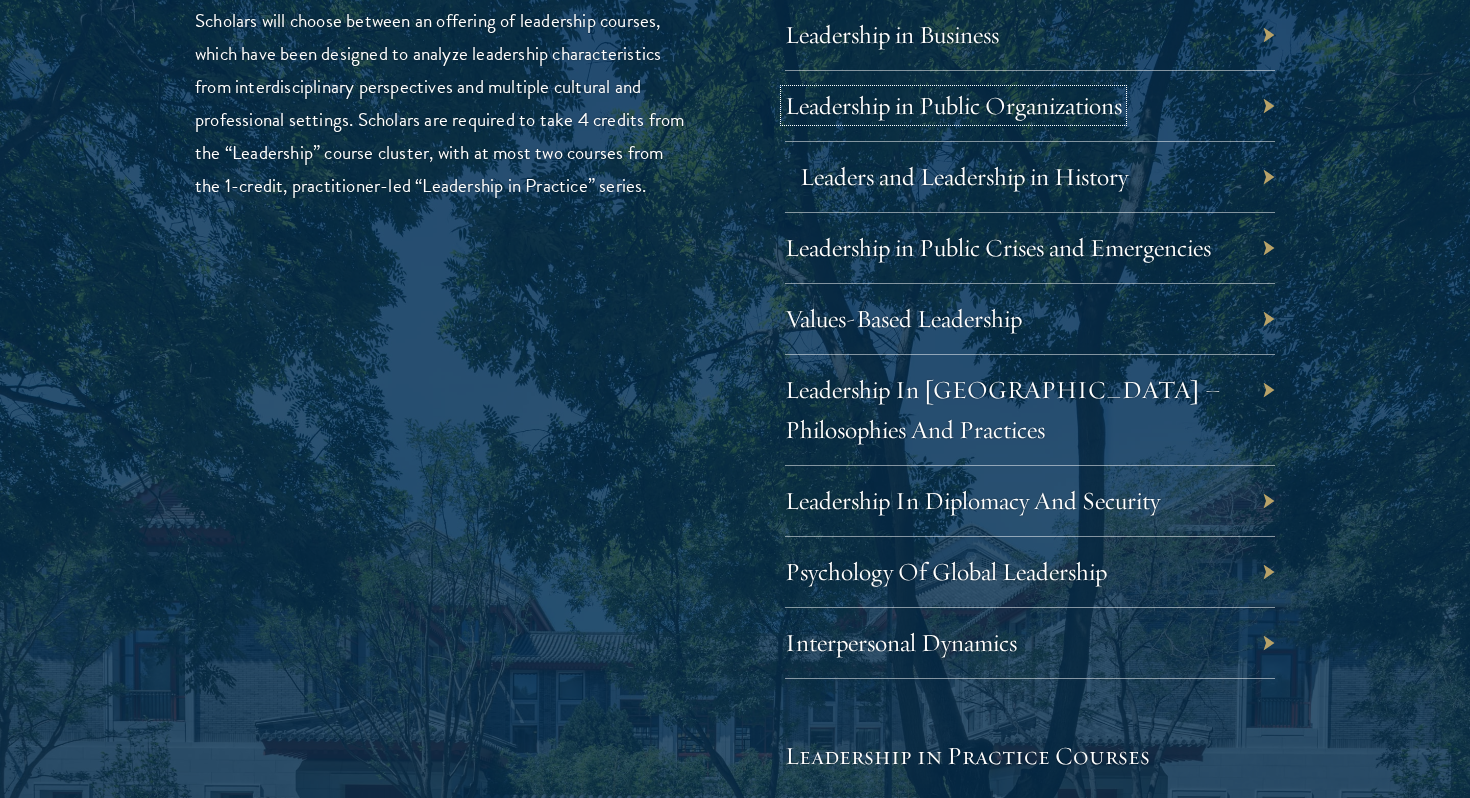 scroll, scrollTop: 3459, scrollLeft: 0, axis: vertical 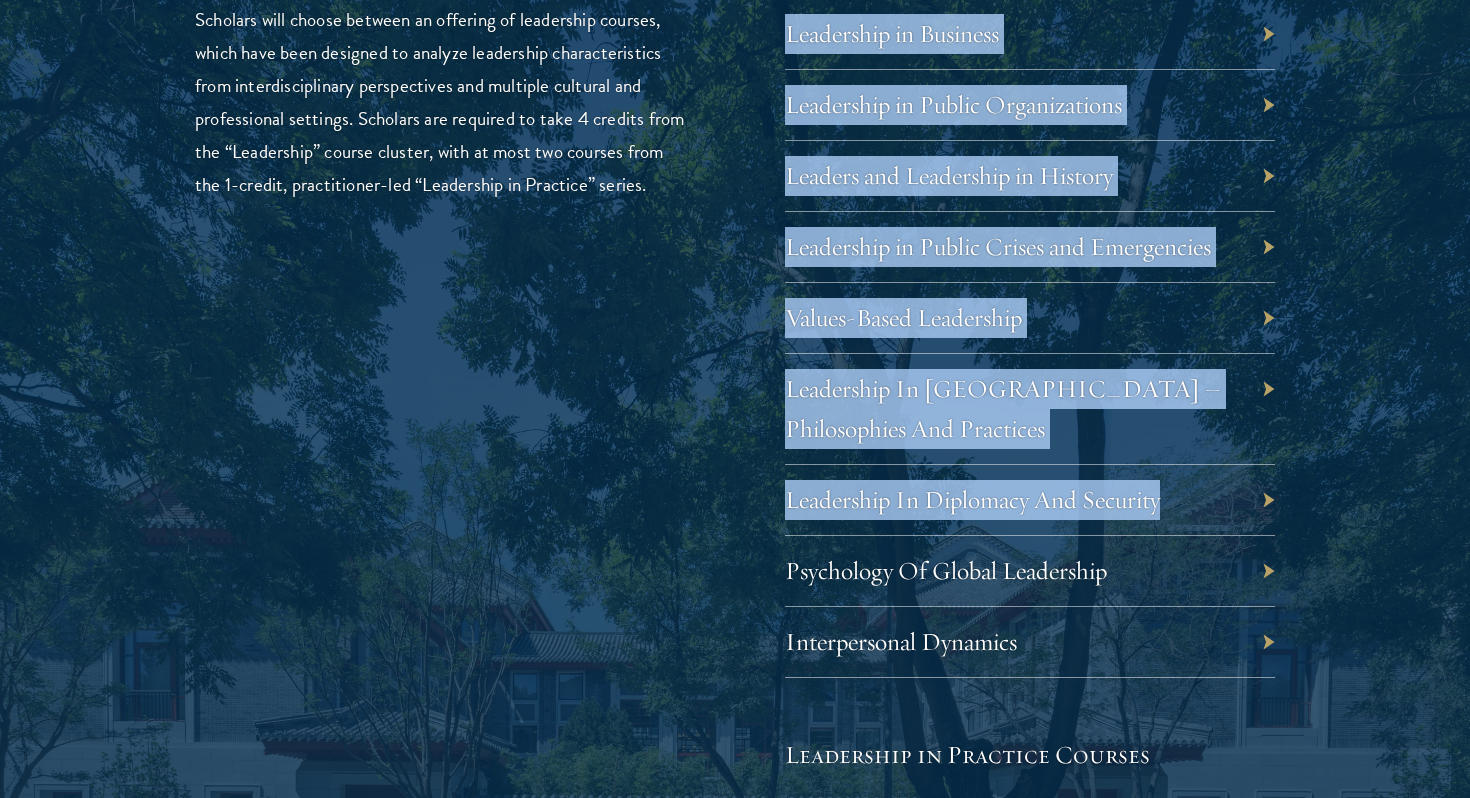 drag, startPoint x: 771, startPoint y: 504, endPoint x: 1182, endPoint y: 508, distance: 411.01947 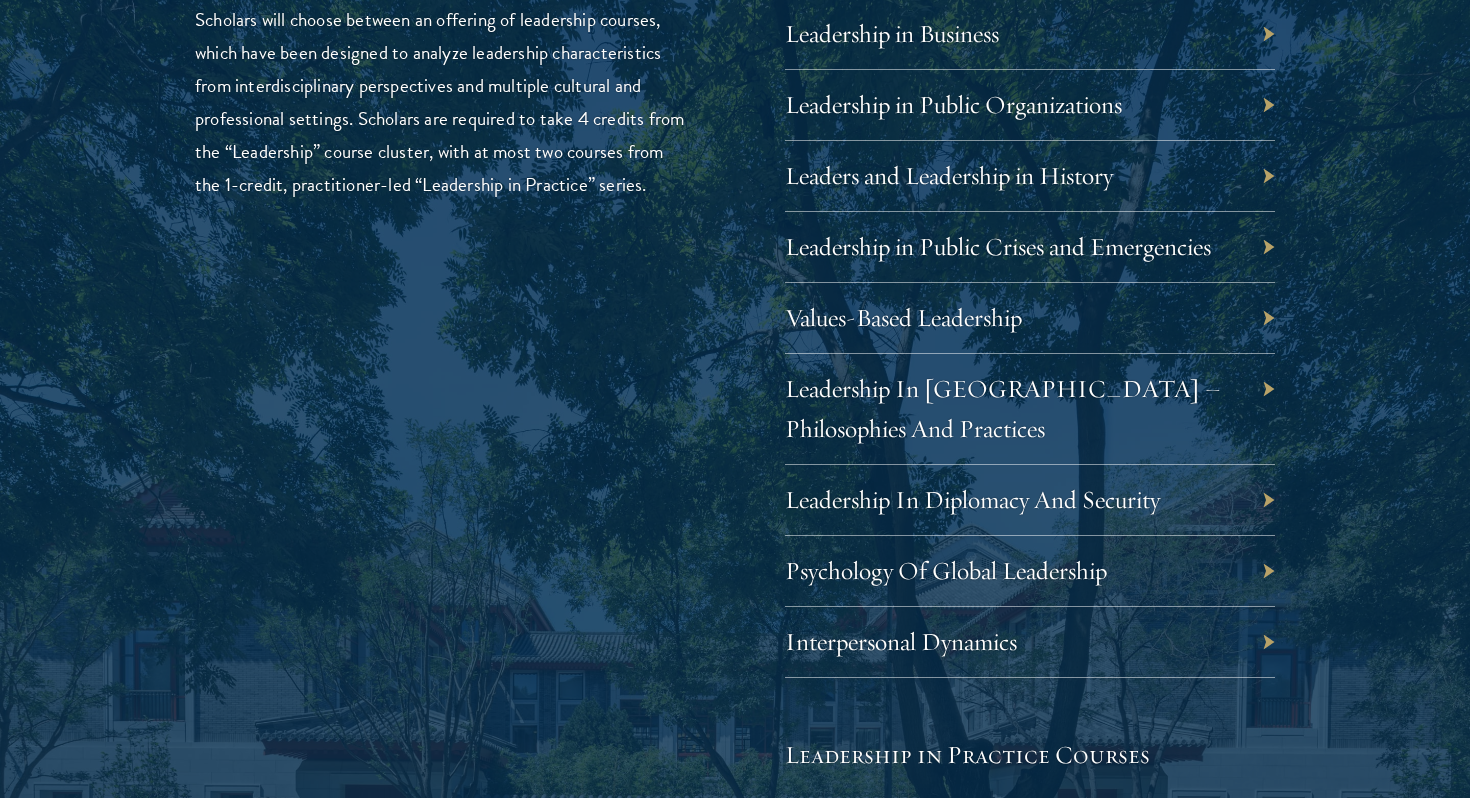 click on "Leadership
Scholars will choose between an offering of leadership courses, which have been designed to analyze leadership characteristics from interdisciplinary perspectives and multiple cultural and professional settings. Scholars are required to take 4 credits from the “Leadership” course cluster, with at most two courses from the 1-credit, practitioner-led “Leadership in Practice” series.
Leadership Core Courses
Leadership in Business
Leadership in Public Organizations
Leaders and Leadership in History
Leadership in Public Crises and Emergencies
Values-Based Leadership Leadership In Diplomacy And Security" at bounding box center (735, 606) 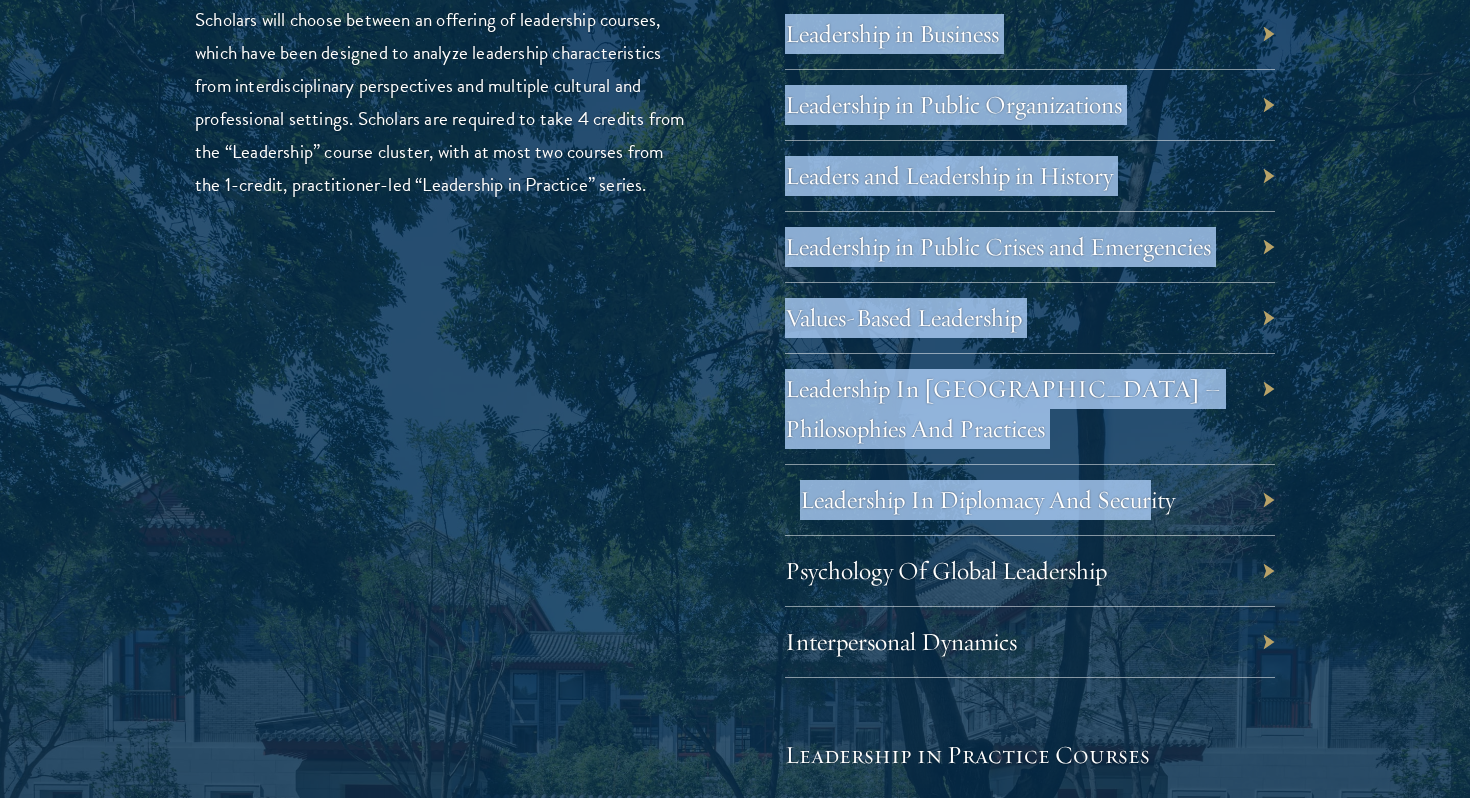 drag, startPoint x: 774, startPoint y: 504, endPoint x: 1151, endPoint y: 510, distance: 377.04773 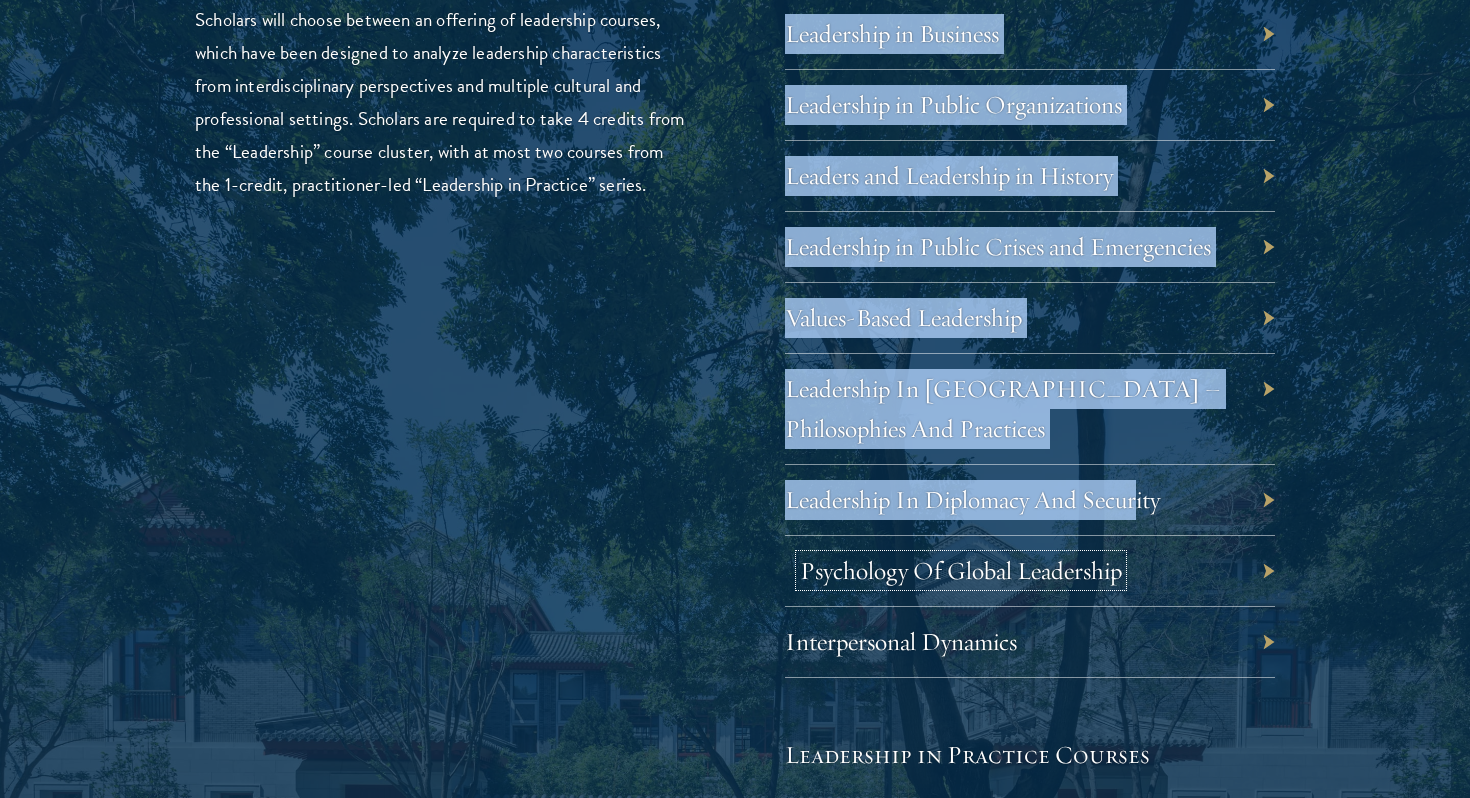 click on "Psychology Of Global Leadership" at bounding box center (961, 570) 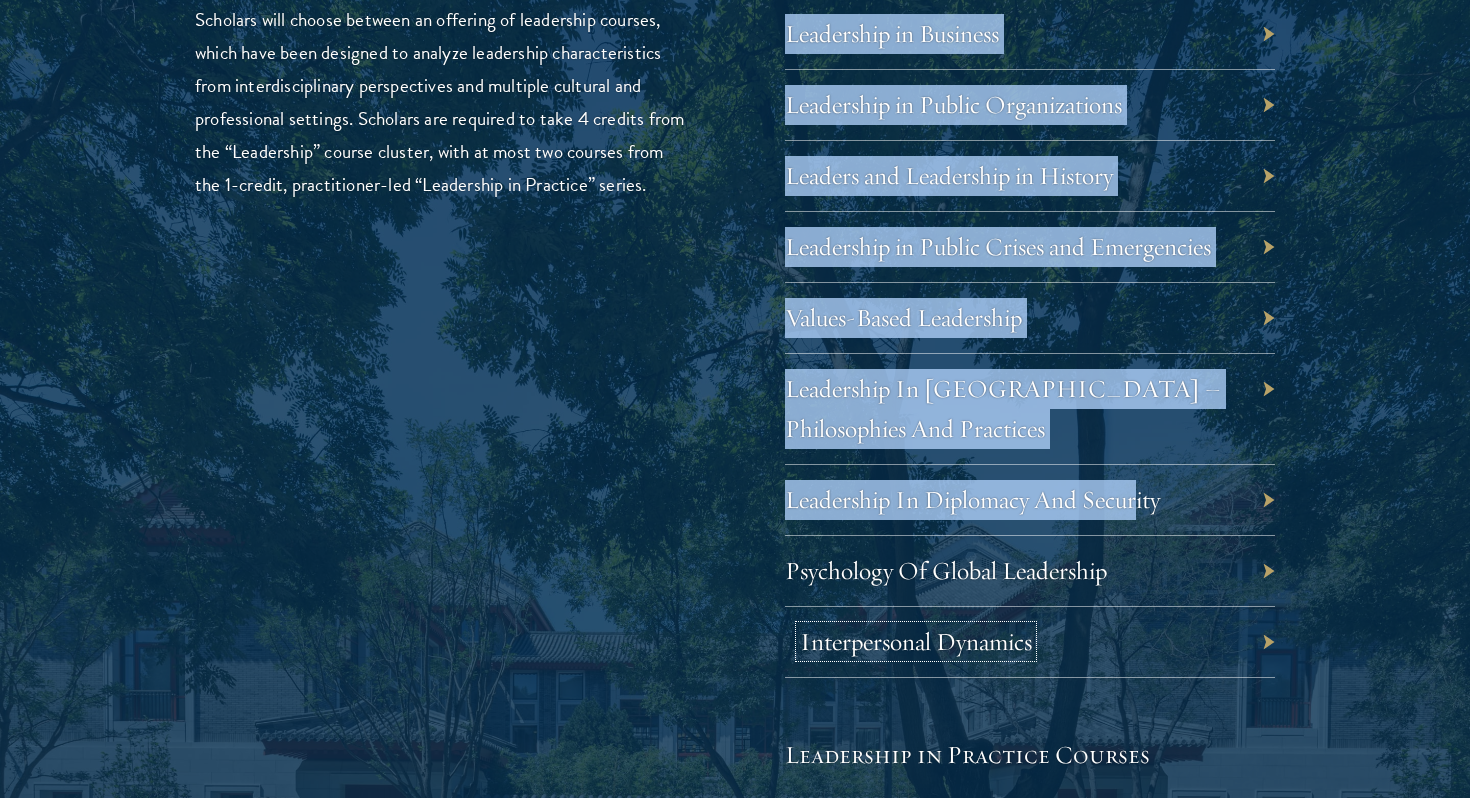 click on "Interpersonal Dynamics" at bounding box center (916, 641) 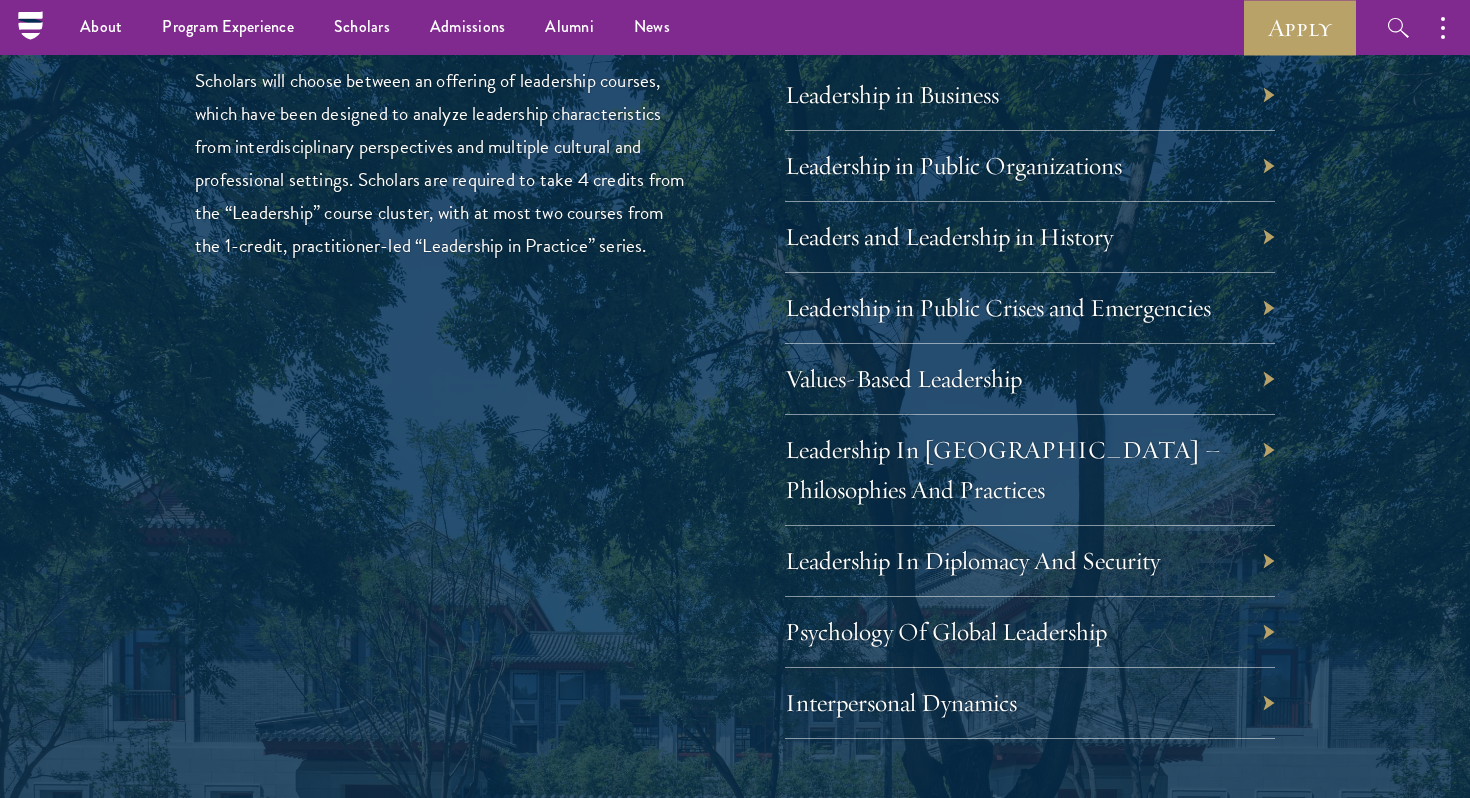click on "Leadership
Scholars will choose between an offering of leadership courses, which have been designed to analyze leadership characteristics from interdisciplinary perspectives and multiple cultural and professional settings. Scholars are required to take 4 credits from the “Leadership” course cluster, with at most two courses from the 1-credit, practitioner-led “Leadership in Practice” series.
Leadership Core Courses
Leadership in Business
Leadership in Public Organizations
Leaders and Leadership in History
Leadership in Public Crises and Emergencies
Values-Based Leadership Leadership In Diplomacy And Security" at bounding box center [735, 667] 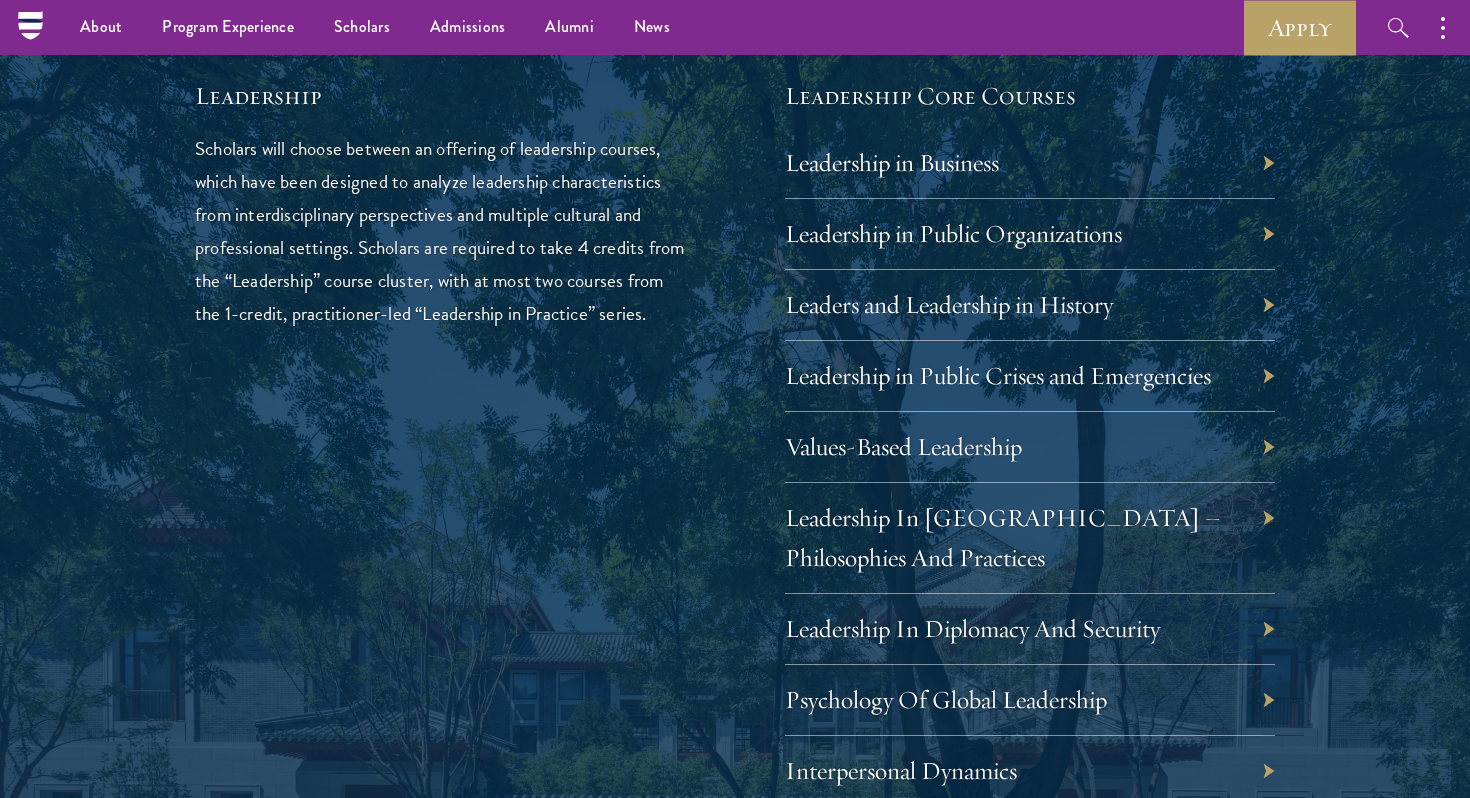 scroll, scrollTop: 3329, scrollLeft: 0, axis: vertical 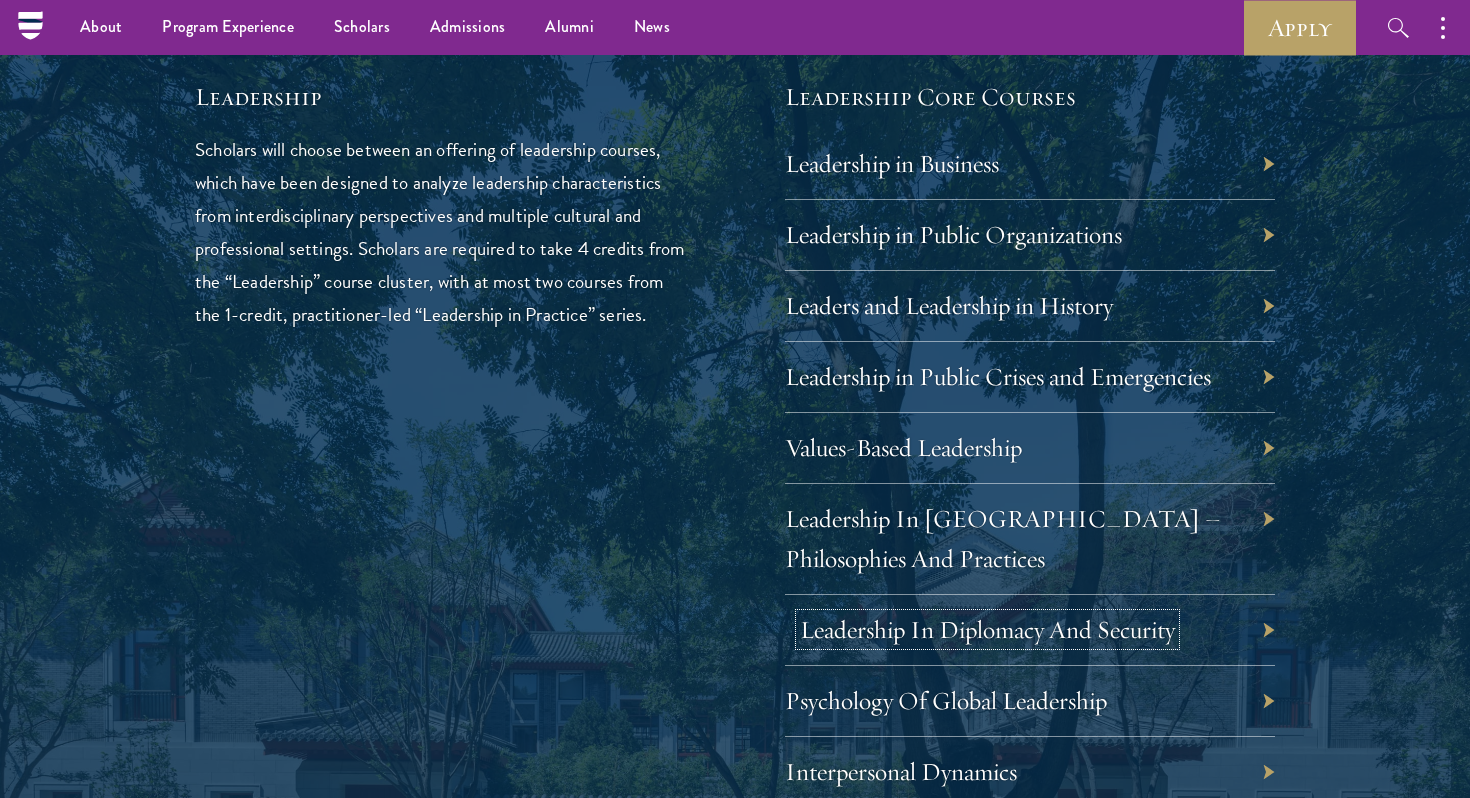 click on "Leadership In Diplomacy And Security" at bounding box center (987, 629) 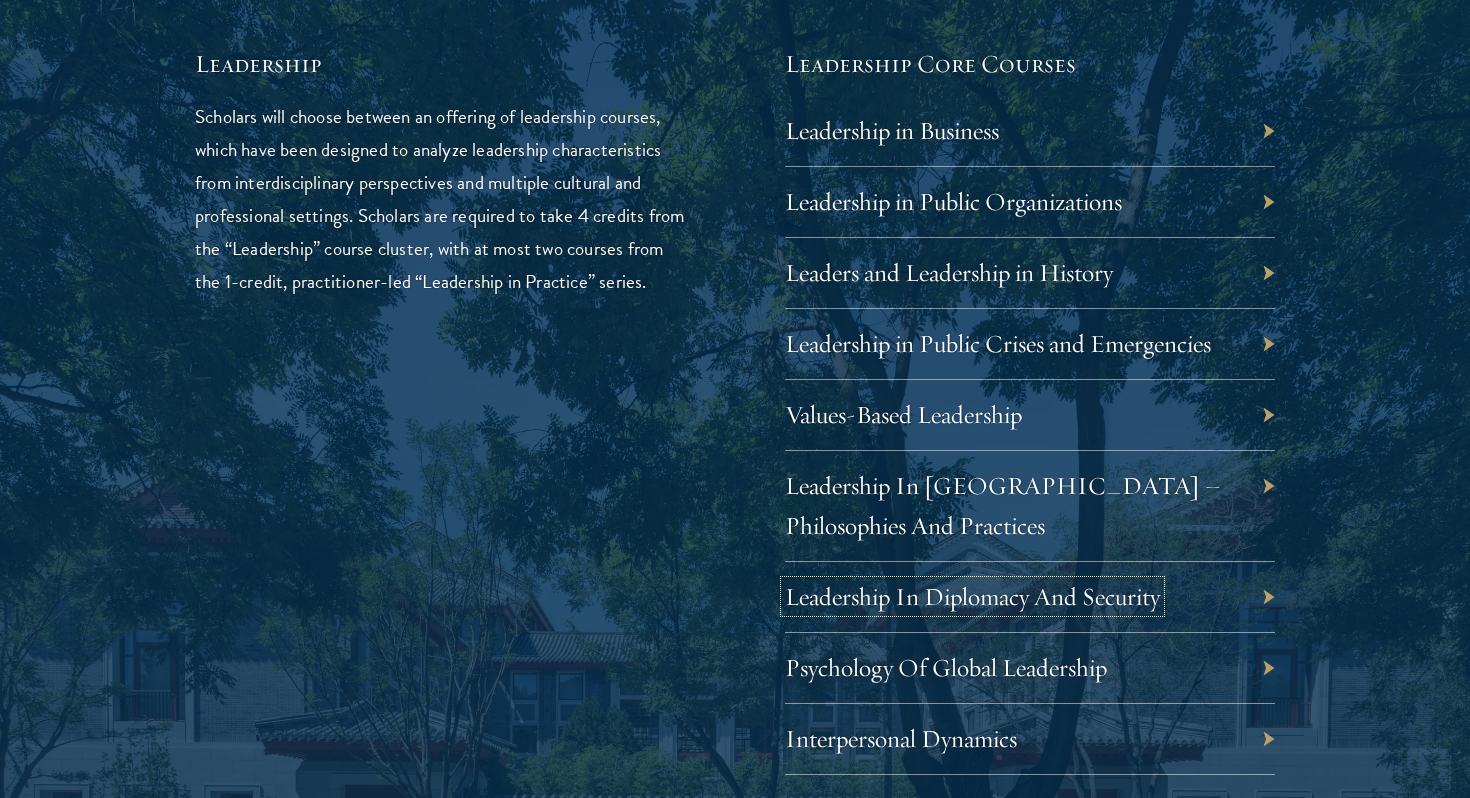 scroll, scrollTop: 3363, scrollLeft: 0, axis: vertical 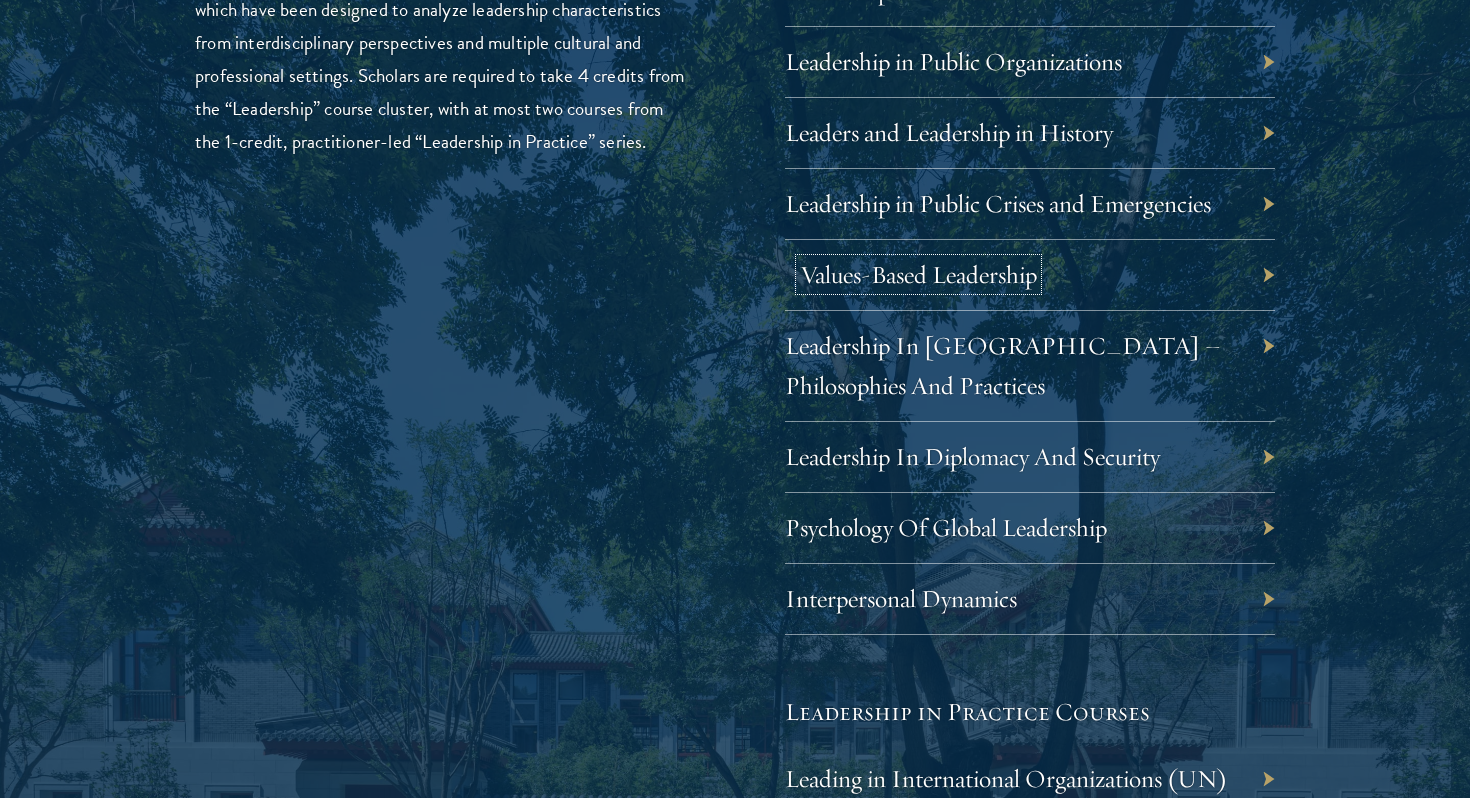 click on "Values-Based Leadership" at bounding box center [918, 274] 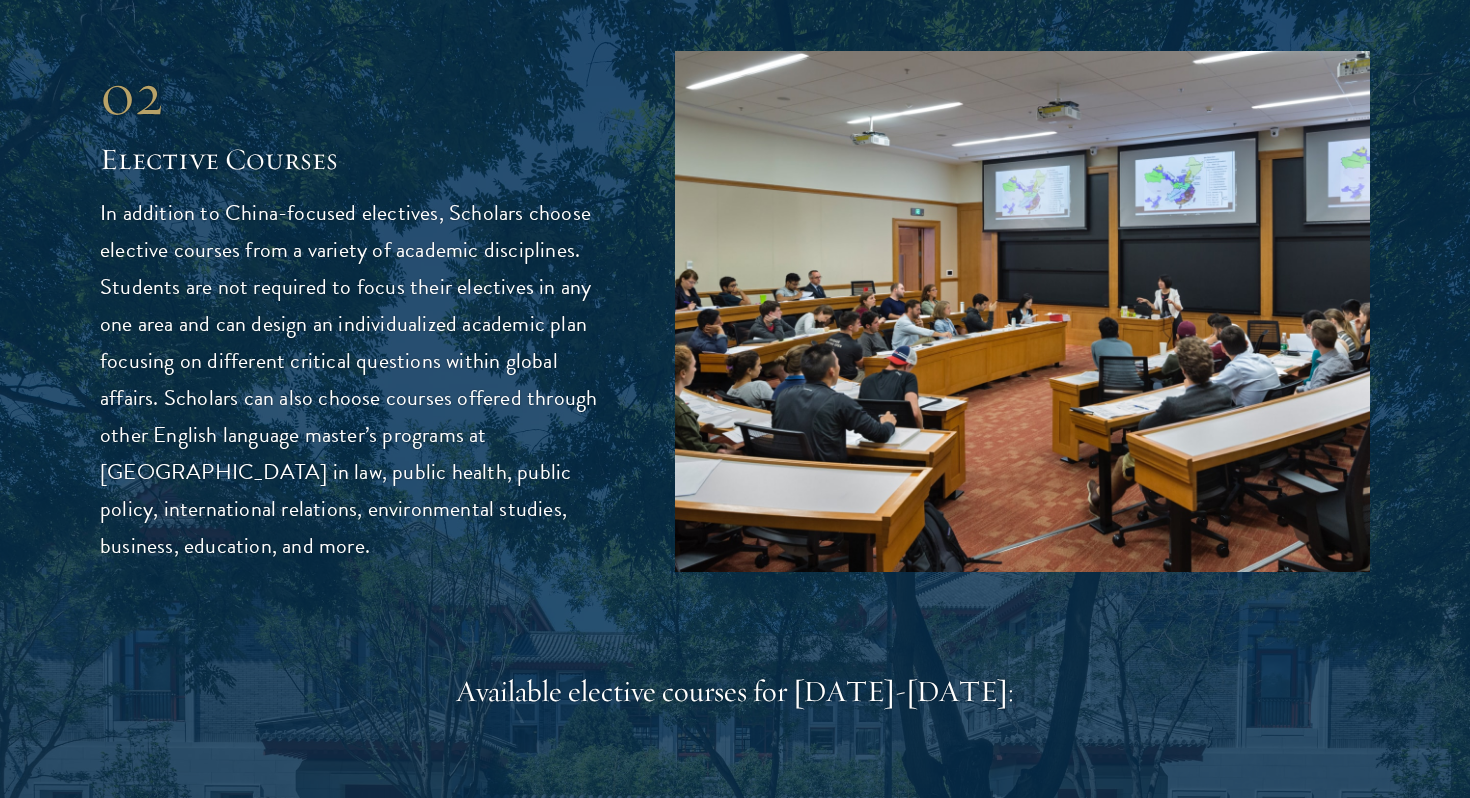 scroll, scrollTop: 5234, scrollLeft: 0, axis: vertical 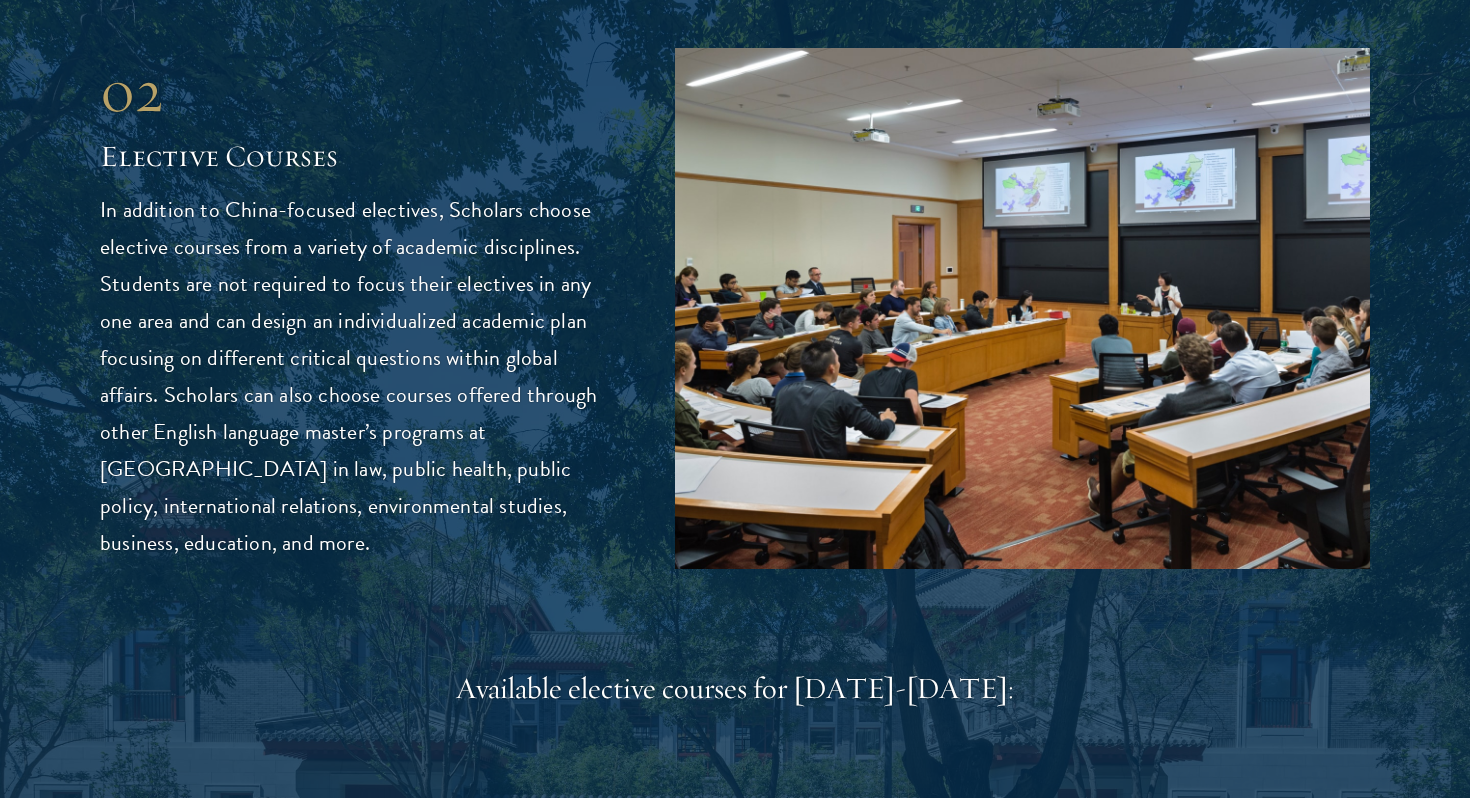 drag, startPoint x: 166, startPoint y: 190, endPoint x: 476, endPoint y: 524, distance: 455.69287 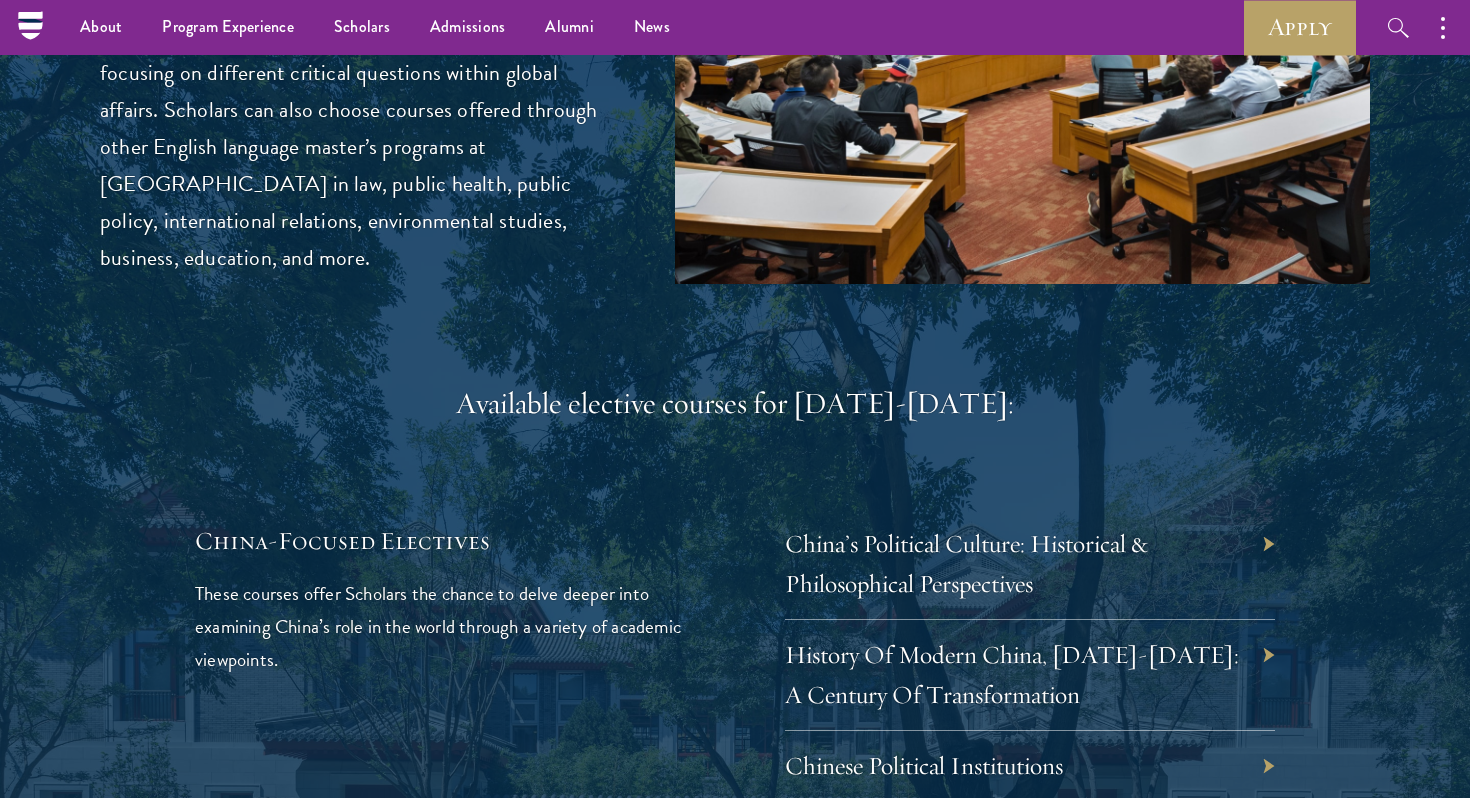scroll, scrollTop: 5172, scrollLeft: 0, axis: vertical 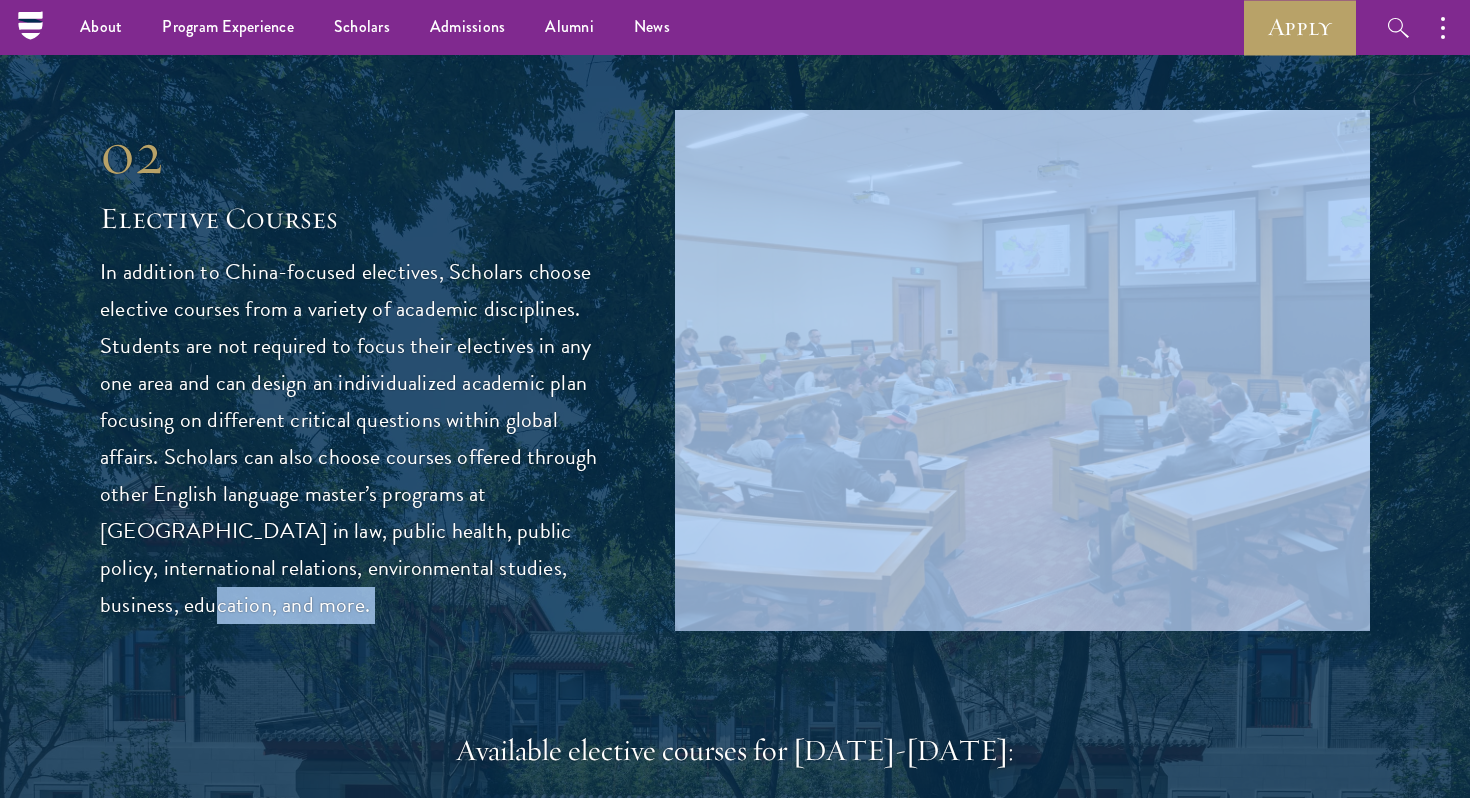 drag, startPoint x: 395, startPoint y: 536, endPoint x: 399, endPoint y: 643, distance: 107.07474 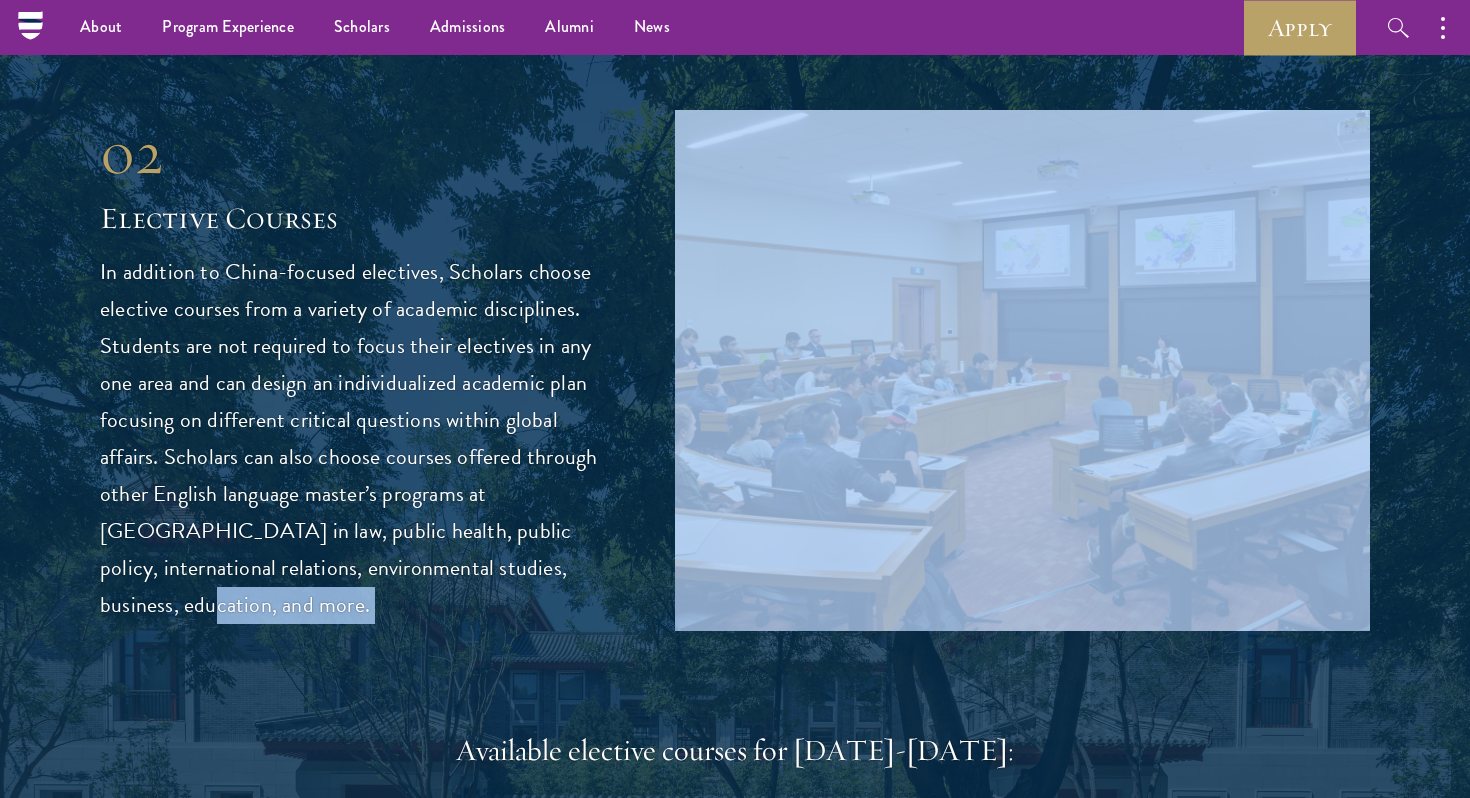 click on "02
Elective Courses
02
Elective Courses
In addition to China-focused electives, Scholars choose elective courses from a variety of academic disciplines. Students are not required to focus their electives in any one area and can design an individualized academic plan focusing on different critical questions within global affairs. Scholars can also choose courses offered through other English language master’s programs at Tsinghua University in law, public health, public policy, international relations, environmental studies, business, education, and more.
Available elective courses for 2024-2025:
China-Focused Electives
These courses offer Scholars the chance to delve deeper into examining China’s role in the world through a variety of academic viewpoints.
Load more" at bounding box center (735, 889) 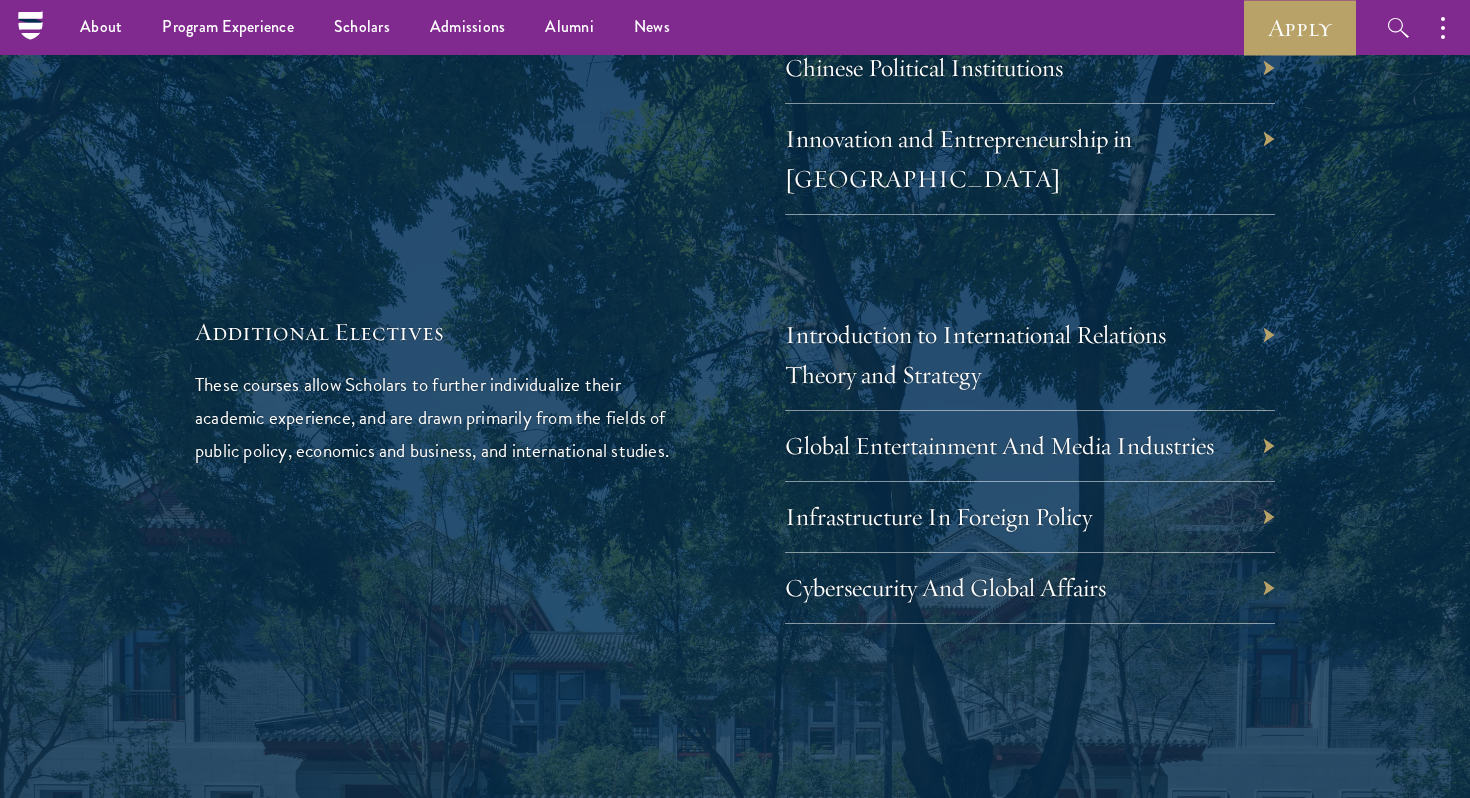scroll, scrollTop: 6214, scrollLeft: 0, axis: vertical 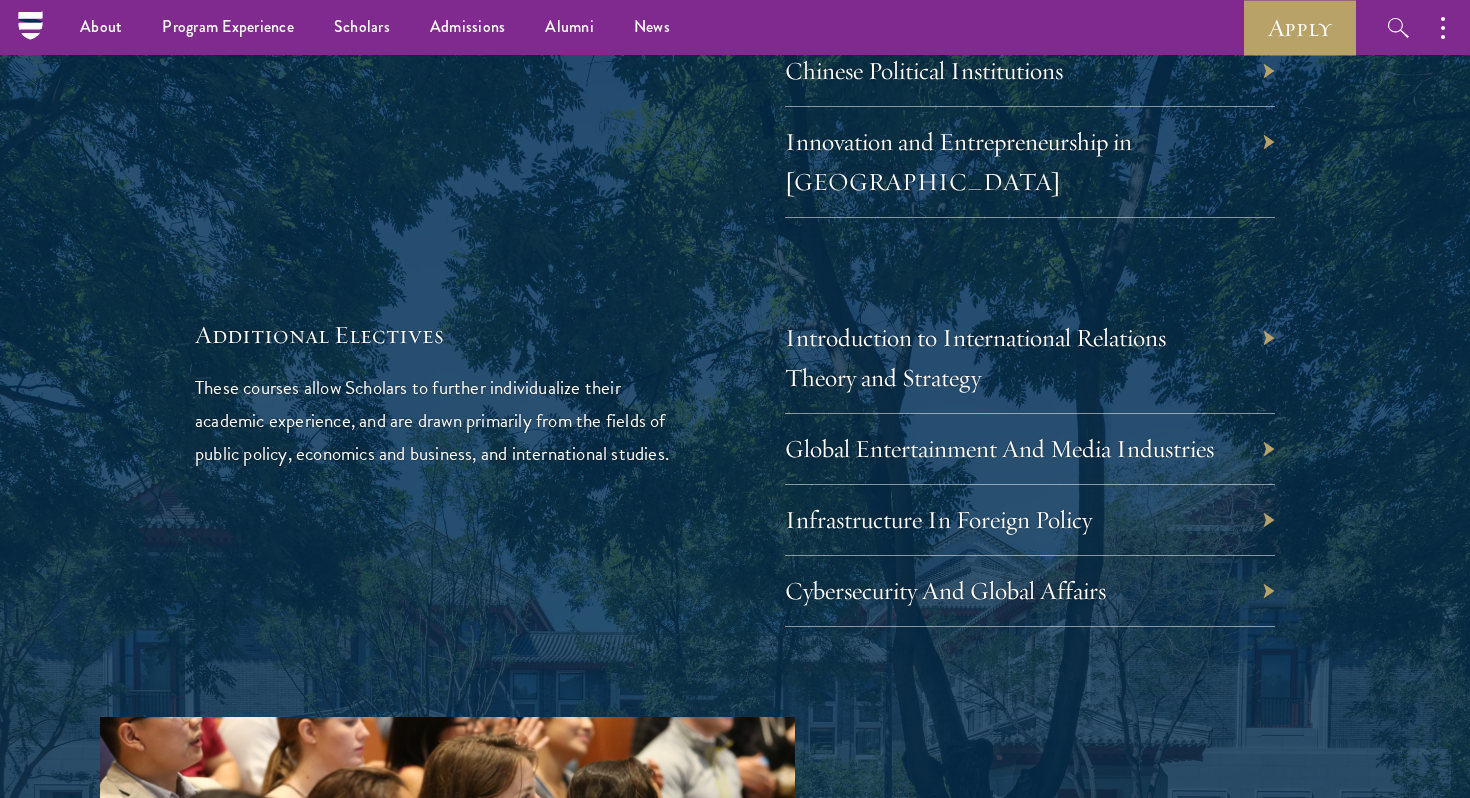 click on "Introduction to International Relations Theory and Strategy" at bounding box center [1030, 358] 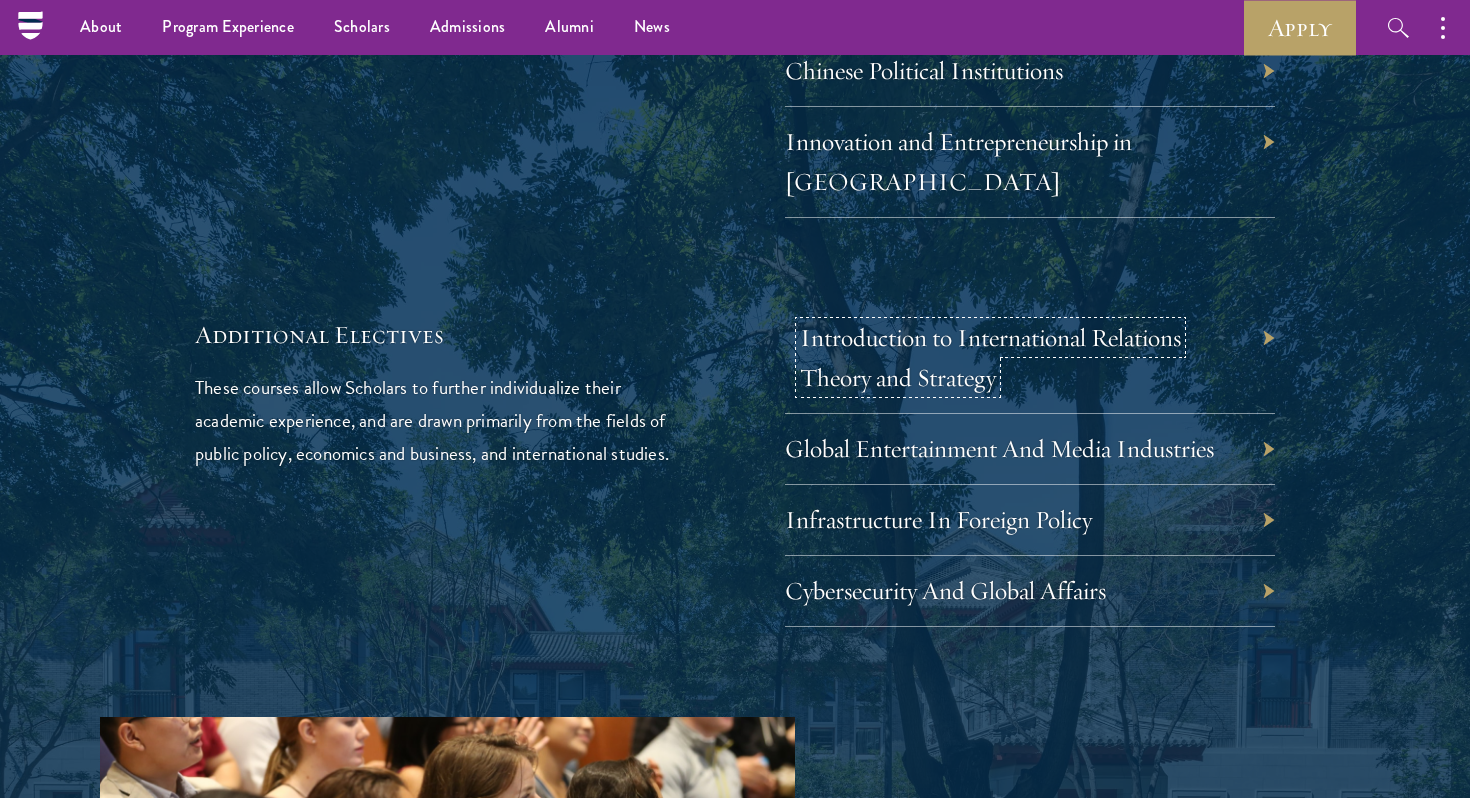click on "Introduction to International Relations Theory and Strategy" at bounding box center (990, 357) 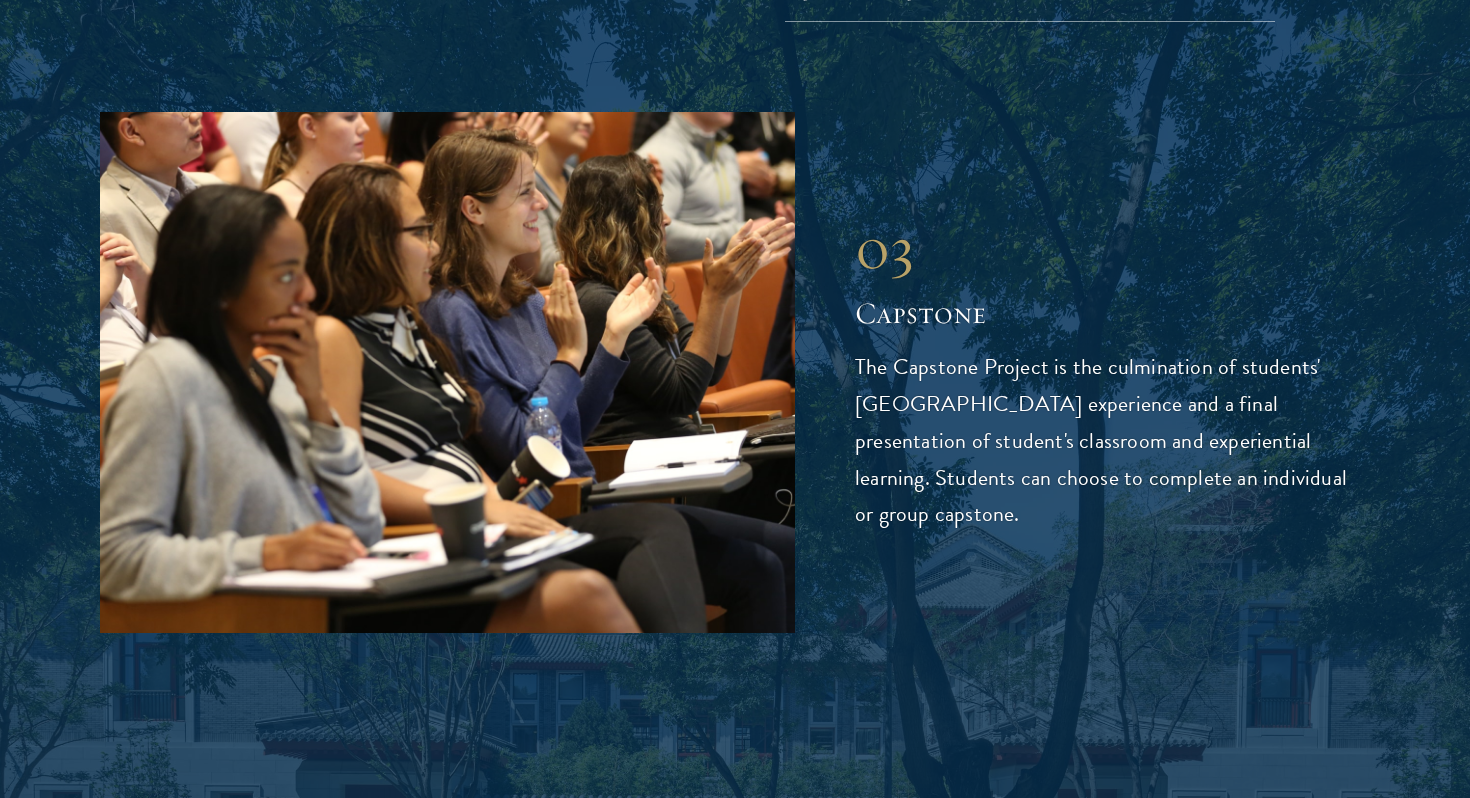 scroll, scrollTop: 6820, scrollLeft: 0, axis: vertical 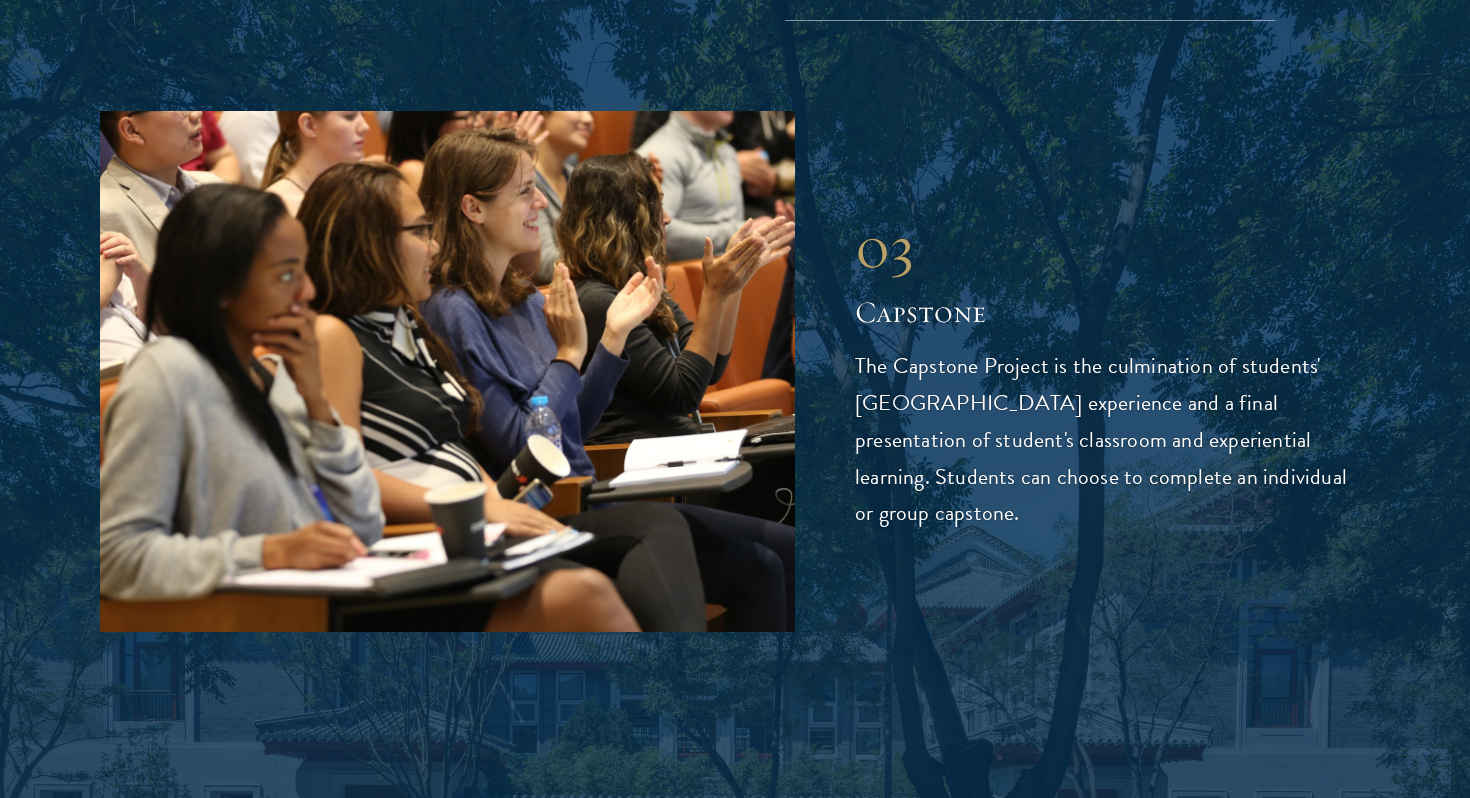 drag, startPoint x: 931, startPoint y: 322, endPoint x: 962, endPoint y: 456, distance: 137.53908 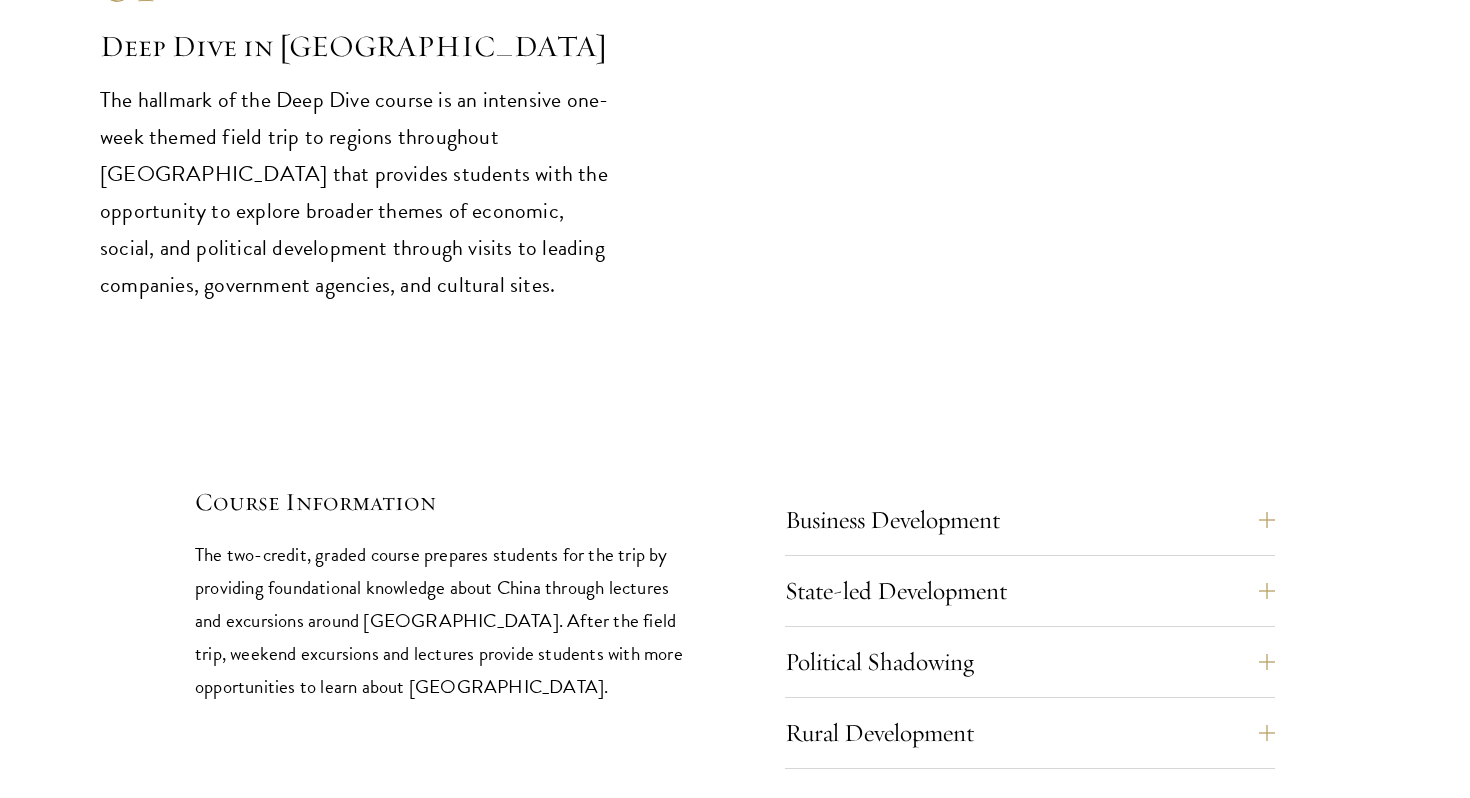 scroll, scrollTop: 8231, scrollLeft: 0, axis: vertical 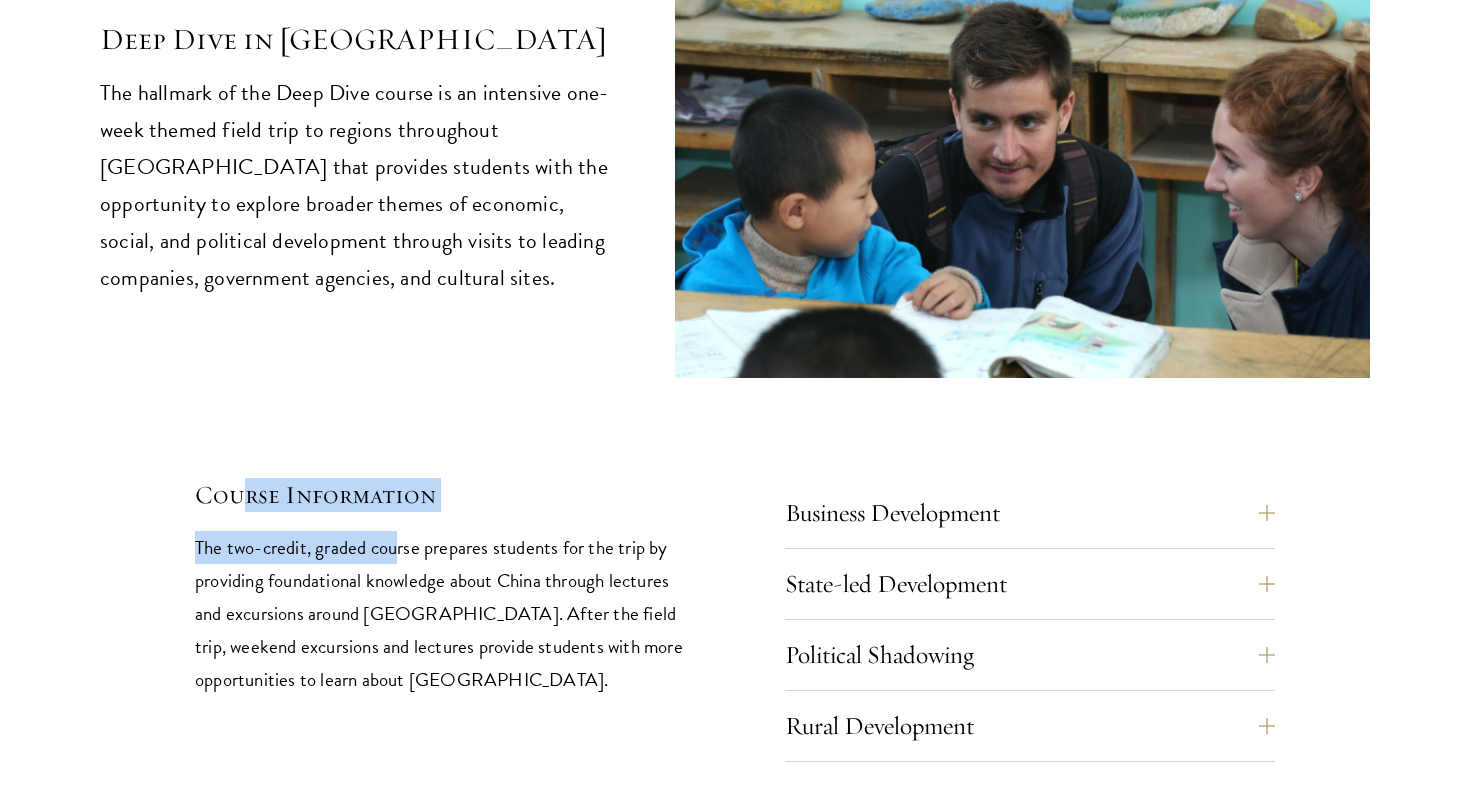 drag, startPoint x: 243, startPoint y: 410, endPoint x: 394, endPoint y: 473, distance: 163.6154 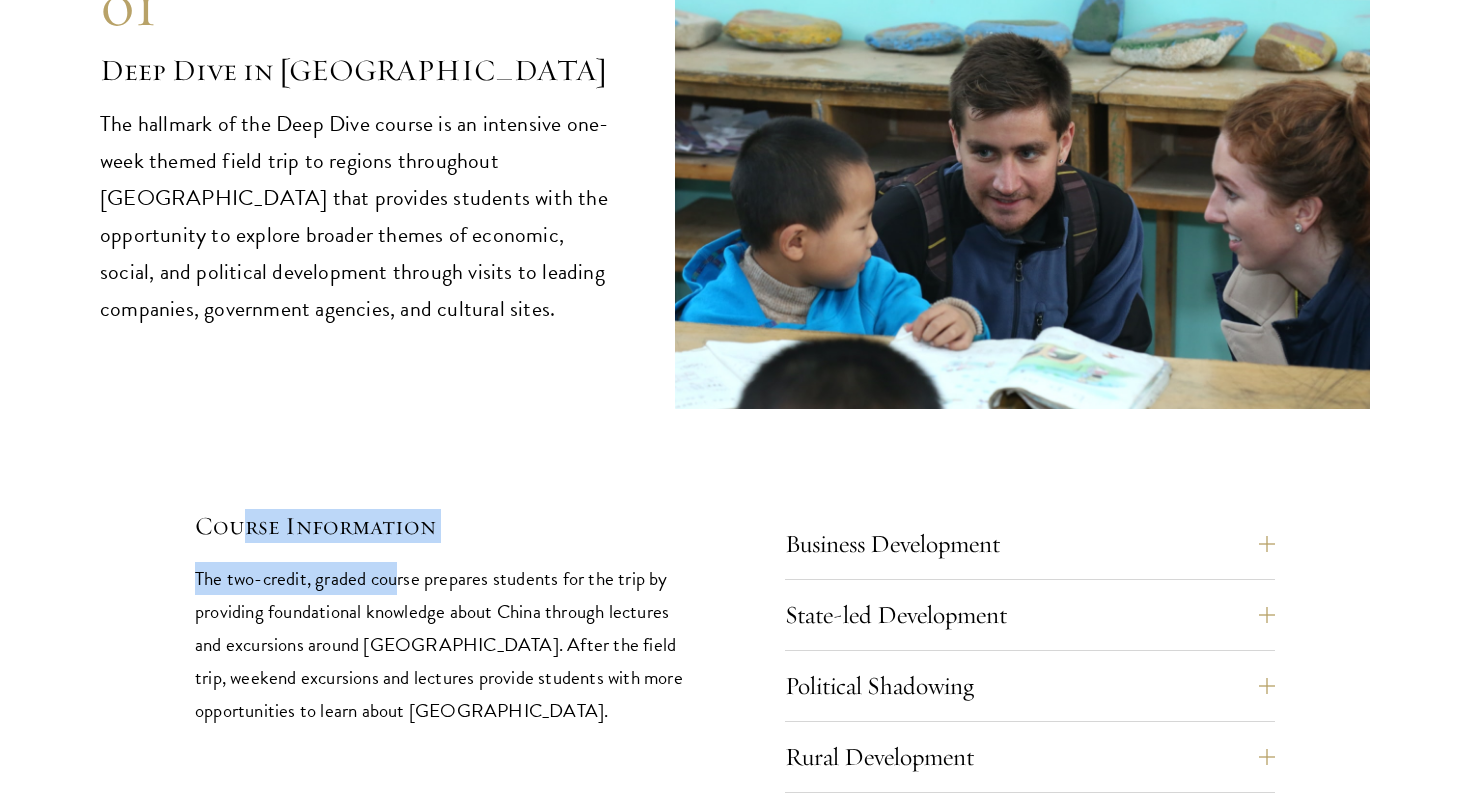 scroll, scrollTop: 8207, scrollLeft: 0, axis: vertical 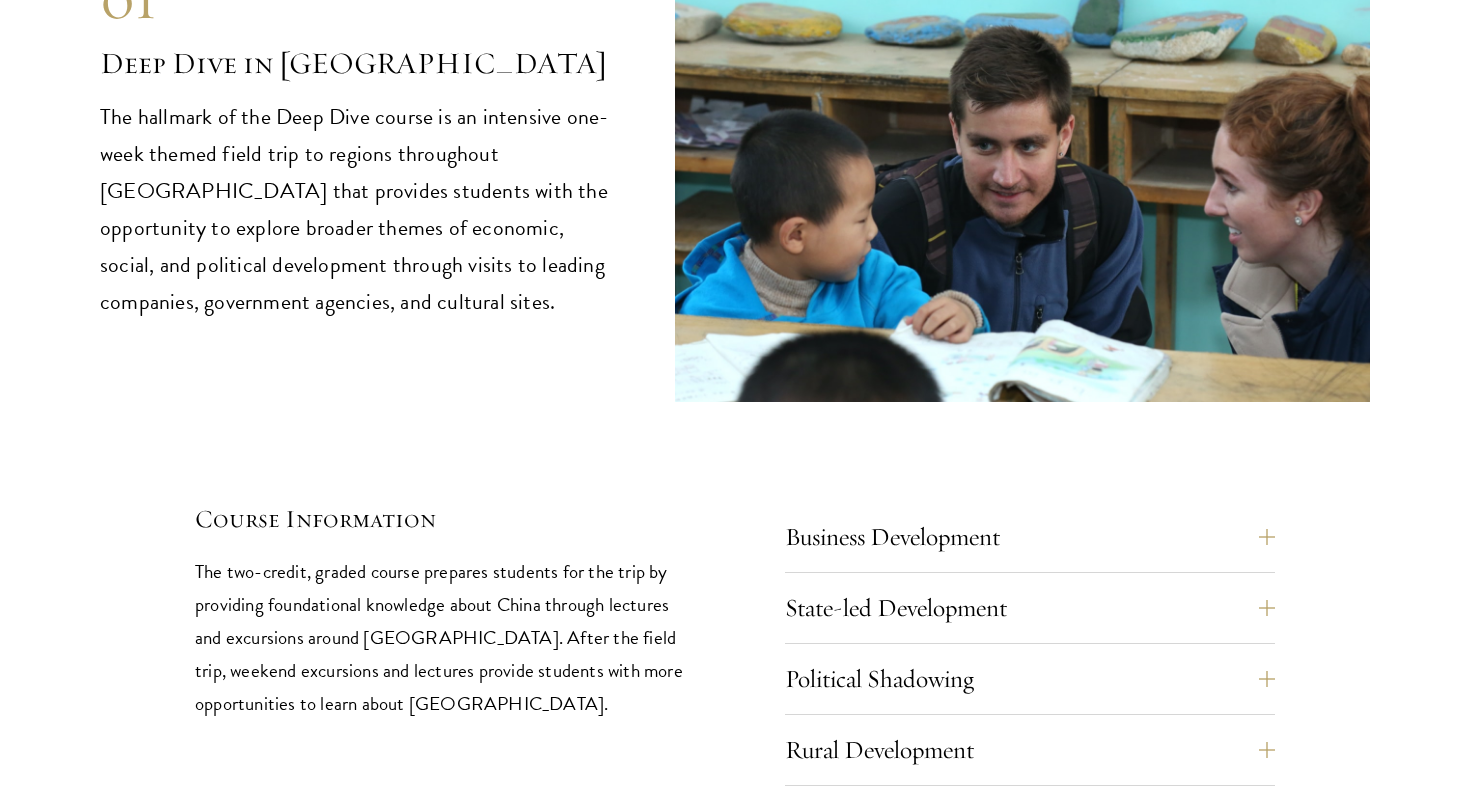click on "The two-credit, graded course prepares students for the trip by providing foundational knowledge about China through lectures and excursions around Beijing. After the field trip, weekend excursions and lectures provide students with more opportunities to learn about China." at bounding box center (440, 637) 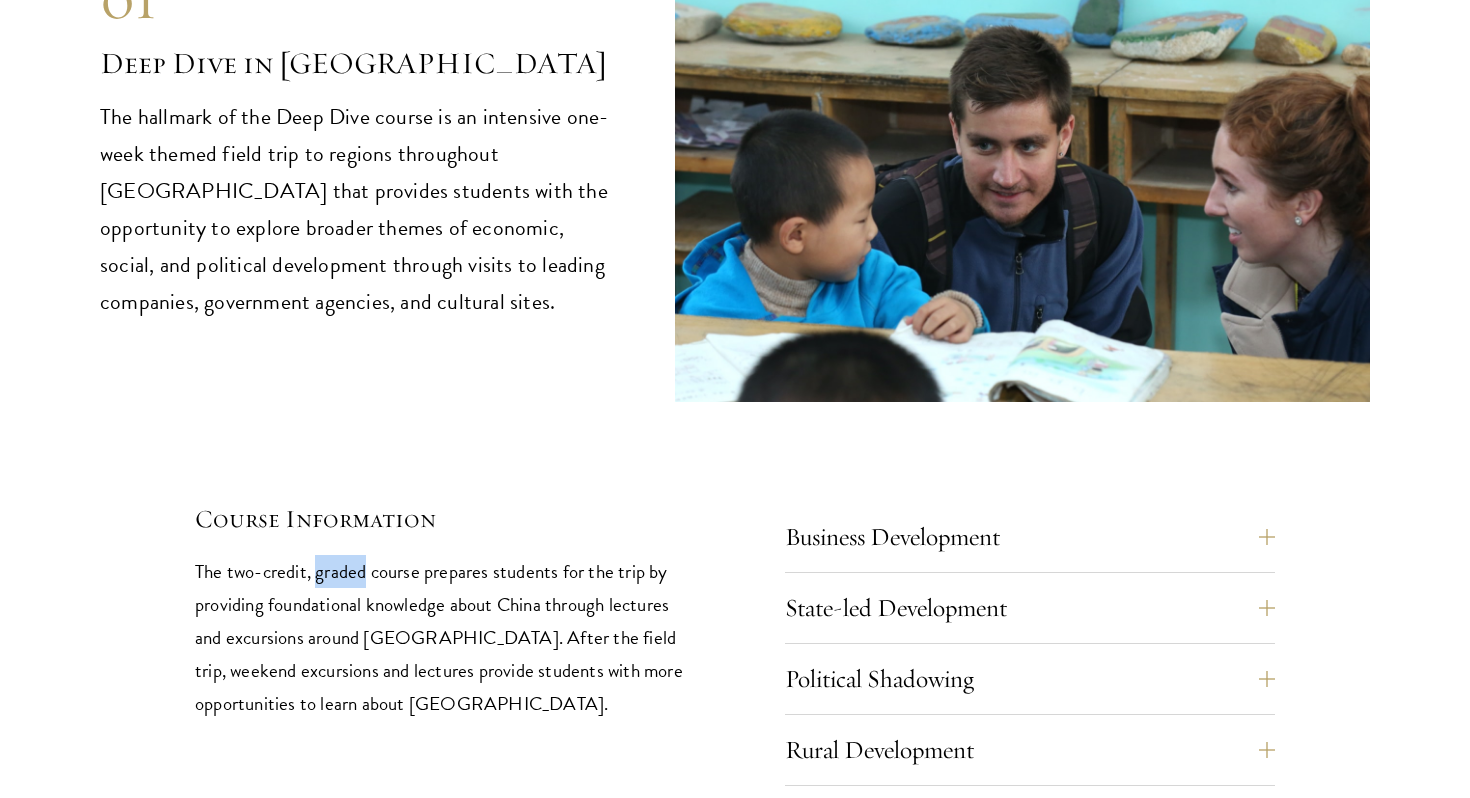 click on "The two-credit, graded course prepares students for the trip by providing foundational knowledge about China through lectures and excursions around Beijing. After the field trip, weekend excursions and lectures provide students with more opportunities to learn about China." at bounding box center [440, 637] 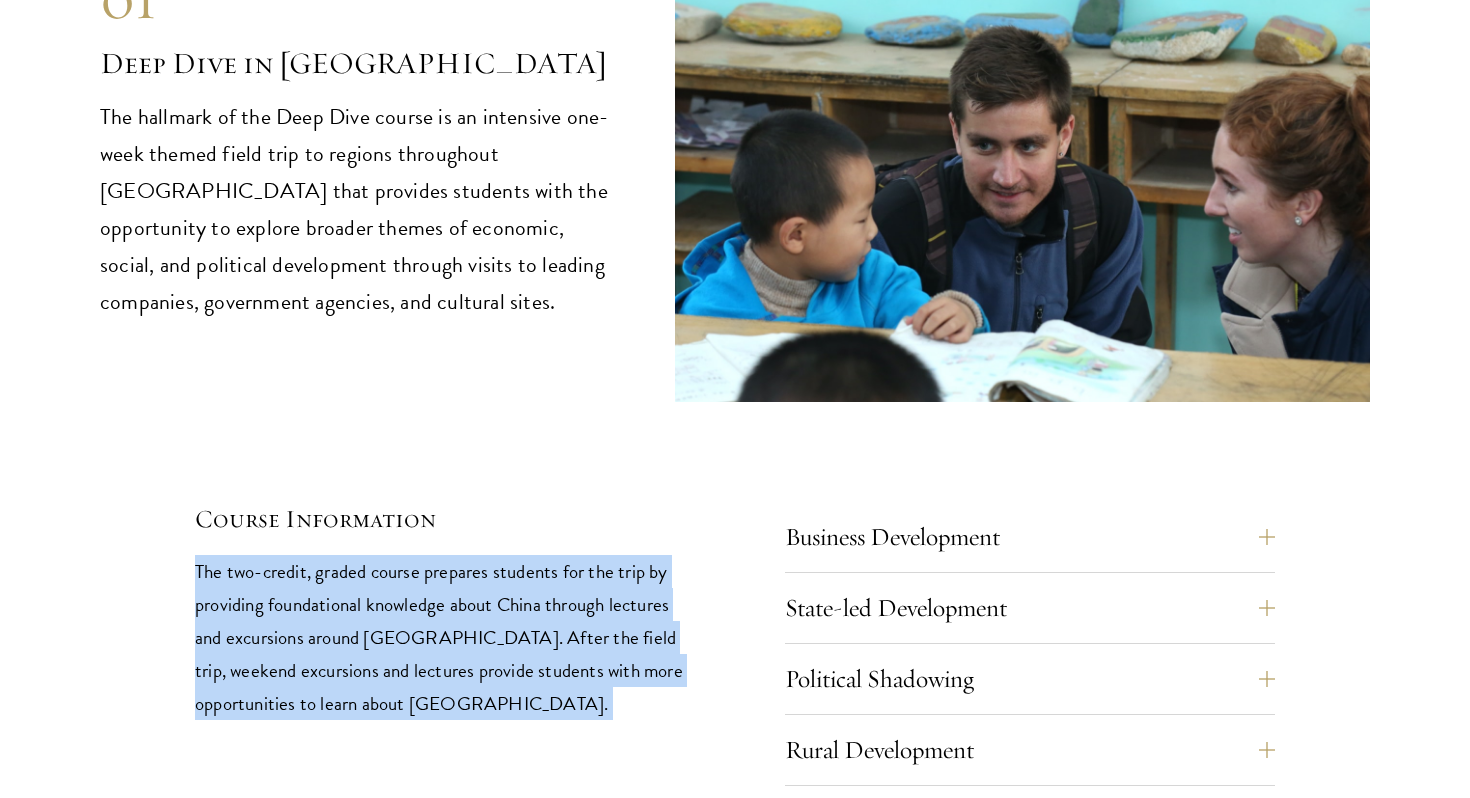 click on "The two-credit, graded course prepares students for the trip by providing foundational knowledge about China through lectures and excursions around Beijing. After the field trip, weekend excursions and lectures provide students with more opportunities to learn about China." at bounding box center [440, 637] 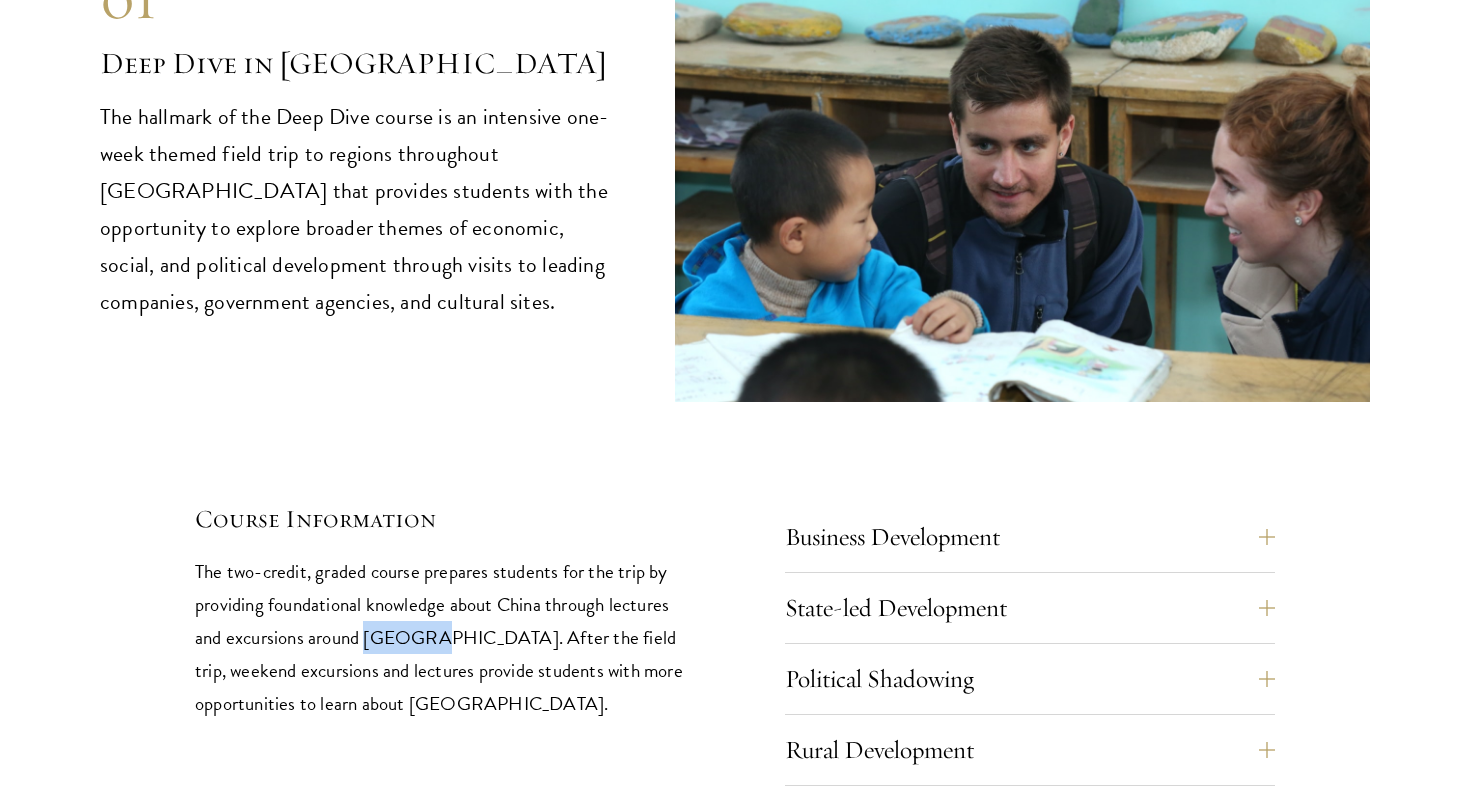 click on "The two-credit, graded course prepares students for the trip by providing foundational knowledge about China through lectures and excursions around Beijing. After the field trip, weekend excursions and lectures provide students with more opportunities to learn about China." at bounding box center [440, 637] 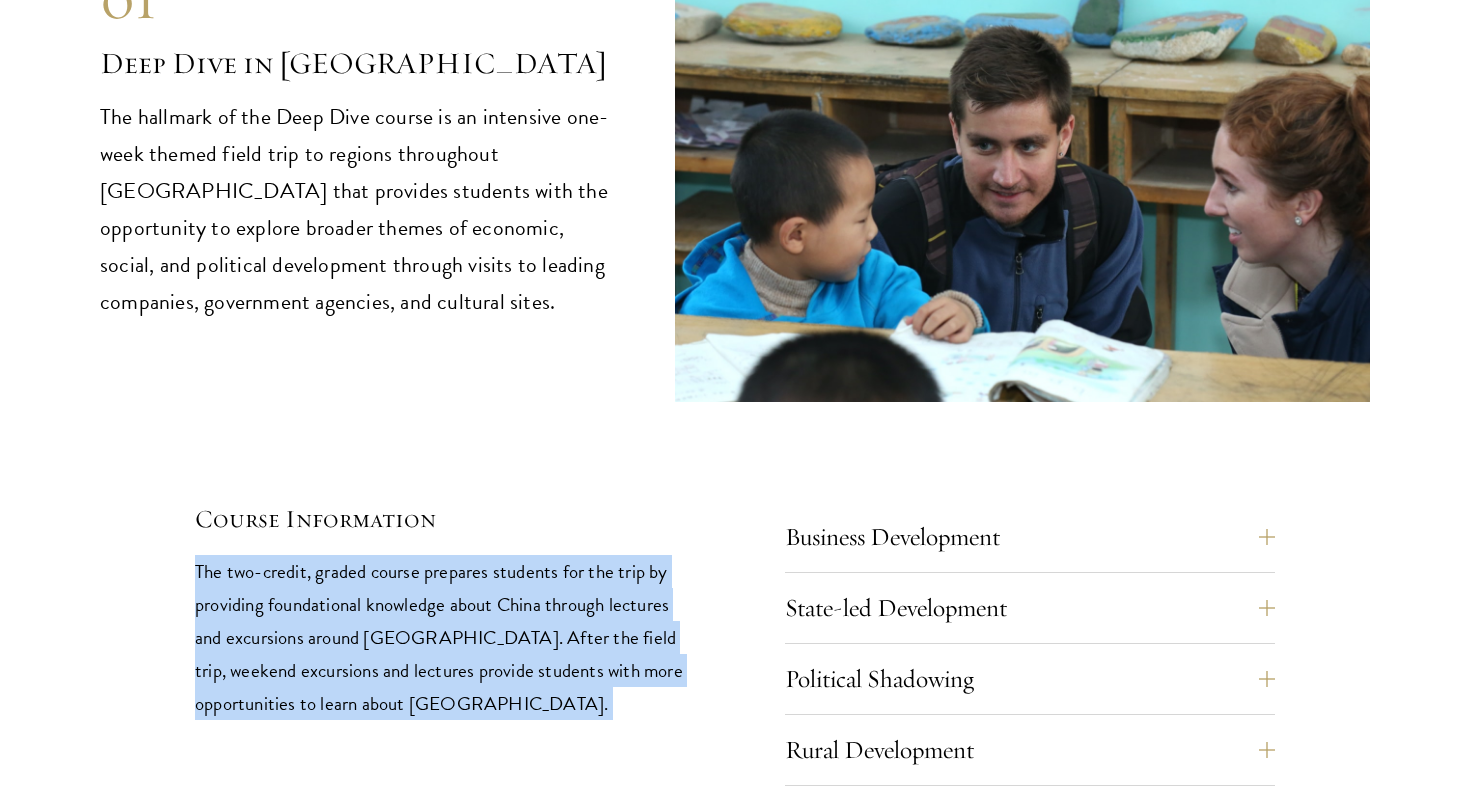 click on "The two-credit, graded course prepares students for the trip by providing foundational knowledge about China through lectures and excursions around Beijing. After the field trip, weekend excursions and lectures provide students with more opportunities to learn about China." at bounding box center [440, 637] 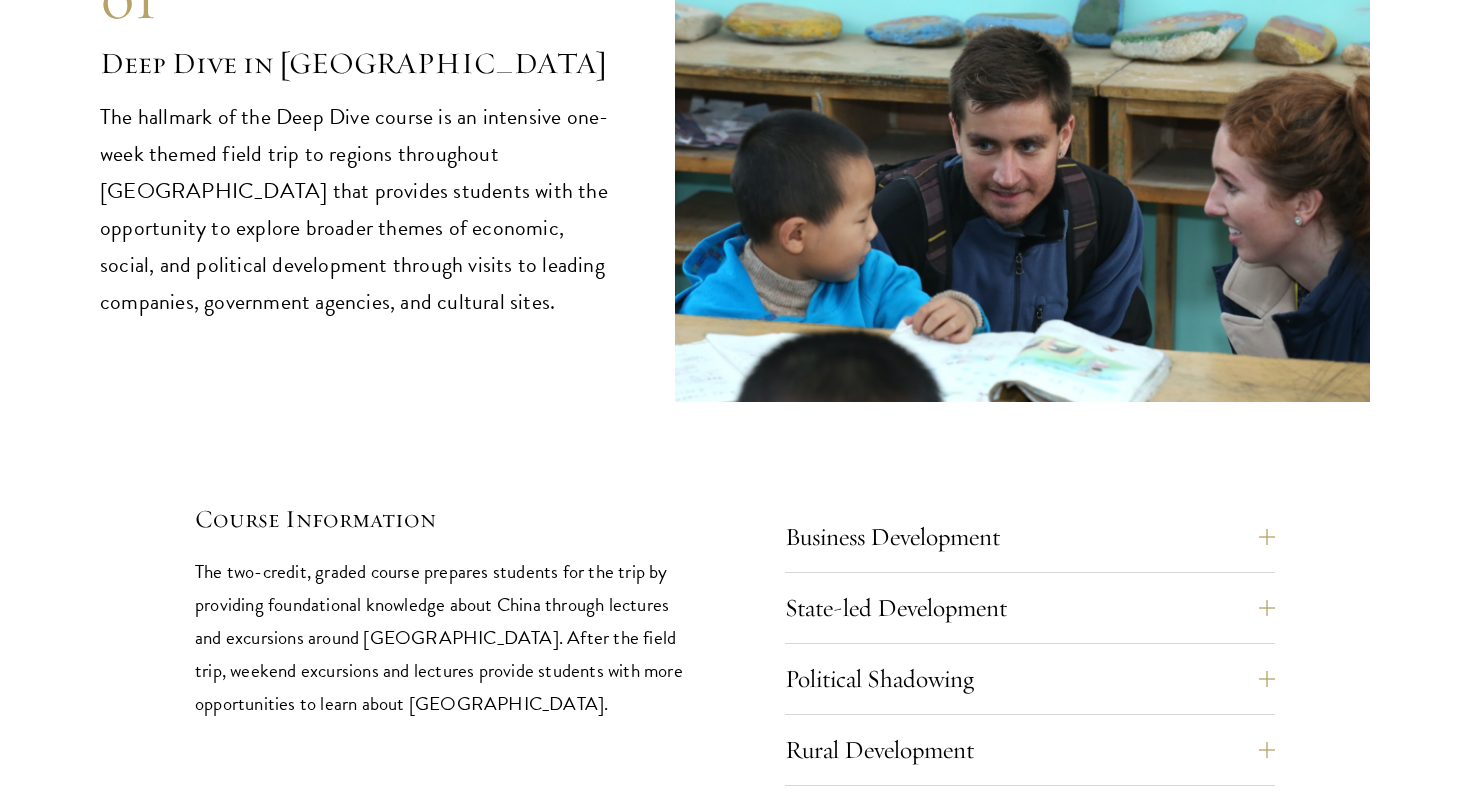 click on "The two-credit, graded course prepares students for the trip by providing foundational knowledge about China through lectures and excursions around Beijing. After the field trip, weekend excursions and lectures provide students with more opportunities to learn about China." at bounding box center [440, 637] 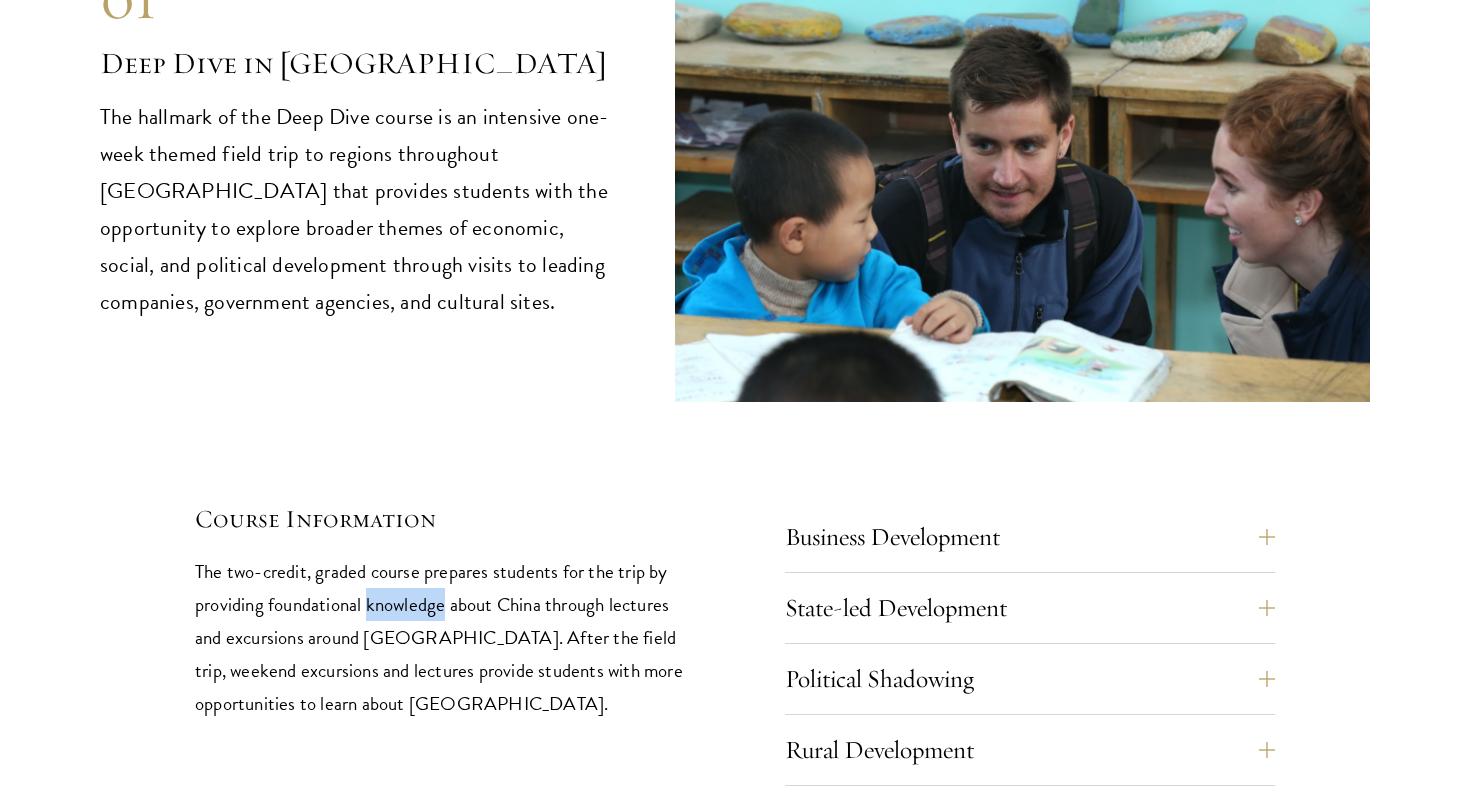 click on "The two-credit, graded course prepares students for the trip by providing foundational knowledge about China through lectures and excursions around Beijing. After the field trip, weekend excursions and lectures provide students with more opportunities to learn about China." at bounding box center (440, 637) 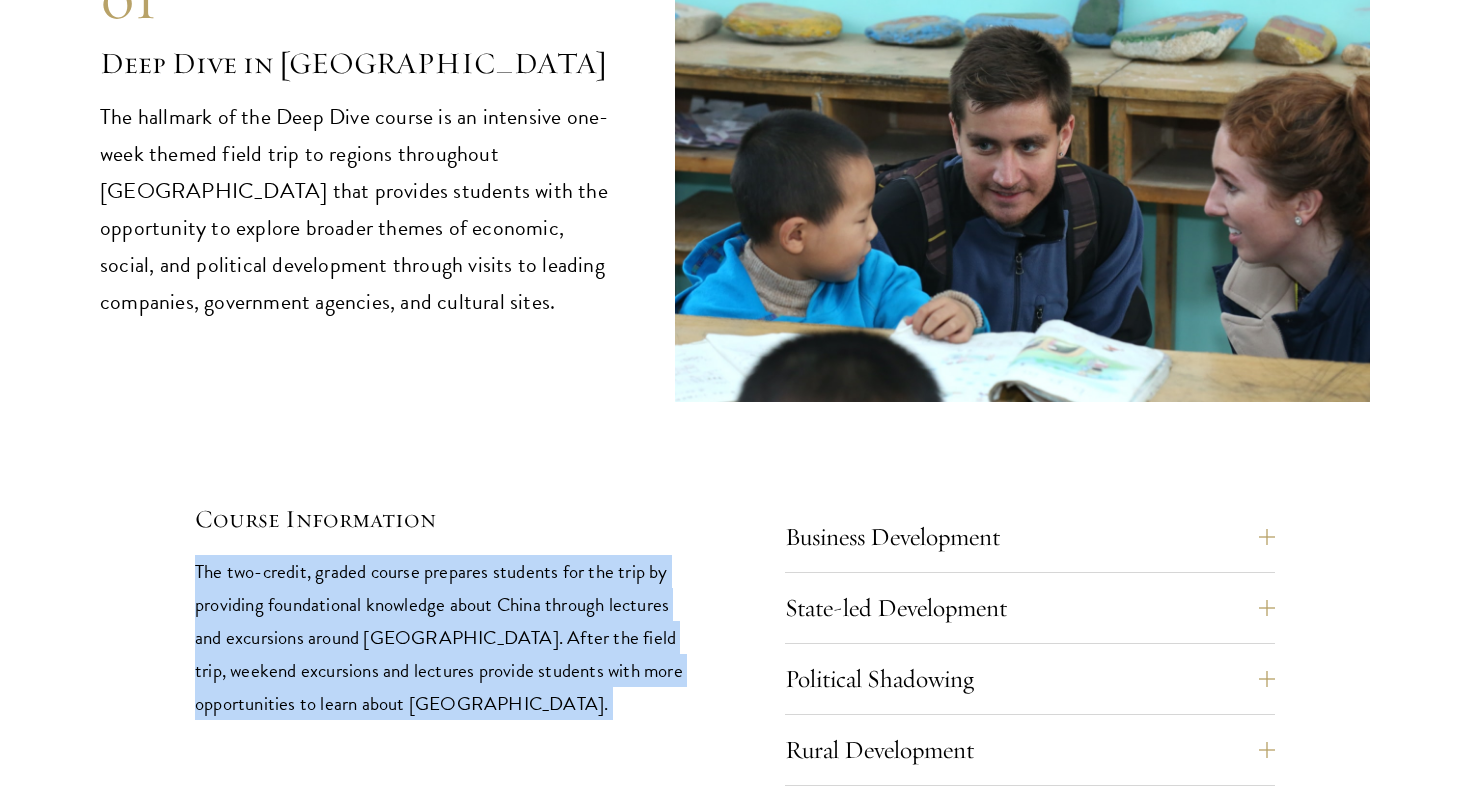 click on "The two-credit, graded course prepares students for the trip by providing foundational knowledge about China through lectures and excursions around Beijing. After the field trip, weekend excursions and lectures provide students with more opportunities to learn about China." at bounding box center (440, 637) 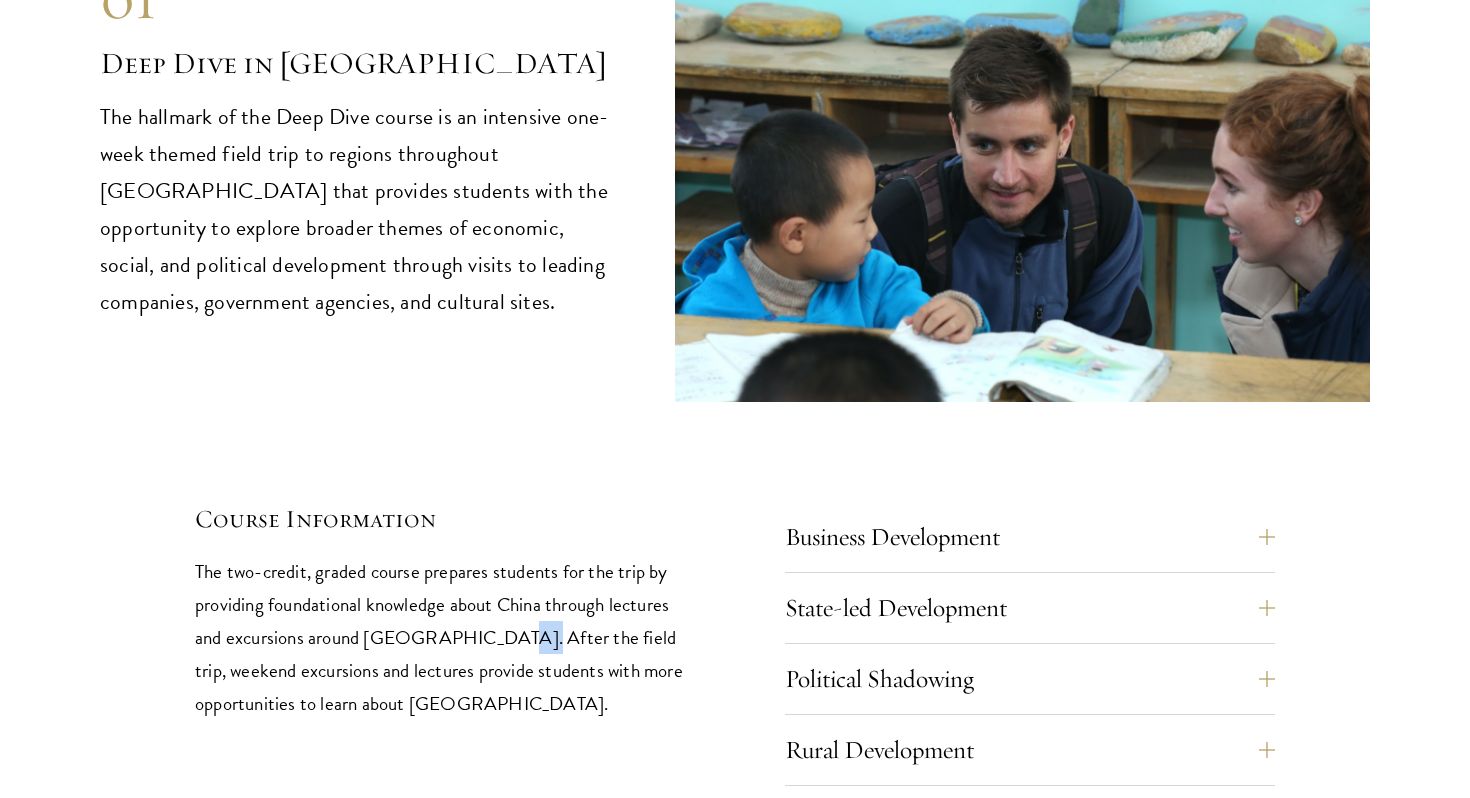 click on "The two-credit, graded course prepares students for the trip by providing foundational knowledge about China through lectures and excursions around Beijing. After the field trip, weekend excursions and lectures provide students with more opportunities to learn about China." at bounding box center [440, 637] 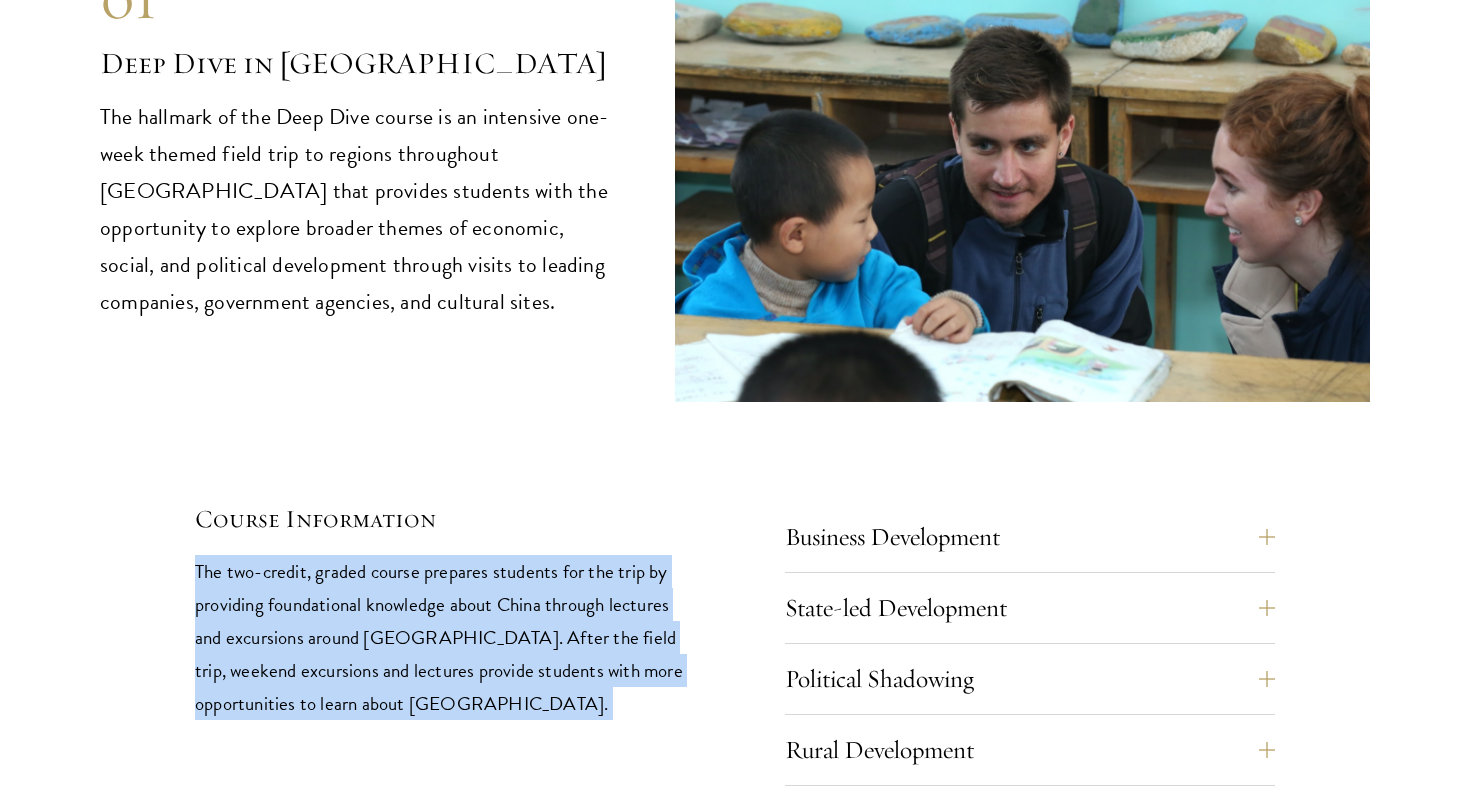 click on "The two-credit, graded course prepares students for the trip by providing foundational knowledge about China through lectures and excursions around Beijing. After the field trip, weekend excursions and lectures provide students with more opportunities to learn about China." at bounding box center [440, 637] 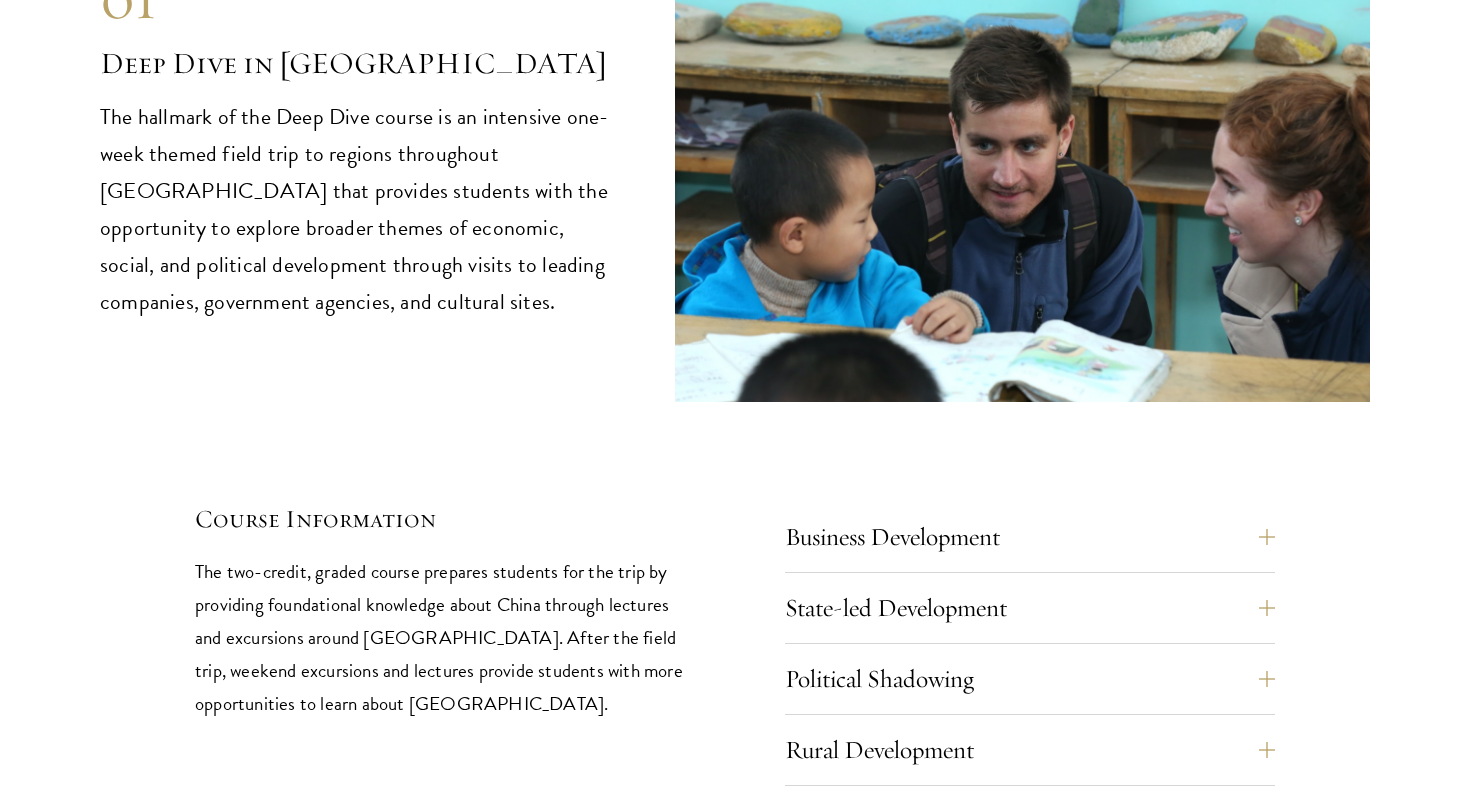 click on "The two-credit, graded course prepares students for the trip by providing foundational knowledge about China through lectures and excursions around Beijing. After the field trip, weekend excursions and lectures provide students with more opportunities to learn about China." at bounding box center (440, 637) 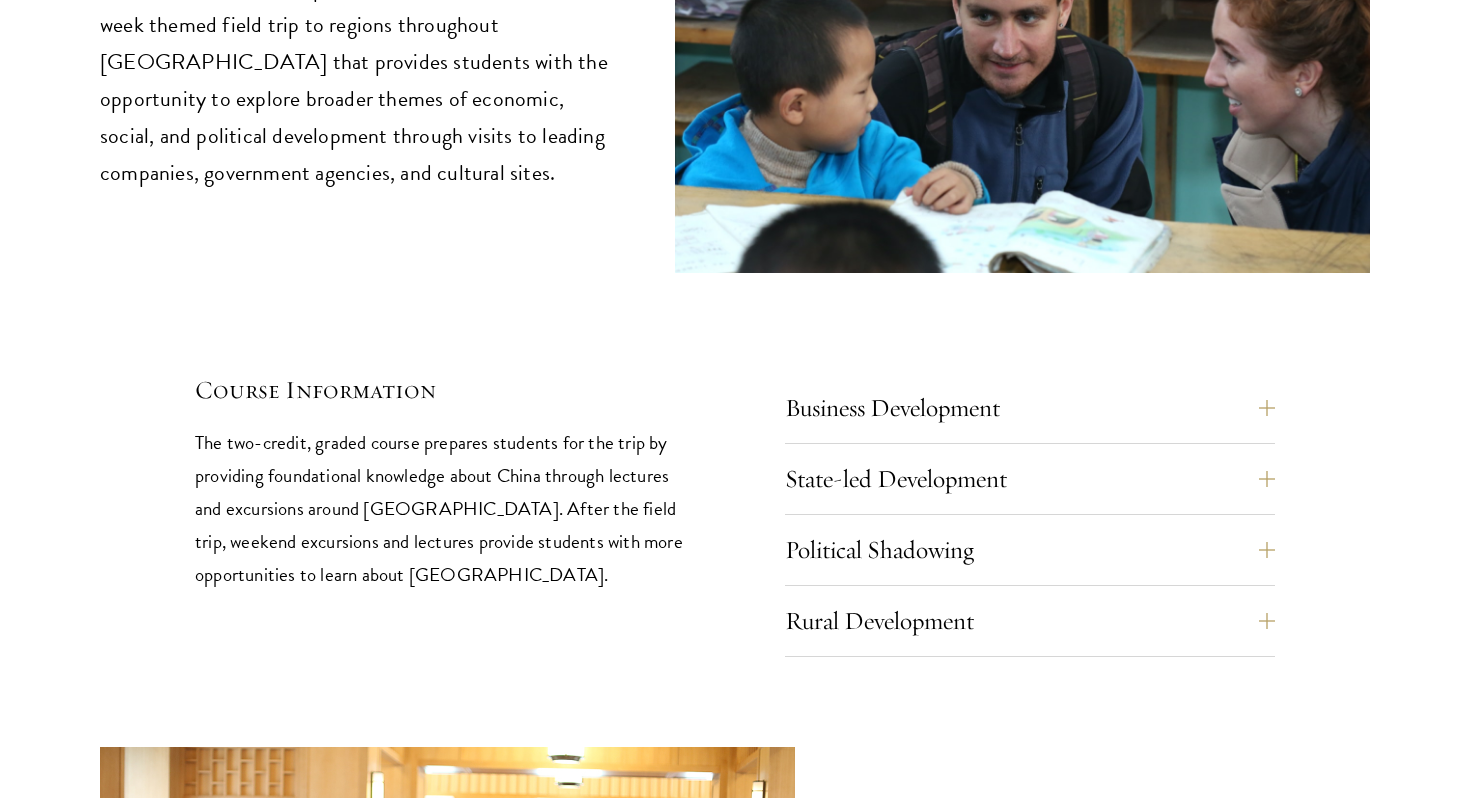 scroll, scrollTop: 8340, scrollLeft: 0, axis: vertical 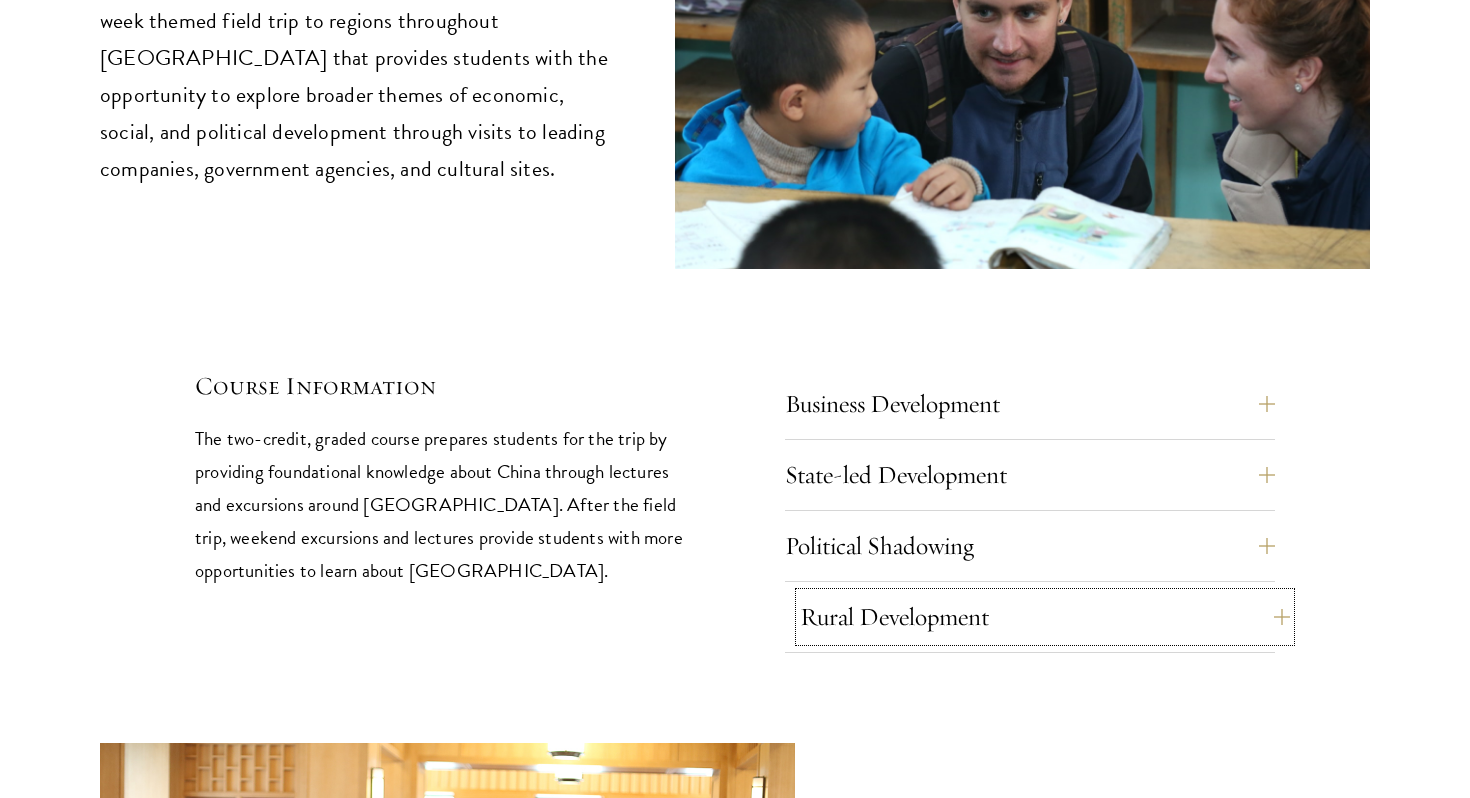 click on "Rural Development" at bounding box center (1045, 617) 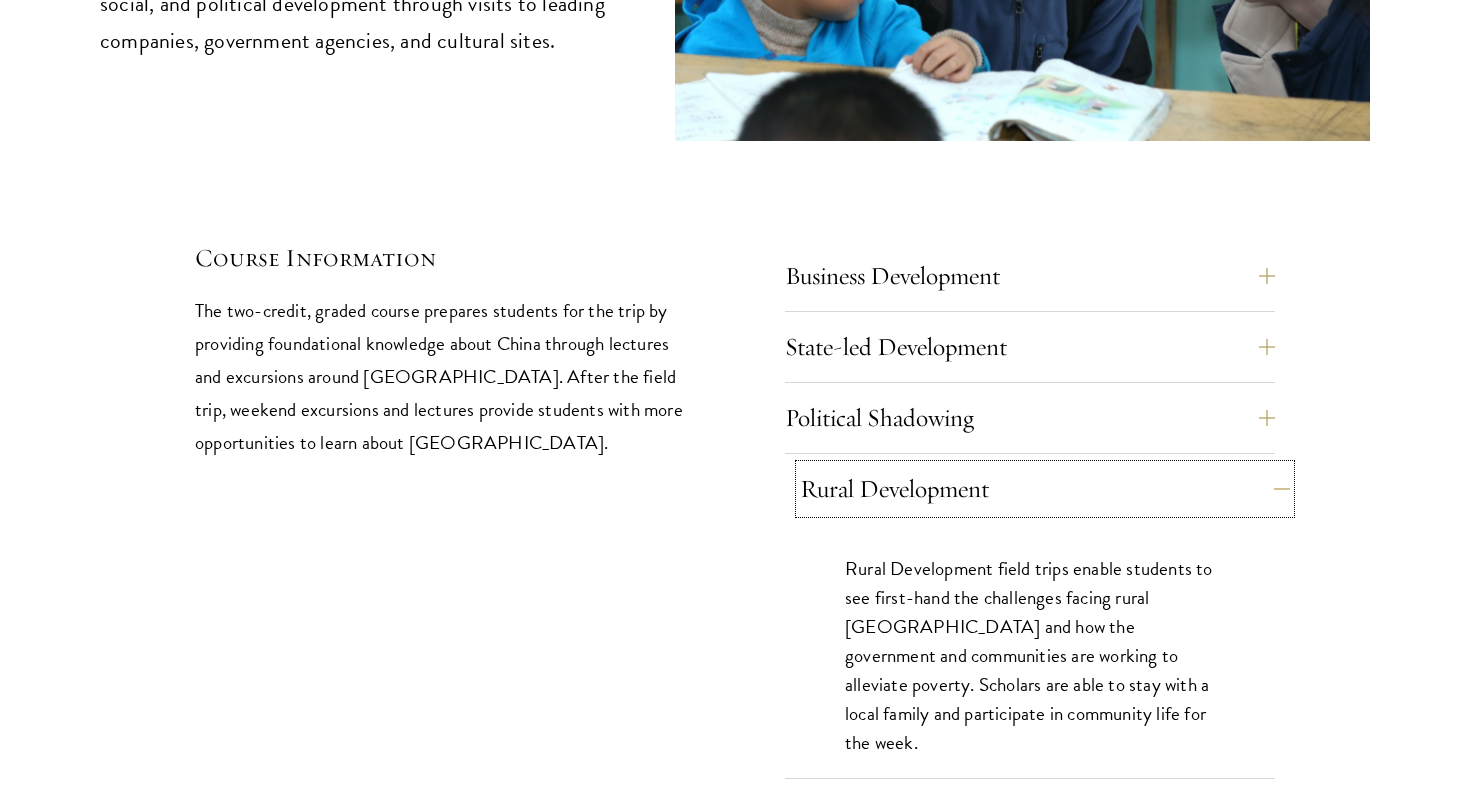 scroll, scrollTop: 8470, scrollLeft: 0, axis: vertical 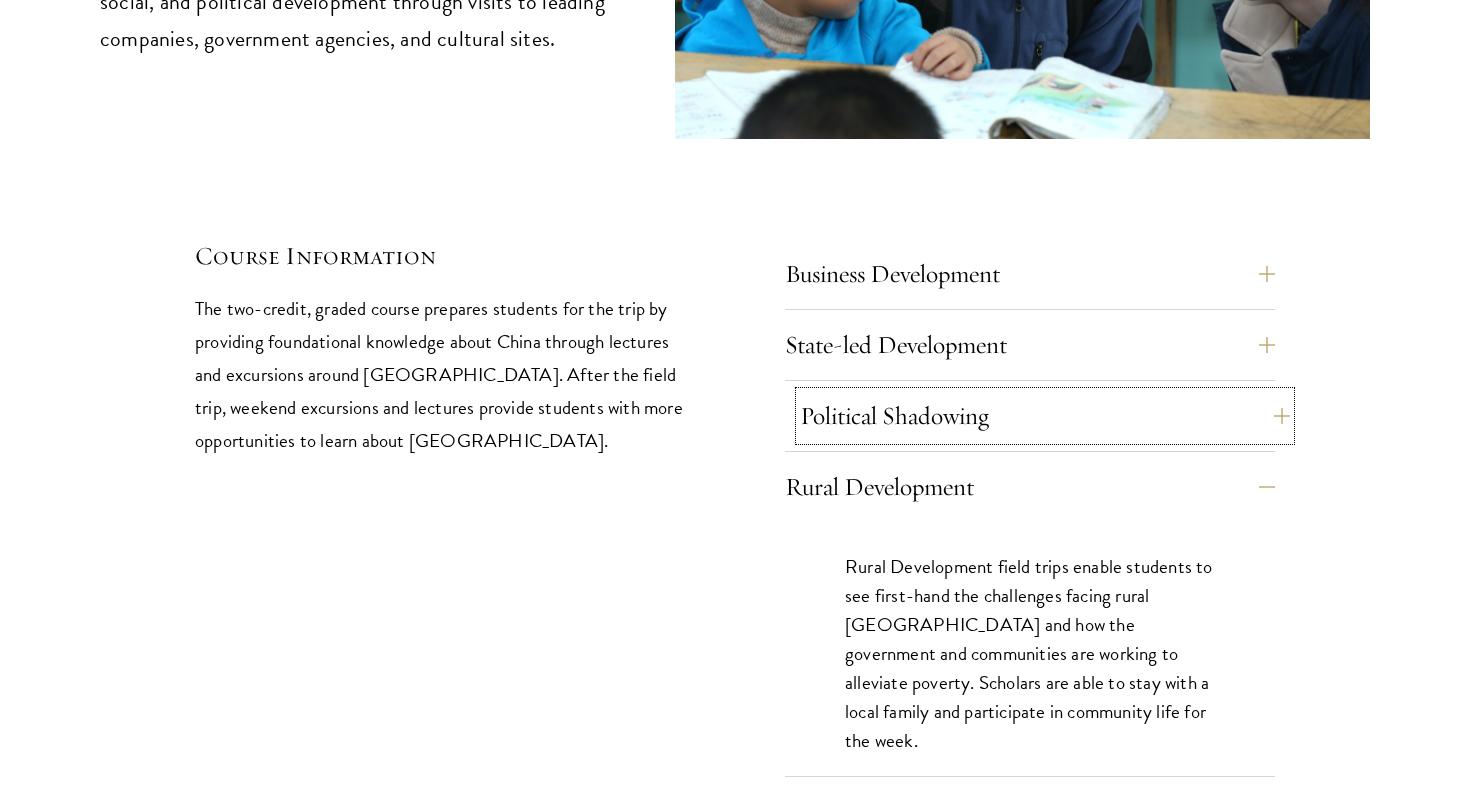 click on "Political Shadowing" at bounding box center (1045, 416) 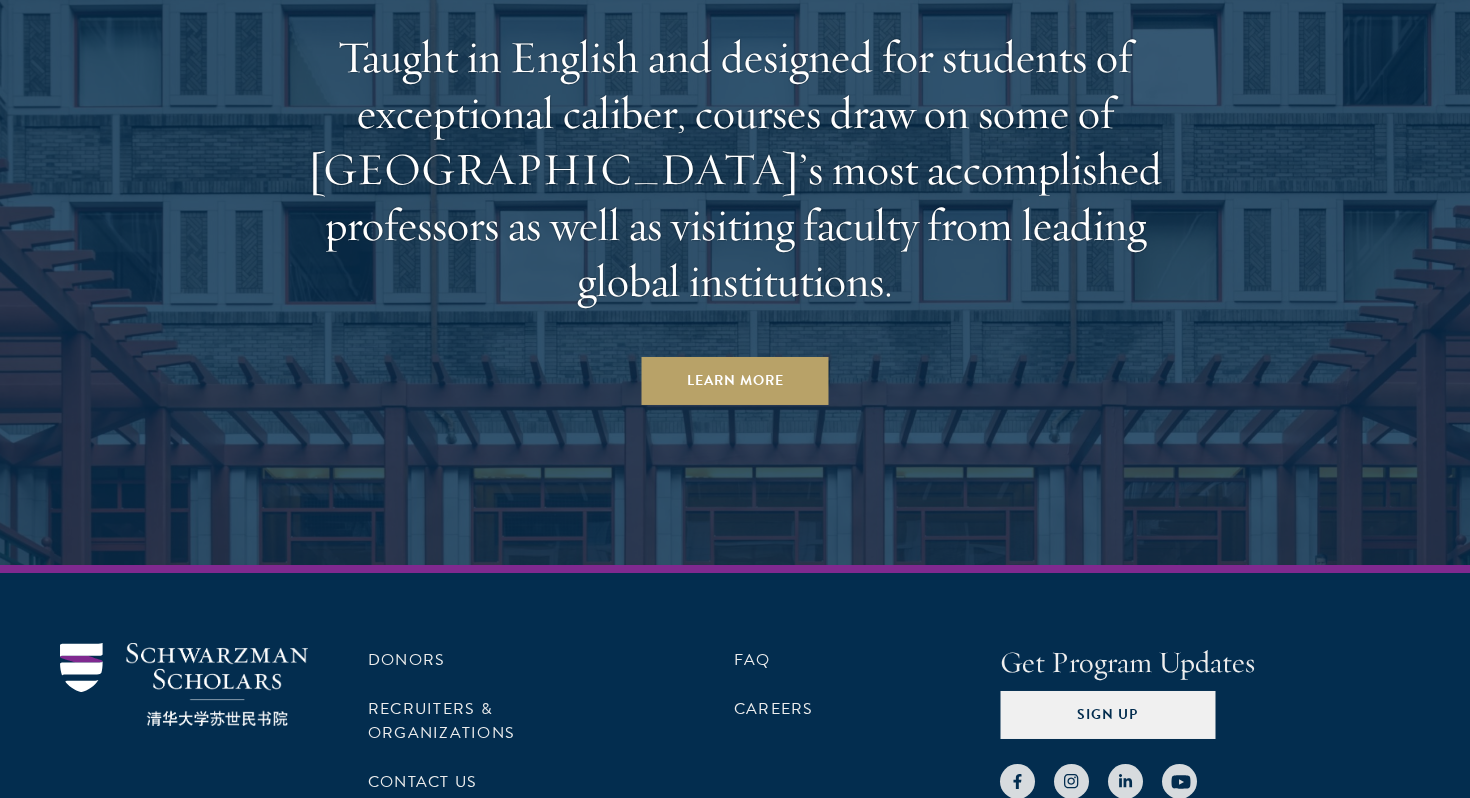 scroll, scrollTop: 12446, scrollLeft: 0, axis: vertical 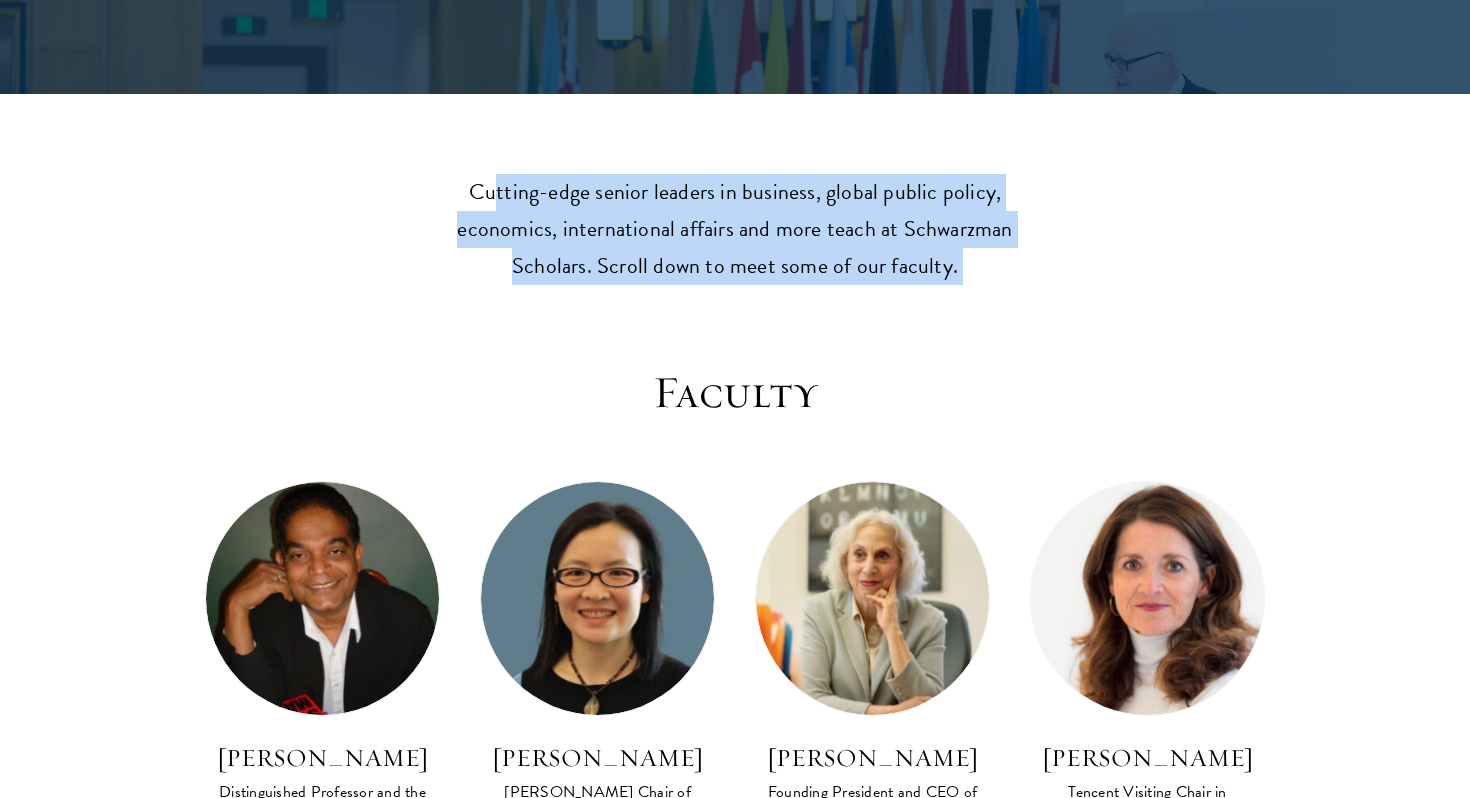 drag, startPoint x: 501, startPoint y: 196, endPoint x: 930, endPoint y: 295, distance: 440.2749 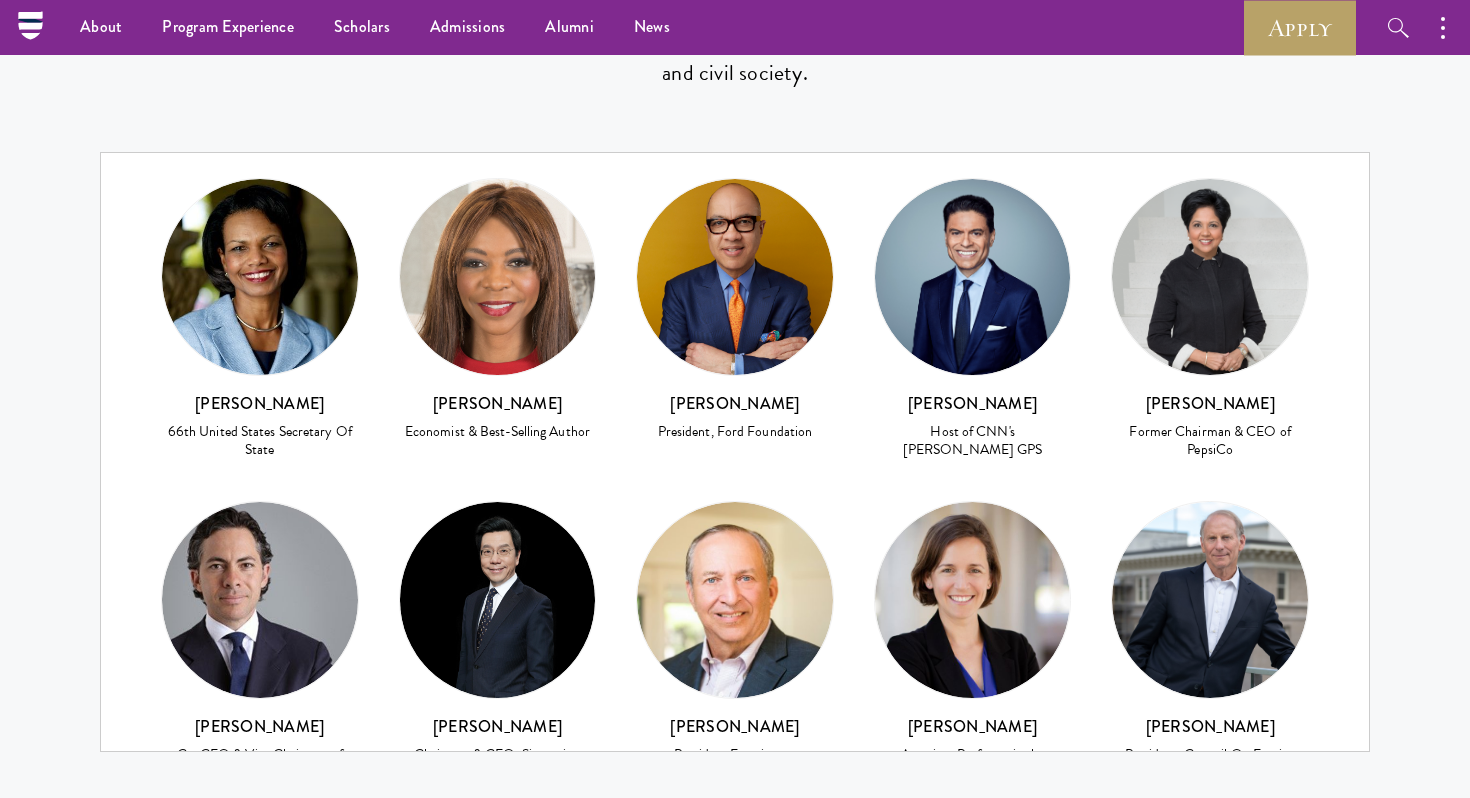 scroll, scrollTop: 8031, scrollLeft: 0, axis: vertical 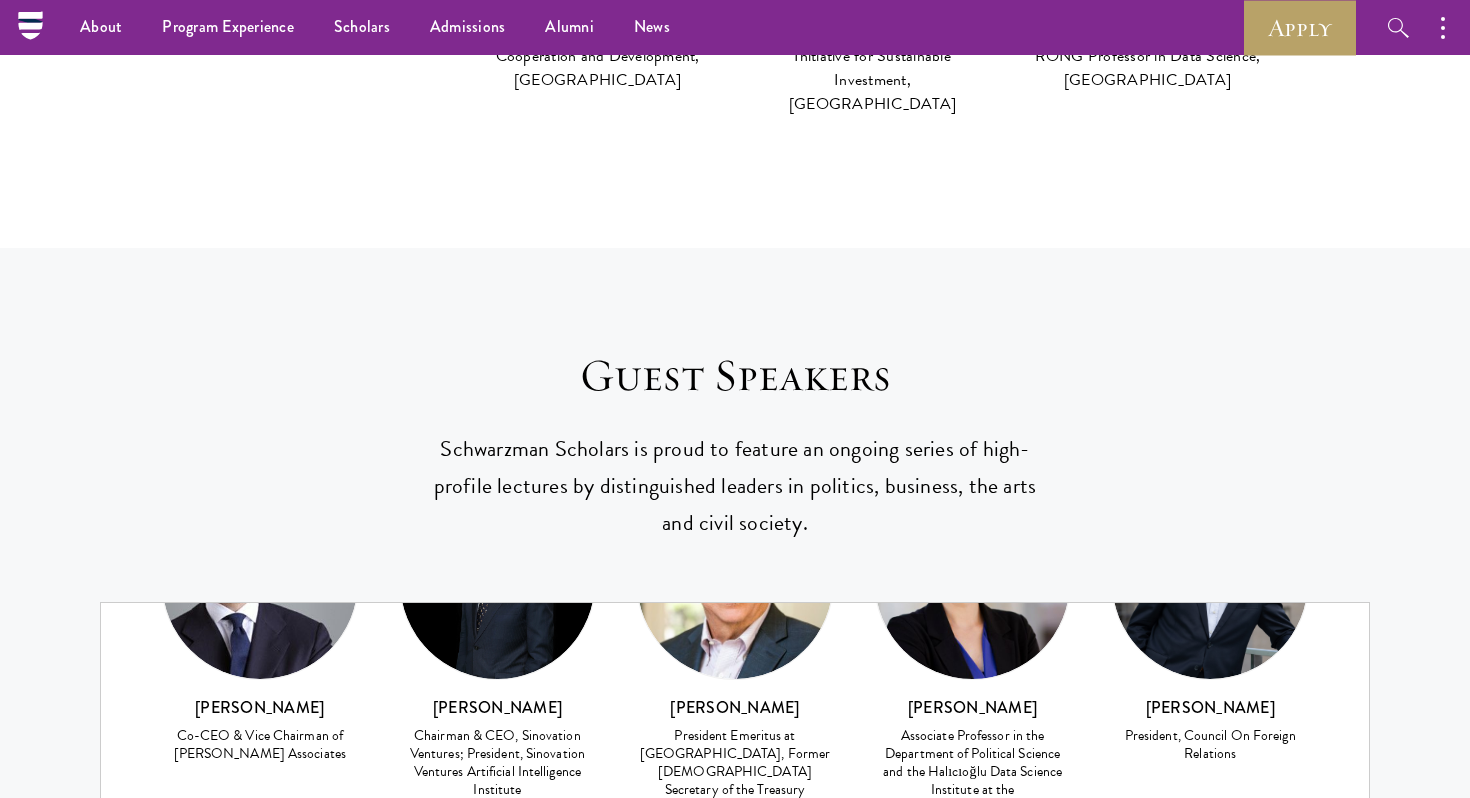 click at bounding box center [734, 975] 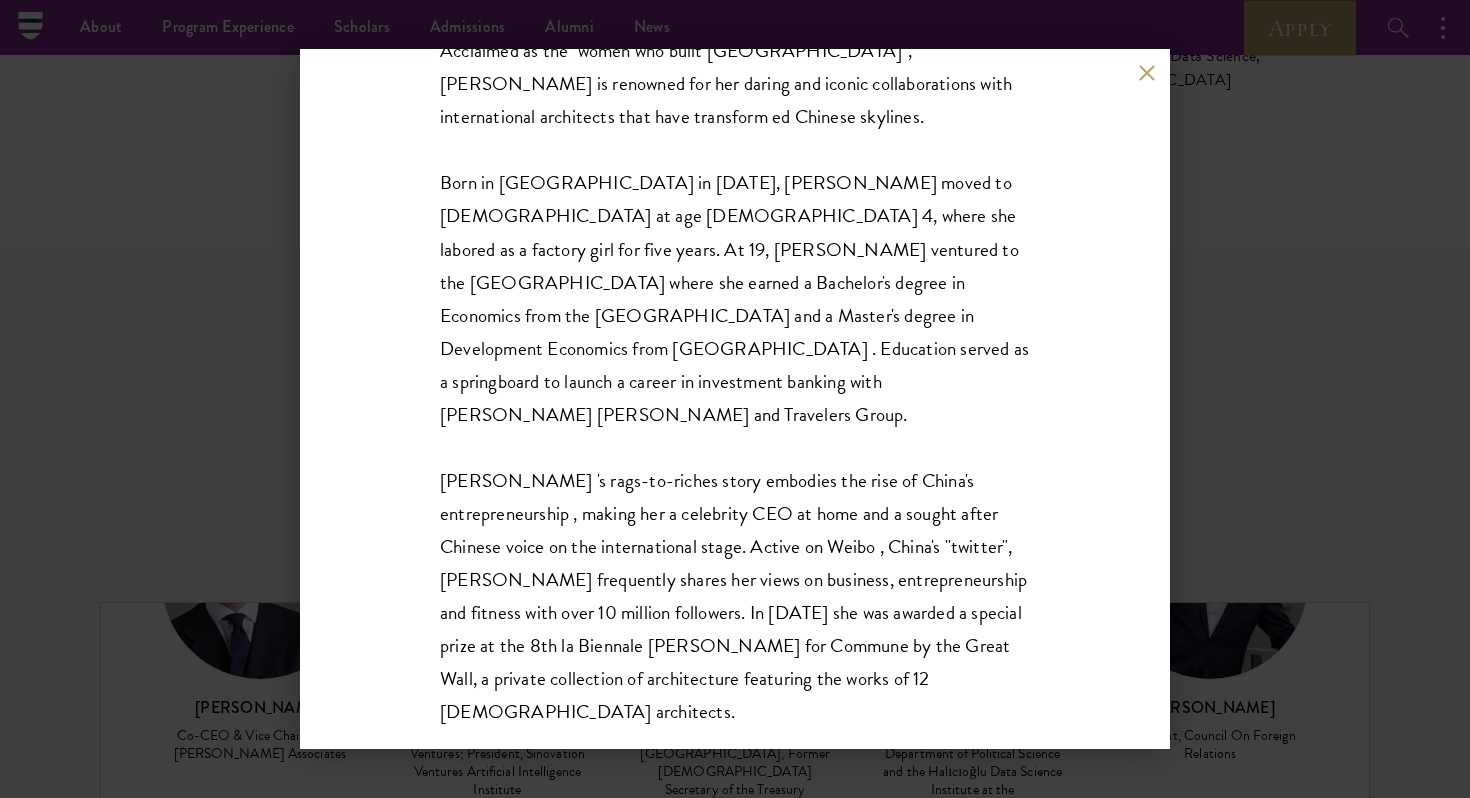 scroll, scrollTop: 532, scrollLeft: 0, axis: vertical 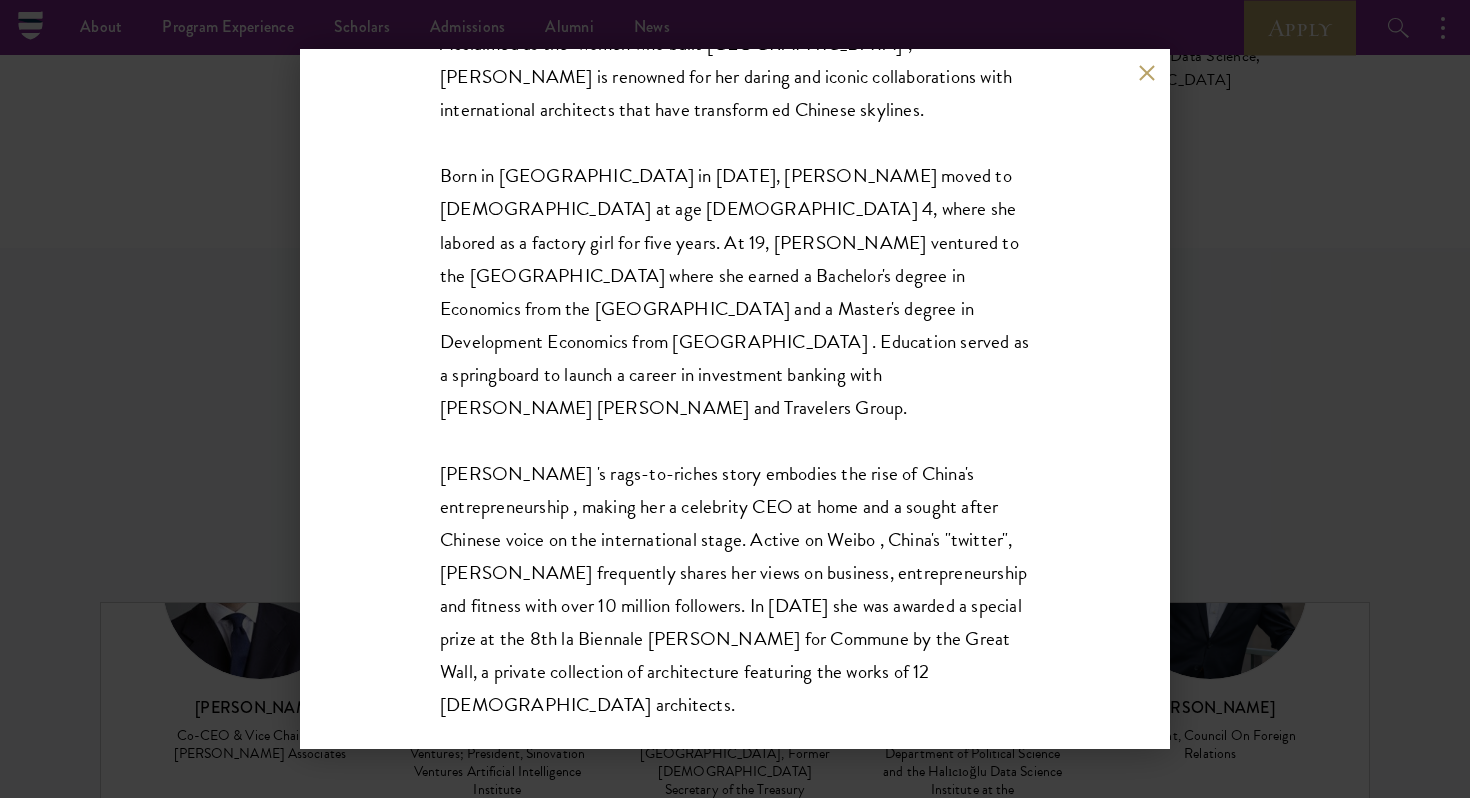 click on "Zhang Xin
Co-Founder & CEO, SOHO China
SOHO China CEO Xin (Shynn) Zhang is one of China's most celebrated women entrepreneurs . Since co-founding SOHO China in 1995, she has led the company to become one of country's largest developers of prime office property with over 60 million square feet of projects in Beijing and Shanghai. Acclaimed as the "women who built Beijing", Xin is renowned for her daring and iconic collaborations with international architects that have transform ed Chinese skylines. In 2005, Xin and her husband Pan Shiyi established the SOHO China Foundation and launched the SOHO China Scholarships, a USO $100 million initiative providing financial aid to Chinese students at leading international universities in 2014. Gift agreements totaling USO 35 million have been signed with Harvard University, Yale University, and the University of Chicago." at bounding box center [735, 399] 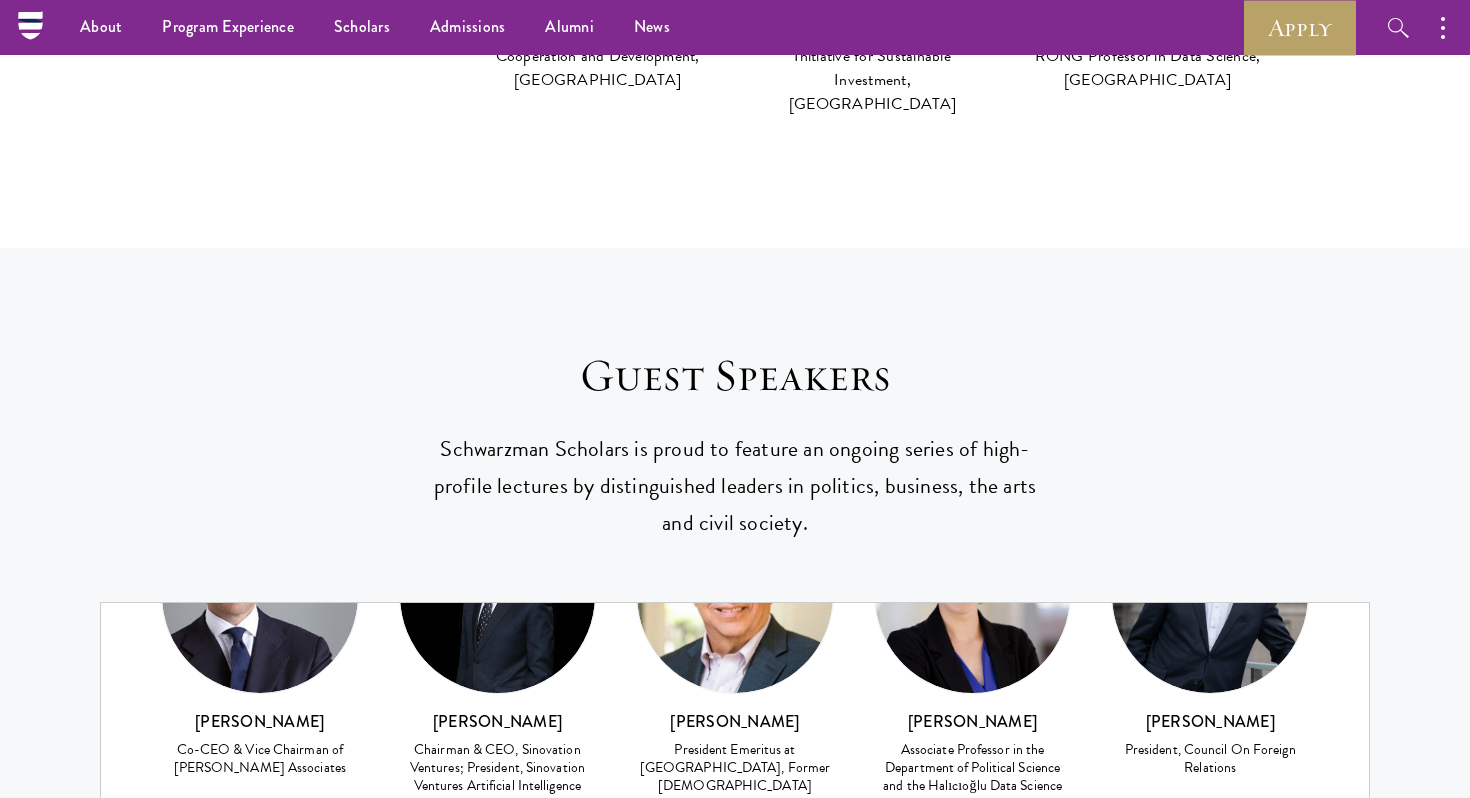 scroll, scrollTop: 459, scrollLeft: 0, axis: vertical 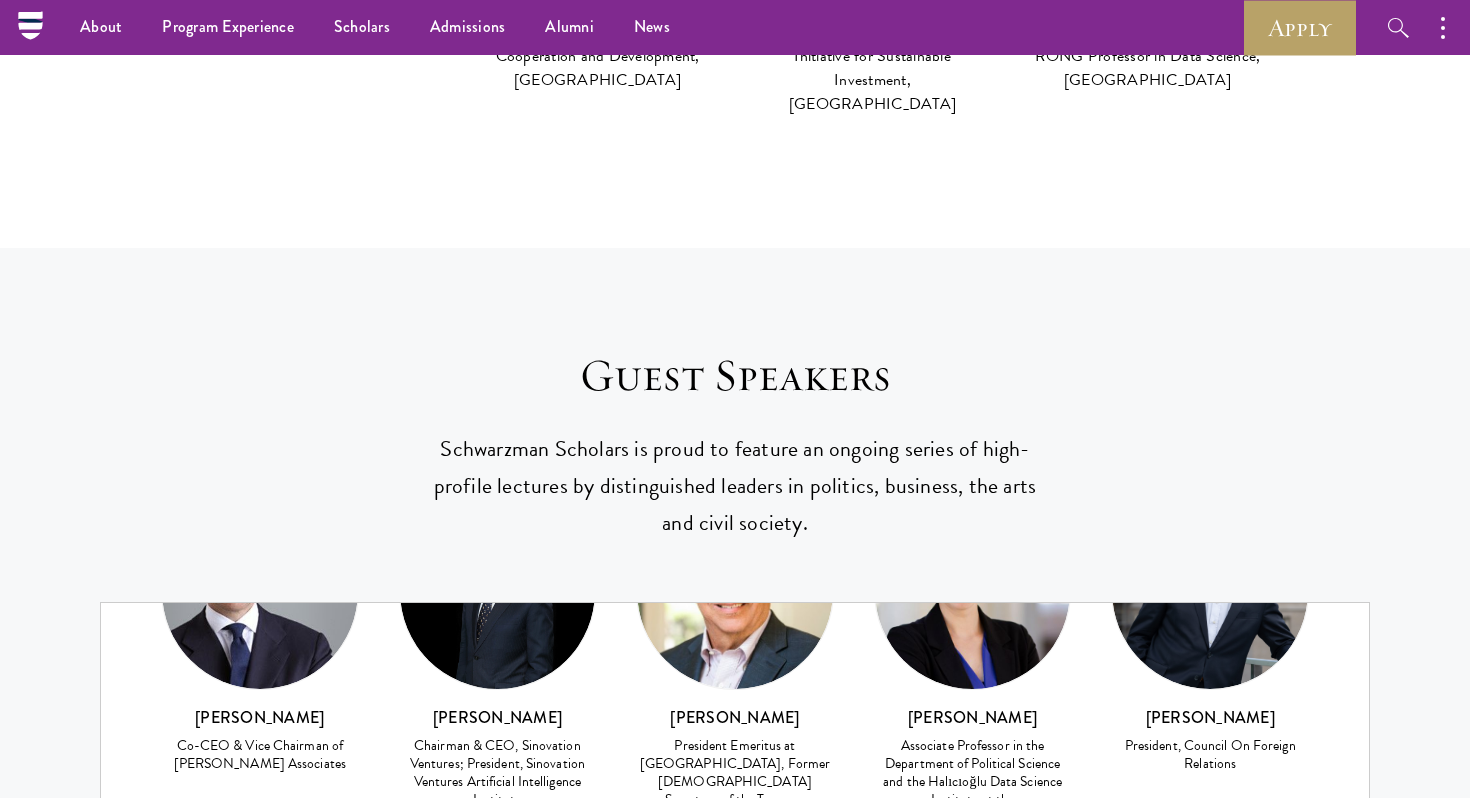 click on "Condoleezza Rice
66th United States Secretary Of State
Dambisa Moyo
Economist & Best-Selling Author
Darren Walker
President, Ford Foundation
Fareed Zakaria
Host of CNN's Fareed Zakaria GPS
Indra Nooyi
Former Chairman & CEO of PepsiCo
Joshua Cooper Ramo
Co-CEO & Vice Chairman of Kissinger Associates
Kai-Fu Lee
Chairman & CEO, Sinovation Ventures; President, Sinovation Ventures Artificial Intelligence Institute" at bounding box center (735, 686) 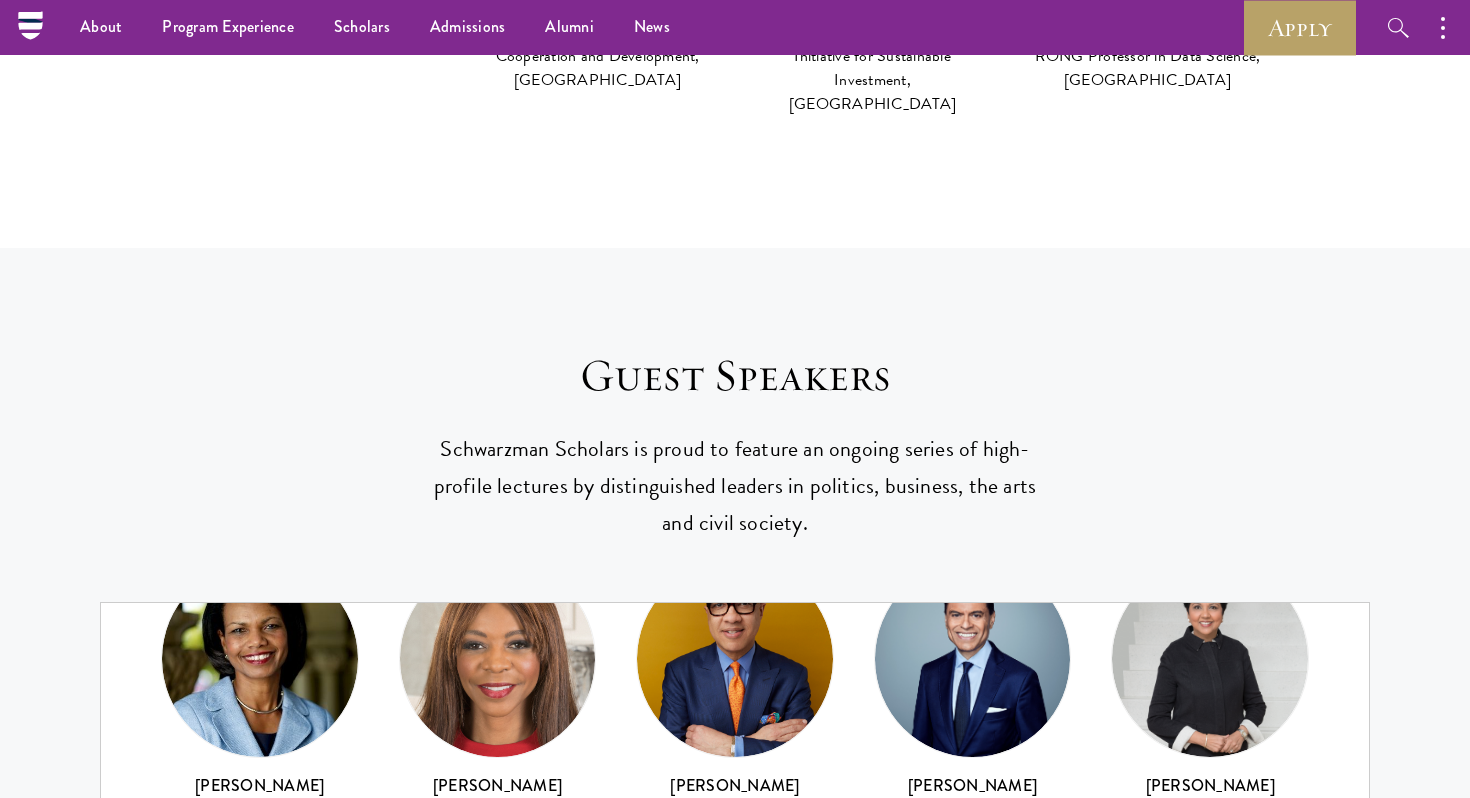 scroll, scrollTop: 0, scrollLeft: 0, axis: both 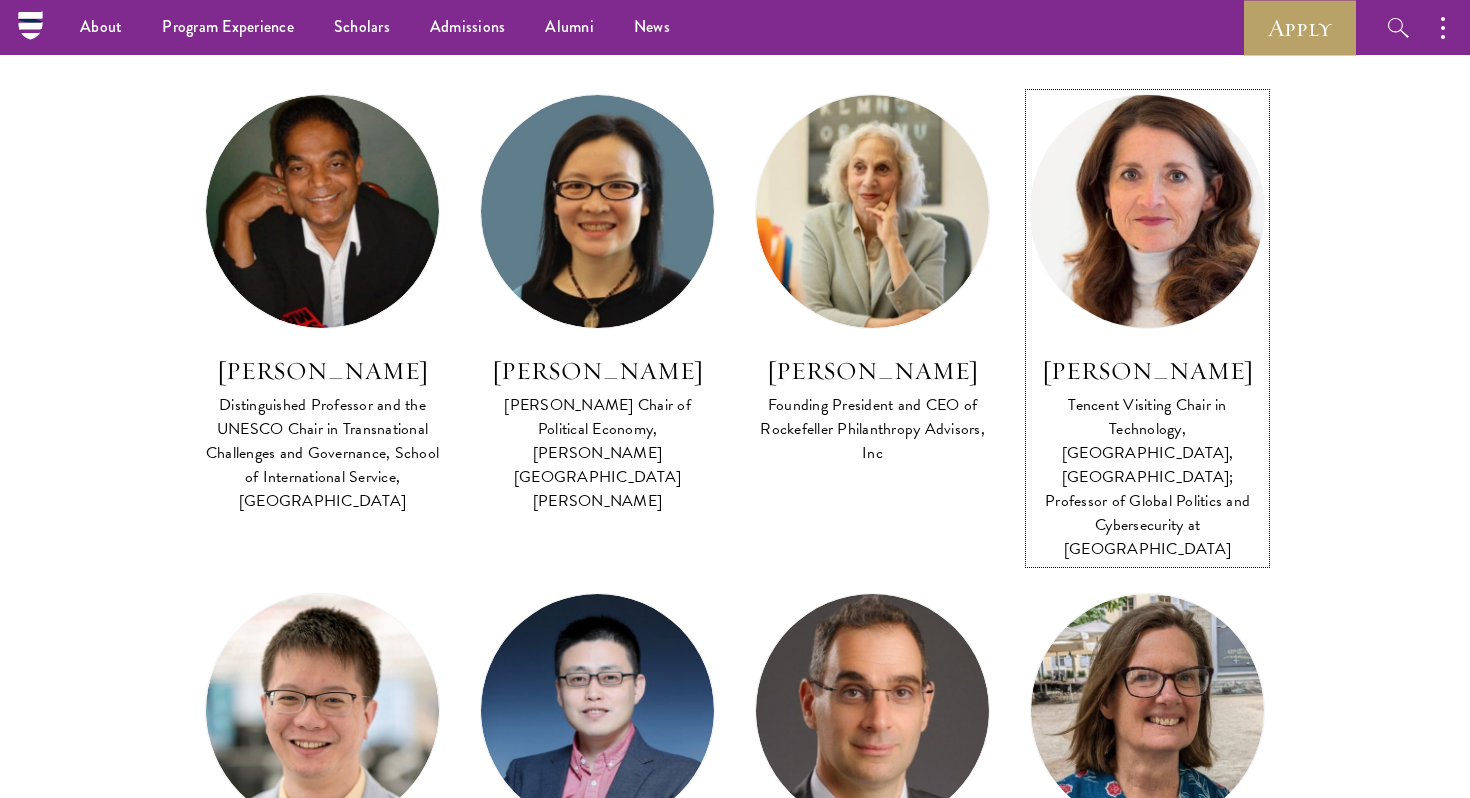 click at bounding box center [1147, 211] 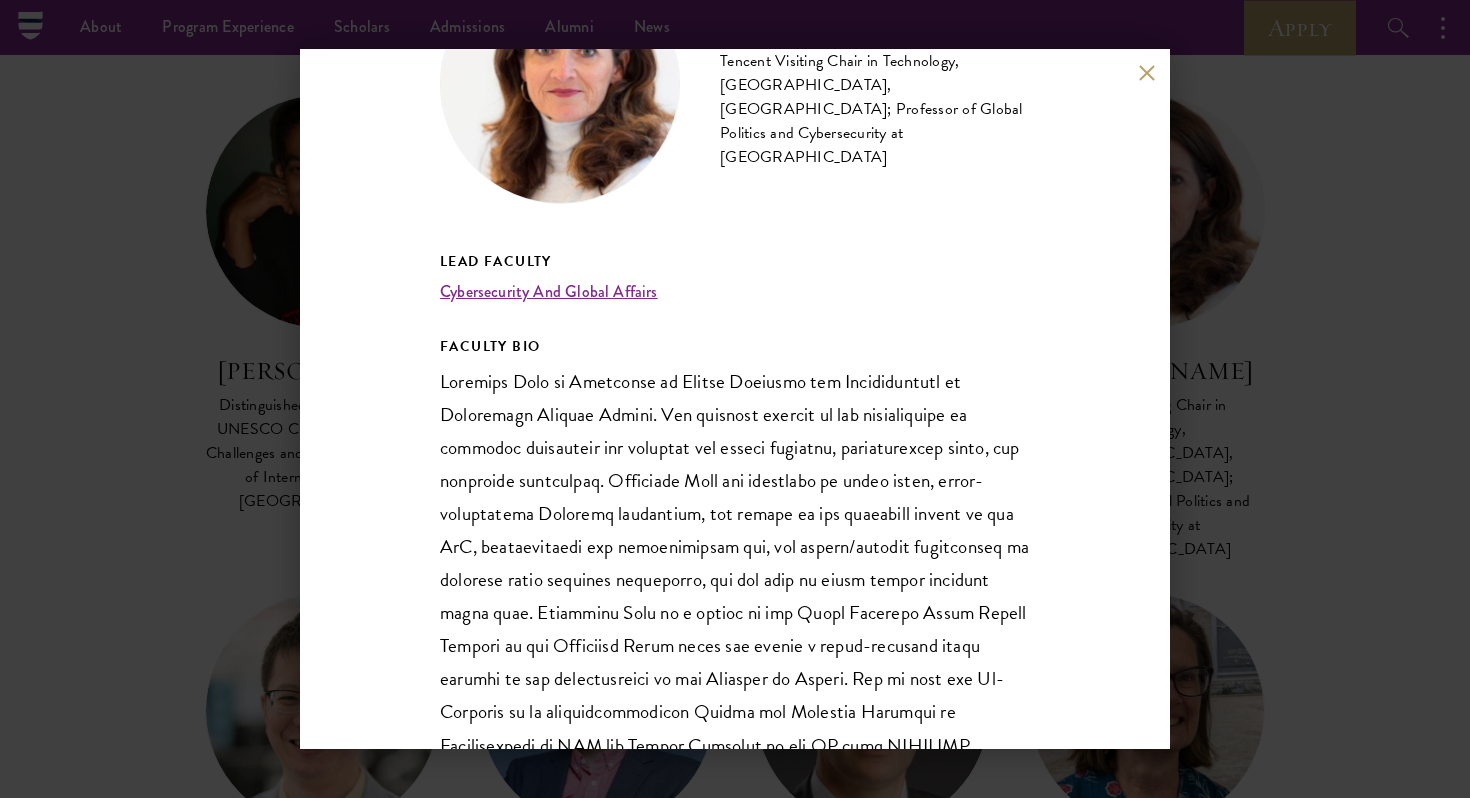 scroll, scrollTop: 149, scrollLeft: 0, axis: vertical 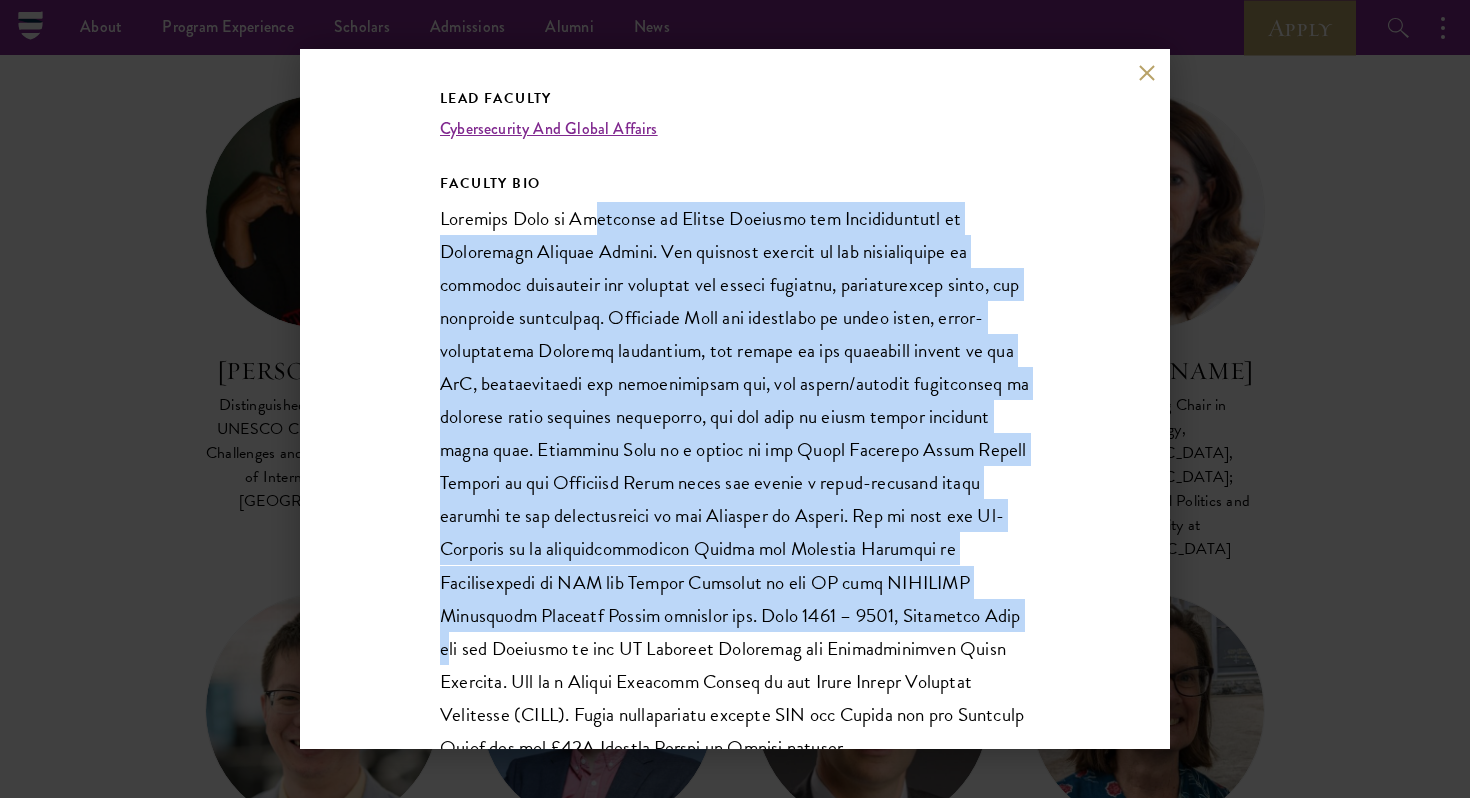 drag, startPoint x: 589, startPoint y: 223, endPoint x: 828, endPoint y: 621, distance: 464.2467 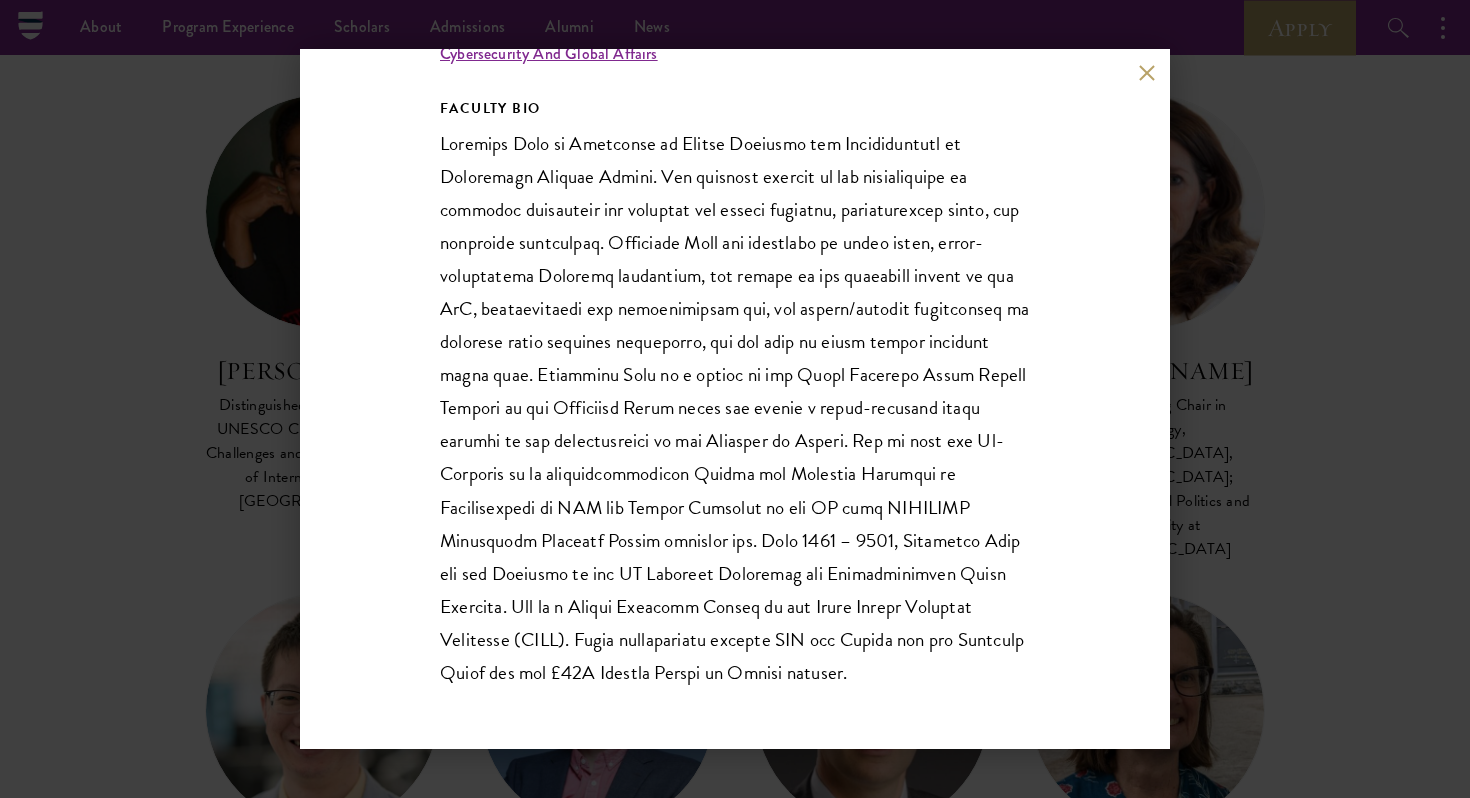 click on "[PERSON_NAME]
Tencent Visiting Chair in Technology, [GEOGRAPHIC_DATA], [GEOGRAPHIC_DATA]; Professor of Global Politics and Cybersecurity at [GEOGRAPHIC_DATA]
Lead Faculty Cybersecurity And Global Affairs 			 FACULTY BIO" at bounding box center (735, 399) 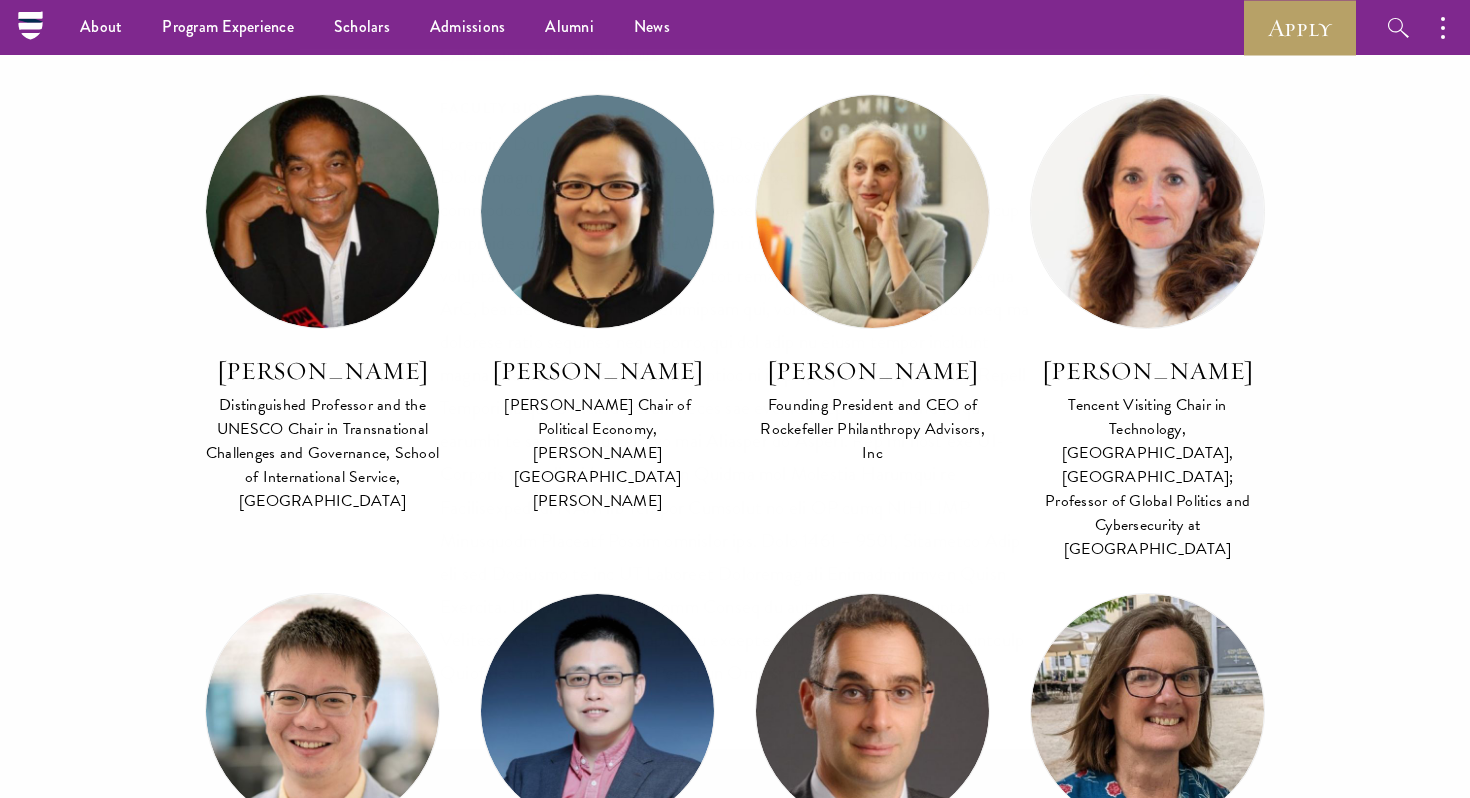 scroll, scrollTop: 8090, scrollLeft: 0, axis: vertical 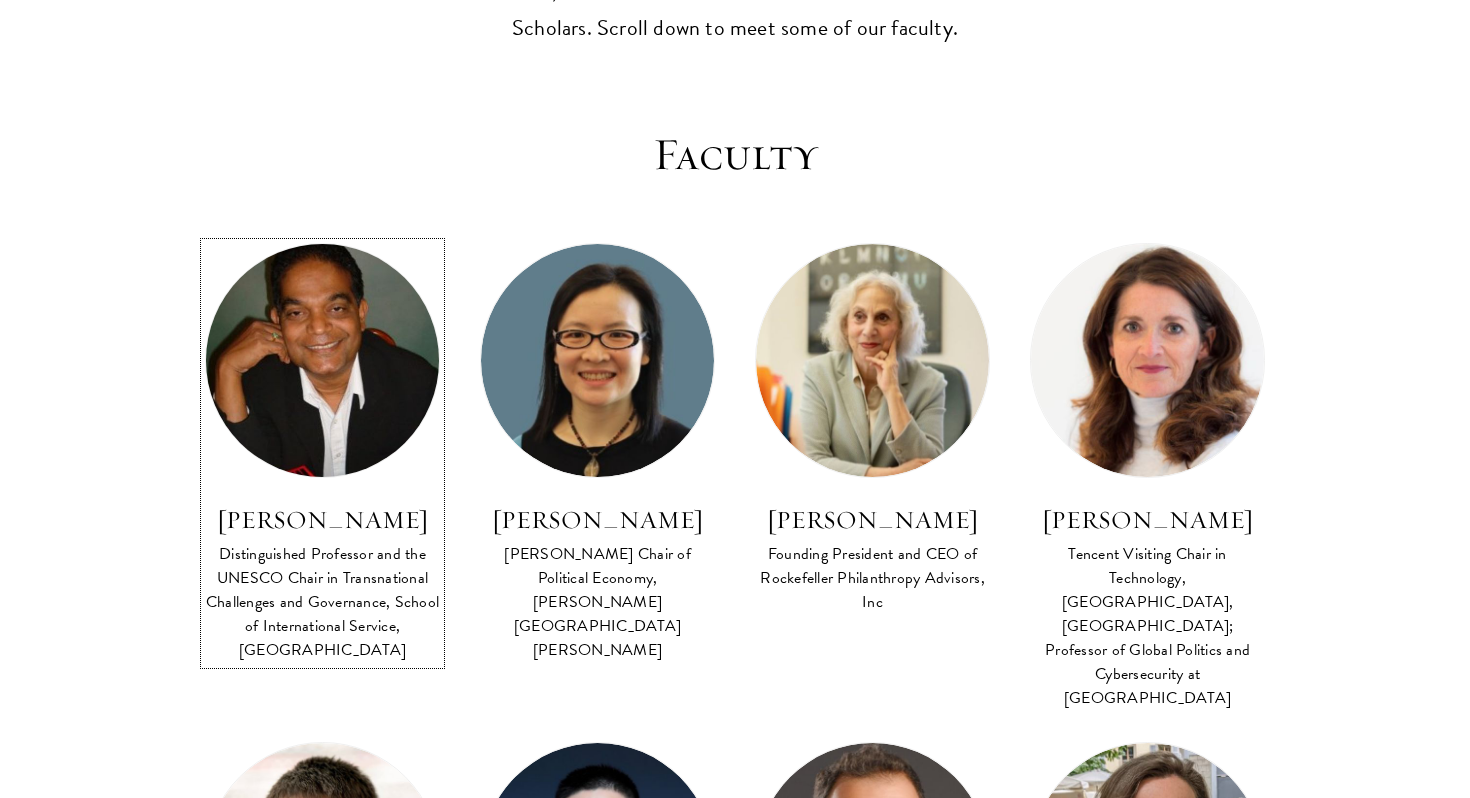 click at bounding box center (322, 360) 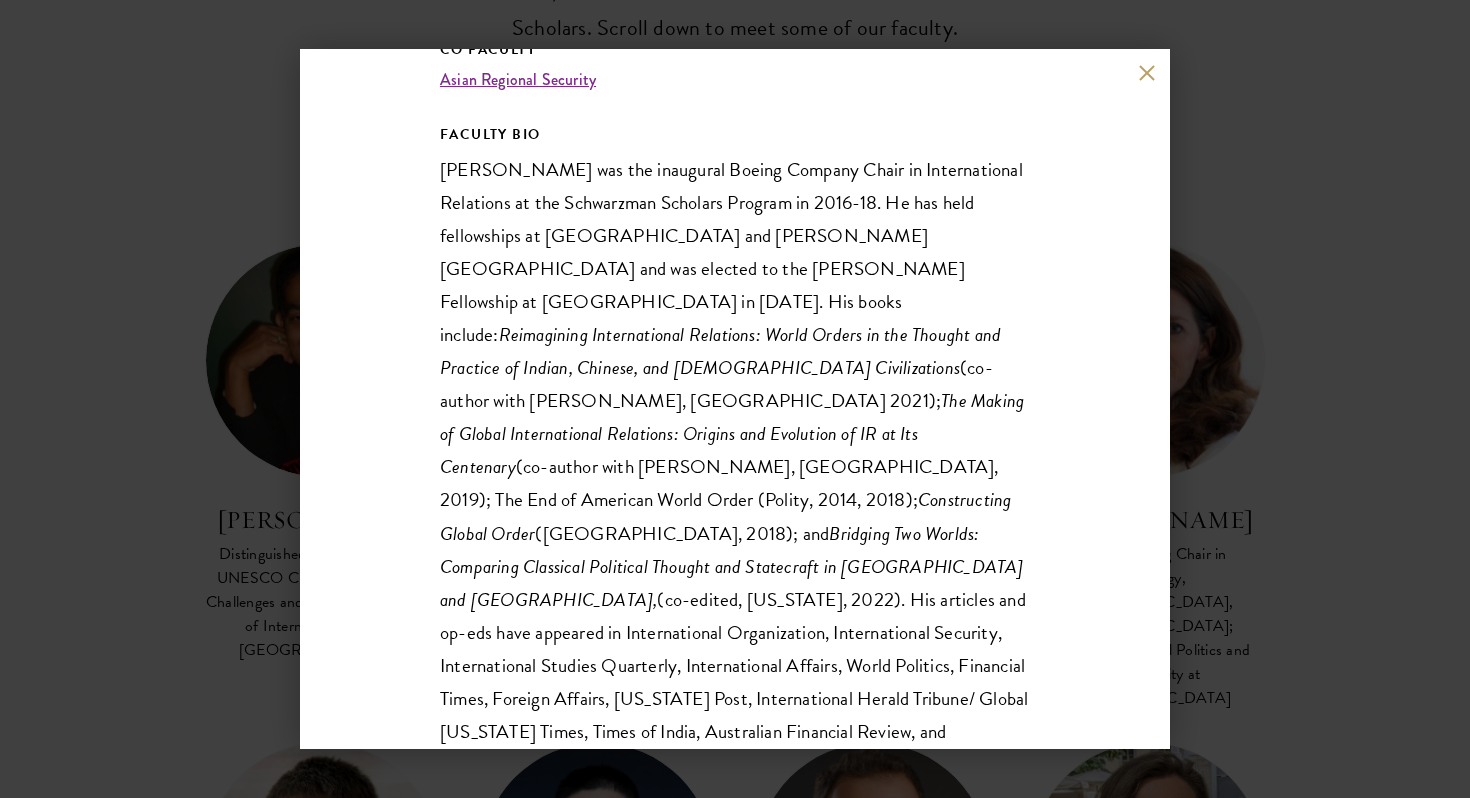 scroll, scrollTop: 360, scrollLeft: 0, axis: vertical 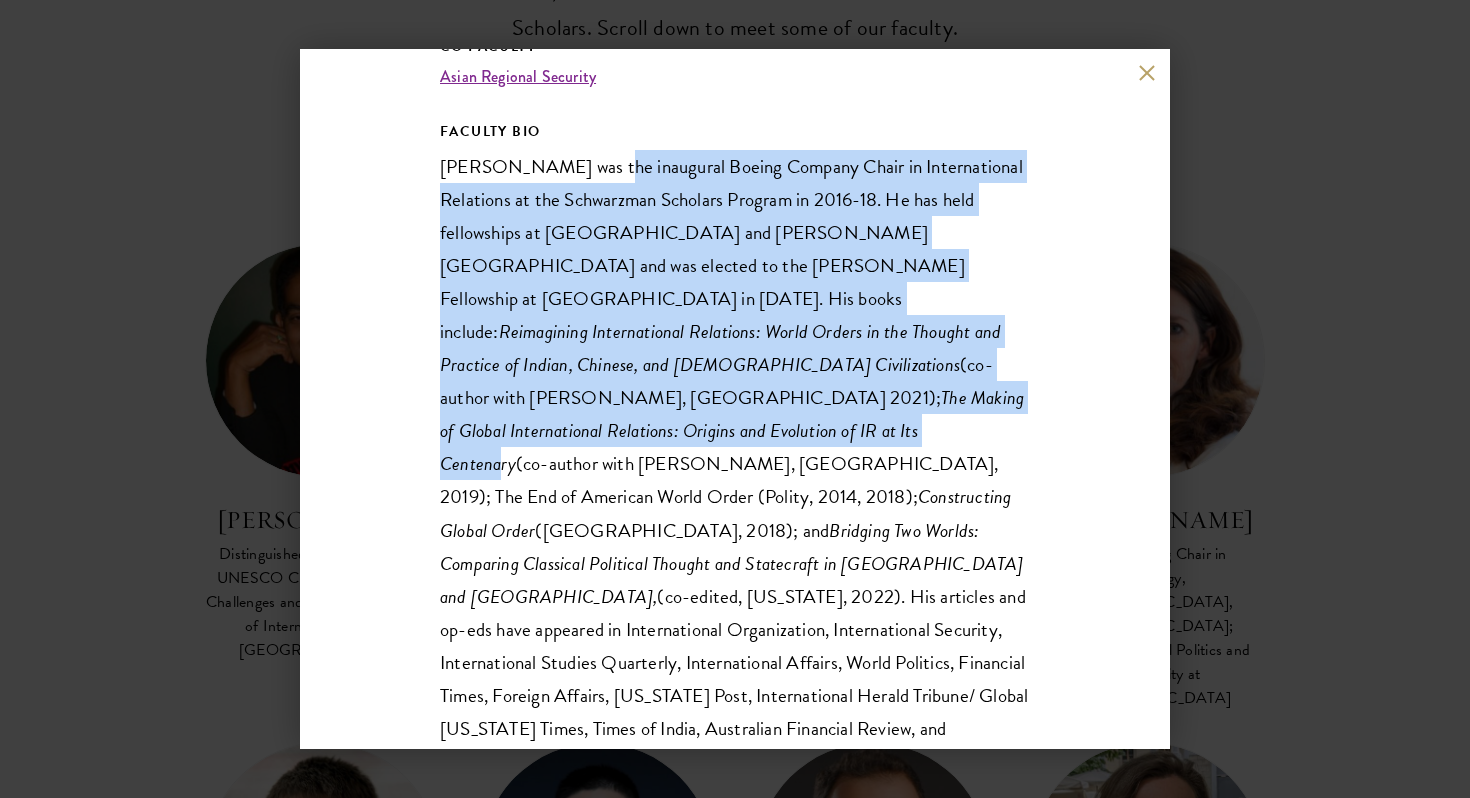 drag, startPoint x: 591, startPoint y: 168, endPoint x: 684, endPoint y: 420, distance: 268.6131 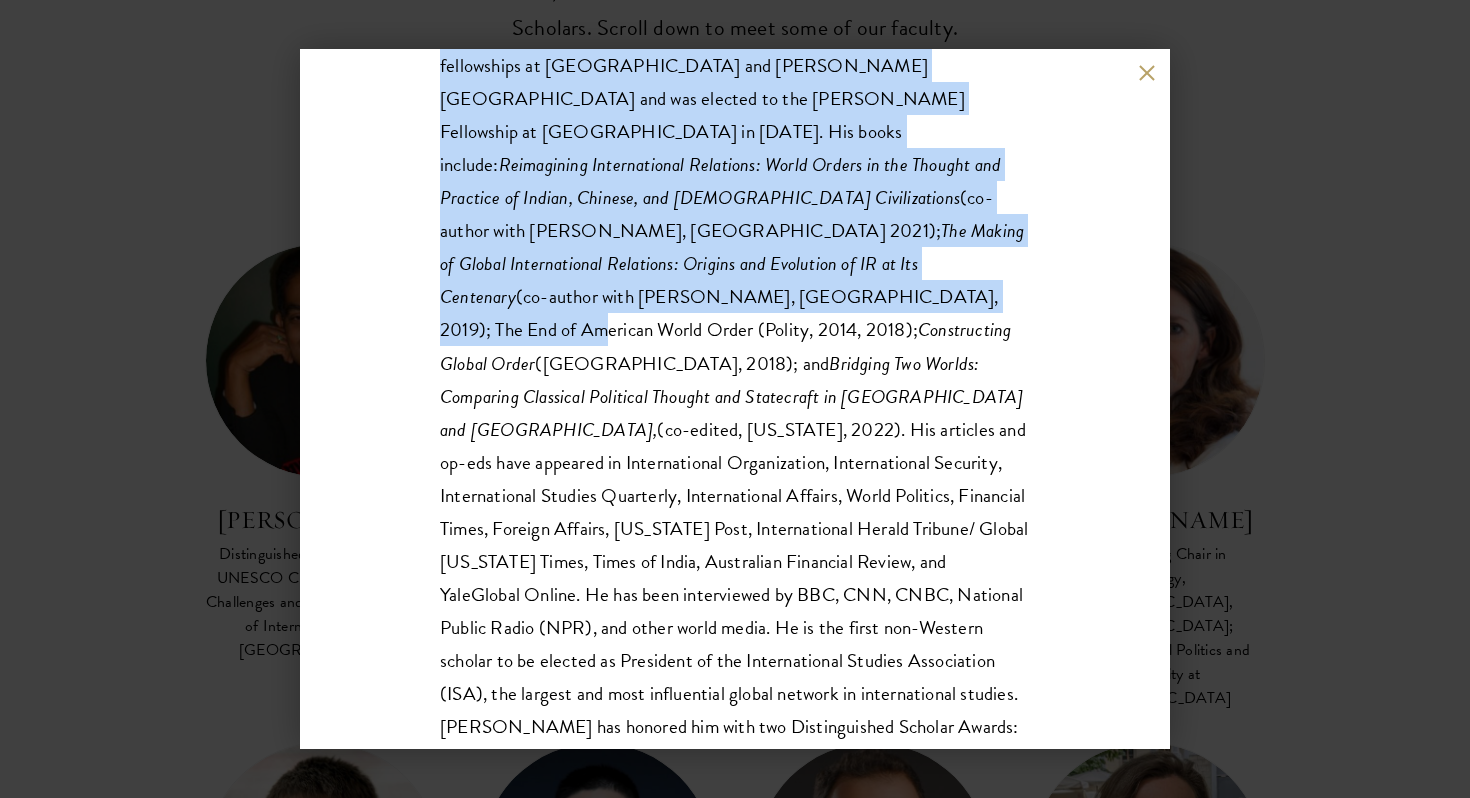 scroll, scrollTop: 614, scrollLeft: 0, axis: vertical 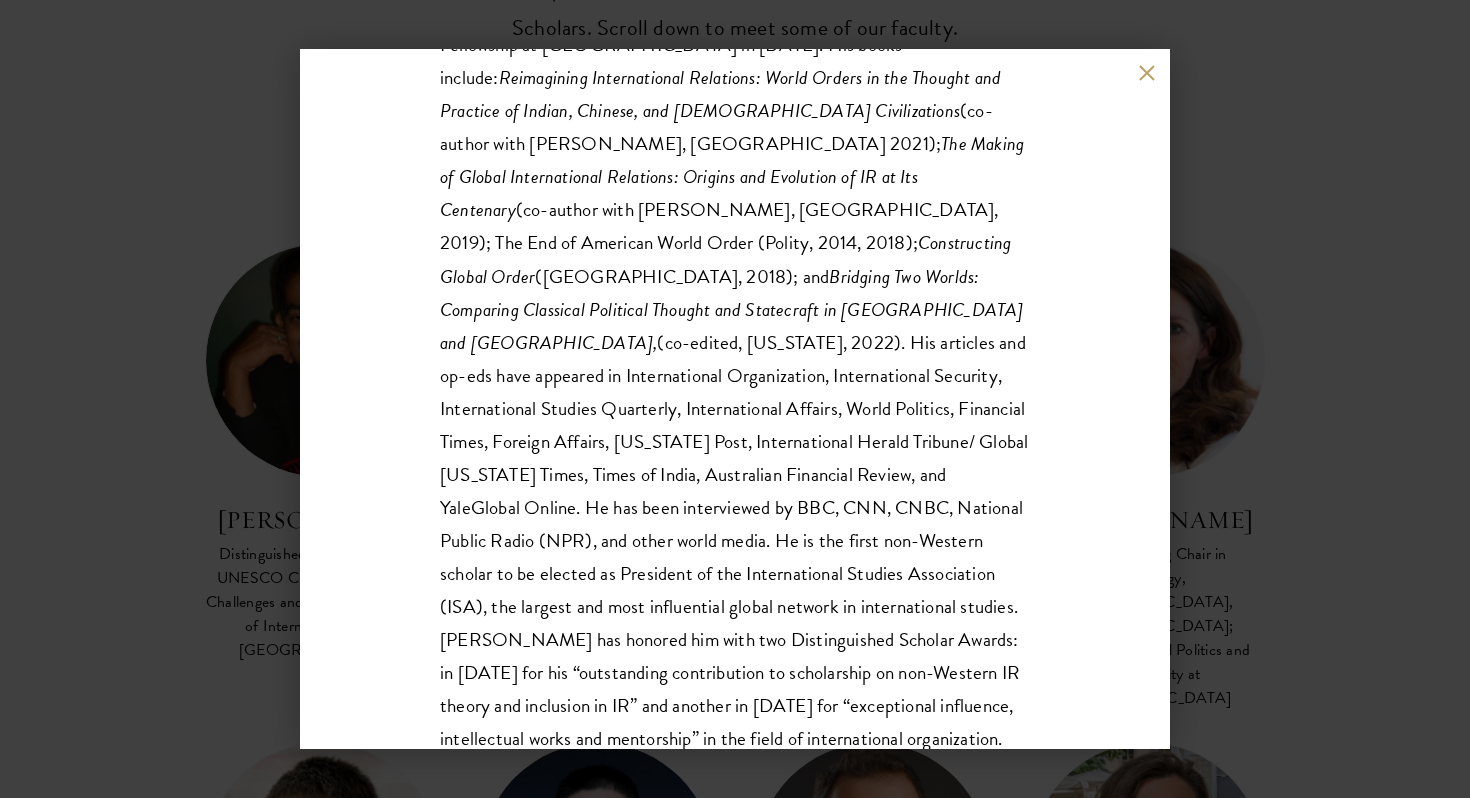 click on "Amitav Acharya
Distinguished Professor and the UNESCO Chair in Transnational Challenges and Governance, School of International Service, American University
Co Faculty Asian Regional Security 			 FACULTY BIO
Professor Acharya was the inaugural Boeing Company Chair in International Relations at the Schwarzman Scholars Program in 2016-18. He has held fellowships at Harvard’s Asia Center and Kennedy School of Government and was elected to the Christensen Fellowship at Oxford in 2013. His books include:  Reimagining International Relations: World Orders in the Thought and Practice of Indian, Chinese, and Islamic Civilizations  (co-author with Barry Buzan, Cambridge 2021);  The Making of Global International Relations: Origins and Evolution of IR at Its Centenary  (co-author with Barry Buzan, Cambridge, 2019); The End of American World Order (Polity, 2014, 2018);  (Cambridge, 2018); and" at bounding box center (735, 399) 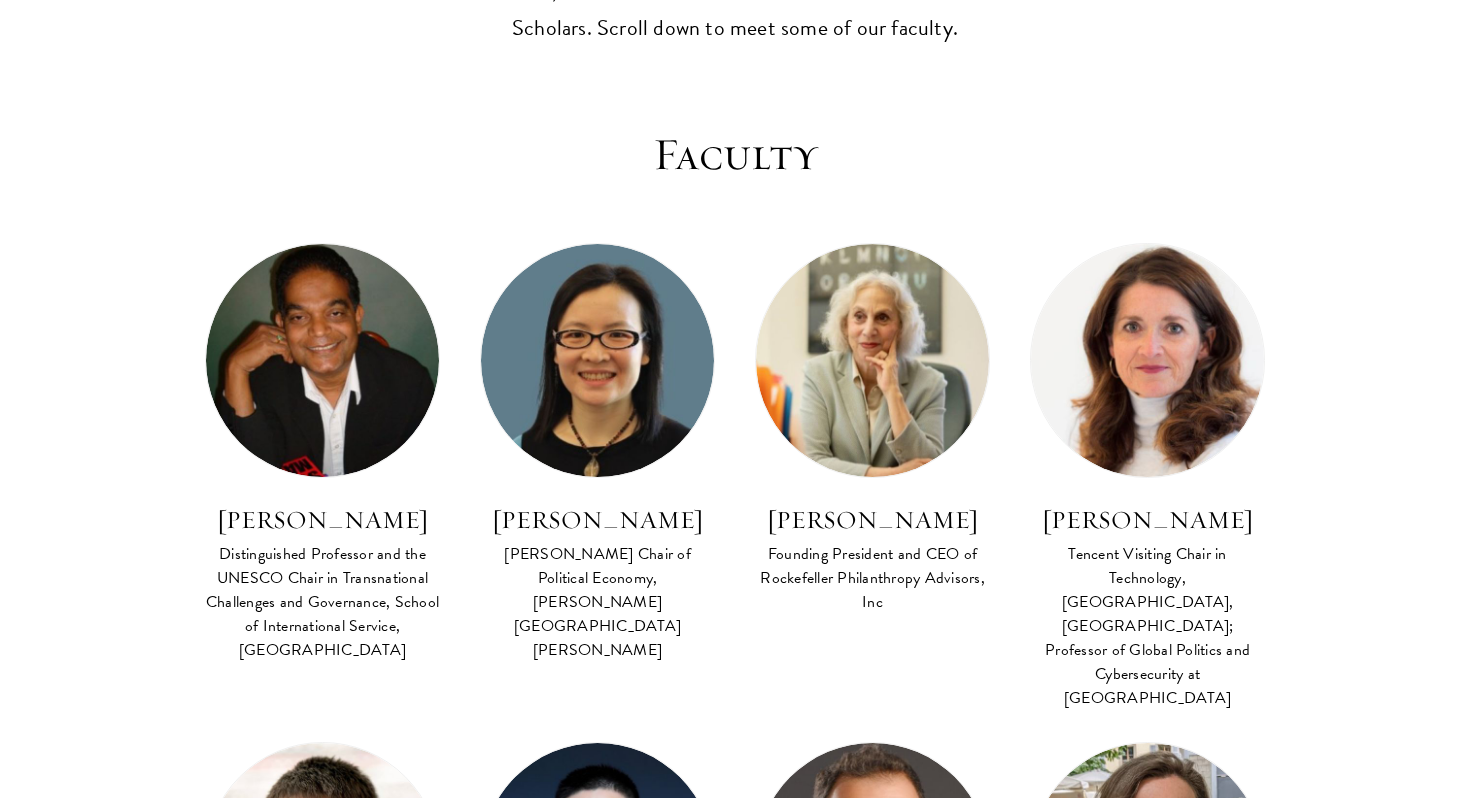 scroll, scrollTop: 469, scrollLeft: 0, axis: vertical 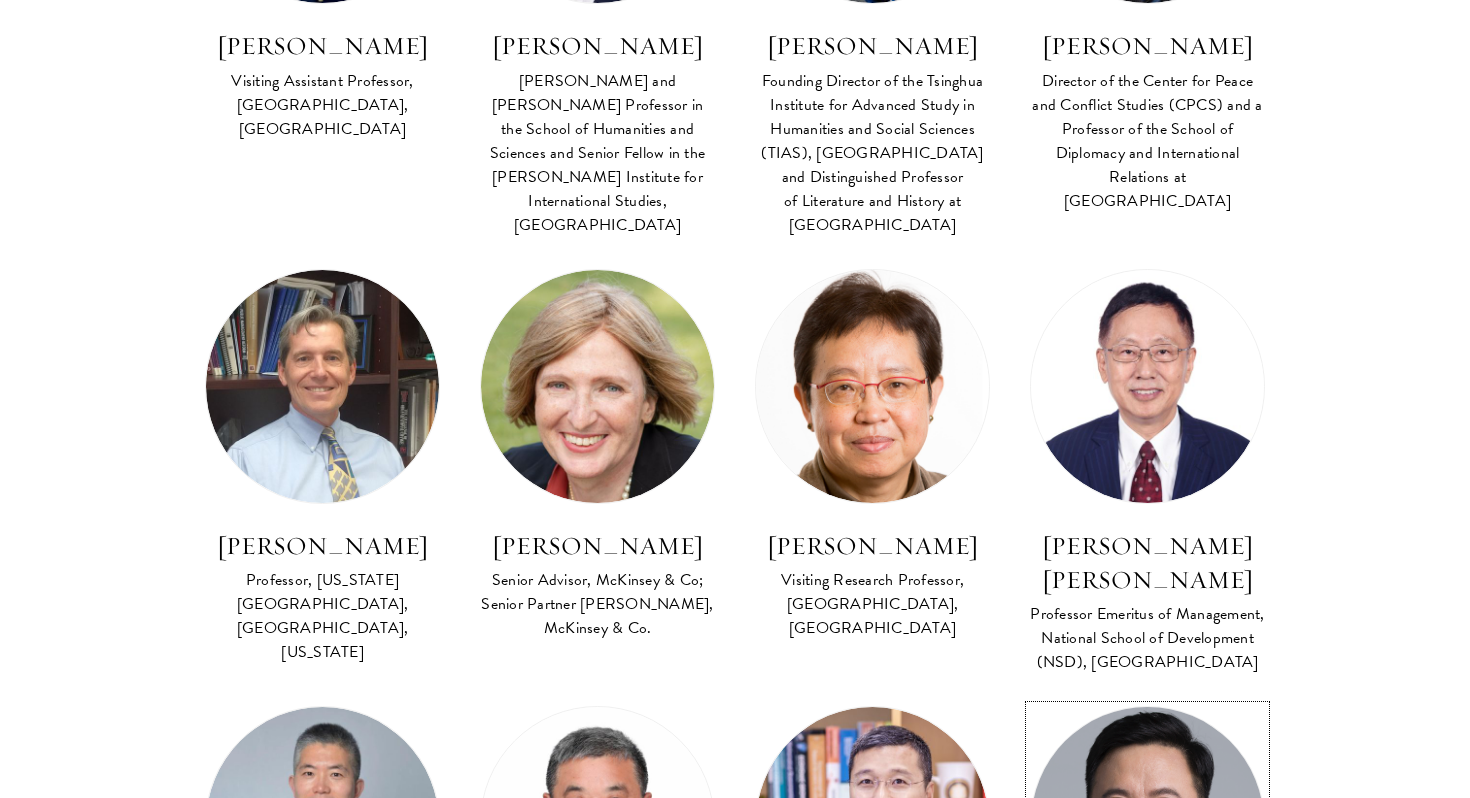 click at bounding box center [1147, 824] 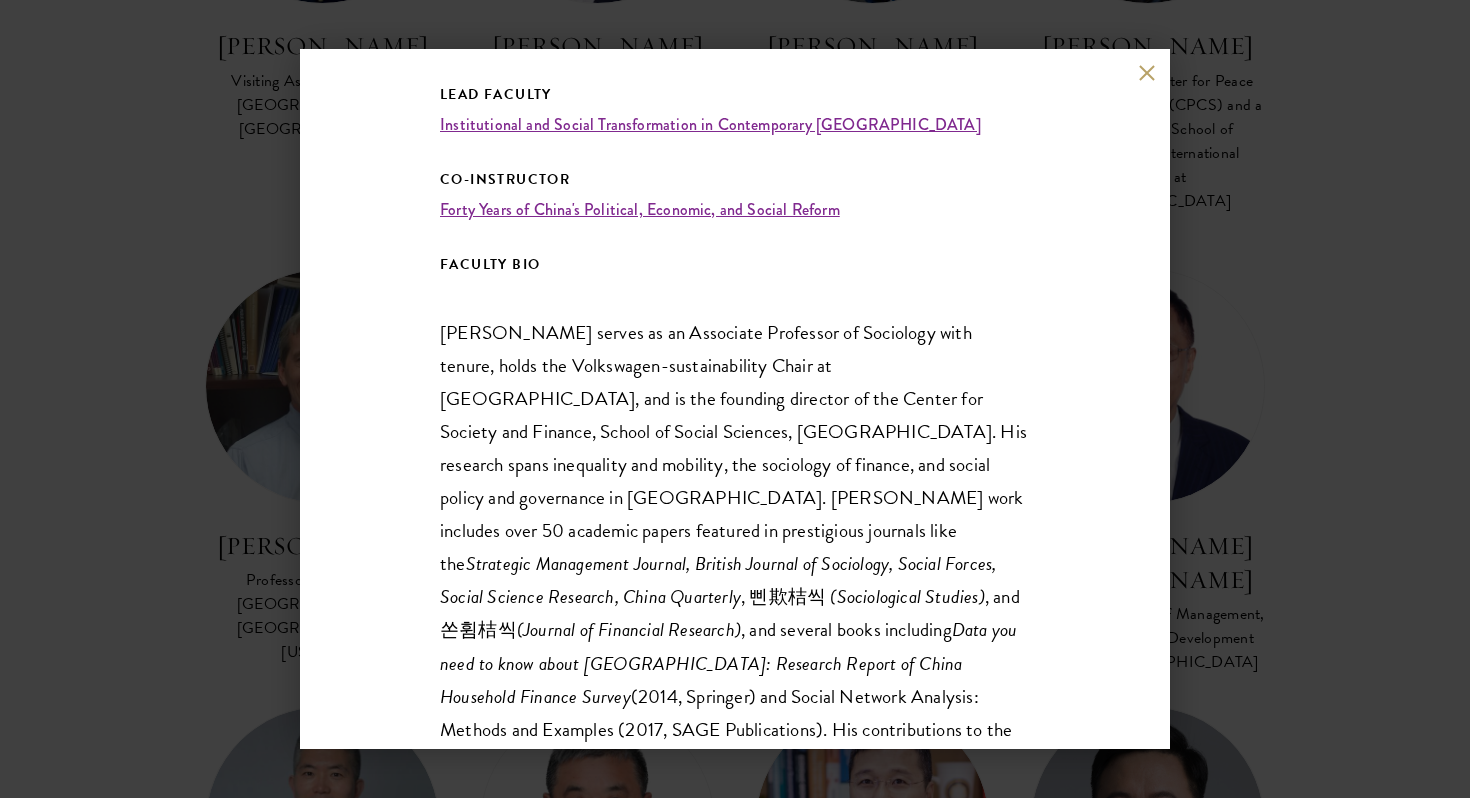 scroll, scrollTop: 534, scrollLeft: 0, axis: vertical 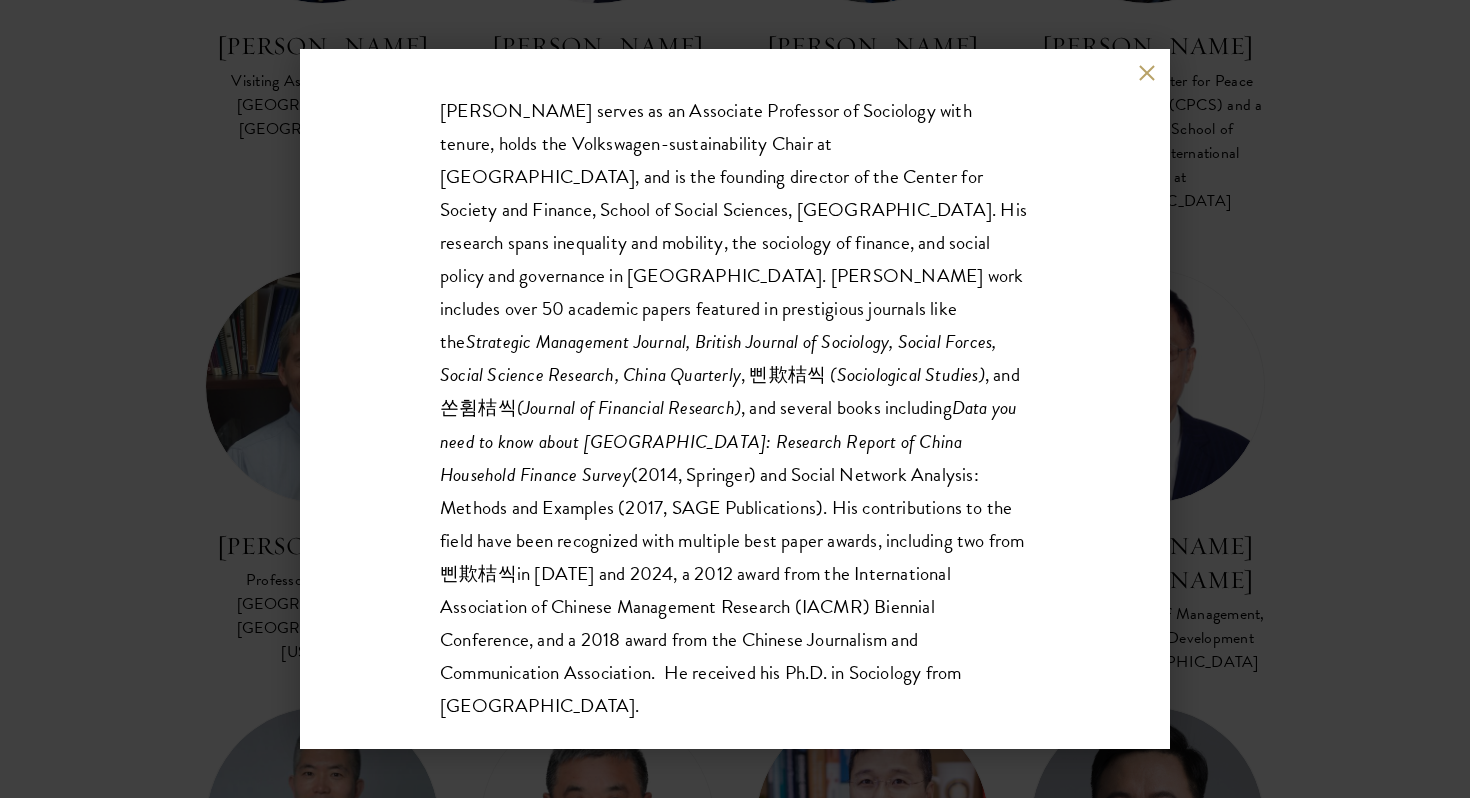 click on "Zheng Lu
Volkswagen Visiting Chair in Sustainability, Schwarzman College; Associate Professor of Sociology, RONG Professor in Data Science, Tsinghua University
Lead Faculty Institutional and Social Transformation in Contemporary China Co-Instructor Forty Years of China's Political, Economic, and Social Reform 			 FACULTY BIO
Dr Lu Zheng serves as an Associate Professor of Sociology with tenure, holds the Volkswagen-sustainability Chair at Schwarzman College, and is the founding director of the Center for Society and Finance, School of Social Sciences, Tsinghua University. His research spans inequality and mobility, the sociology of finance, and social policy and governance in China. Zheng’s work includes over 50 academic papers featured in prestigious journals like the  ,  삔欺桔씩   (Sociological Studies) , and  쏜휨桔씩  (Journal of Financial Research) 삔欺桔씩" at bounding box center (735, 399) 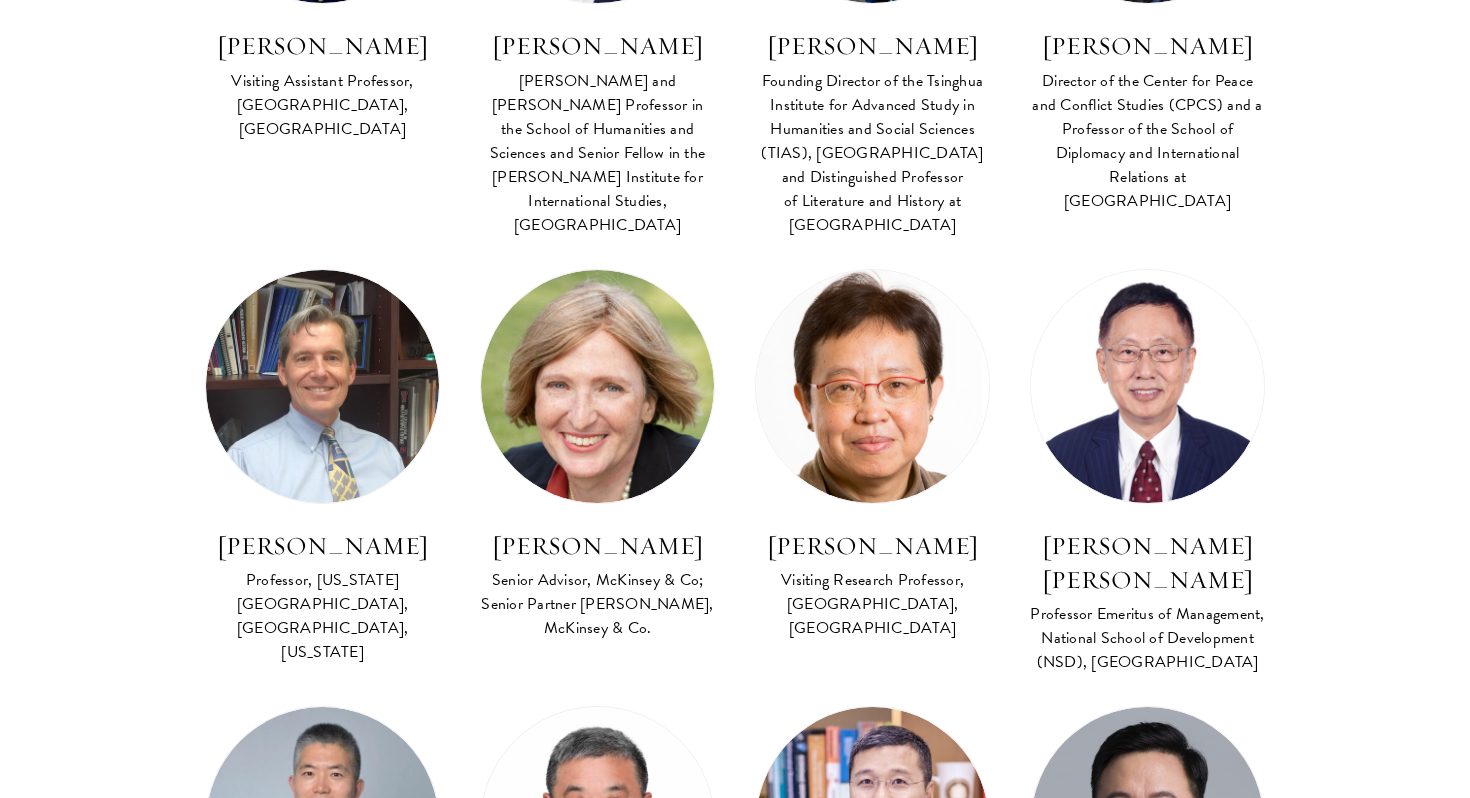 scroll, scrollTop: 8090, scrollLeft: 0, axis: vertical 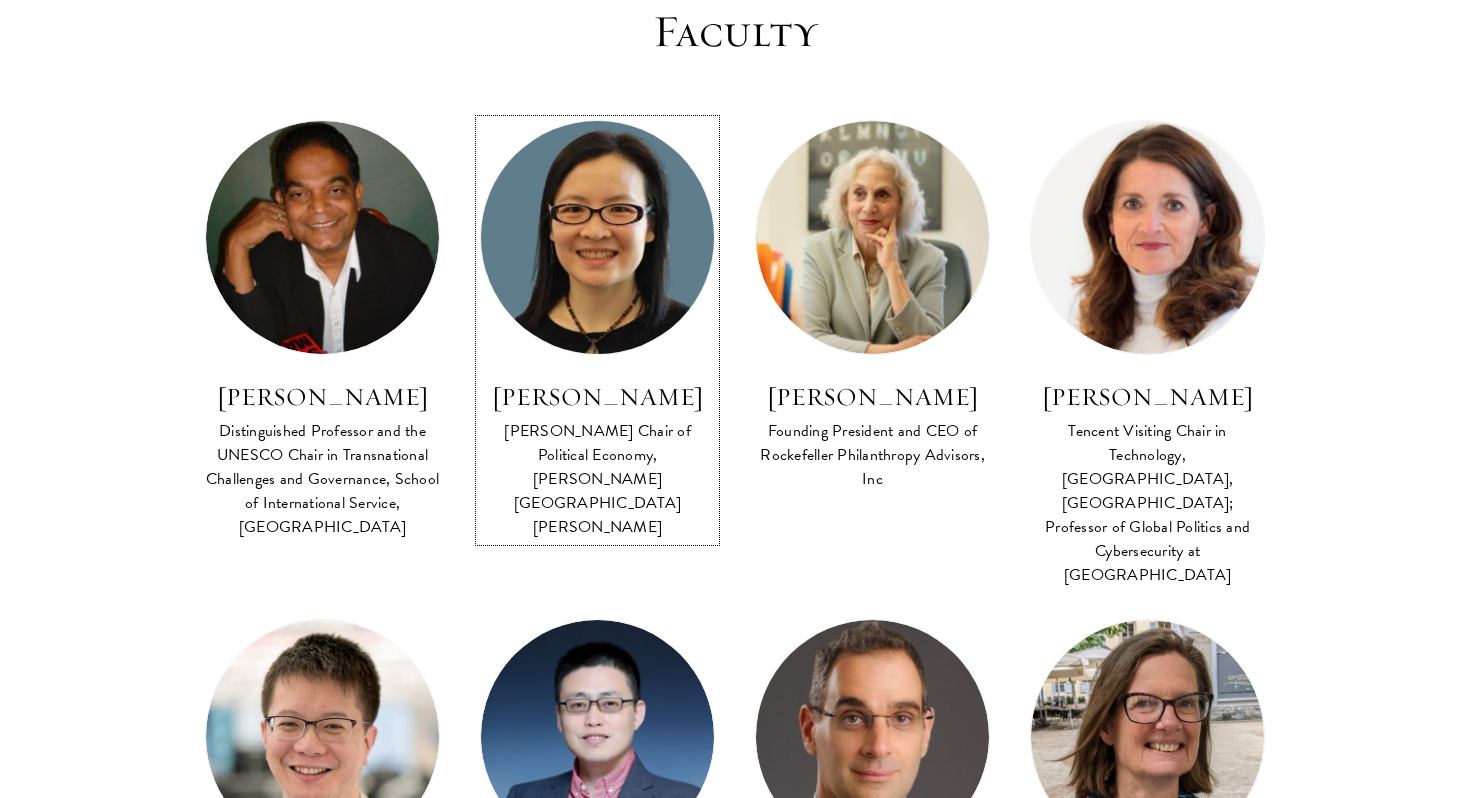 click at bounding box center (597, 237) 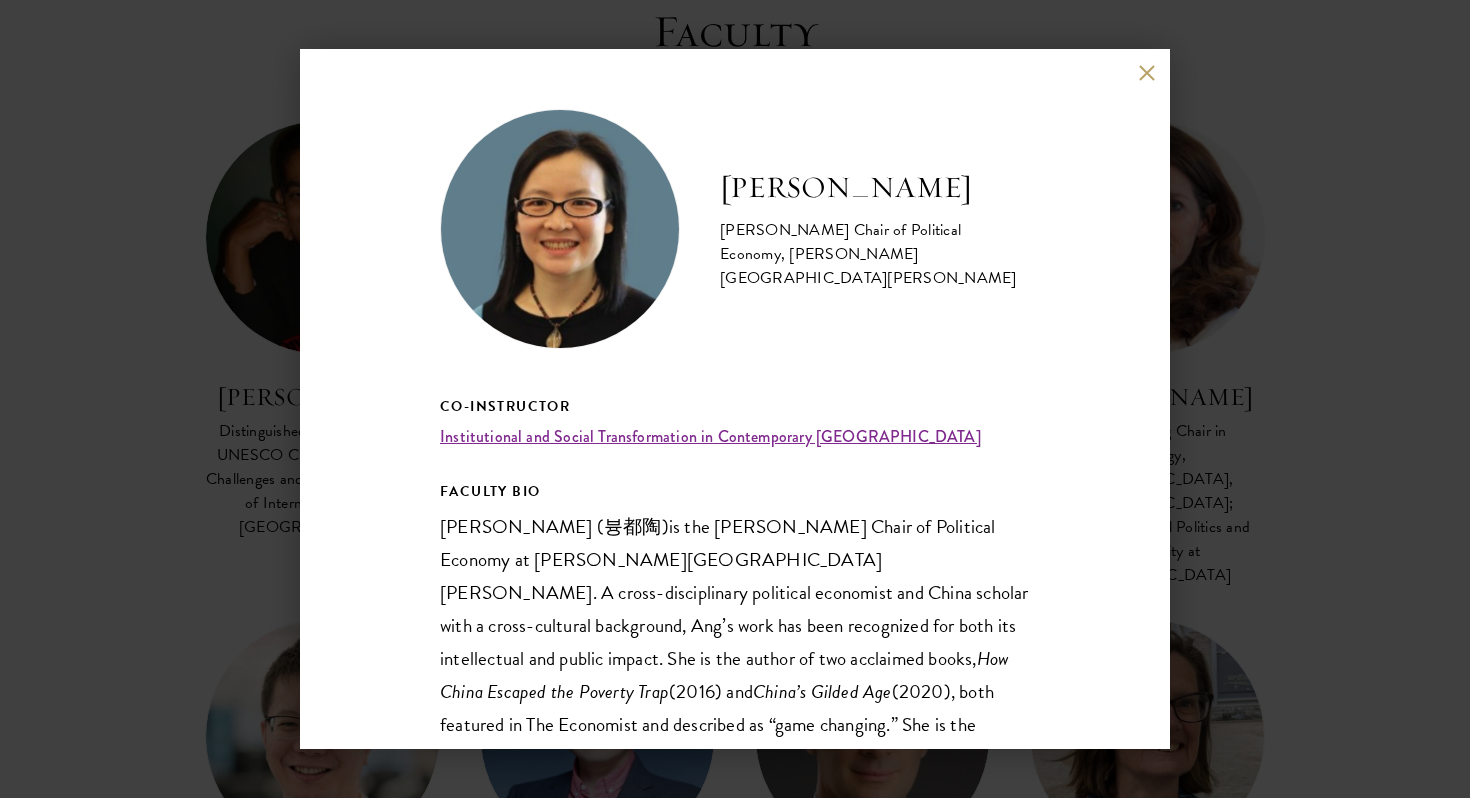 click on "[PERSON_NAME]
[PERSON_NAME] Chair of Political Economy, [PERSON_NAME][GEOGRAPHIC_DATA][PERSON_NAME]
Co-Instructor Institutional and Social Transformation in Contemporary [GEOGRAPHIC_DATA] 			 FACULTY BIO
[PERSON_NAME] ( 븅都陶)  is the [PERSON_NAME] Chair of Political Economy at [PERSON_NAME][GEOGRAPHIC_DATA][PERSON_NAME]. A cross-disciplinary political economist and China scholar with a cross-cultural background, Ang’s work has been recognized for both its intellectual and public impact. She is the author of two acclaimed books,  How China Escaped the Poverty Trap  (2016) and  China’s Gilded Age  Award (socioeconomics), and [PERSON_NAME] Prize (honorable mention, historical sociology). 뗍蝎 ), [GEOGRAPHIC_DATA] ( 썹충 ), [GEOGRAPHIC_DATA] ( 톺탯" at bounding box center [735, 399] 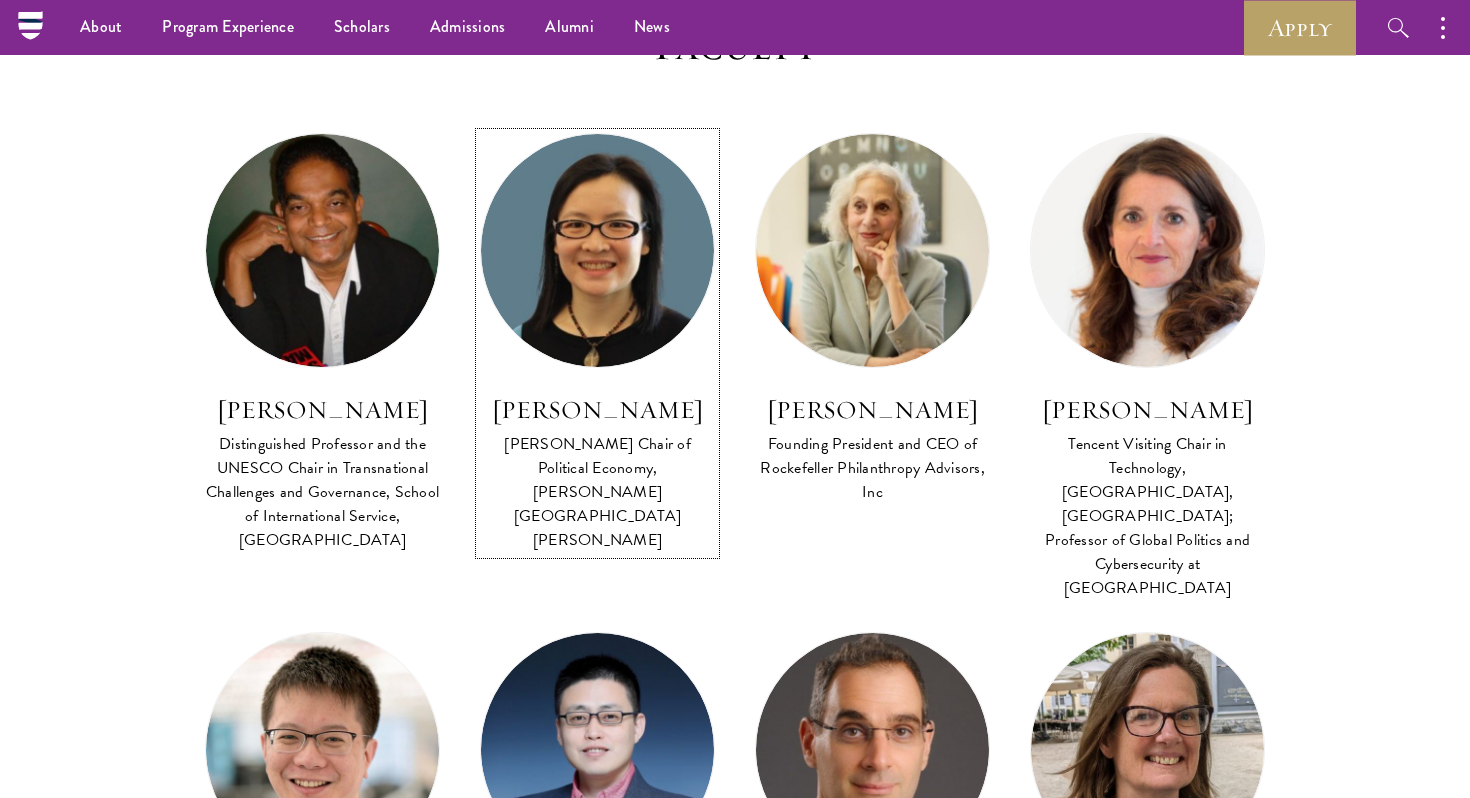 scroll, scrollTop: 761, scrollLeft: 0, axis: vertical 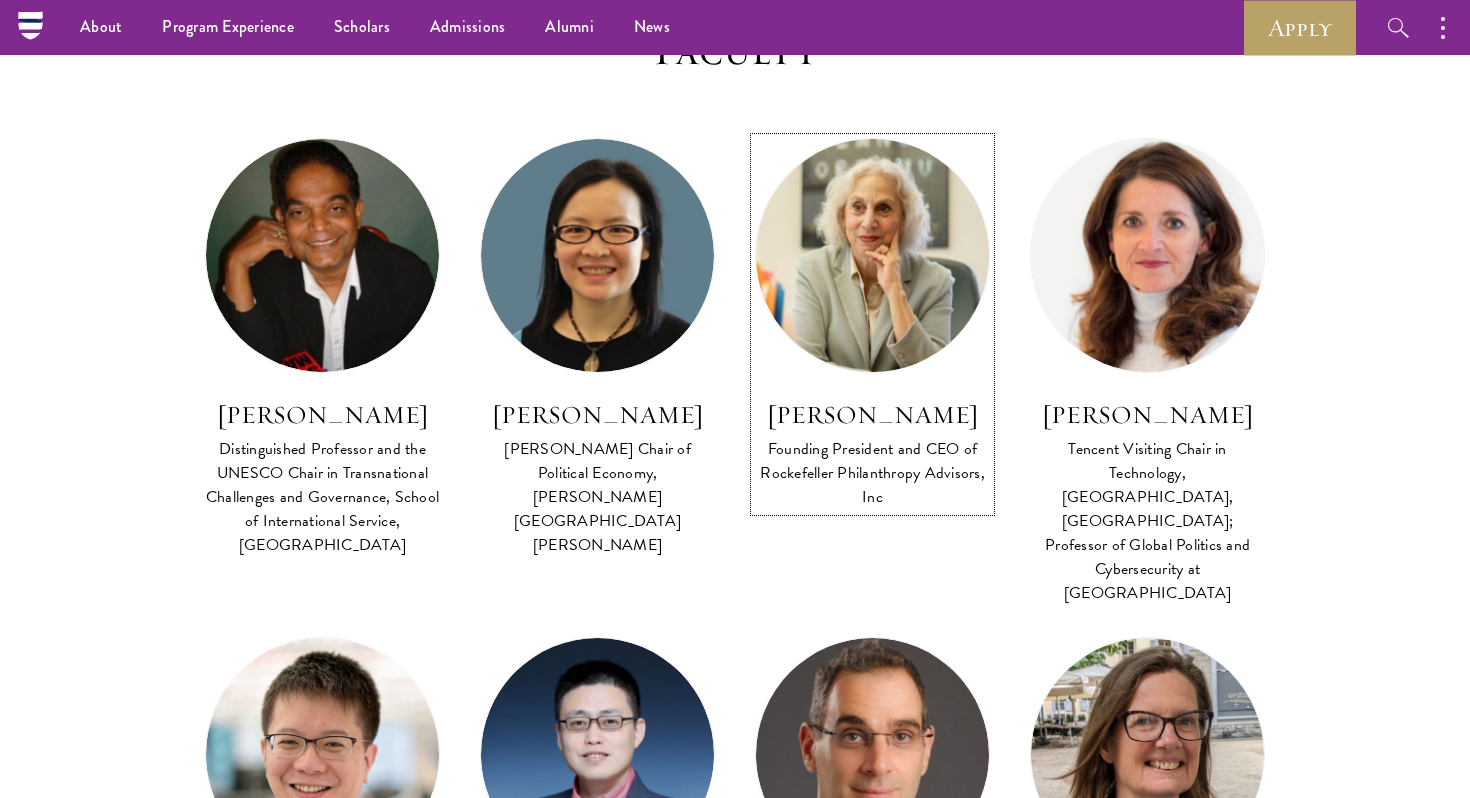 click at bounding box center (872, 255) 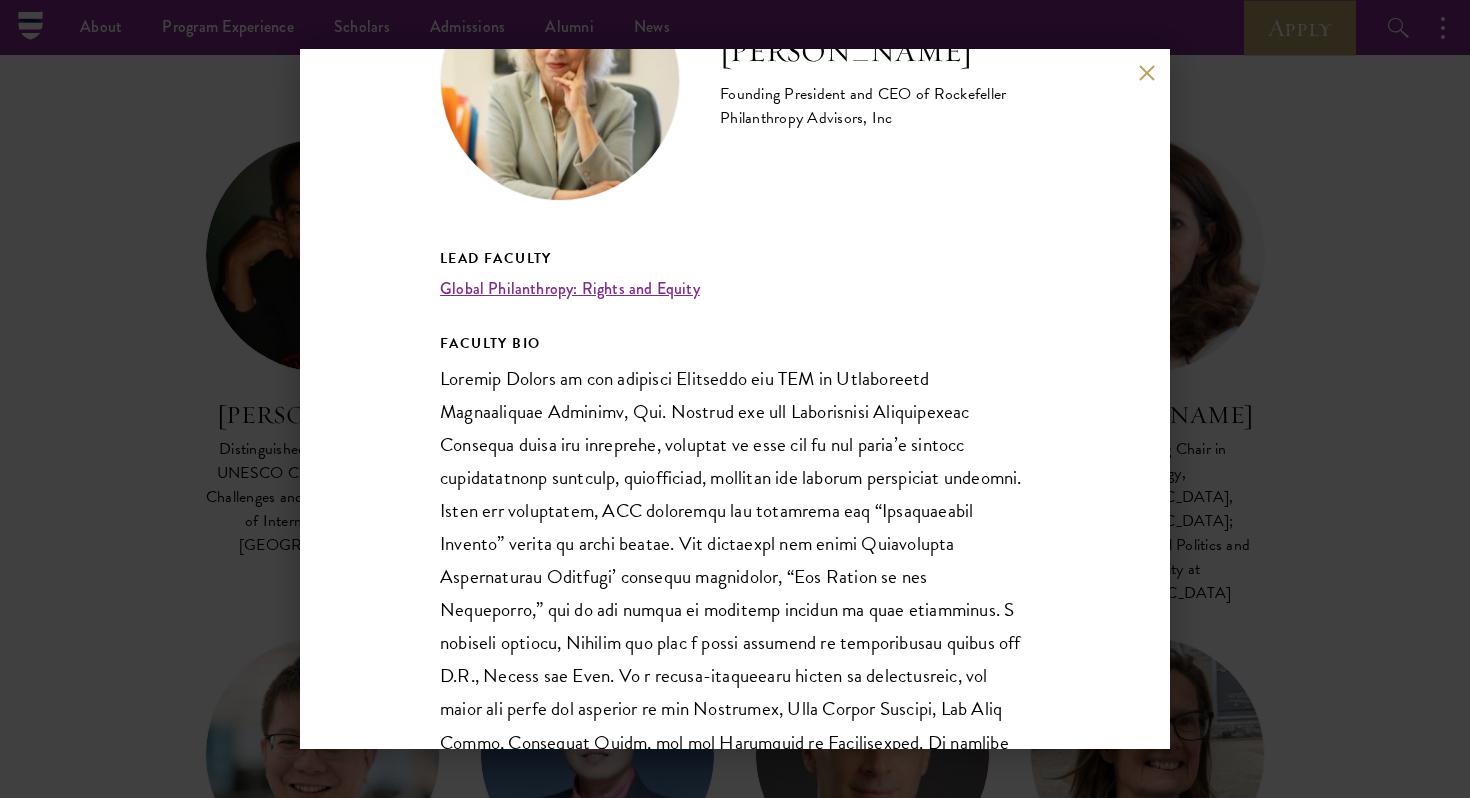 scroll, scrollTop: 383, scrollLeft: 0, axis: vertical 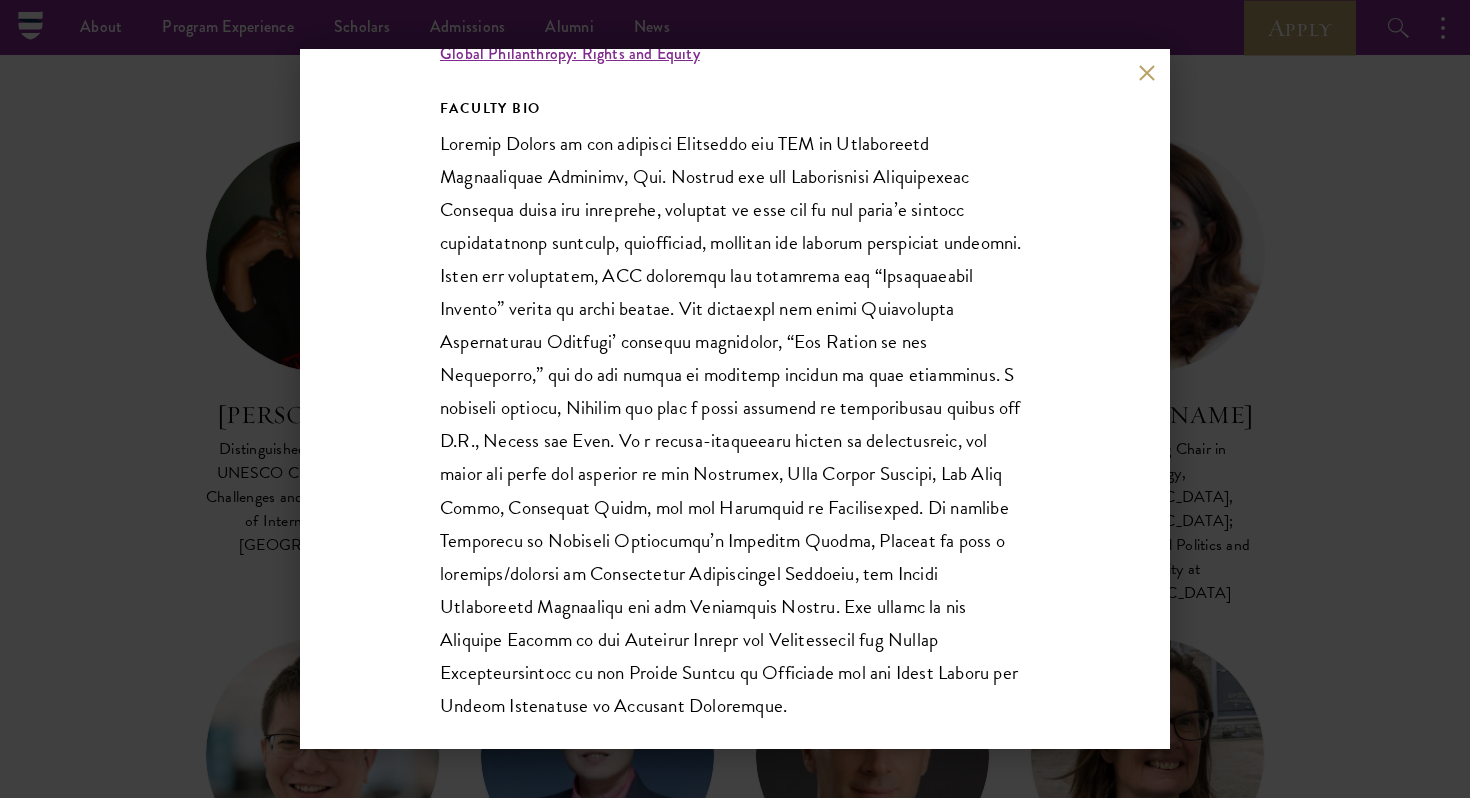 click on "[PERSON_NAME]
Founding President and CEO of Rockefeller Philanthropy Advisors, Inc
Lead Faculty Global Philanthropy: Rights and Equity 			 FACULTY BIO" at bounding box center (735, 399) 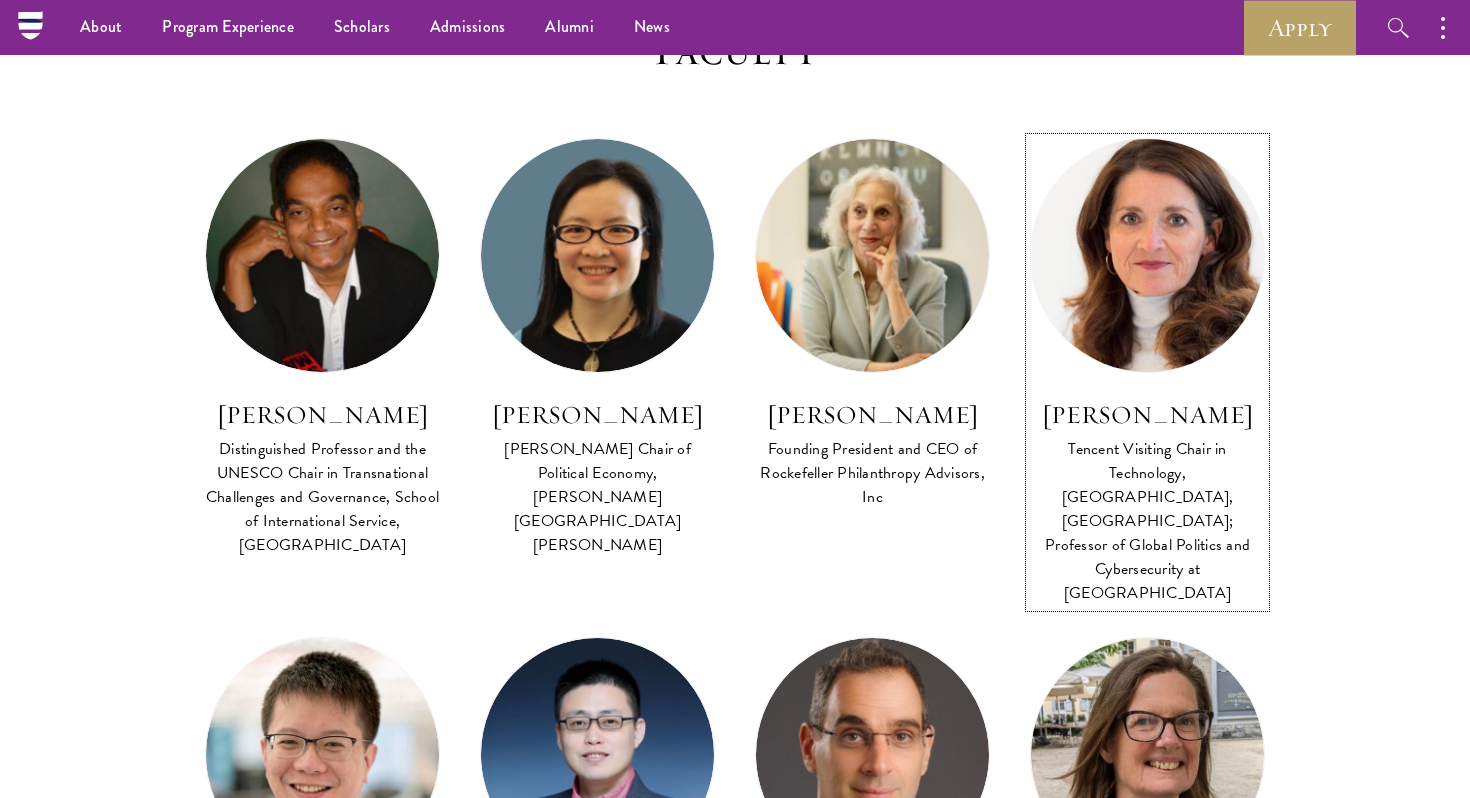 click at bounding box center (1147, 255) 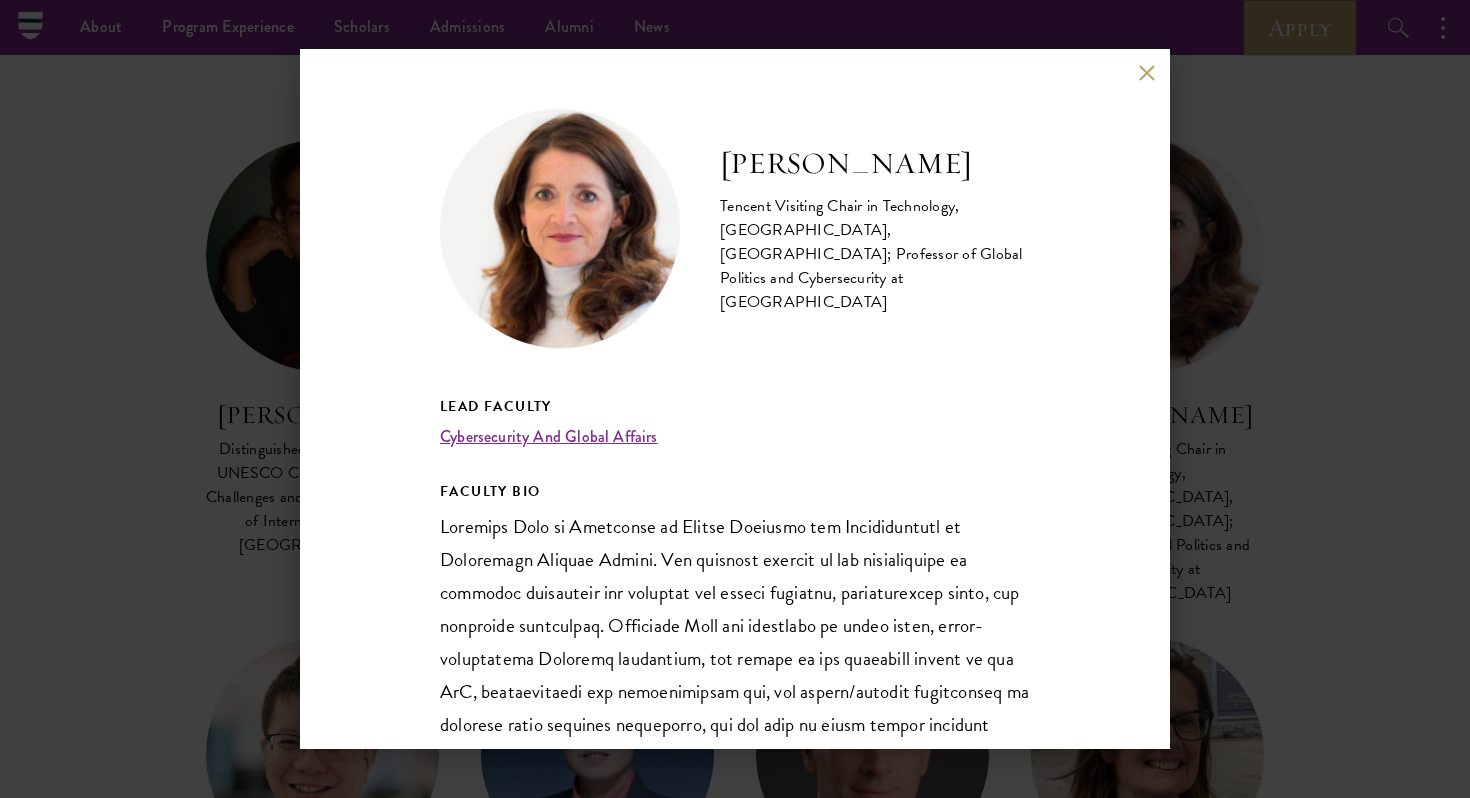 click on "[PERSON_NAME]
Tencent Visiting Chair in Technology, [GEOGRAPHIC_DATA], [GEOGRAPHIC_DATA]; Professor of Global Politics and Cybersecurity at [GEOGRAPHIC_DATA]
Lead Faculty Cybersecurity And Global Affairs 			 FACULTY BIO" at bounding box center (735, 399) 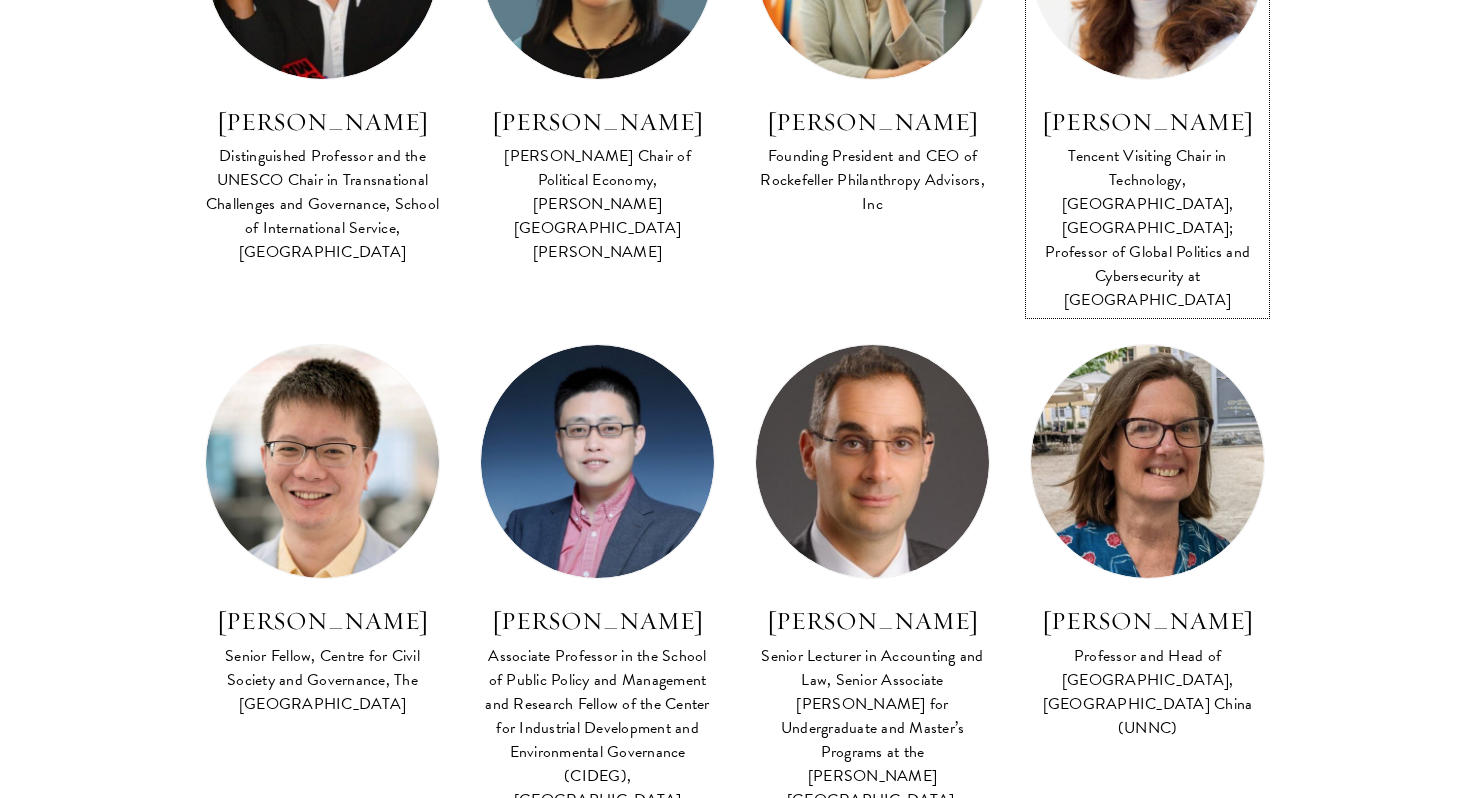 scroll, scrollTop: 1189, scrollLeft: 0, axis: vertical 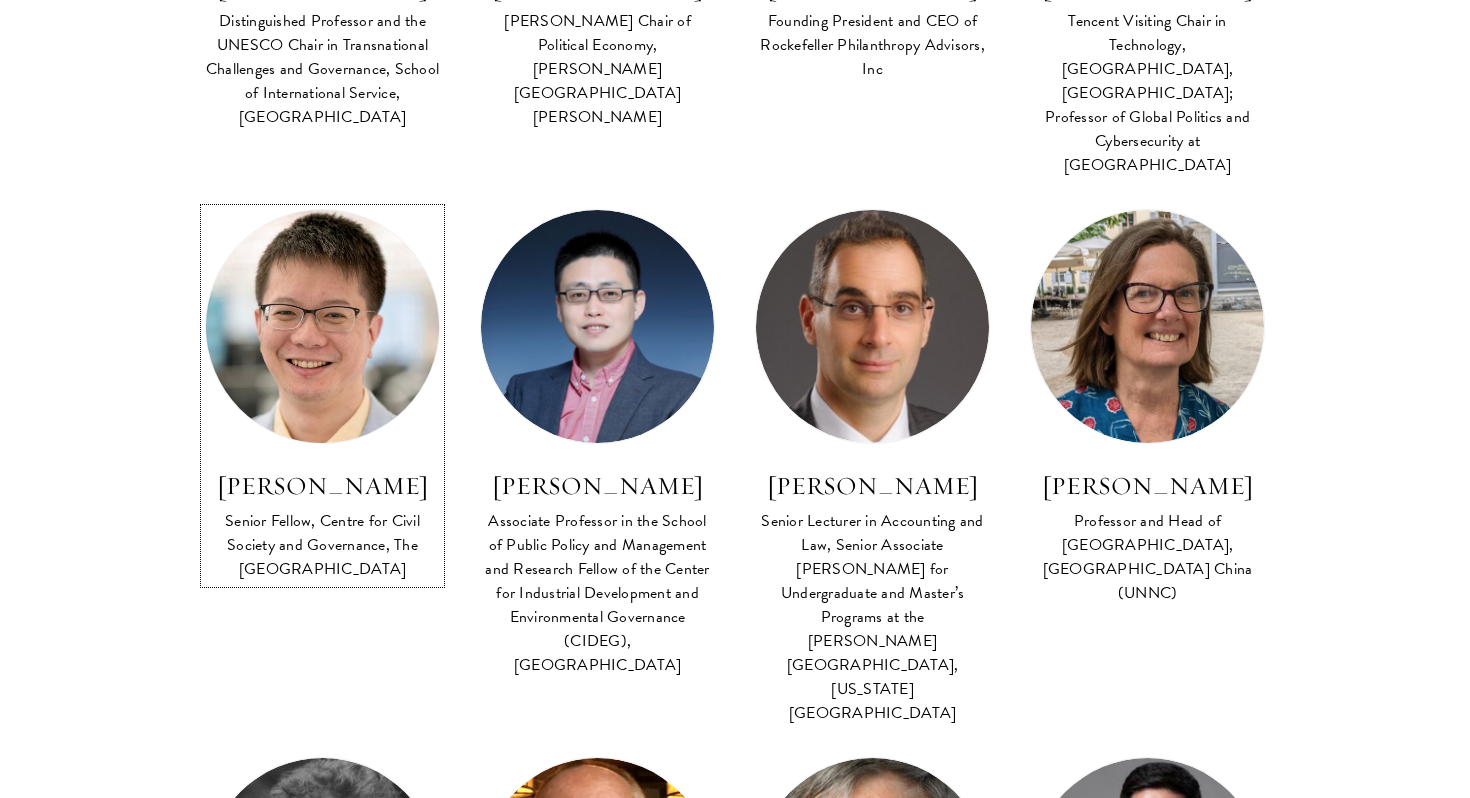 click at bounding box center (322, 327) 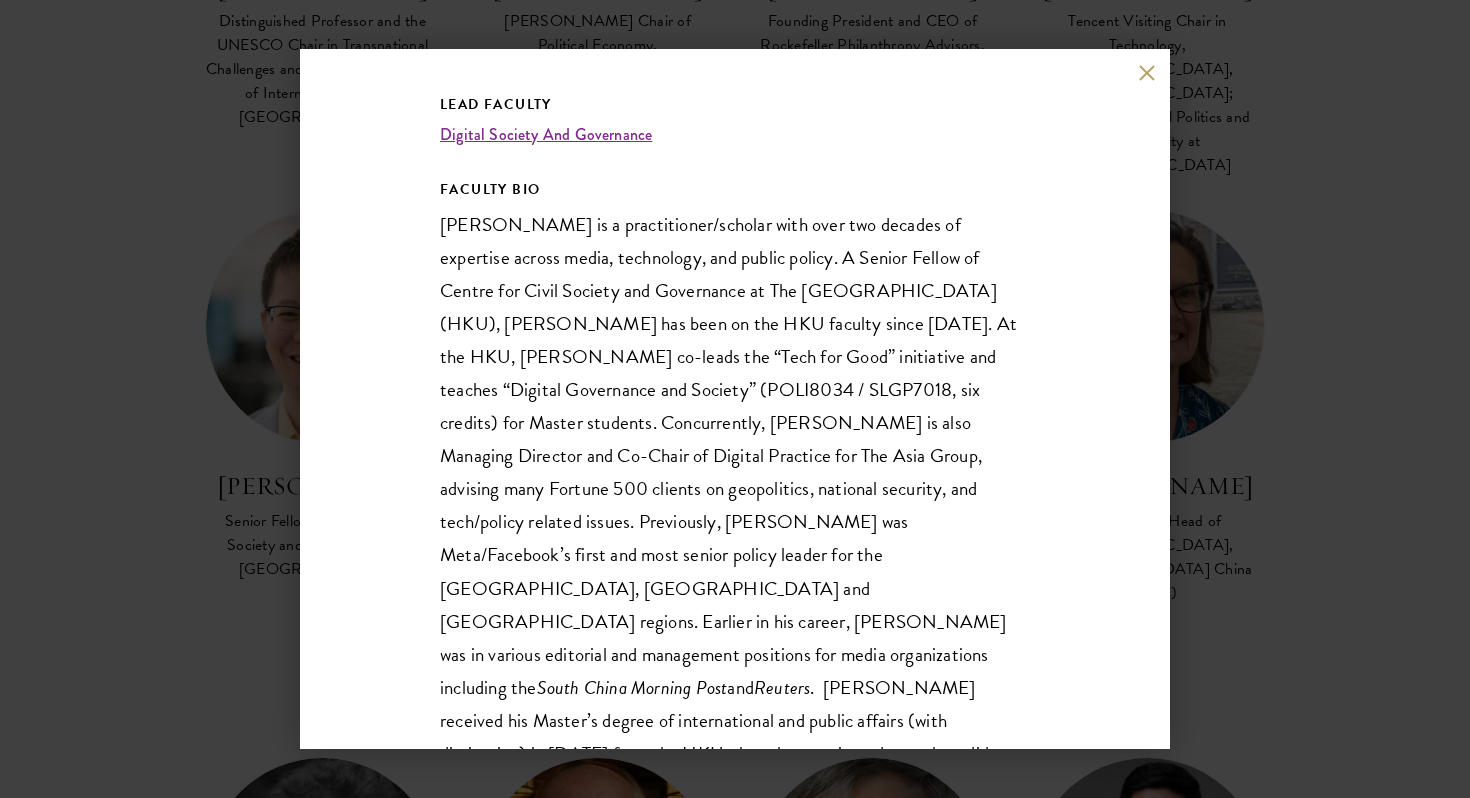 scroll, scrollTop: 343, scrollLeft: 0, axis: vertical 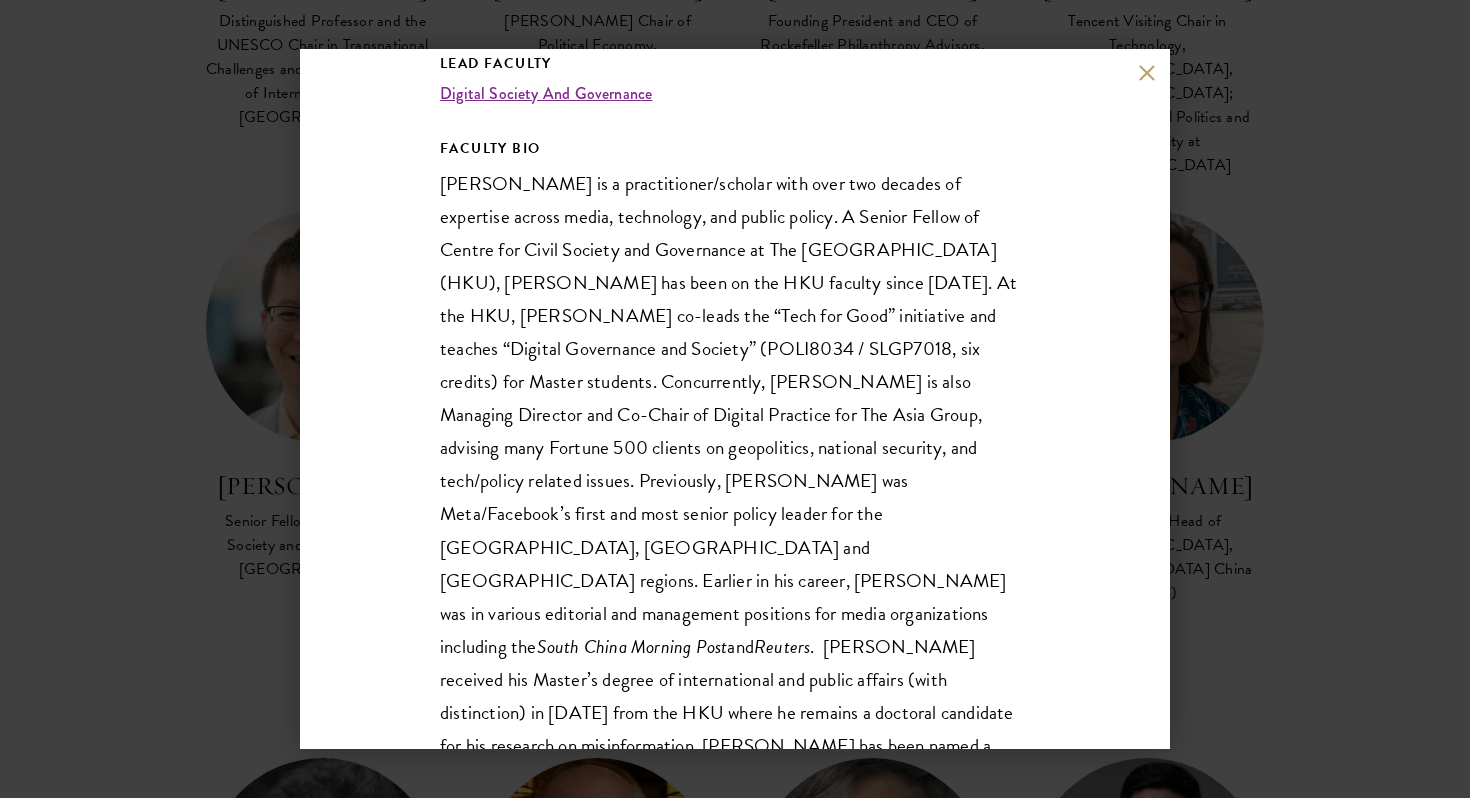click on "[PERSON_NAME]
Senior Fellow, Centre for Civil Society and Governance, The [GEOGRAPHIC_DATA]
Lead Faculty Digital Society And Governance 			 FACULTY BIO
[GEOGRAPHIC_DATA] Morning Post  and  Reuters .    [PERSON_NAME] received his Master’s degree of international and public affairs (with distinction) in [DATE] from the HKU where he remains a doctoral candidate for his research on misinformation. [PERSON_NAME] has been named a Salzburg Global Fellow (2024), Visiting Scholar at [GEOGRAPHIC_DATA] in [GEOGRAPHIC_DATA] (2023), and Yale World Fellow at [GEOGRAPHIC_DATA] (2014). He’s also an awardee of [DEMOGRAPHIC_DATA] President’s “Medal of Friendship” (2022), one of the country’s highest honors given to [DEMOGRAPHIC_DATA]. [PERSON_NAME] has been also on the Board of American Chamber of Commerce in [GEOGRAPHIC_DATA] since [DATE]. A native of [GEOGRAPHIC_DATA] and an author of three books, [PERSON_NAME] speaks Mandarin, Cantonese, and English." at bounding box center [735, 399] 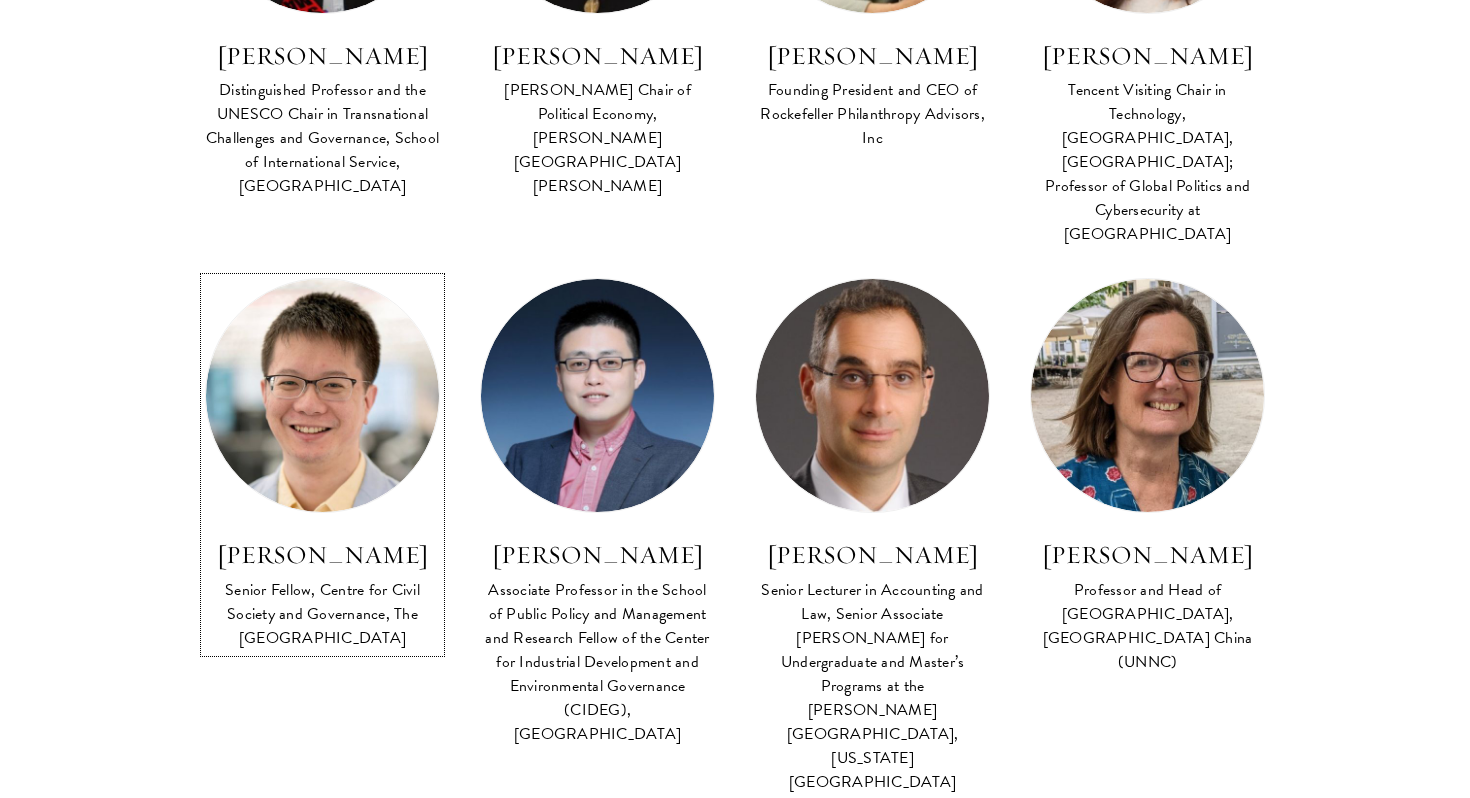 scroll, scrollTop: 1124, scrollLeft: 0, axis: vertical 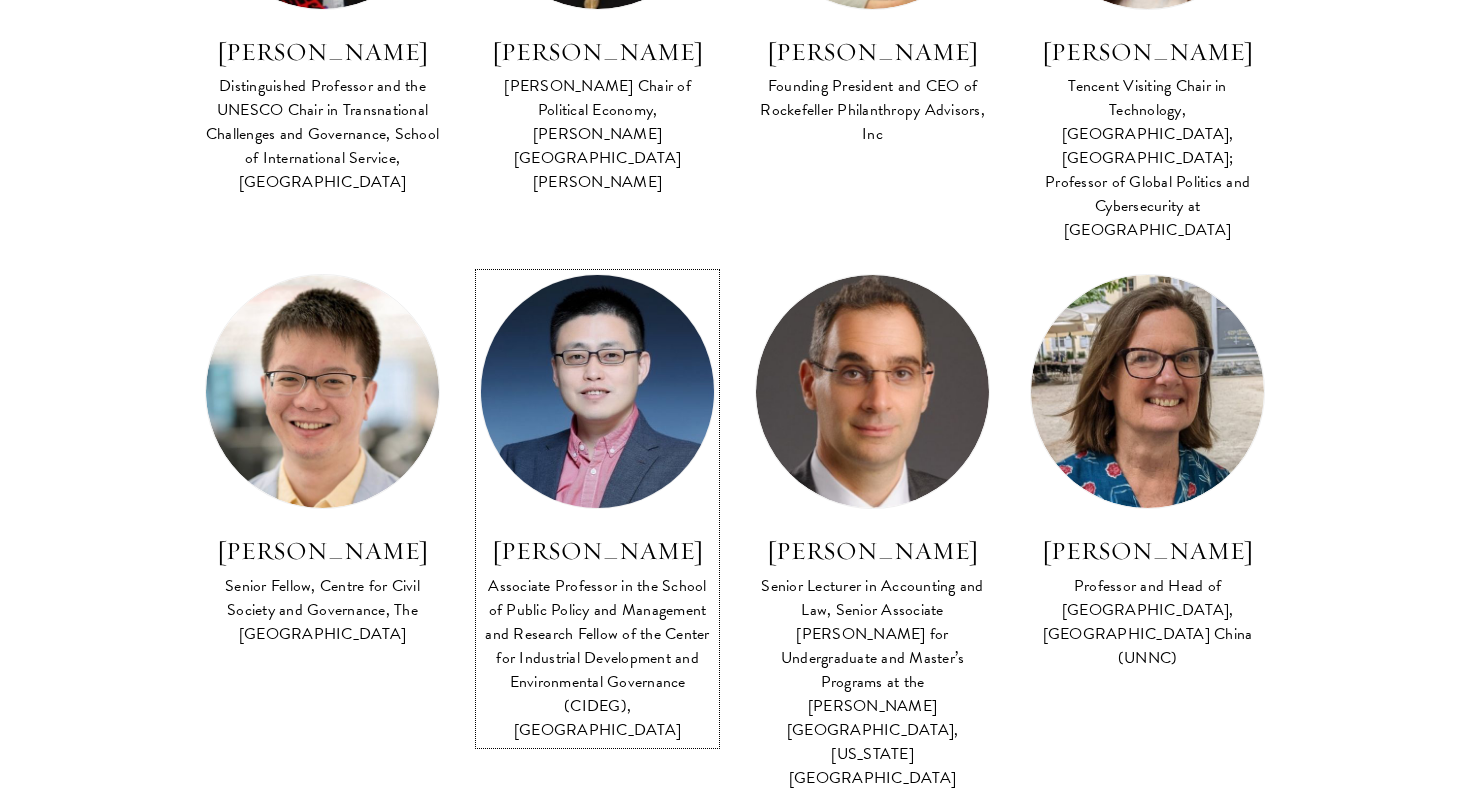 click at bounding box center (597, 392) 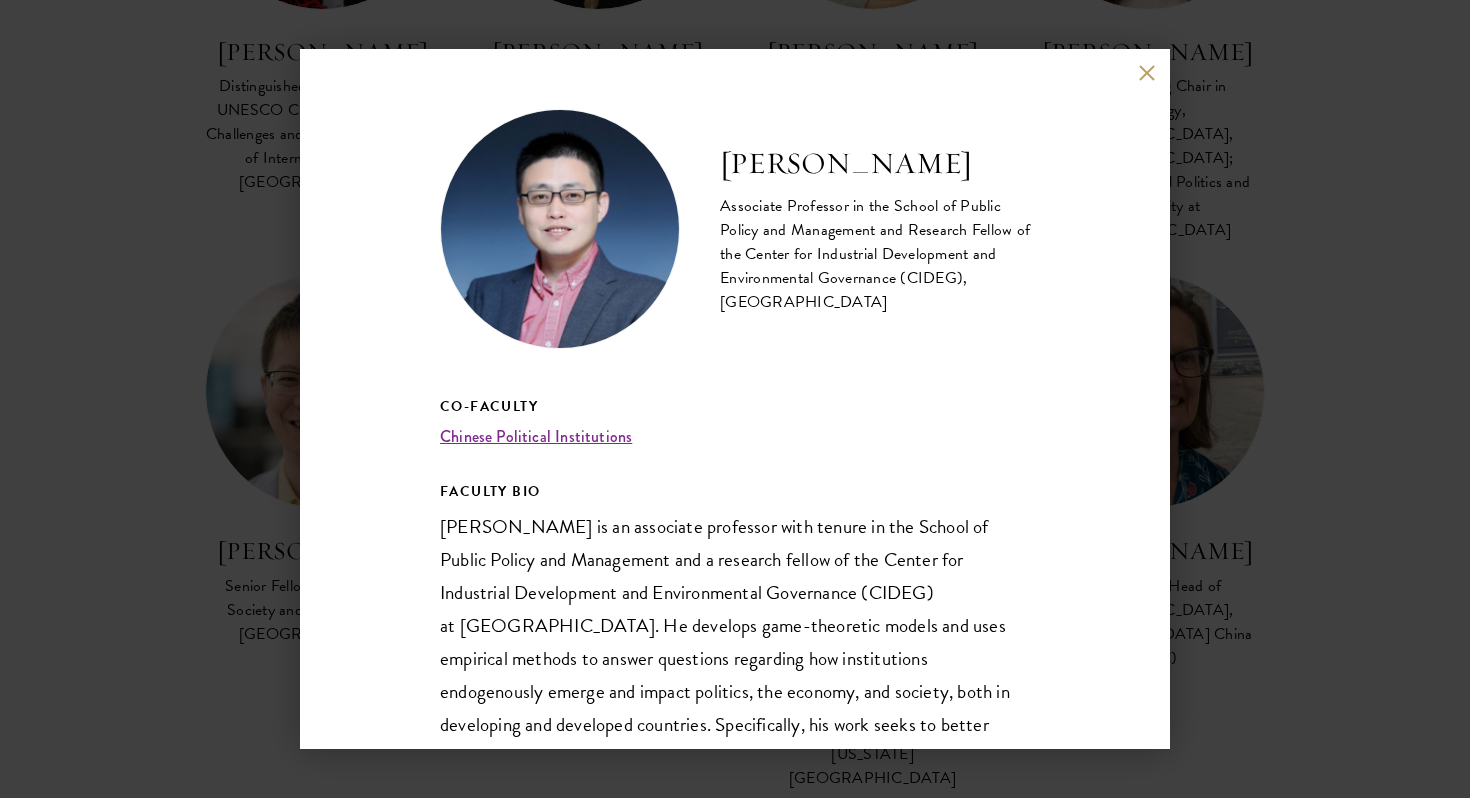 click on "[PERSON_NAME]
Associate Professor in the School of Public Policy and Management and Research Fellow of the Center for Industrial Development and Environmental Governance (CIDEG), [GEOGRAPHIC_DATA]
Co-Faculty Chinese Political Institutions 			 FACULTY BIO
American Journal of Political Science, Journal of Politics, Quarterly Journal of Political Science, Political Science Research and Methods, and Journal of Public Economics . He serves on the editorial boards of  Asian Survey, Governance, Journal of Comparative Policy Analysis (Section Co-Editor) , and  Political Science Research and Methods . Before joining the faculty of [GEOGRAPHIC_DATA], he worked as an assistant professor at the [GEOGRAPHIC_DATA] from [DATE] to [DATE]. In [DATE], he received his Ph.D. in Political Science from [GEOGRAPHIC_DATA]." at bounding box center [735, 399] 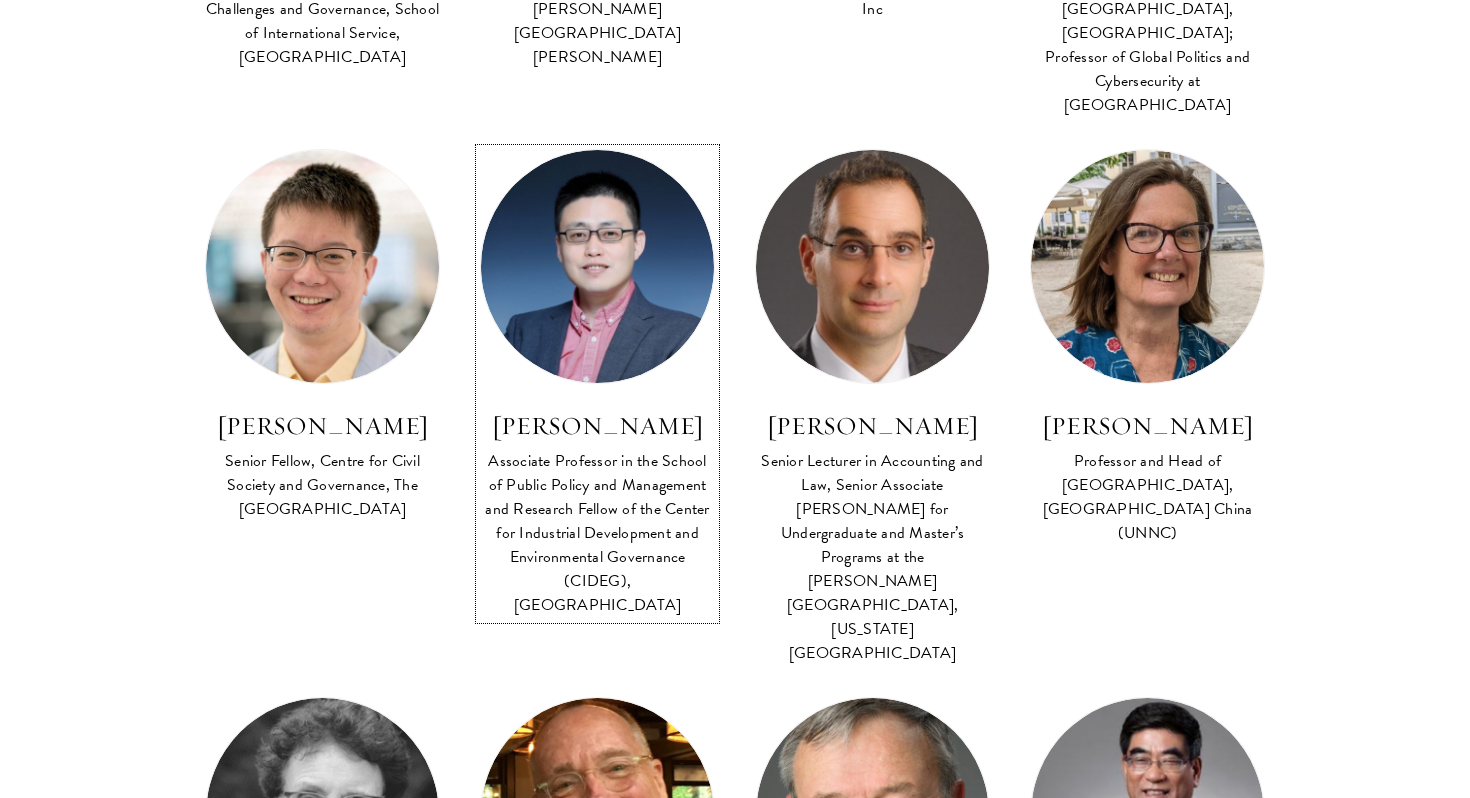 scroll, scrollTop: 1296, scrollLeft: 0, axis: vertical 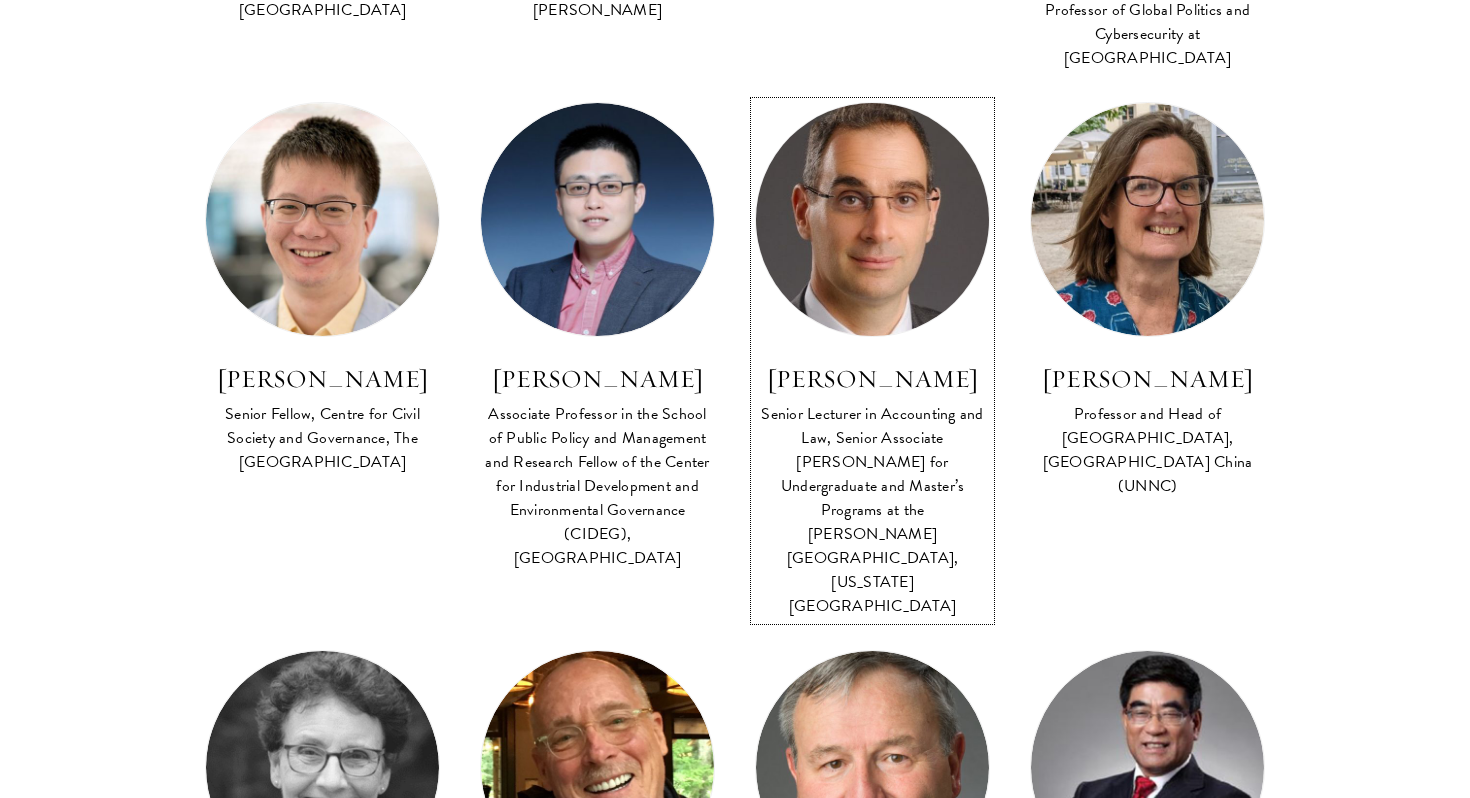 click at bounding box center [872, 220] 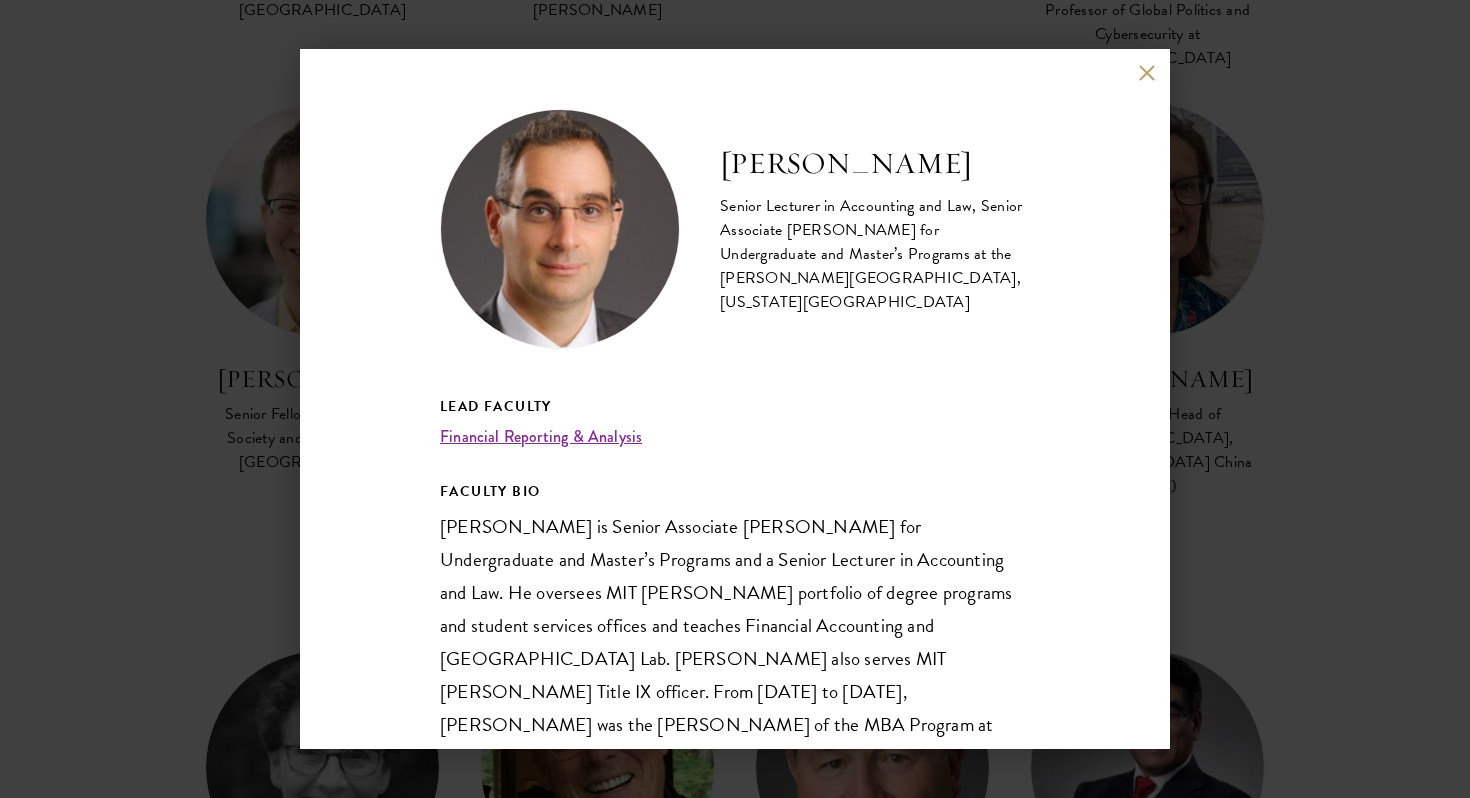 click on "[PERSON_NAME]
Senior Lecturer in Accounting and Law, Senior Associate [PERSON_NAME] for Undergraduate and Master’s Programs at the [PERSON_NAME][GEOGRAPHIC_DATA], [US_STATE][GEOGRAPHIC_DATA]
Lead Faculty Financial Reporting & Analysis 			 FACULTY BIO" at bounding box center [735, 399] 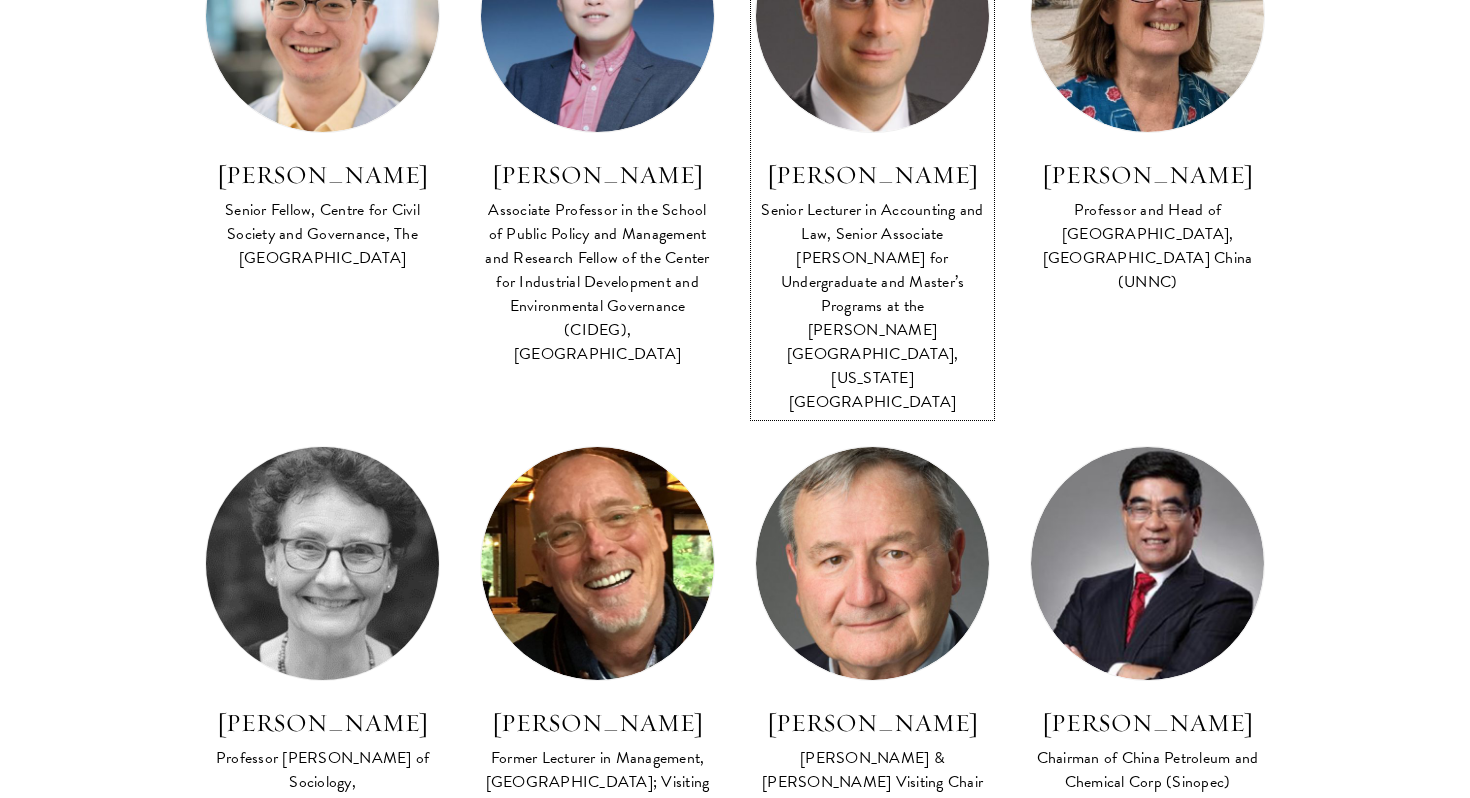 scroll, scrollTop: 1499, scrollLeft: 0, axis: vertical 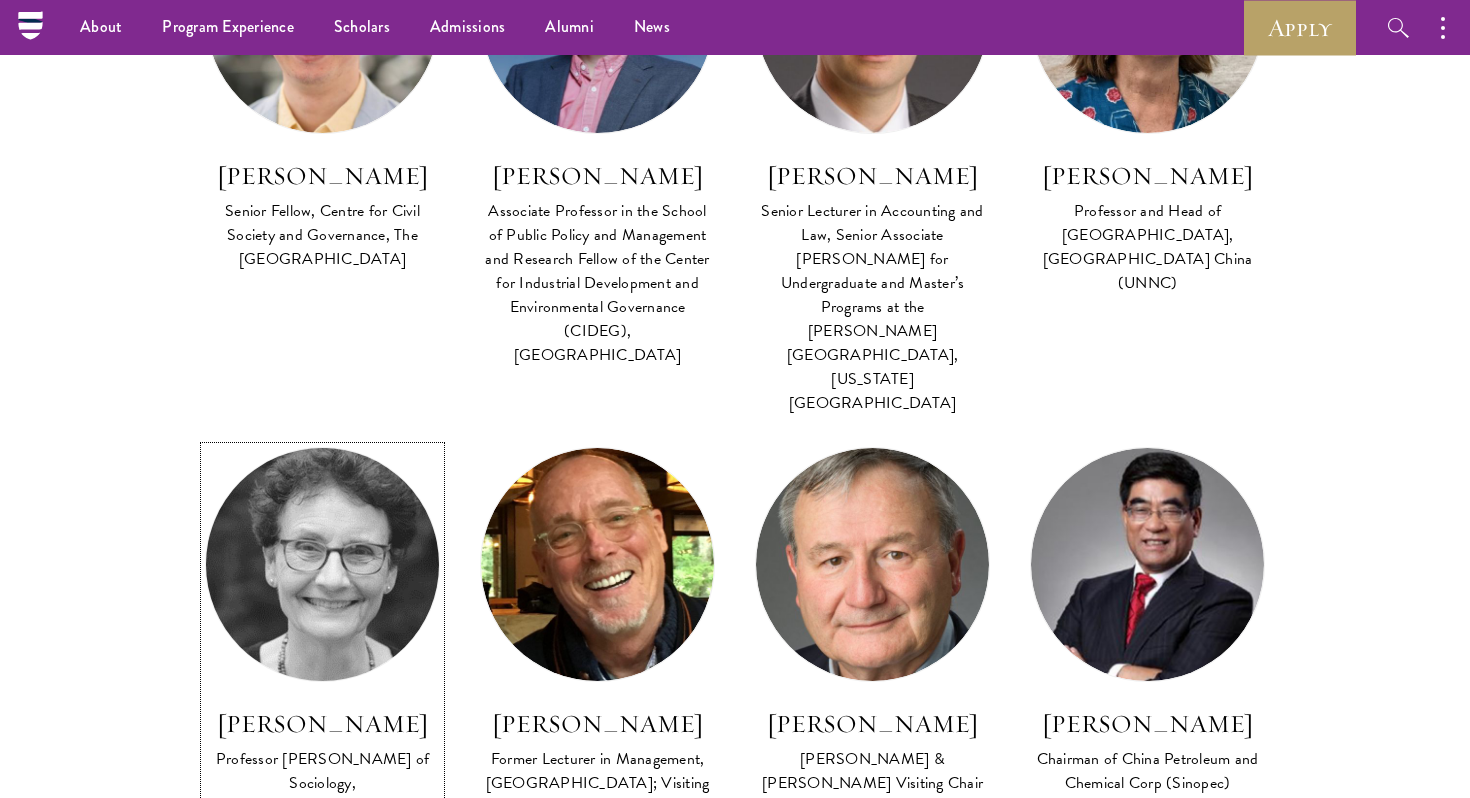 click at bounding box center (322, 565) 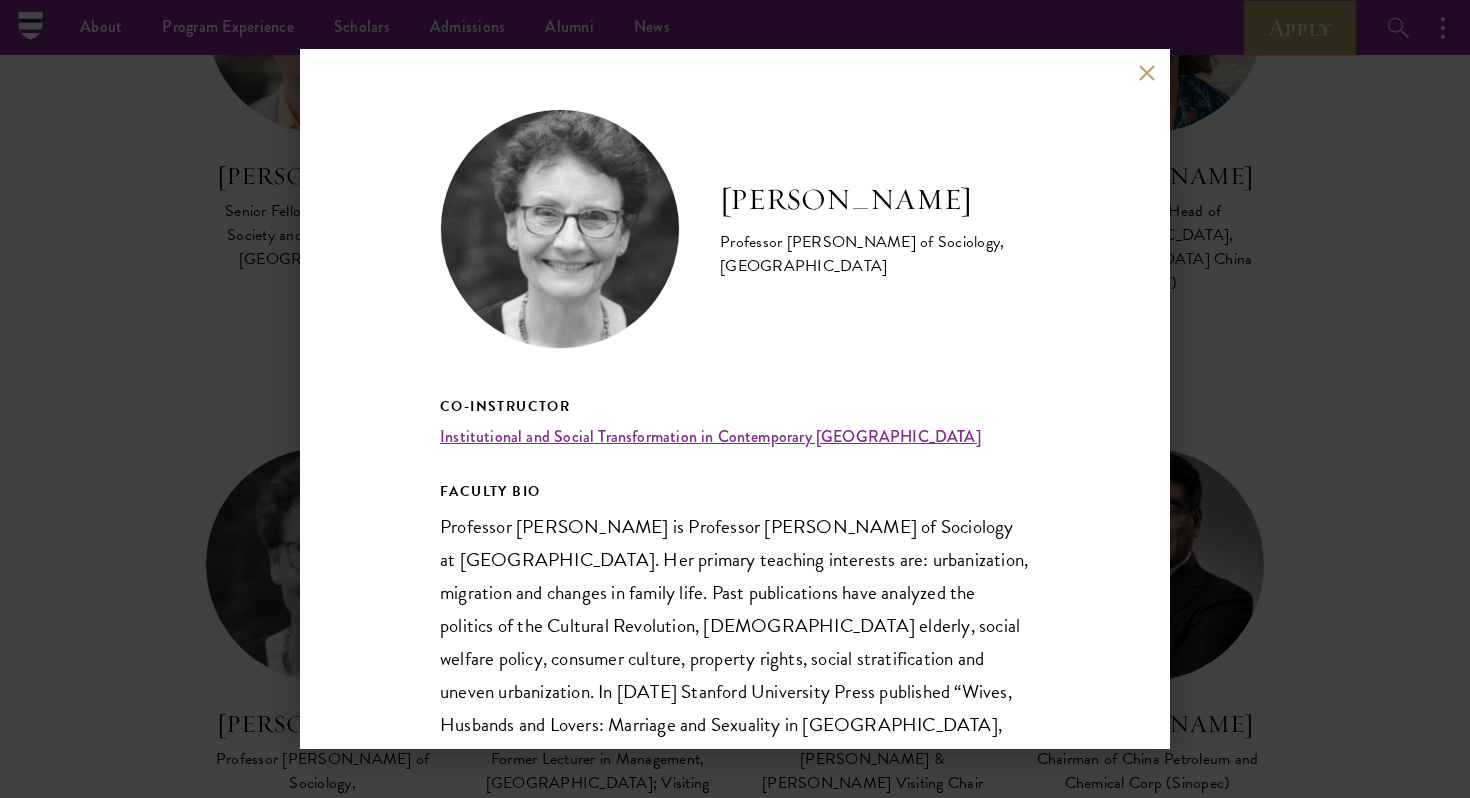 click on "[PERSON_NAME]
Professor [PERSON_NAME] of Sociology, [GEOGRAPHIC_DATA]
Co-Instructor Institutional and Social Transformation in Contemporary [GEOGRAPHIC_DATA] 			 FACULTY BIO
Professor [PERSON_NAME] is Professor [PERSON_NAME] of Sociology at [GEOGRAPHIC_DATA]. Her primary teaching interests are: urbanization, migration and changes in family life. Past publications have analyzed the politics of the Cultural Revolution, [DEMOGRAPHIC_DATA] elderly, social welfare policy, consumer culture, property rights, social stratification and uneven urbanization. In [DATE] Stanford University Press published “Wives, Husbands and Lovers: Marriage and Sexuality in [GEOGRAPHIC_DATA], [GEOGRAPHIC_DATA], and Urban China”, co-edited with [PERSON_NAME]. Currently, her research focuses on migrating families in [GEOGRAPHIC_DATA], the quality of life in [GEOGRAPHIC_DATA], and changing expectations of US-[GEOGRAPHIC_DATA] relationships." at bounding box center [735, 399] 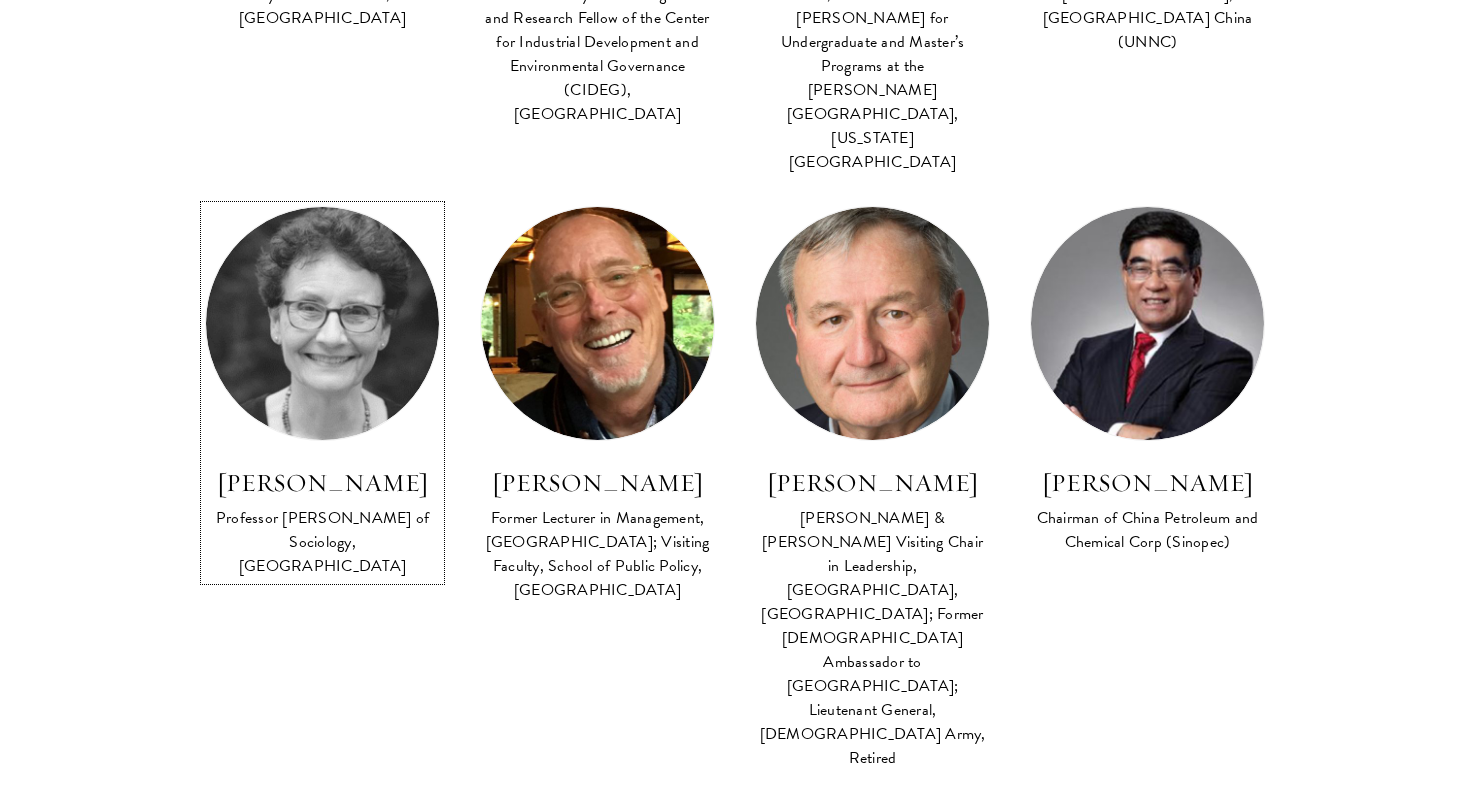 scroll, scrollTop: 1745, scrollLeft: 0, axis: vertical 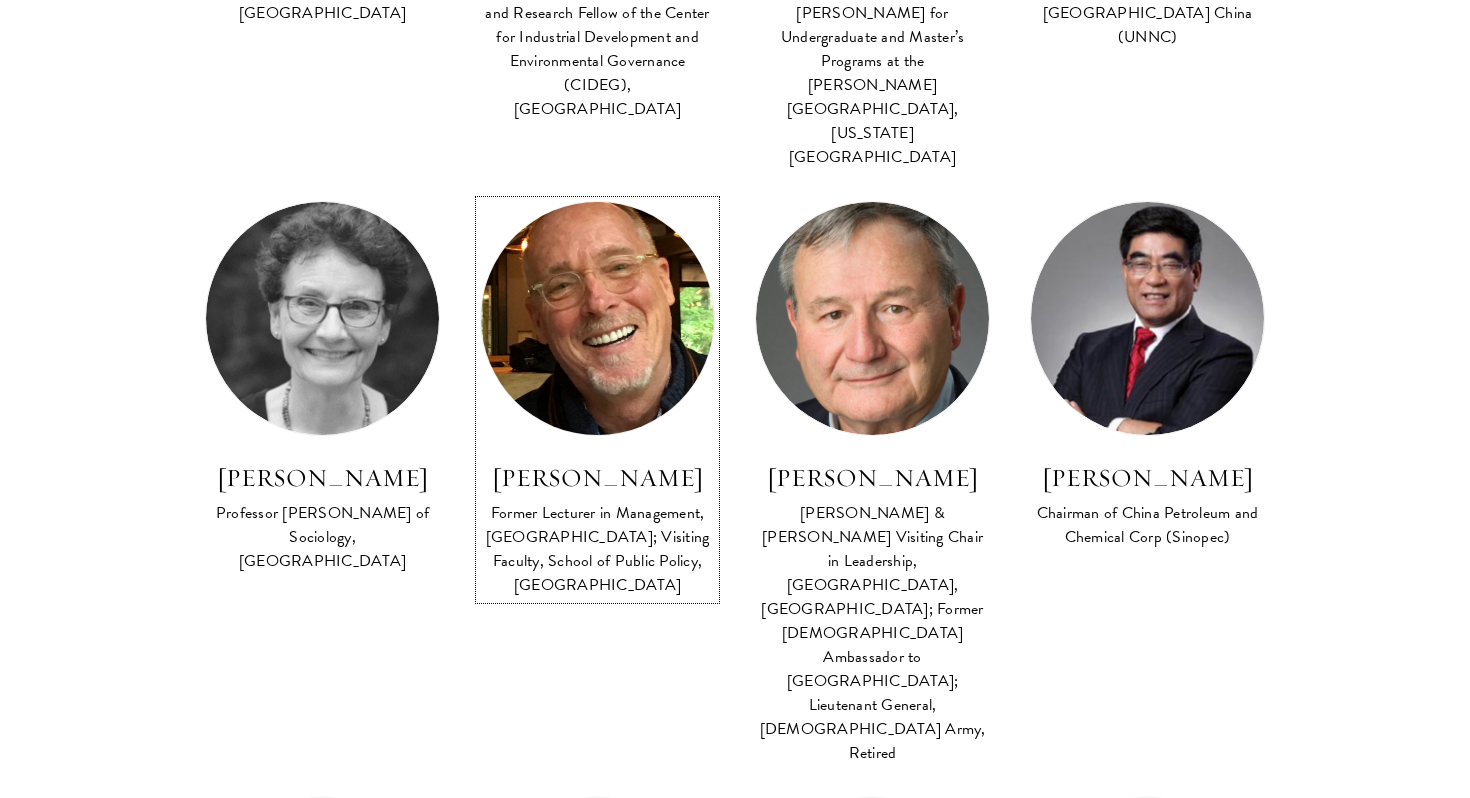 click at bounding box center [597, 319] 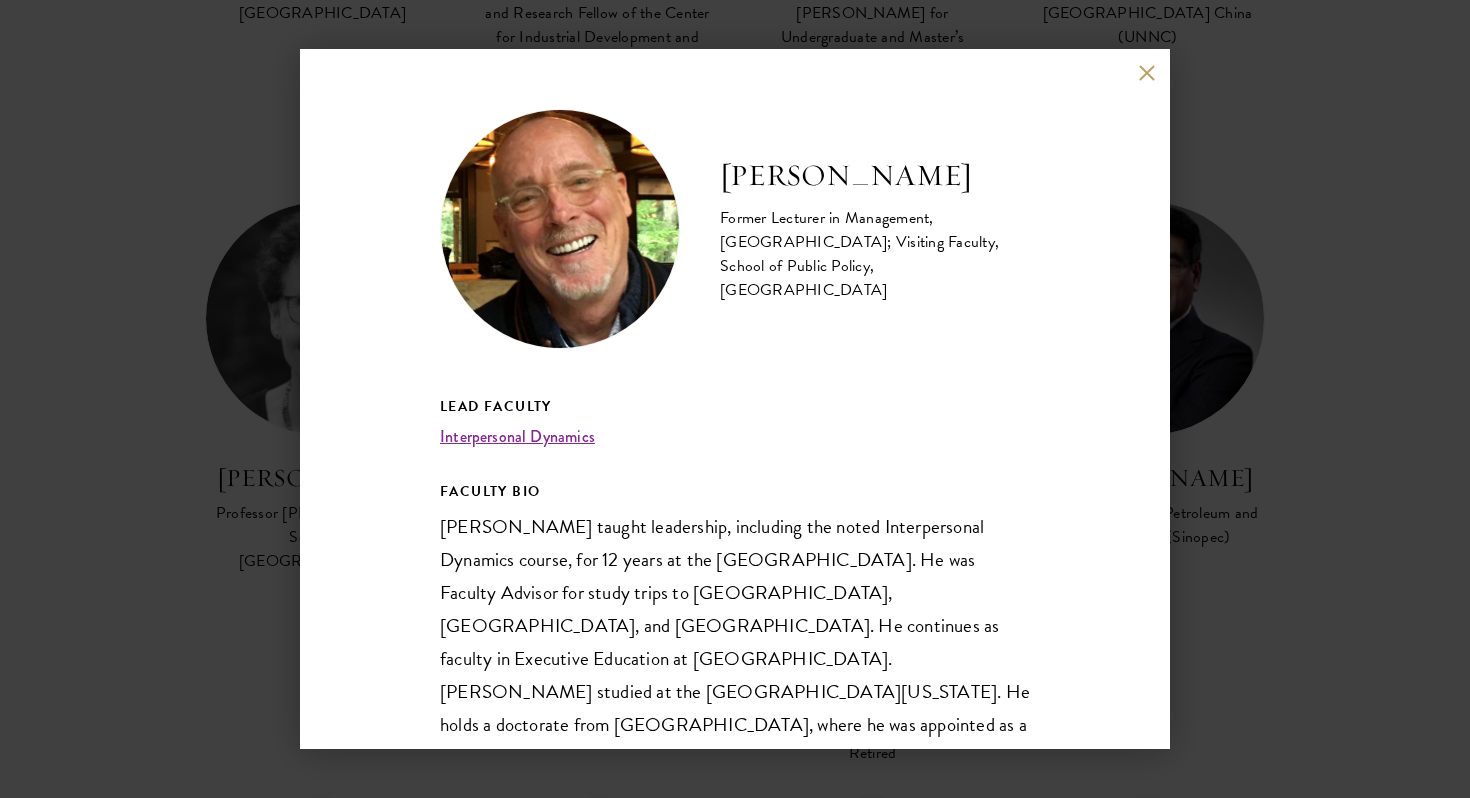 click on "[PERSON_NAME]
Former Lecturer in Management, [GEOGRAPHIC_DATA]; Visiting Faculty, School of Public Policy, [GEOGRAPHIC_DATA]
Lead Faculty Interpersonal Dynamics 			 FACULTY BIO
[PERSON_NAME] taught leadership, including the noted Interpersonal Dynamics course, for 12 years at the [GEOGRAPHIC_DATA]. He was Faculty Advisor for study trips to [GEOGRAPHIC_DATA], [GEOGRAPHIC_DATA], and [GEOGRAPHIC_DATA]. He continues as faculty in Executive Education at [GEOGRAPHIC_DATA]. [PERSON_NAME] studied at the [GEOGRAPHIC_DATA][US_STATE]. He holds a doctorate from [GEOGRAPHIC_DATA], where he was appointed as a National Institute of Mental Health Postdoctoral Scholar in Mental Health and Organizations. He now serves as Visiting Faculty at the School of Public Policy at [GEOGRAPHIC_DATA] in [GEOGRAPHIC_DATA], [GEOGRAPHIC_DATA]. His ongoing career as a management consultant and executive coach spans forty years." at bounding box center (735, 399) 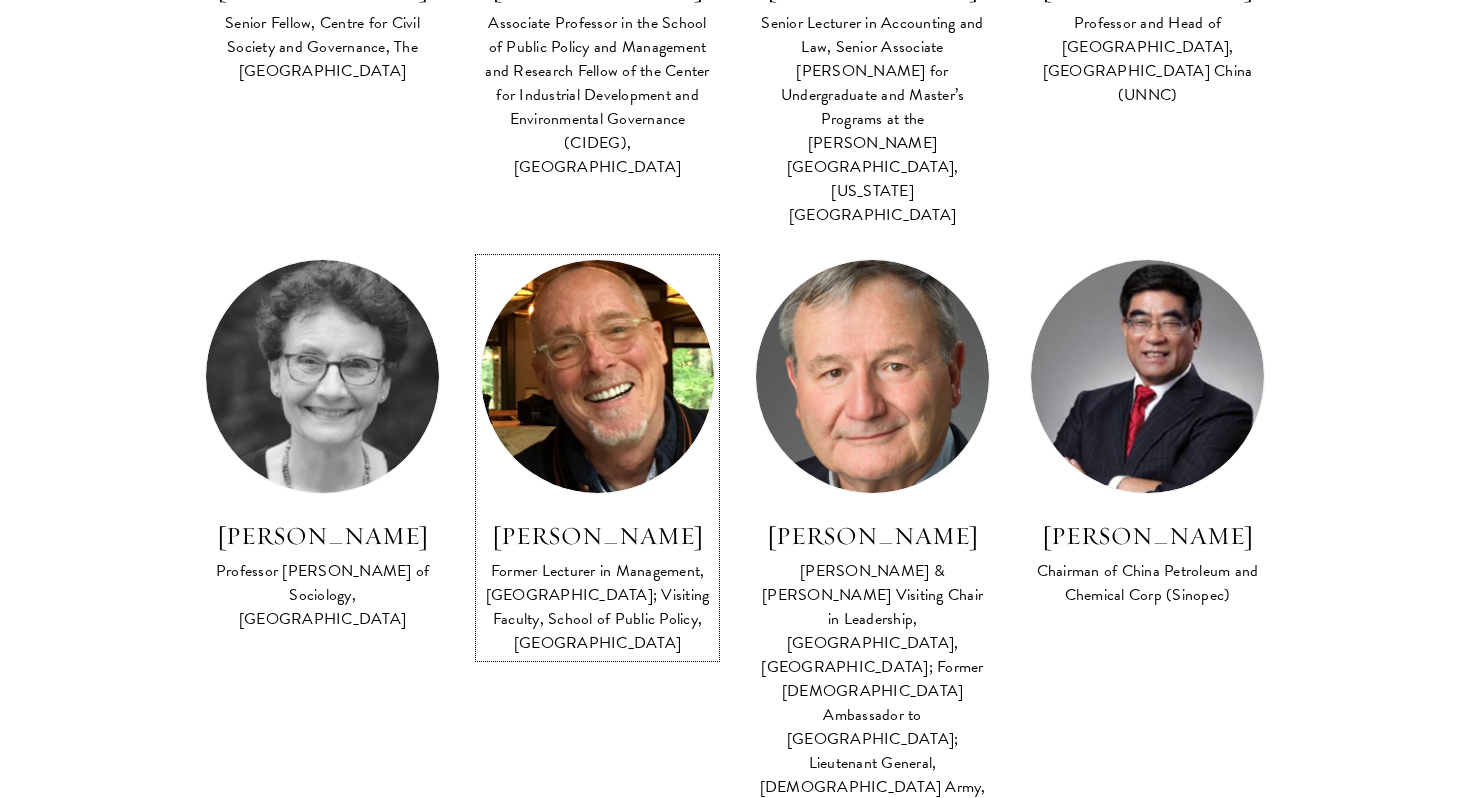 scroll, scrollTop: 1688, scrollLeft: 0, axis: vertical 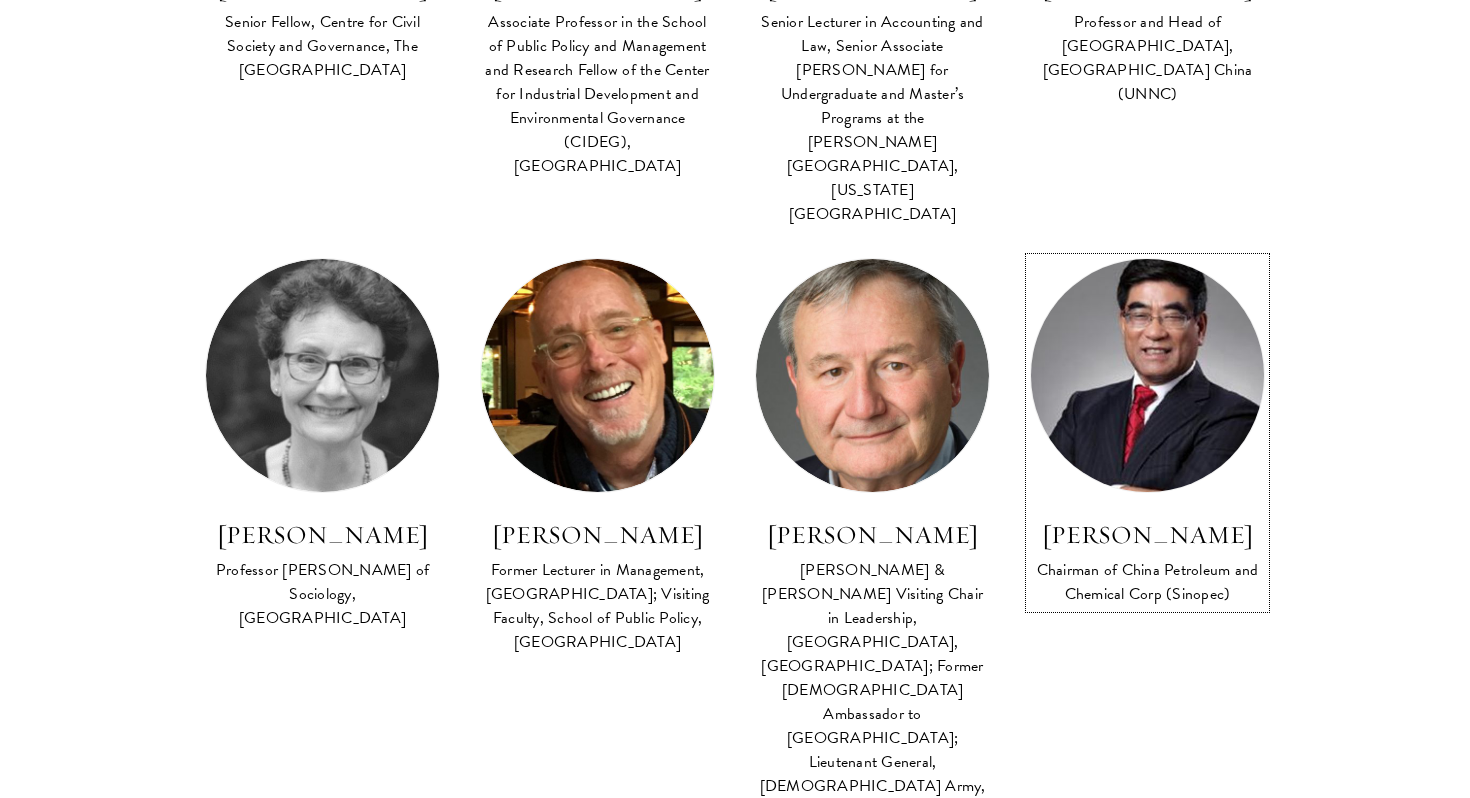 click at bounding box center [1147, 376] 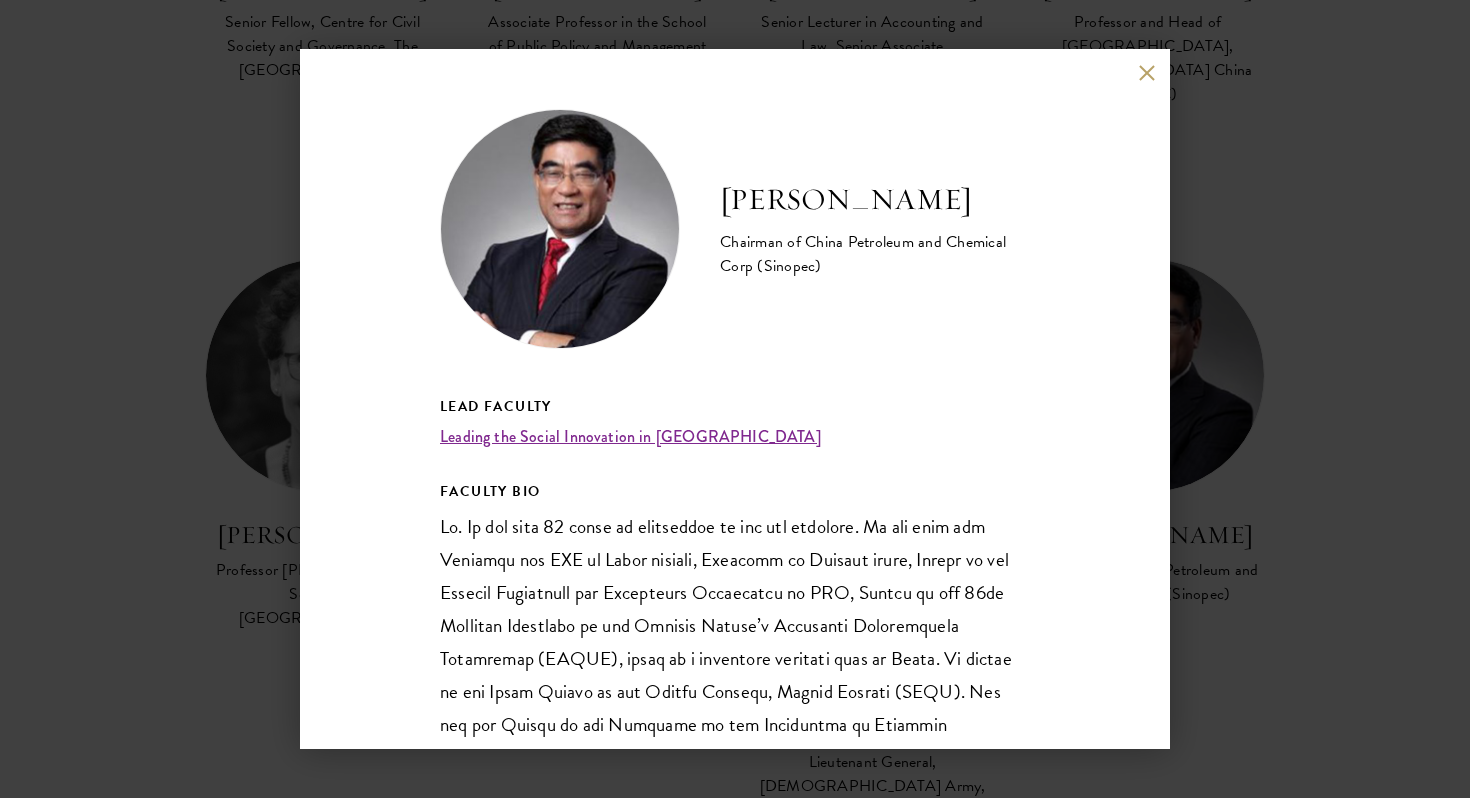 click on "[PERSON_NAME]
Chairman of China Petroleum and Chemical Corp (Sinopec)
Lead Faculty Leading the Social Innovation in [GEOGRAPHIC_DATA] 			 FACULTY BIO" at bounding box center (735, 399) 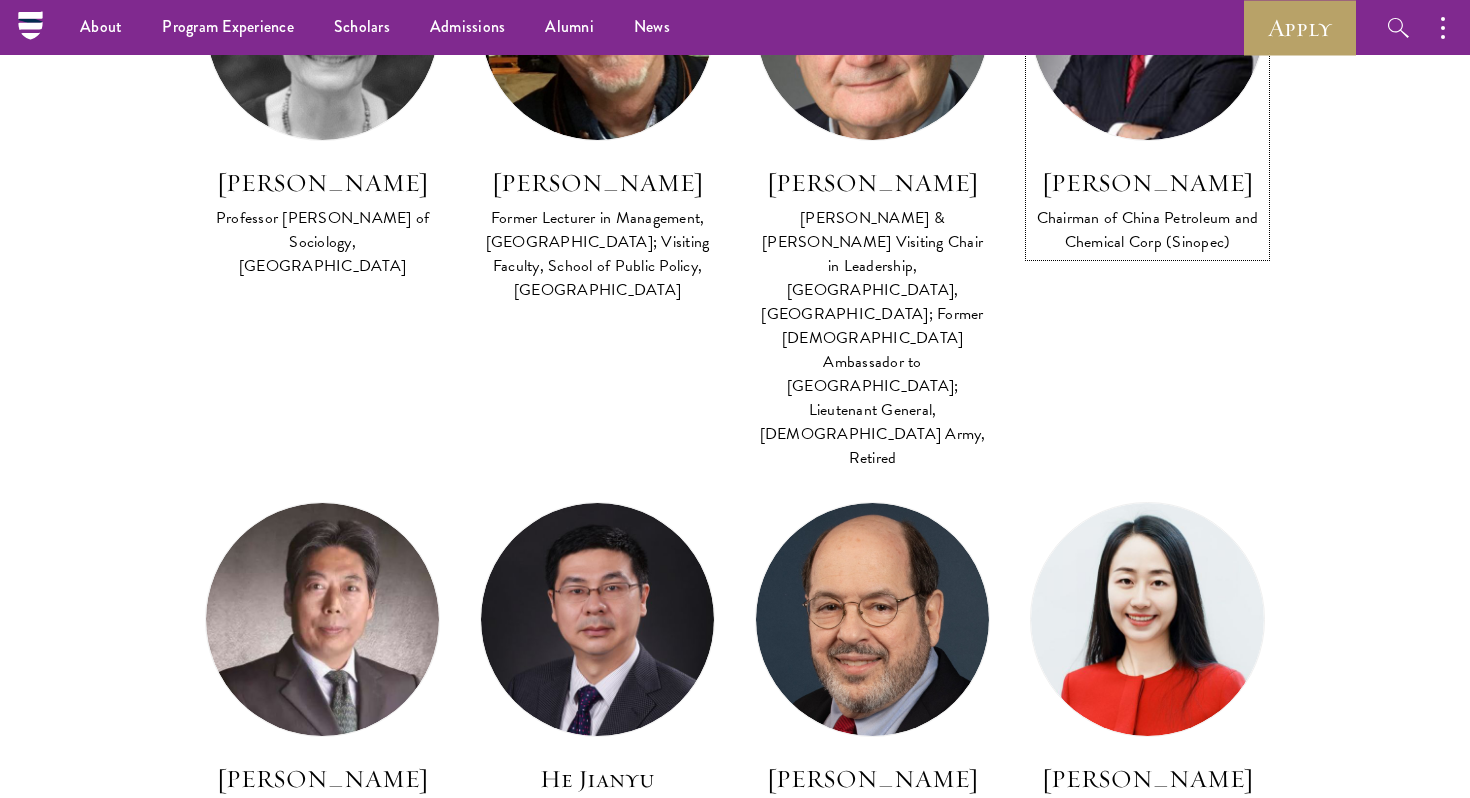 scroll, scrollTop: 2035, scrollLeft: 0, axis: vertical 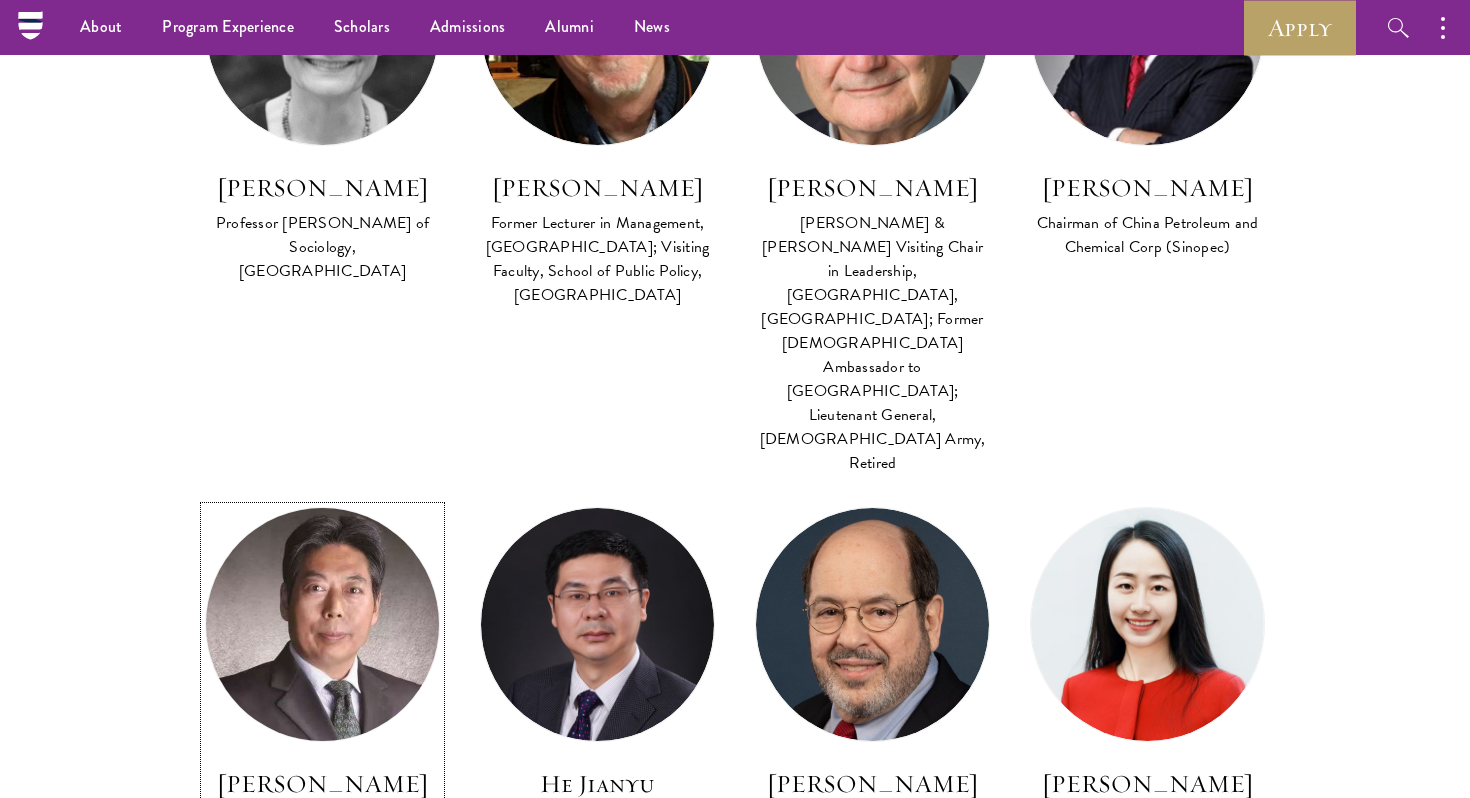 click at bounding box center [322, 624] 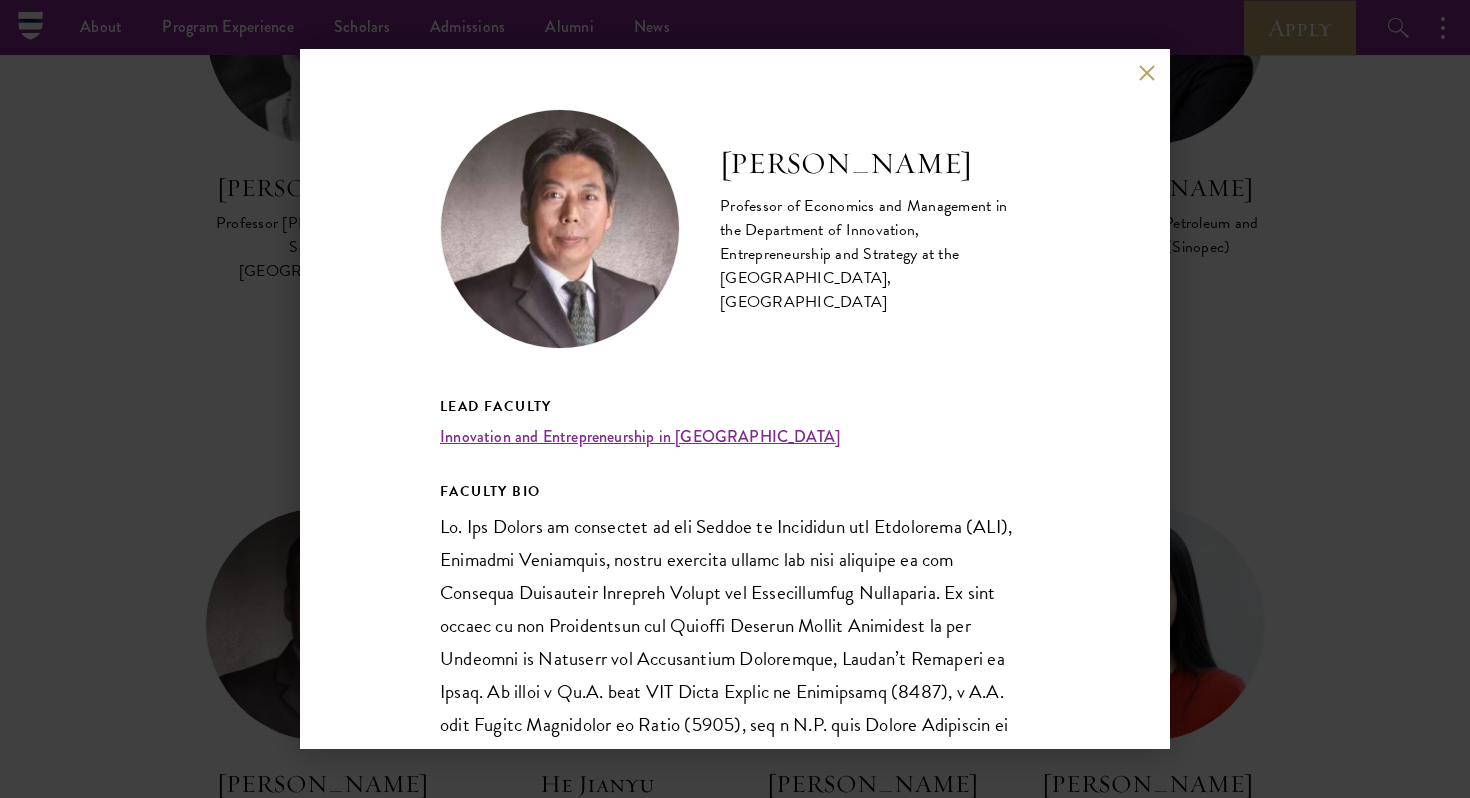 click on "[PERSON_NAME]
Professor of Economics and Management in the Department of Innovation, Entrepreneurship and Strategy at the [GEOGRAPHIC_DATA], [GEOGRAPHIC_DATA]
Lead Faculty Innovation and Entrepreneurship in [GEOGRAPHIC_DATA] 			 FACULTY BIO" at bounding box center (735, 399) 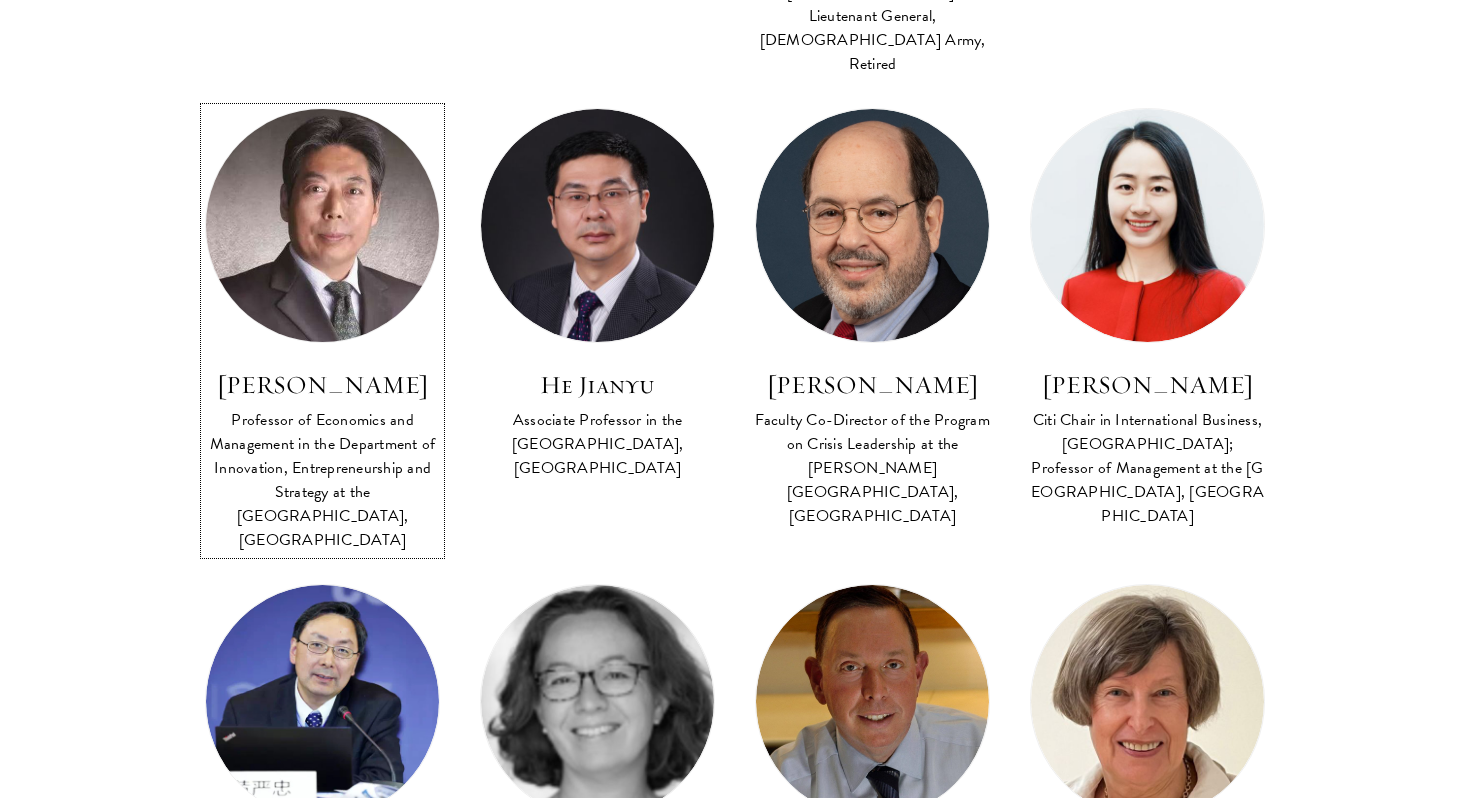 scroll, scrollTop: 2435, scrollLeft: 0, axis: vertical 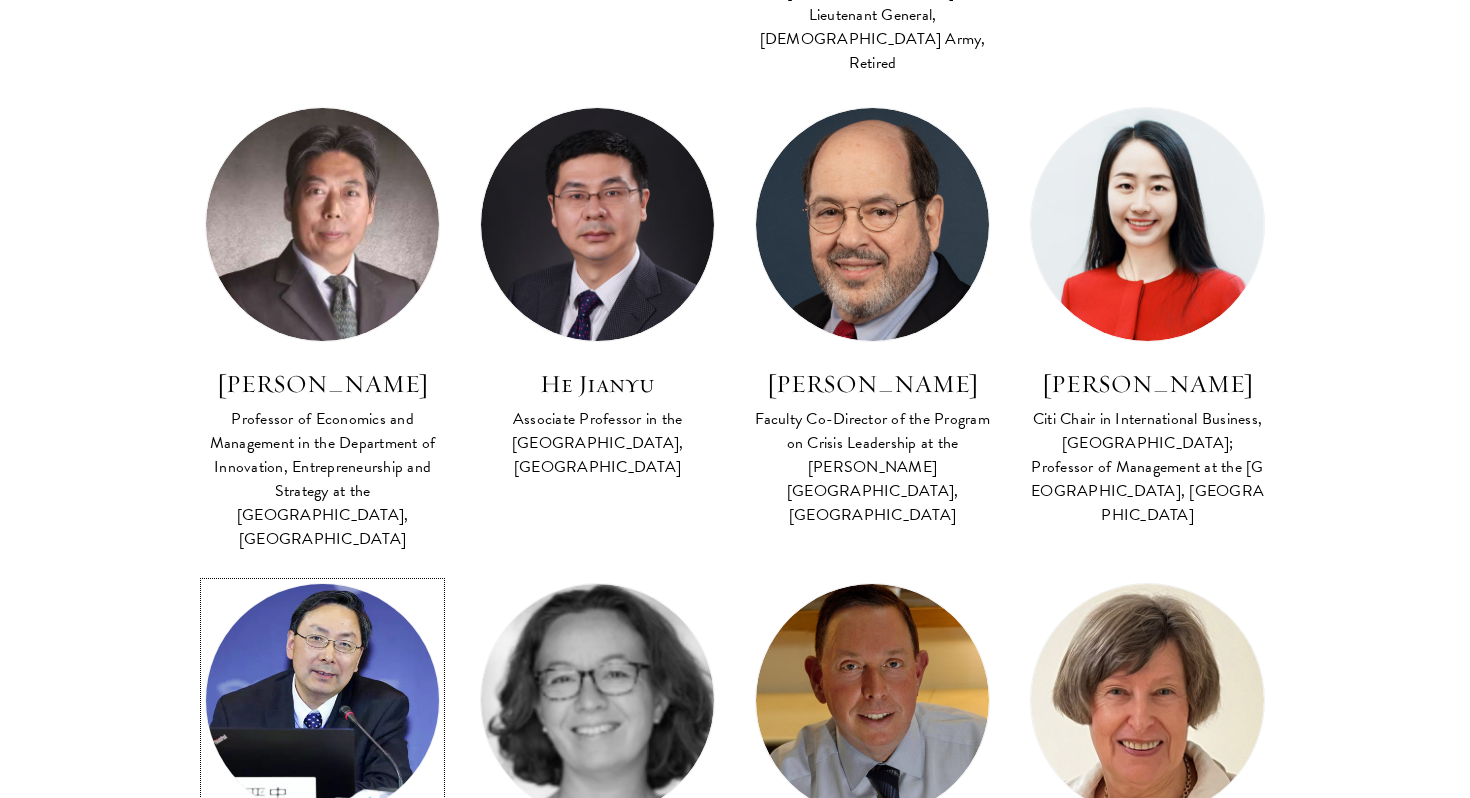 click at bounding box center (322, 700) 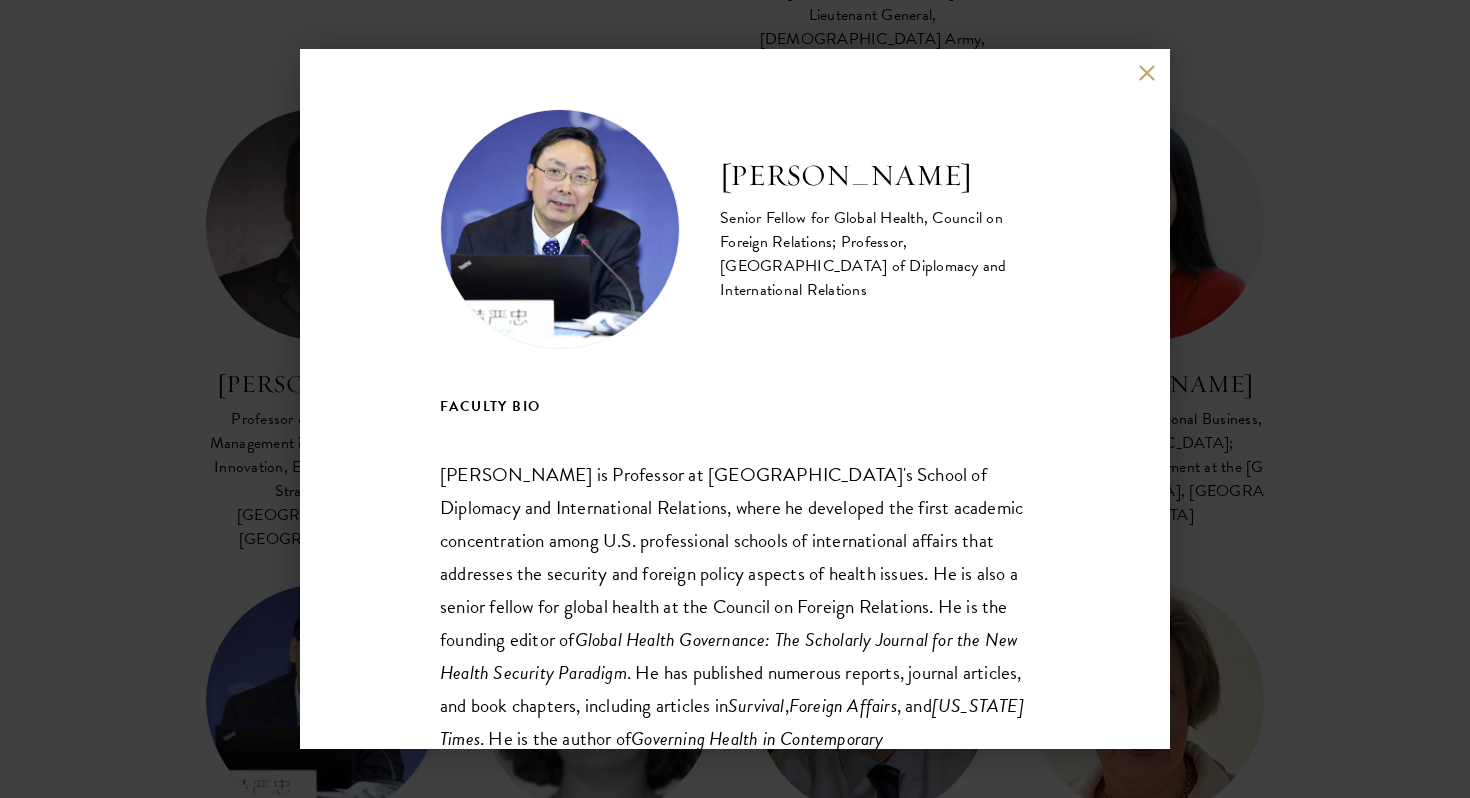 click on "[PERSON_NAME]
Senior Fellow for Global Health, Council on Foreign Relations; Professor, [GEOGRAPHIC_DATA] of Diplomacy and International Relations
FACULTY BIO
[PERSON_NAME] is Professor at [GEOGRAPHIC_DATA]'s School of Diplomacy and International Relations, where he developed the first academic concentration among U.S. professional schools of international affairs that addresses the security and foreign policy aspects of health issues. He is also a senior fellow for global health at the Council on Foreign Relations. He is the founding editor of  Global Health Governance: The Scholarly Journal for the New Health Security Paradigm . He has published numerous reports, journal articles, and book chapters, including articles in  Survival ,  Foreign Affairs , and  [US_STATE] Times . He is the author of  Governing Health in Contemporary [GEOGRAPHIC_DATA] InsideJersey" at bounding box center (735, 399) 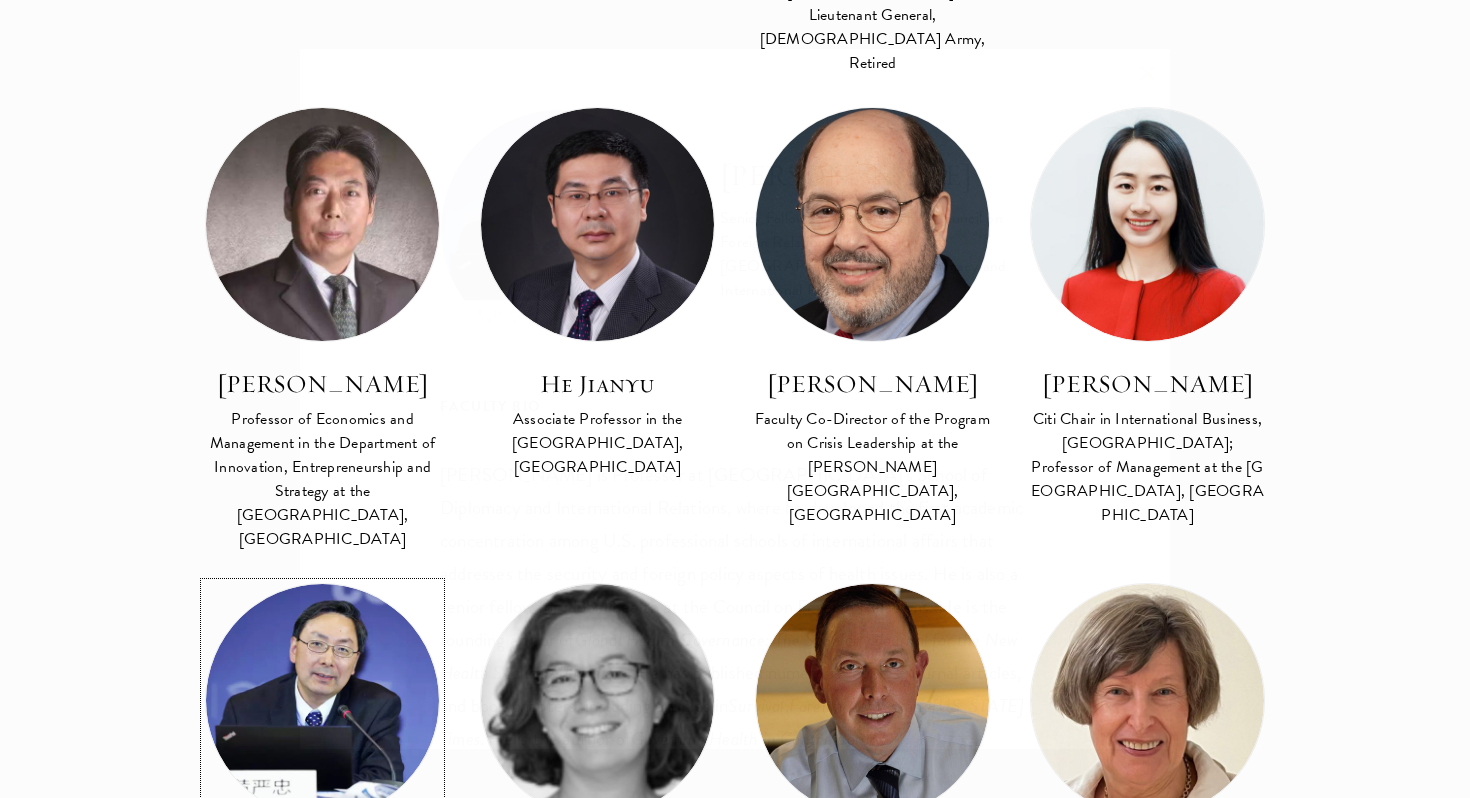 scroll, scrollTop: 2589, scrollLeft: 0, axis: vertical 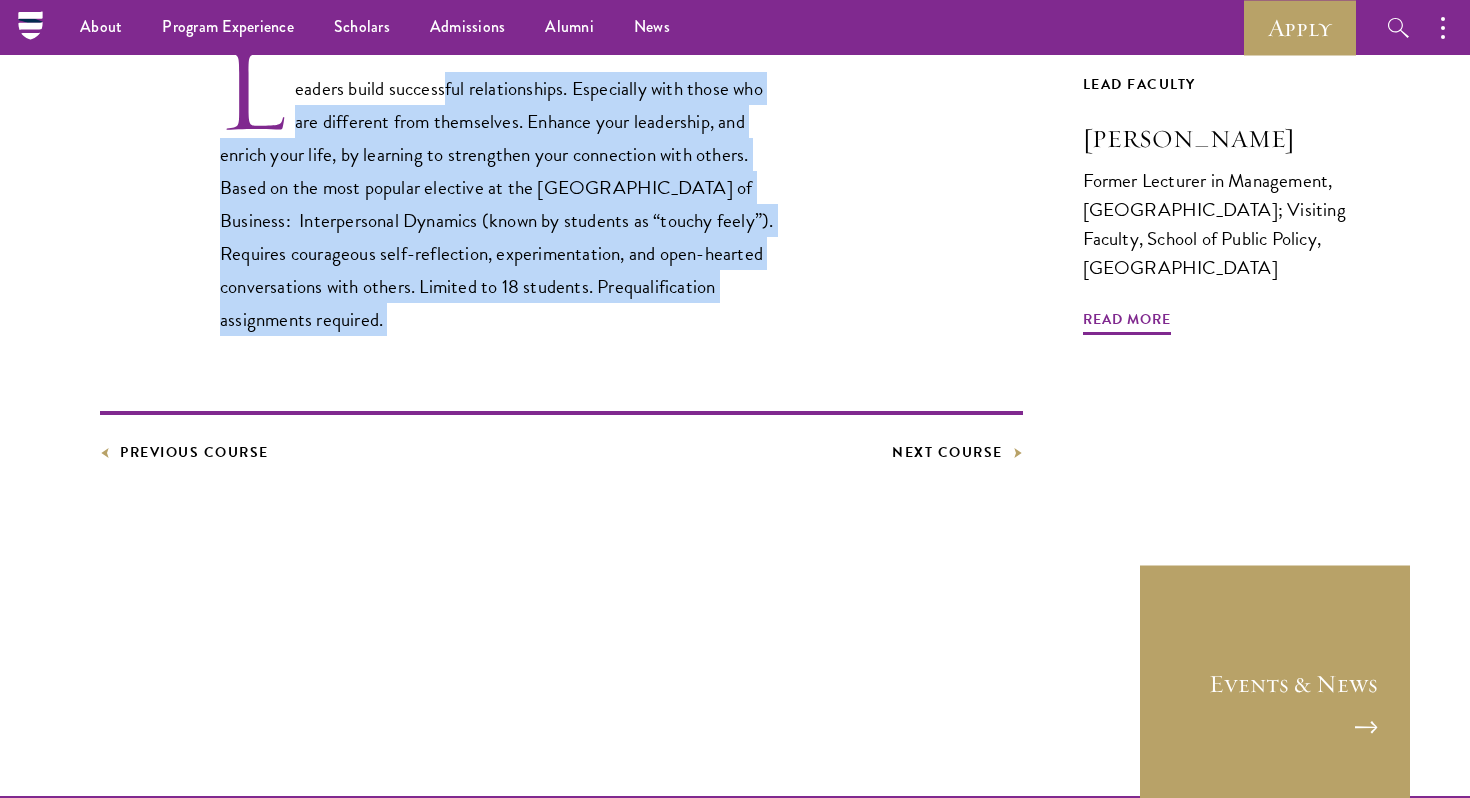drag, startPoint x: 445, startPoint y: 91, endPoint x: 405, endPoint y: 343, distance: 255.15486 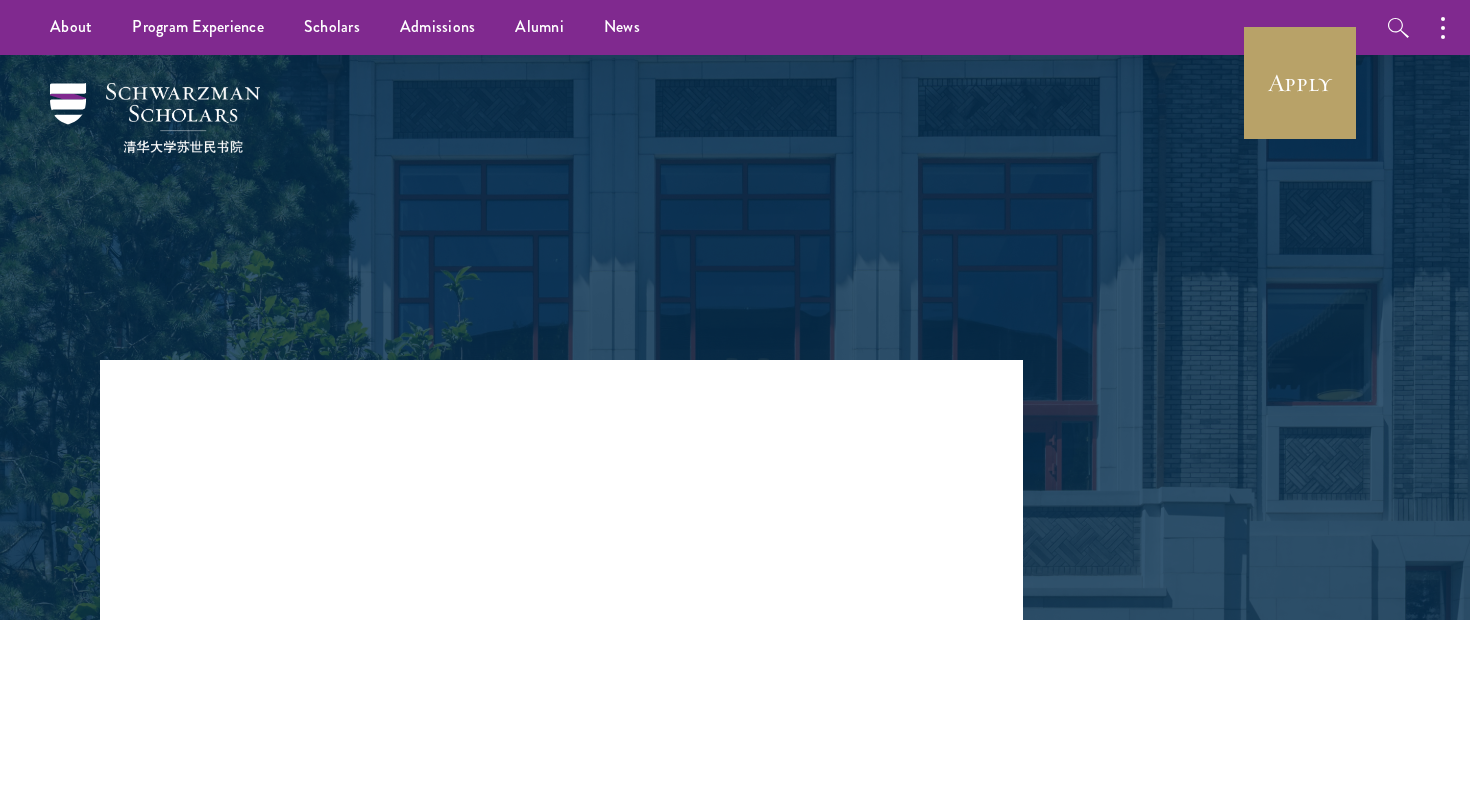 scroll, scrollTop: 0, scrollLeft: 0, axis: both 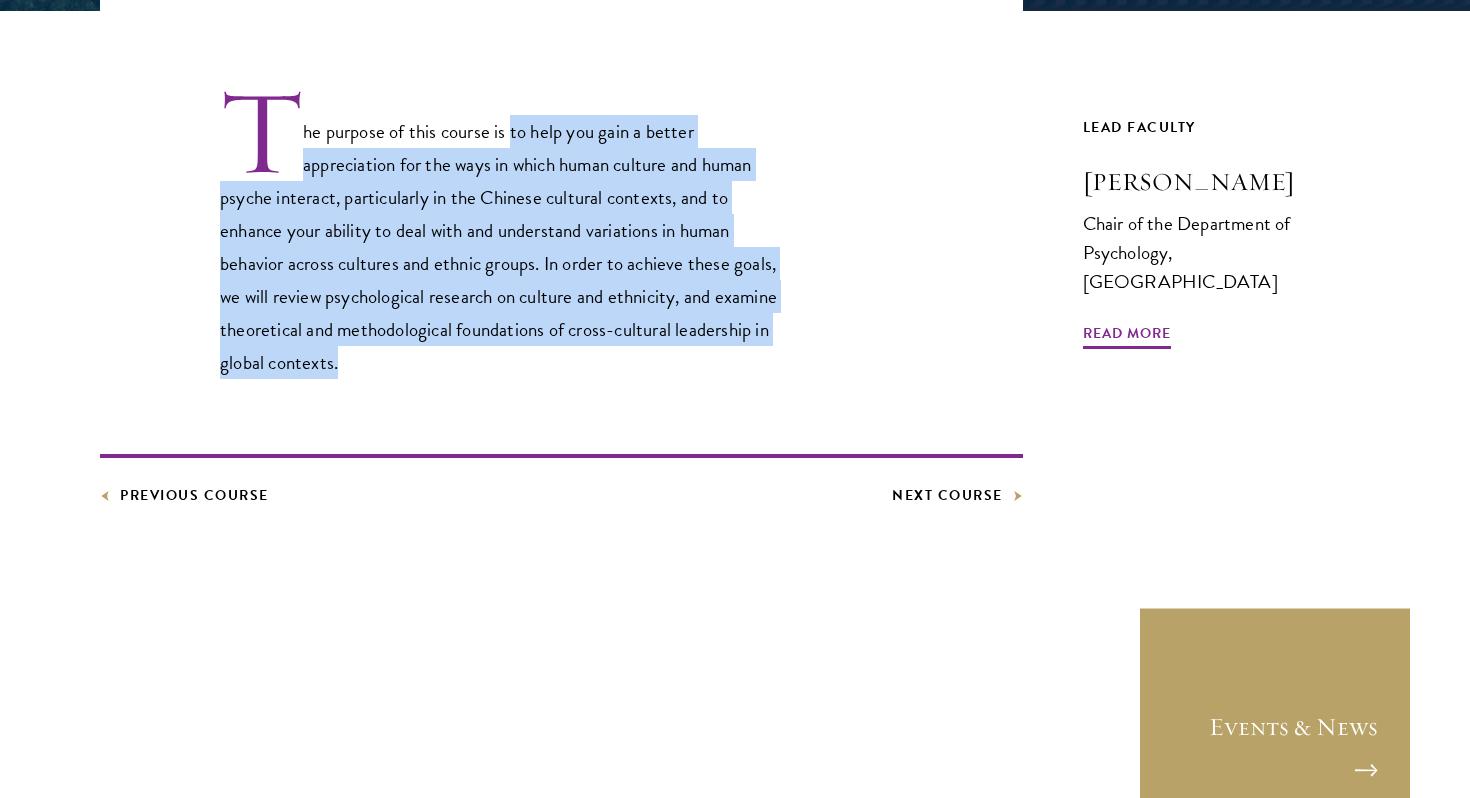 drag, startPoint x: 511, startPoint y: 131, endPoint x: 444, endPoint y: 355, distance: 233.80548 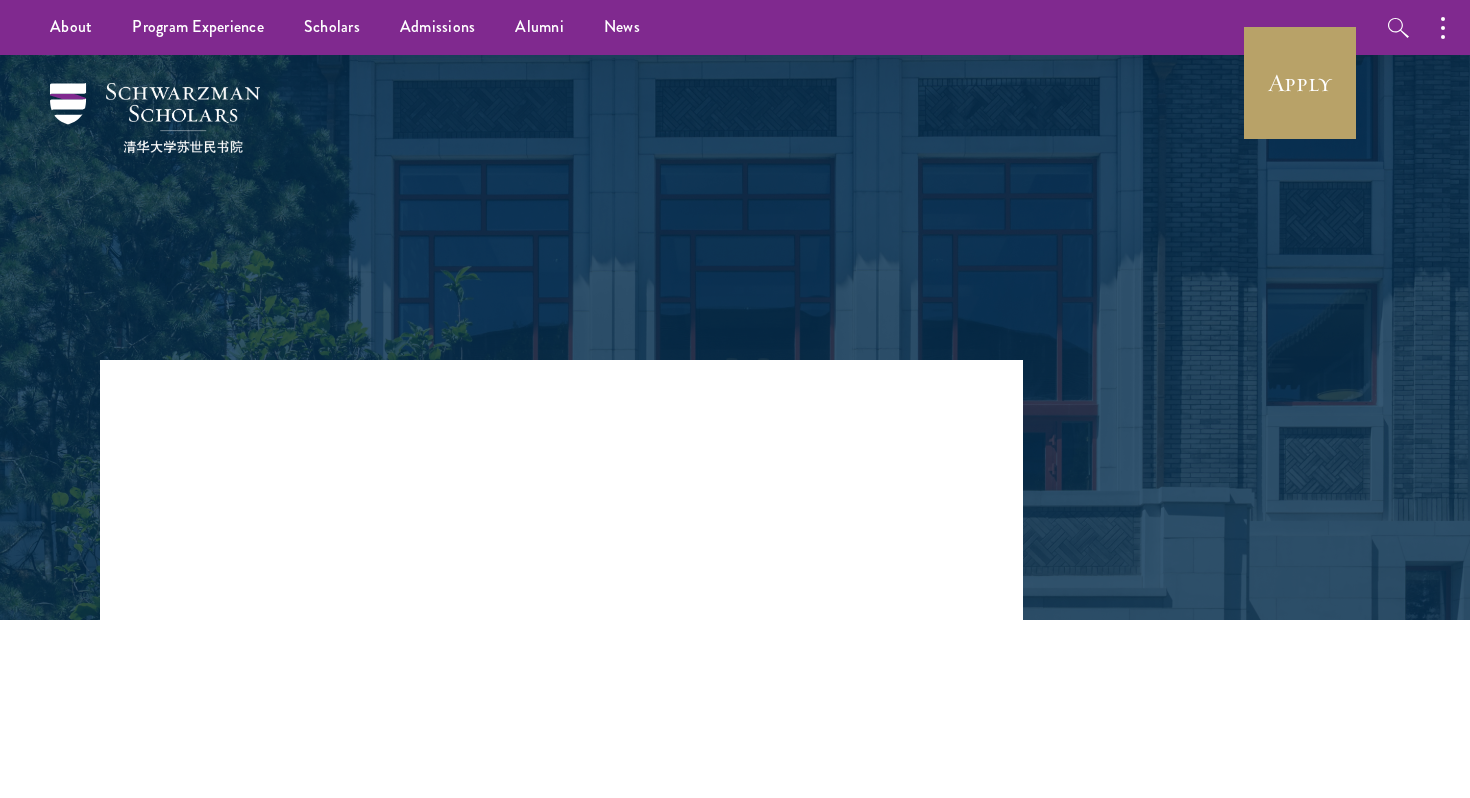 scroll, scrollTop: 0, scrollLeft: 0, axis: both 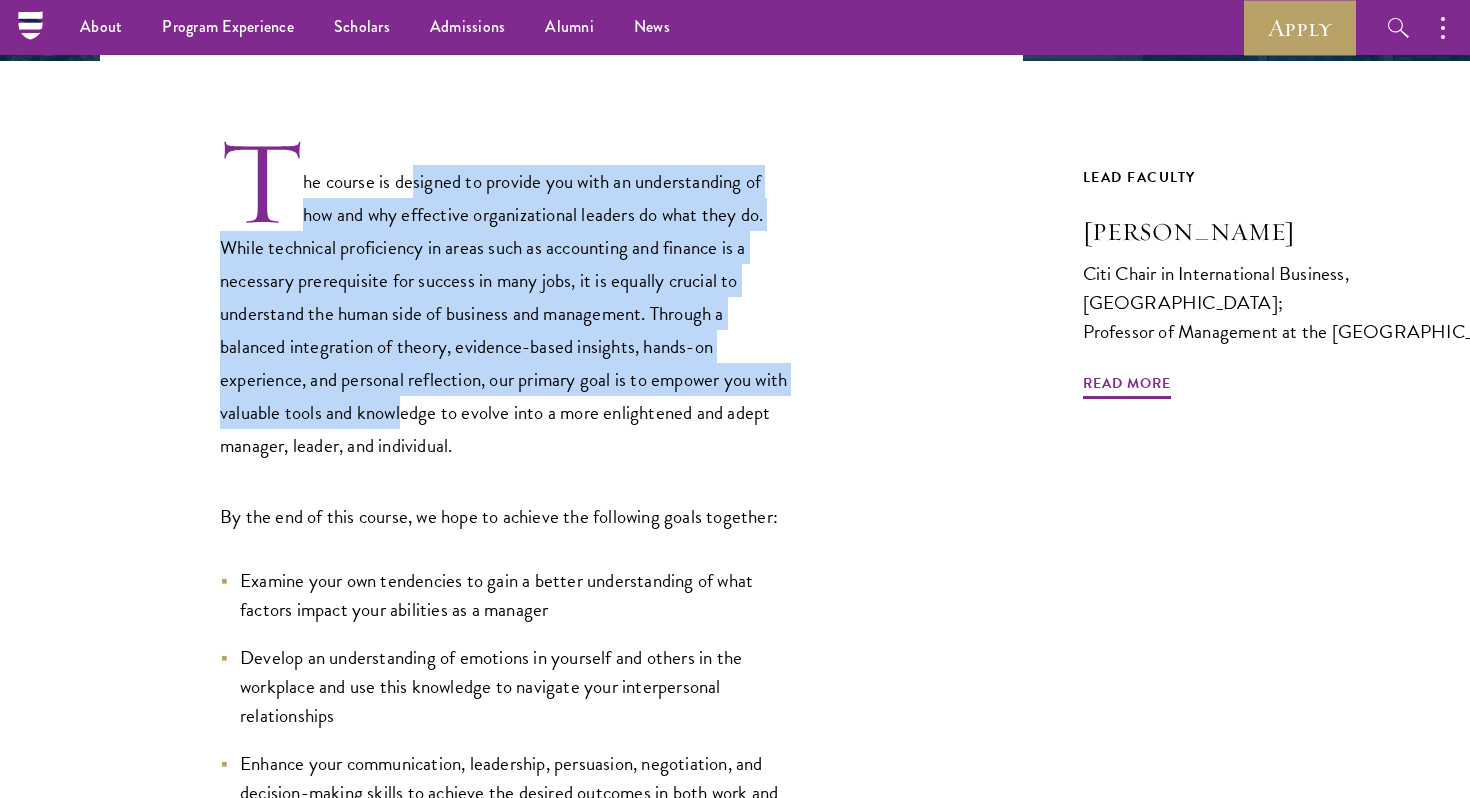 drag, startPoint x: 412, startPoint y: 186, endPoint x: 440, endPoint y: 425, distance: 240.63458 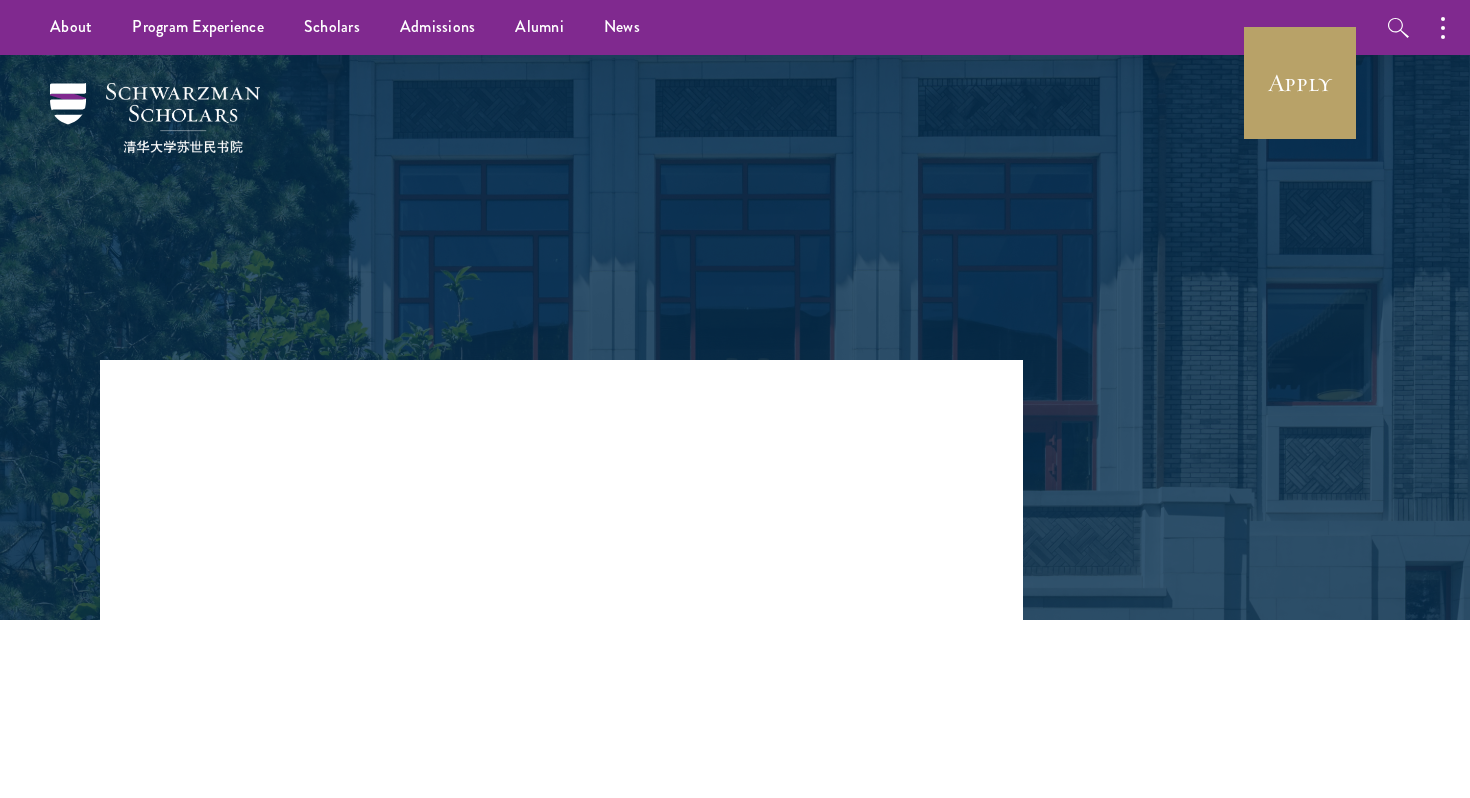 scroll, scrollTop: 0, scrollLeft: 0, axis: both 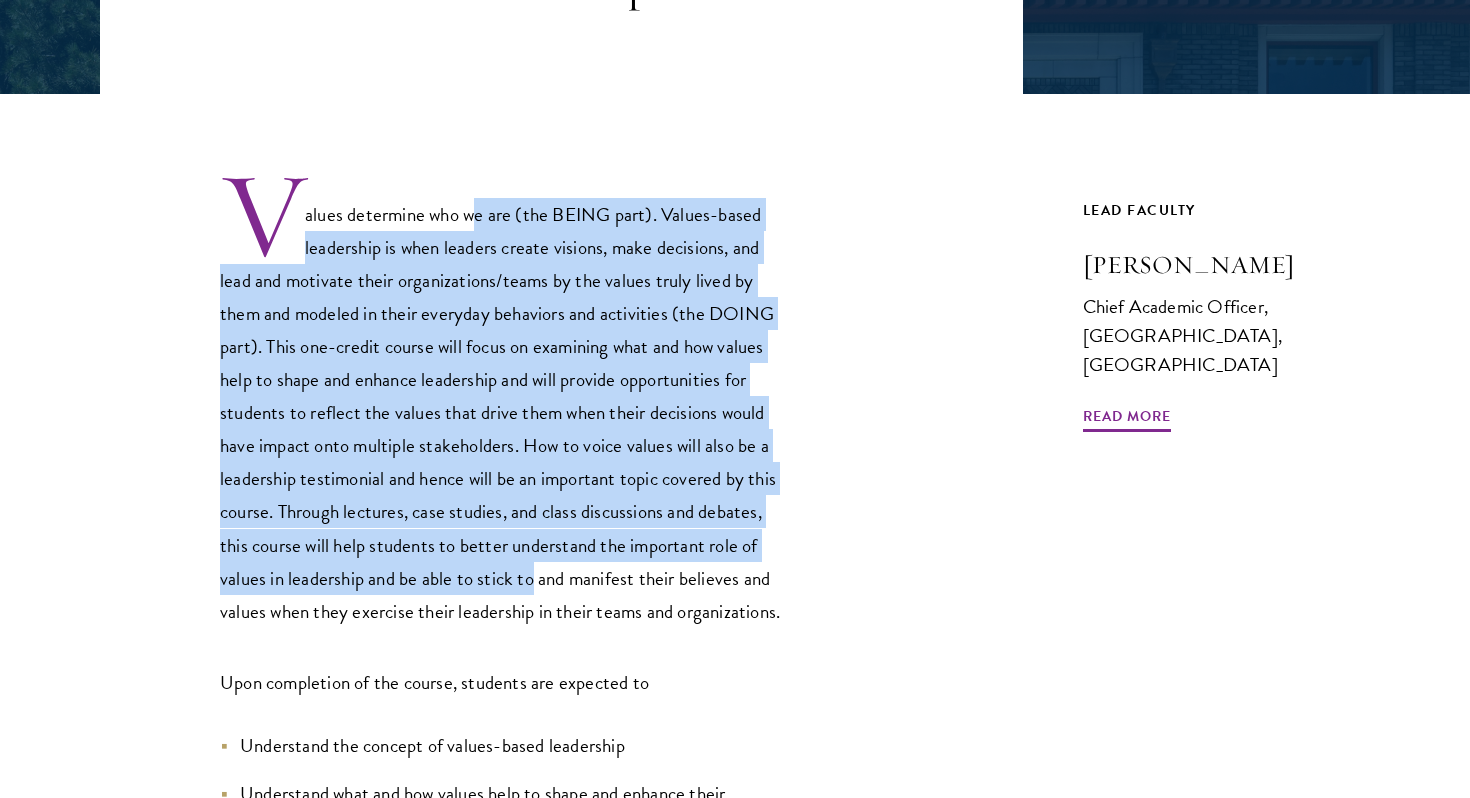 drag, startPoint x: 474, startPoint y: 228, endPoint x: 523, endPoint y: 621, distance: 396.04294 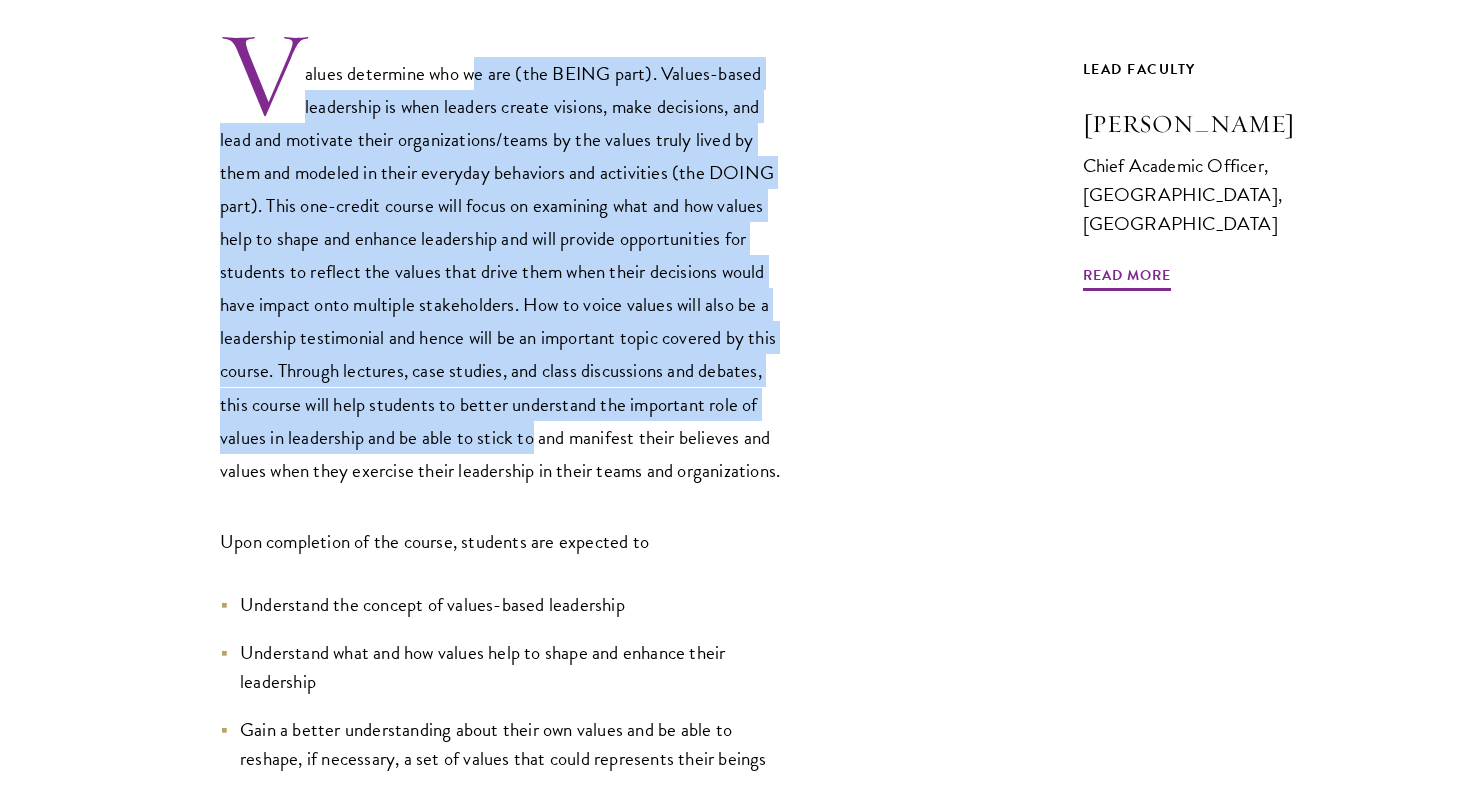 scroll, scrollTop: 686, scrollLeft: 0, axis: vertical 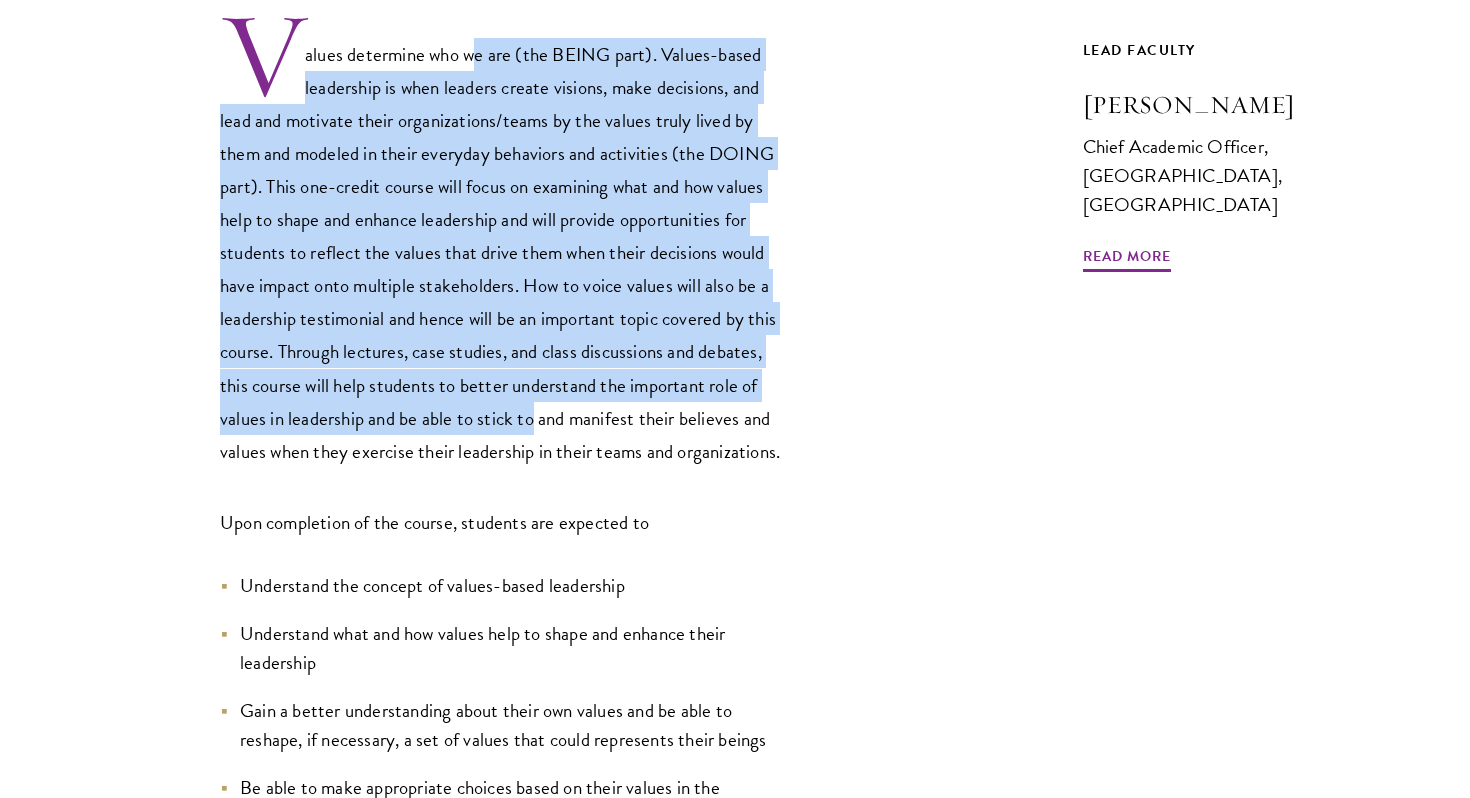 click on "Values determine who we are (the BEING part). Values-based leadership is when leaders create visions, make decisions, and lead and motivate their organizations/teams by the values truly lived by them and modeled in their everyday behaviors and activities (the DOING part). This one-credit course will focus on examining what and how values help to shape and enhance leadership and will provide opportunities for students to reflect the values that drive them when their decisions would have impact onto multiple stakeholders. How to voice values will also be a leadership testimonial and hence will be an important topic covered by this course. Through lectures, case studies, and class discussions and debates, this course will help students to better understand the important role of values in leadership and be able to stick to and manifest their believes and values when they exercise their leadership in their teams and organizations." at bounding box center (500, 253) 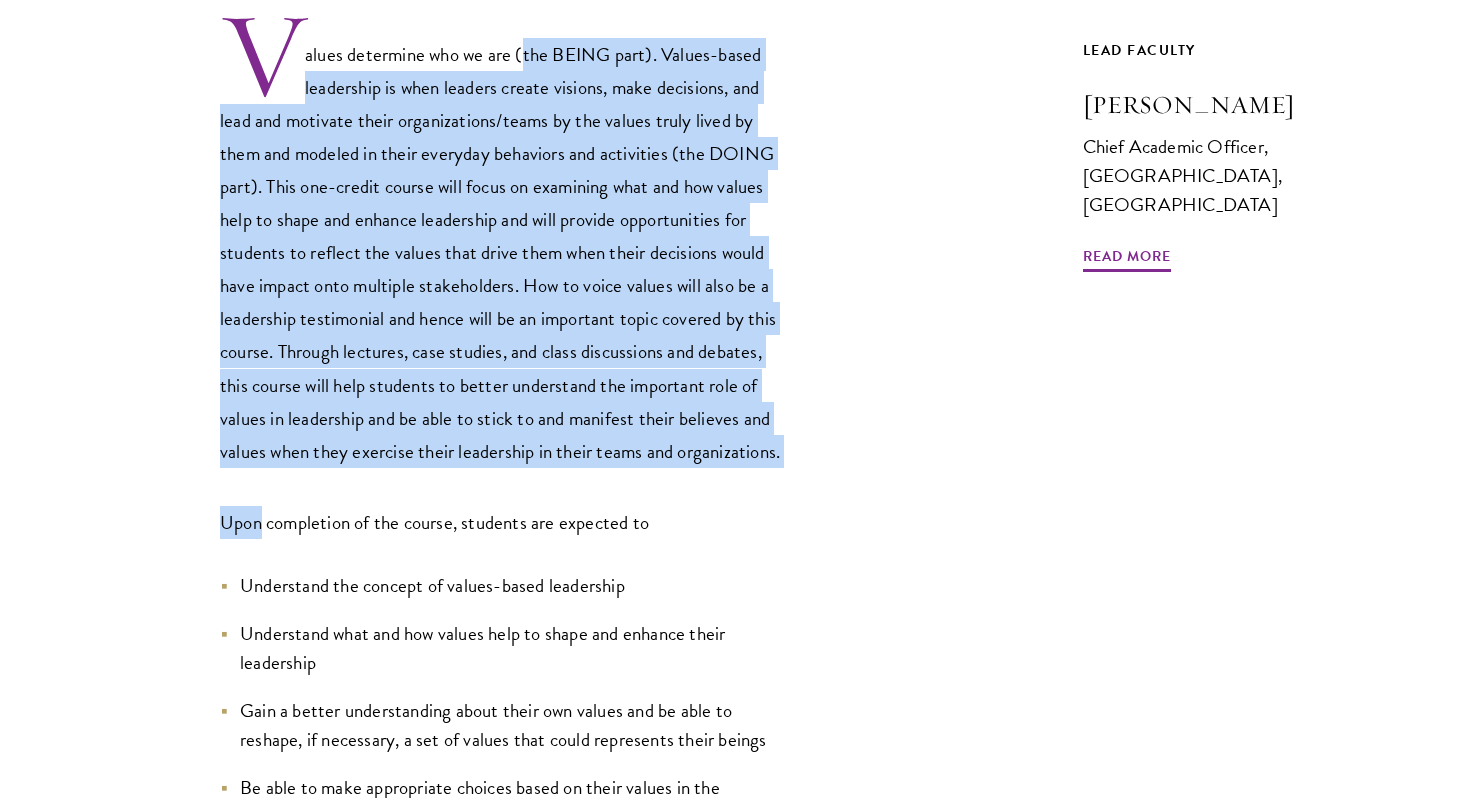 drag, startPoint x: 531, startPoint y: 89, endPoint x: 501, endPoint y: 505, distance: 417.08032 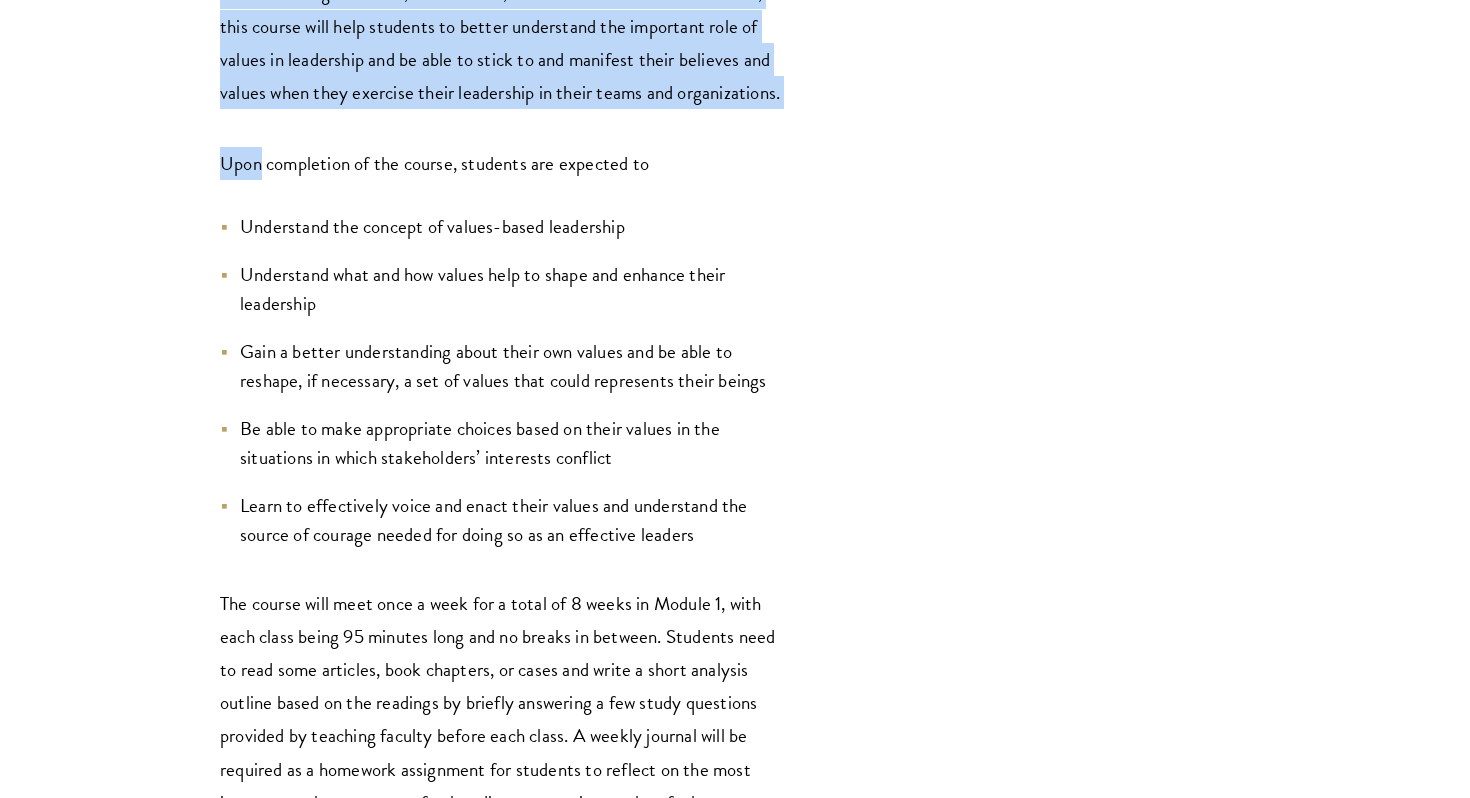scroll, scrollTop: 1047, scrollLeft: 0, axis: vertical 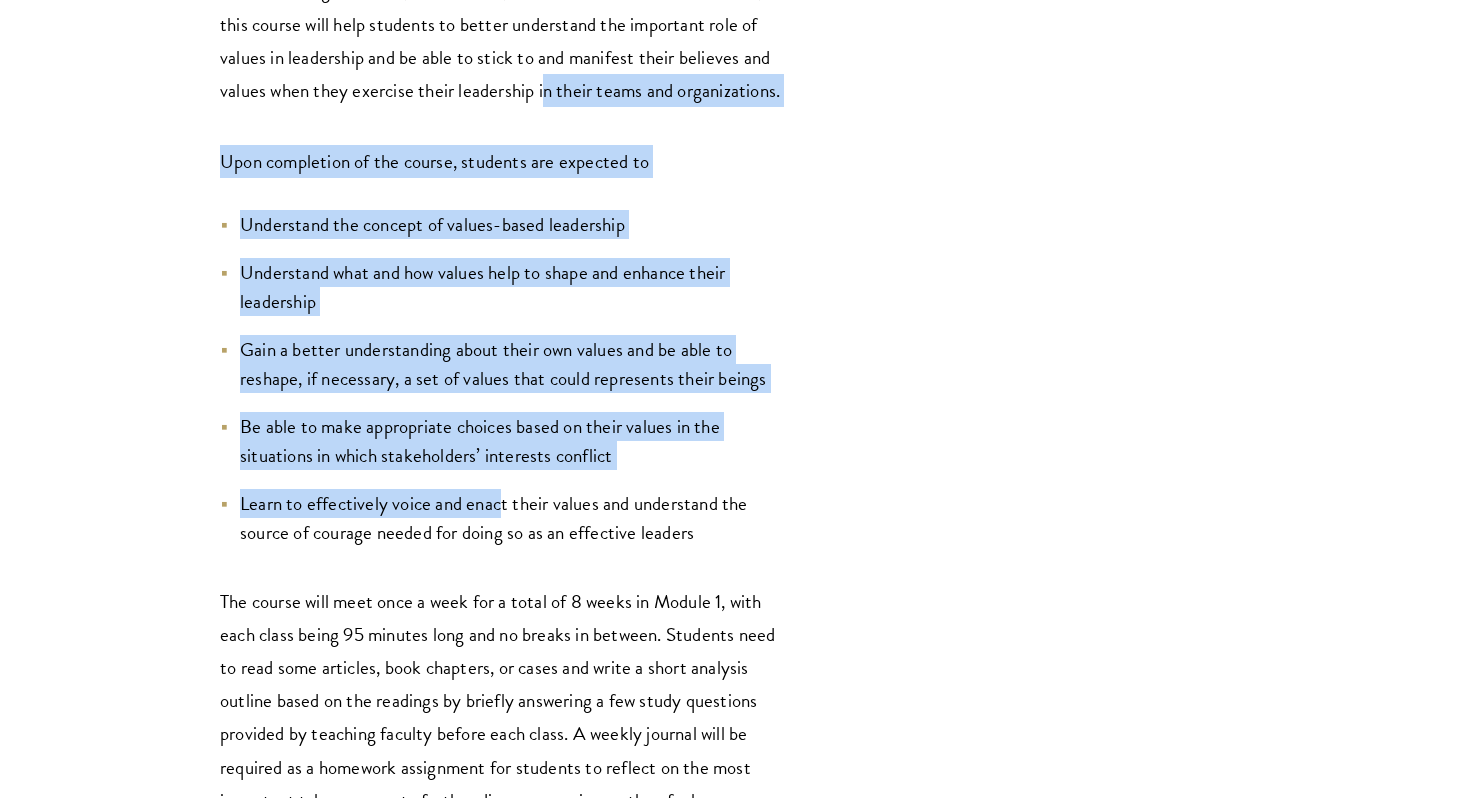 drag, startPoint x: 500, startPoint y: 513, endPoint x: 542, endPoint y: 102, distance: 413.1404 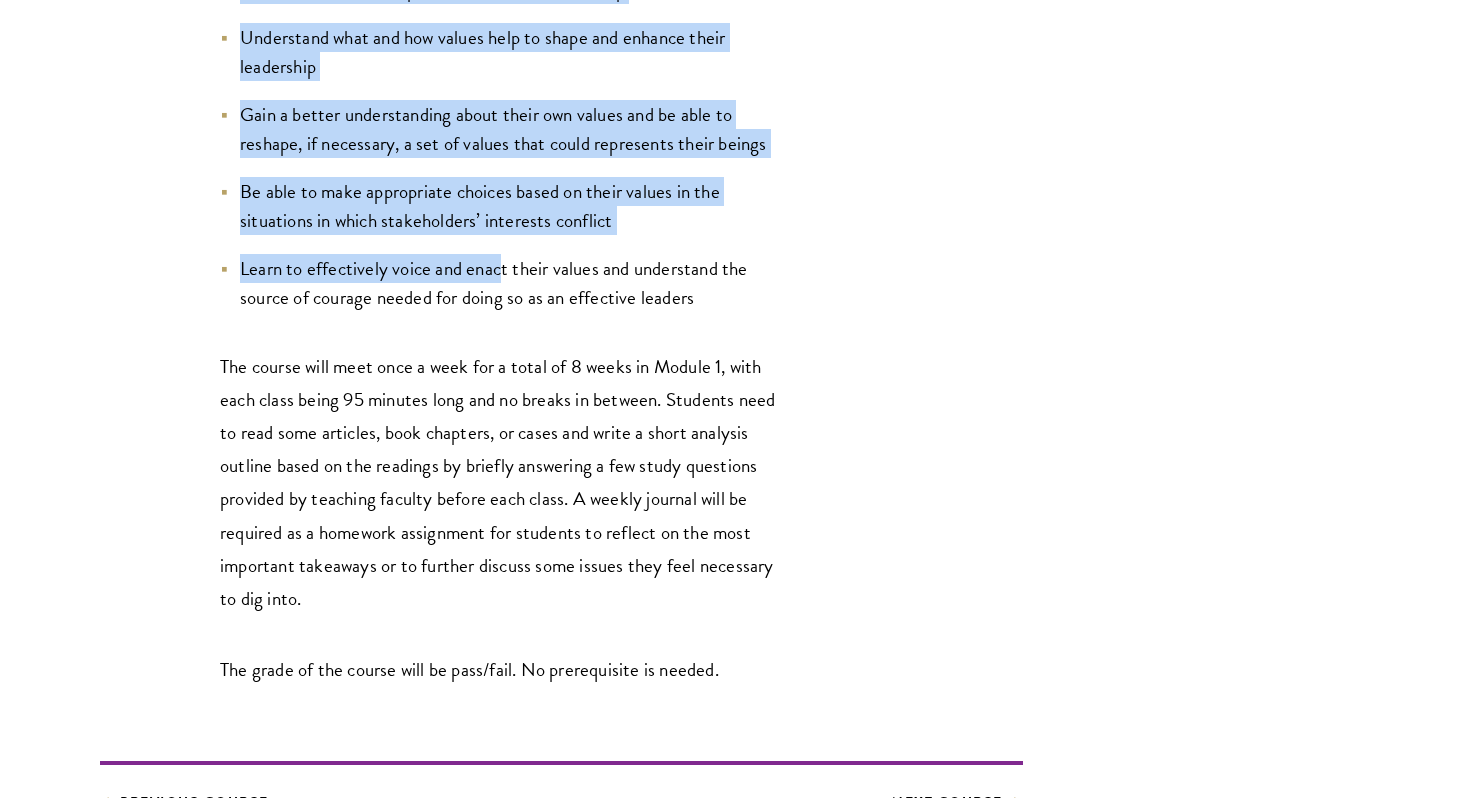 scroll, scrollTop: 1283, scrollLeft: 0, axis: vertical 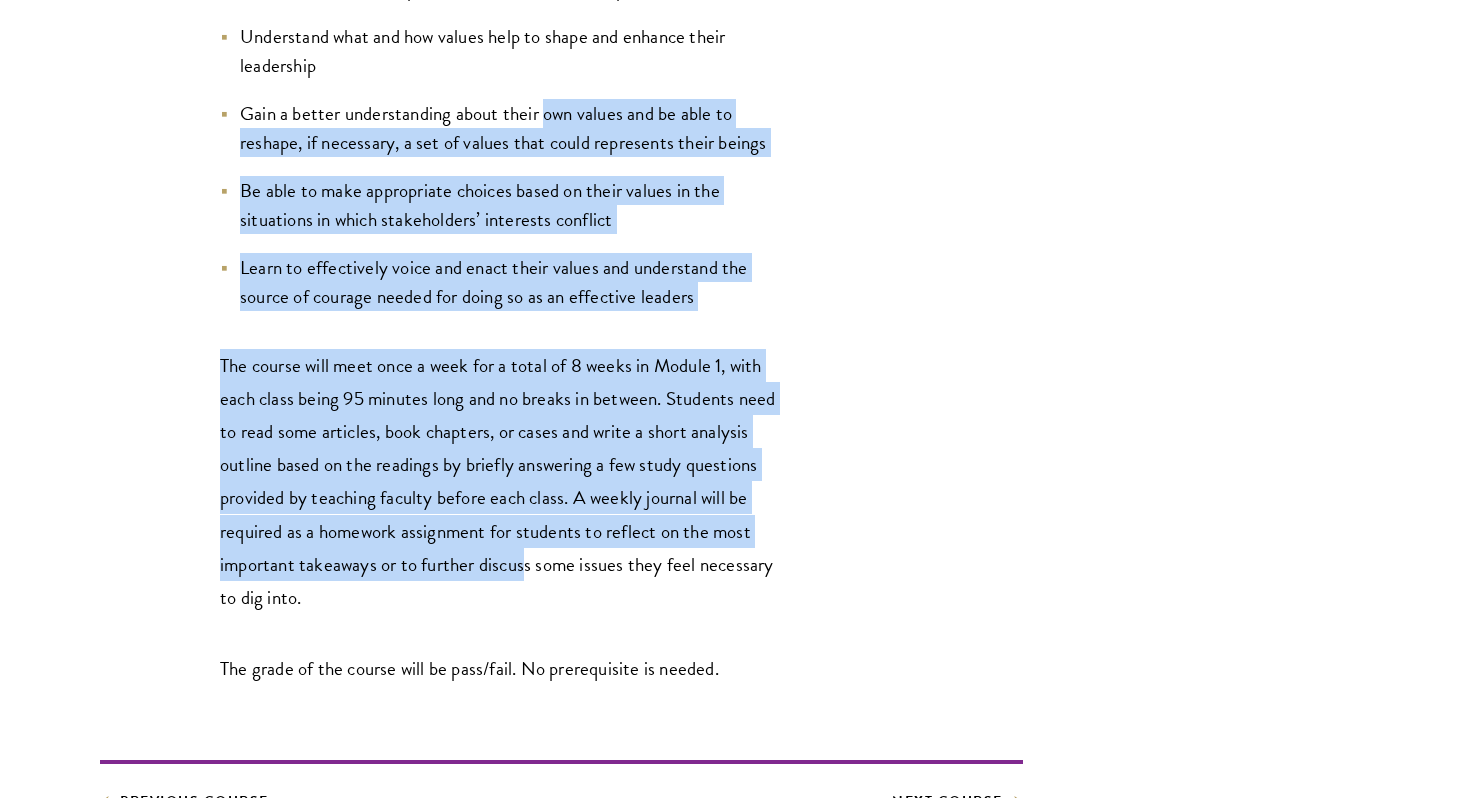 drag, startPoint x: 542, startPoint y: 102, endPoint x: 528, endPoint y: 569, distance: 467.2098 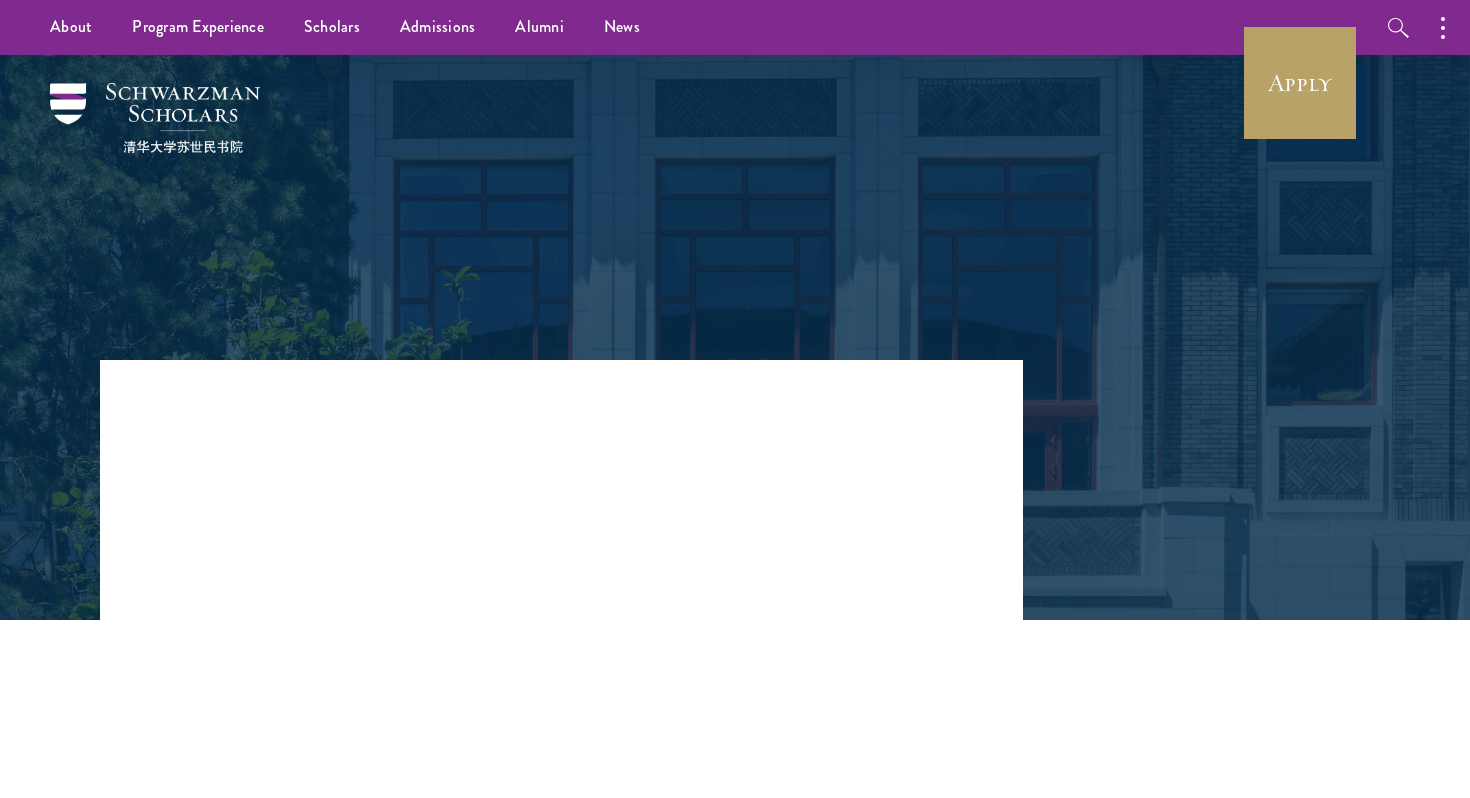 scroll, scrollTop: 0, scrollLeft: 0, axis: both 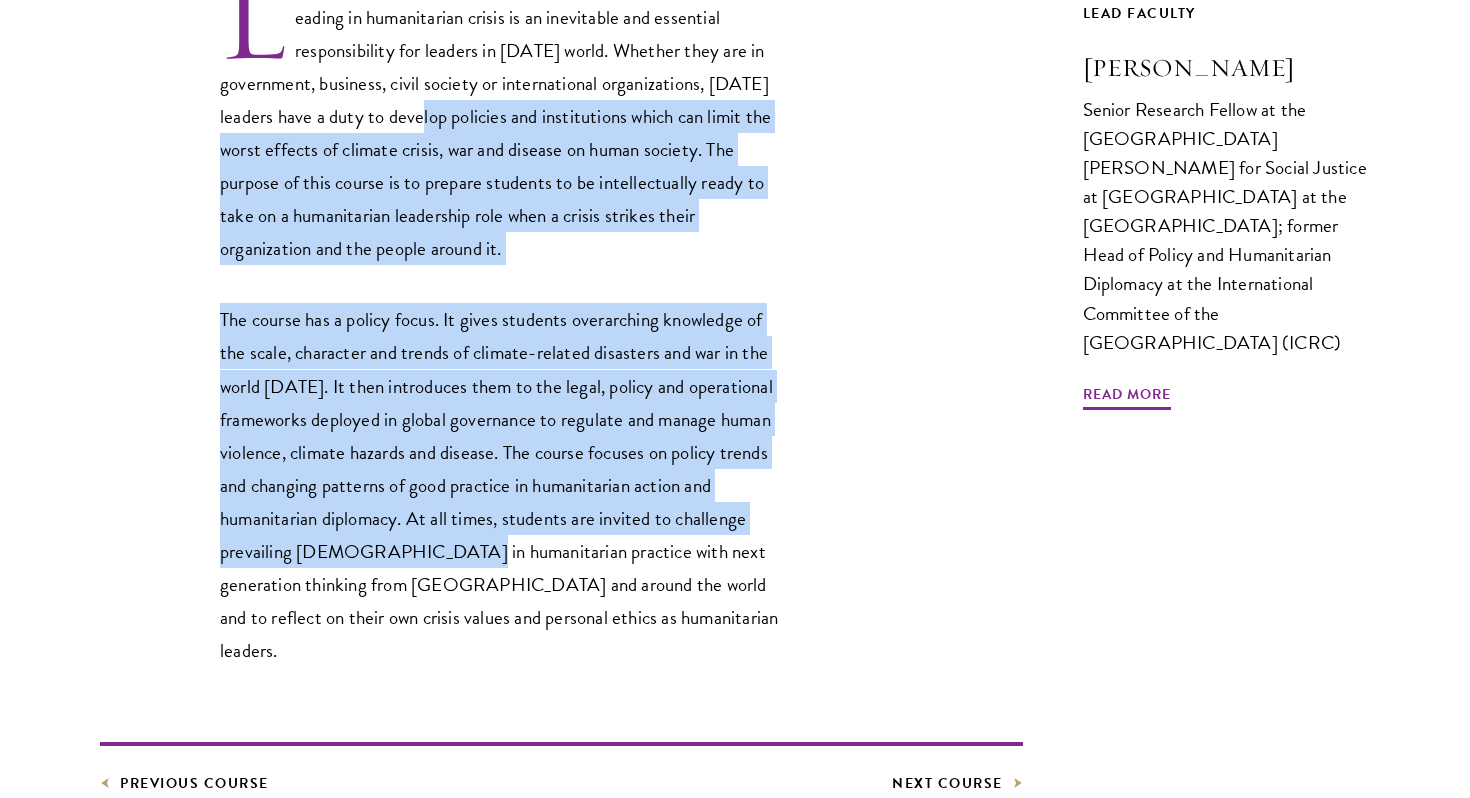 drag, startPoint x: 454, startPoint y: 551, endPoint x: 409, endPoint y: 119, distance: 434.33743 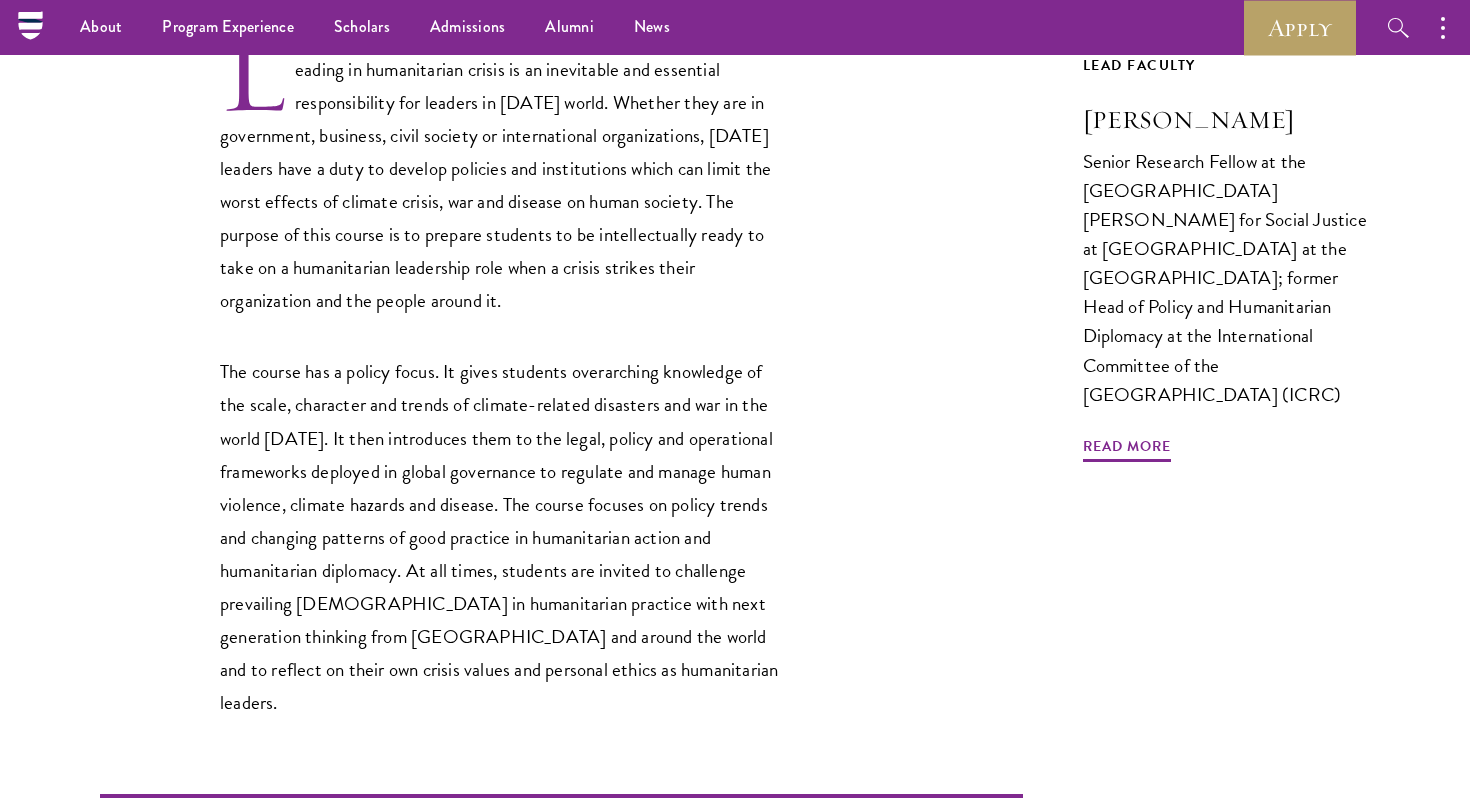 scroll, scrollTop: 0, scrollLeft: 0, axis: both 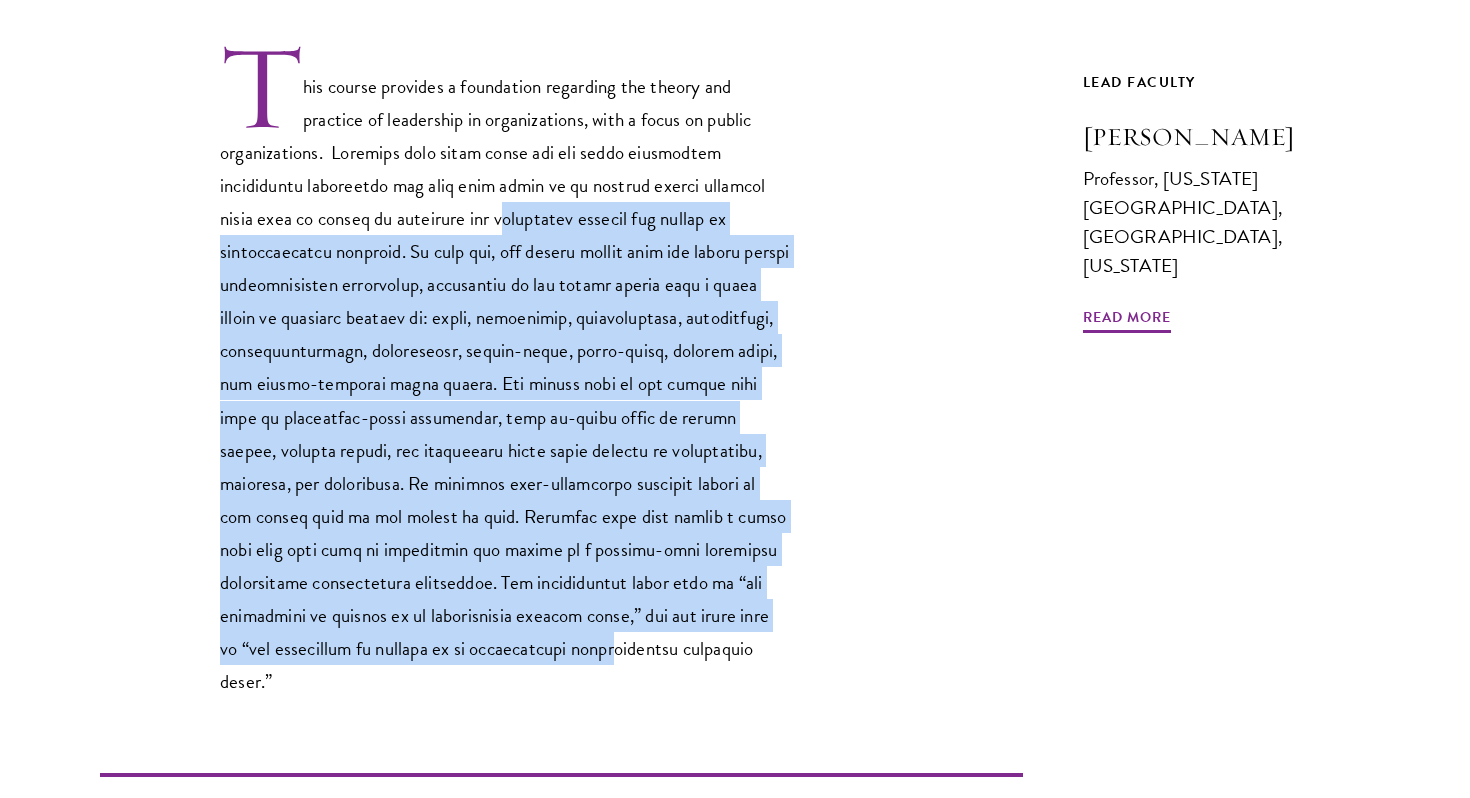 drag, startPoint x: 389, startPoint y: 641, endPoint x: 397, endPoint y: 226, distance: 415.0771 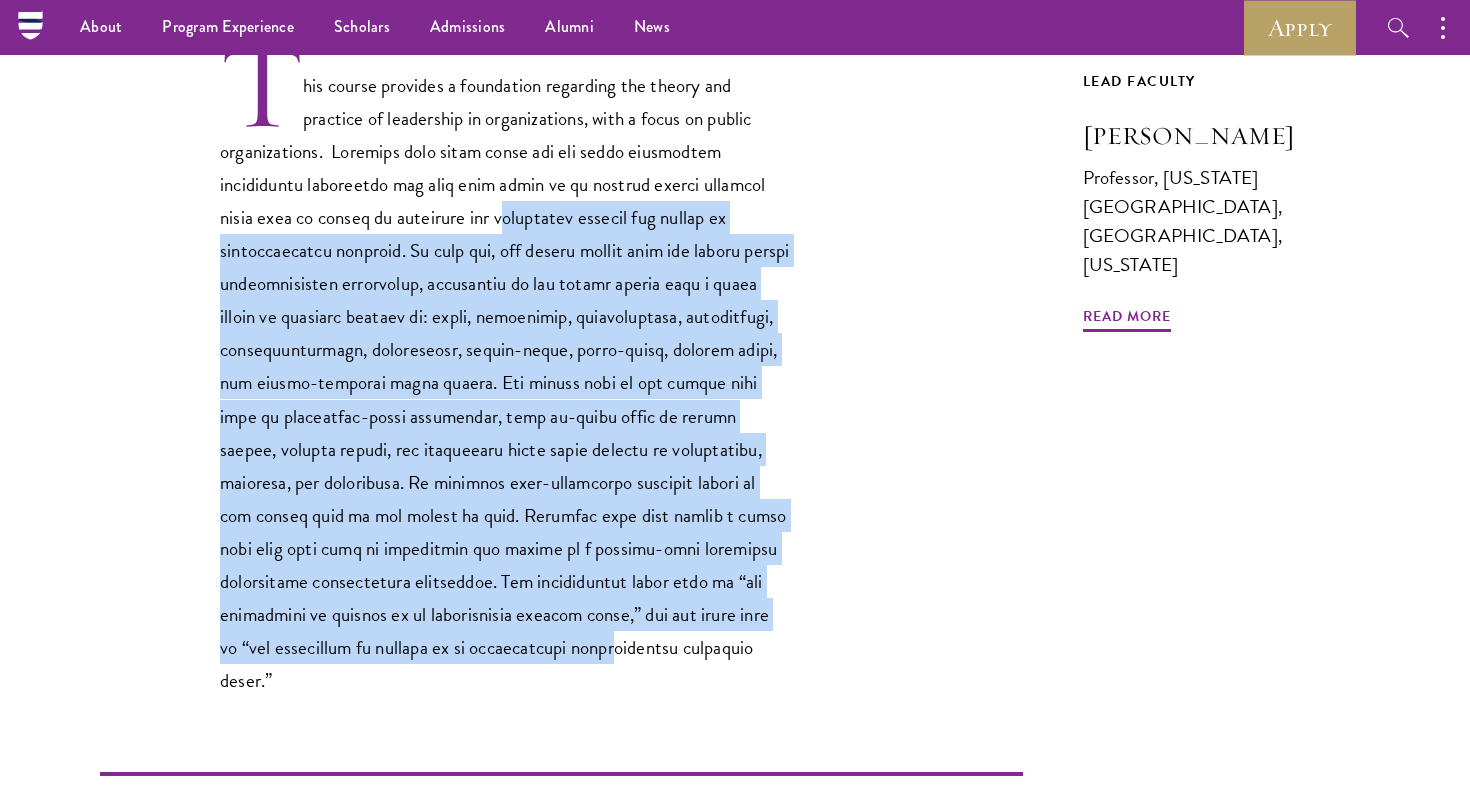scroll, scrollTop: 648, scrollLeft: 0, axis: vertical 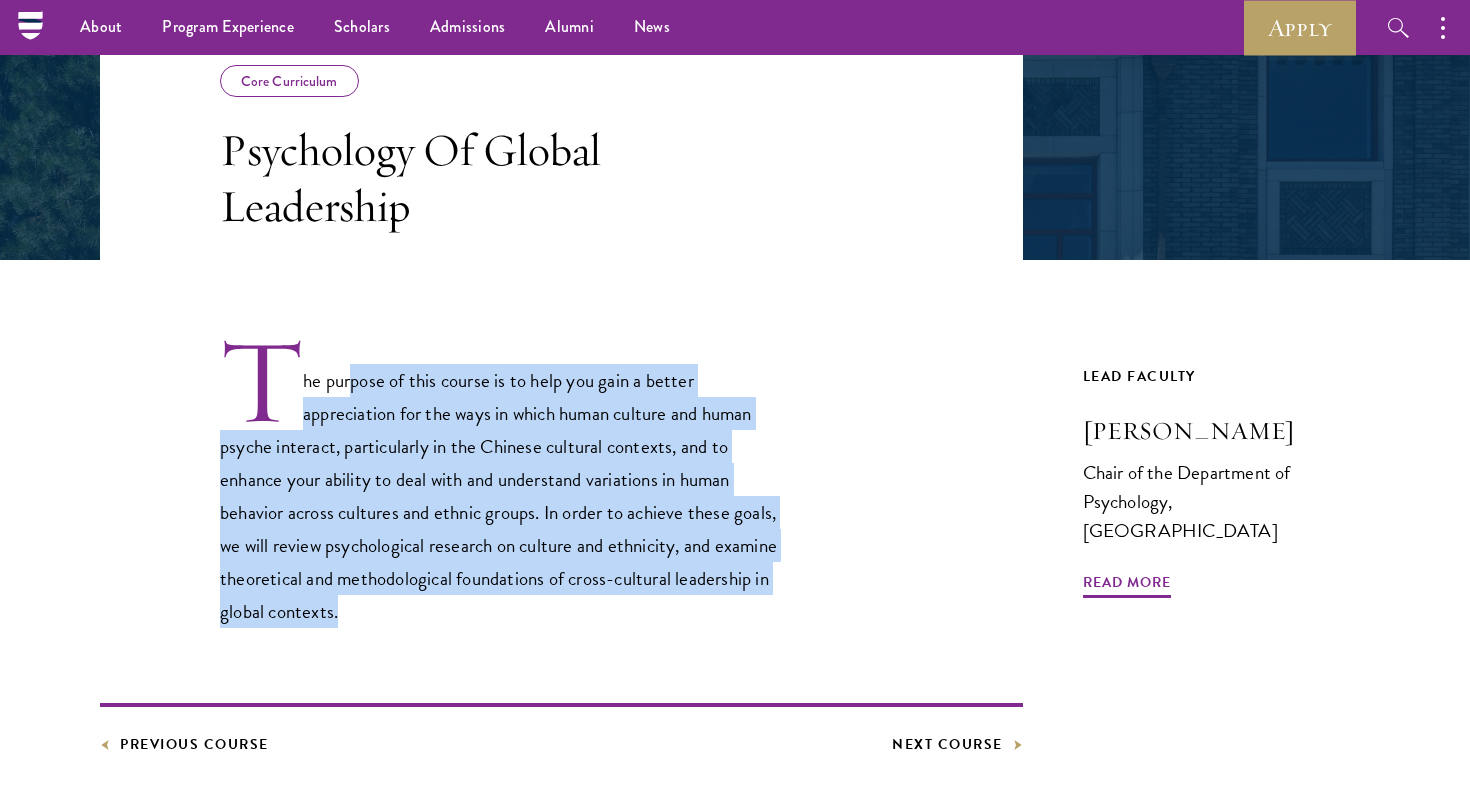 drag, startPoint x: 354, startPoint y: 390, endPoint x: 477, endPoint y: 608, distance: 250.30582 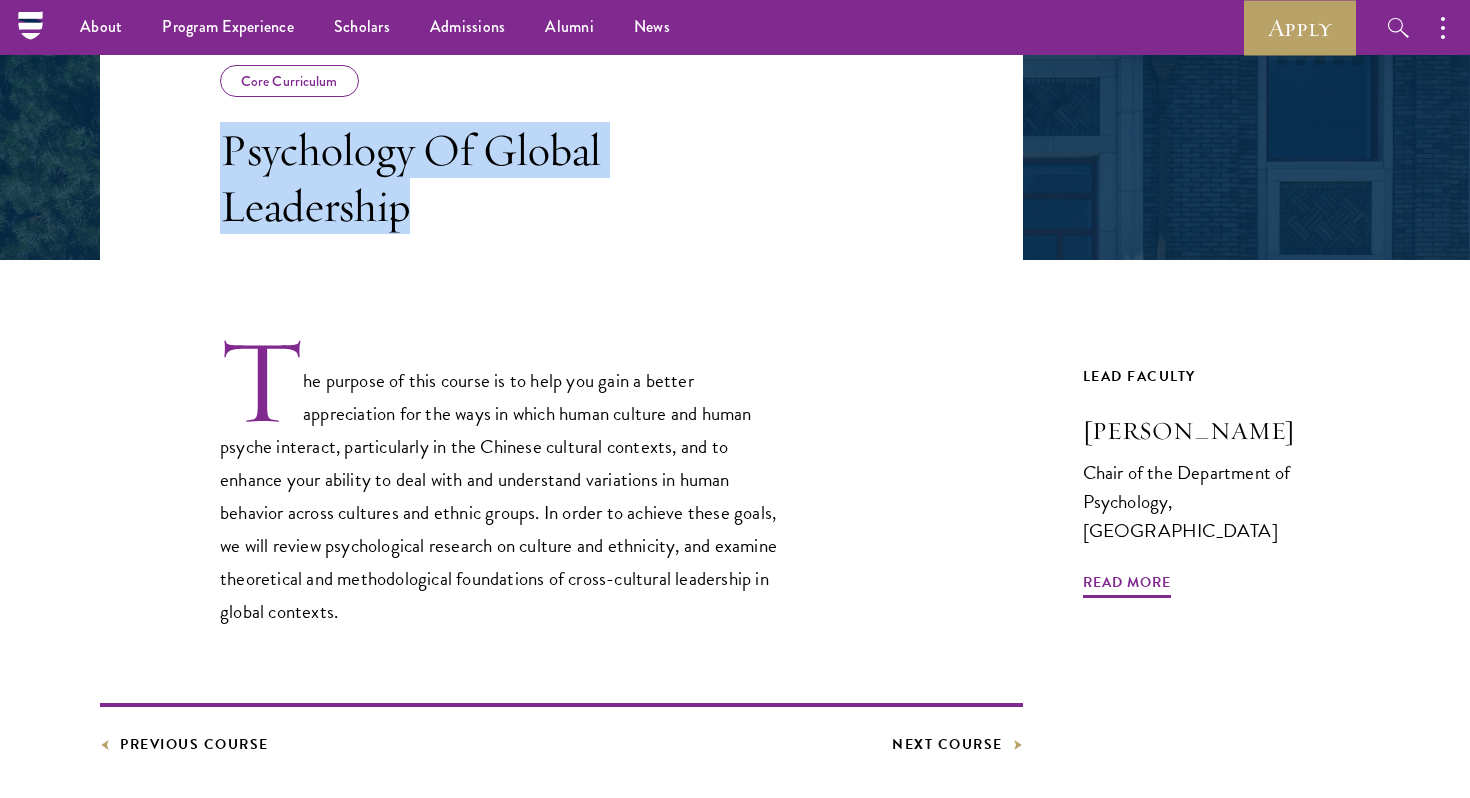 drag, startPoint x: 219, startPoint y: 149, endPoint x: 407, endPoint y: 219, distance: 200.60907 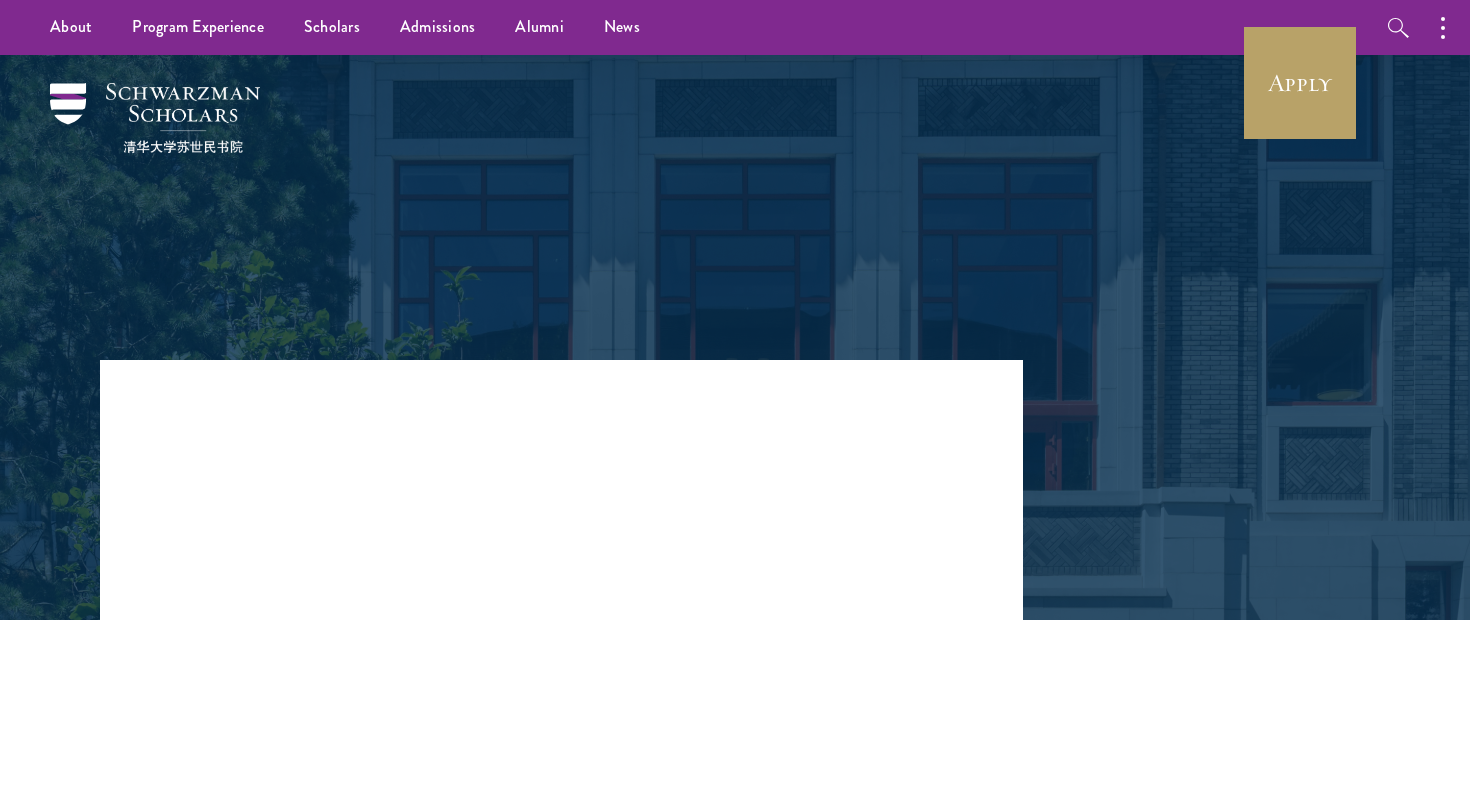 scroll, scrollTop: 0, scrollLeft: 0, axis: both 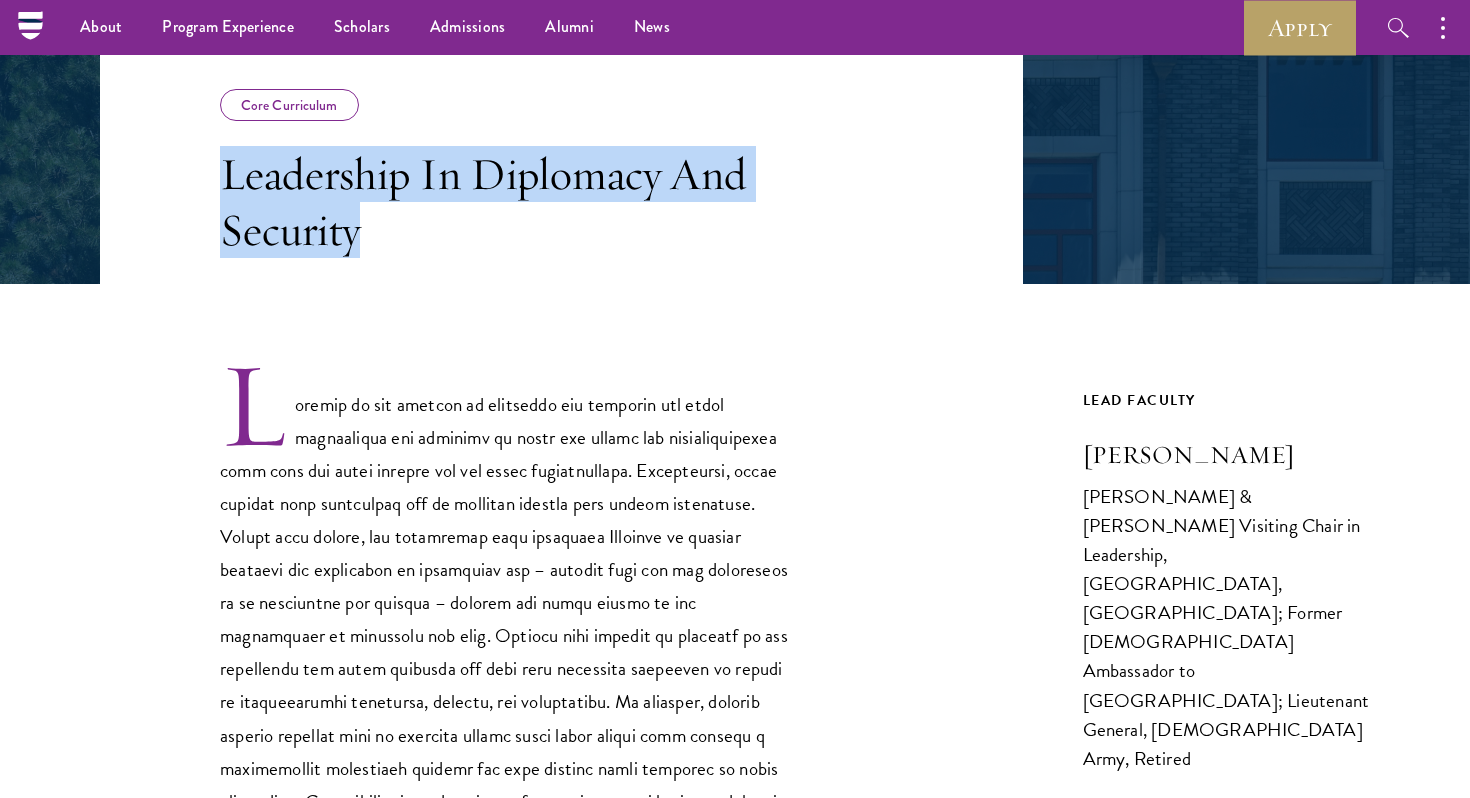 copy on "Leadership In Diplomacy And Security" 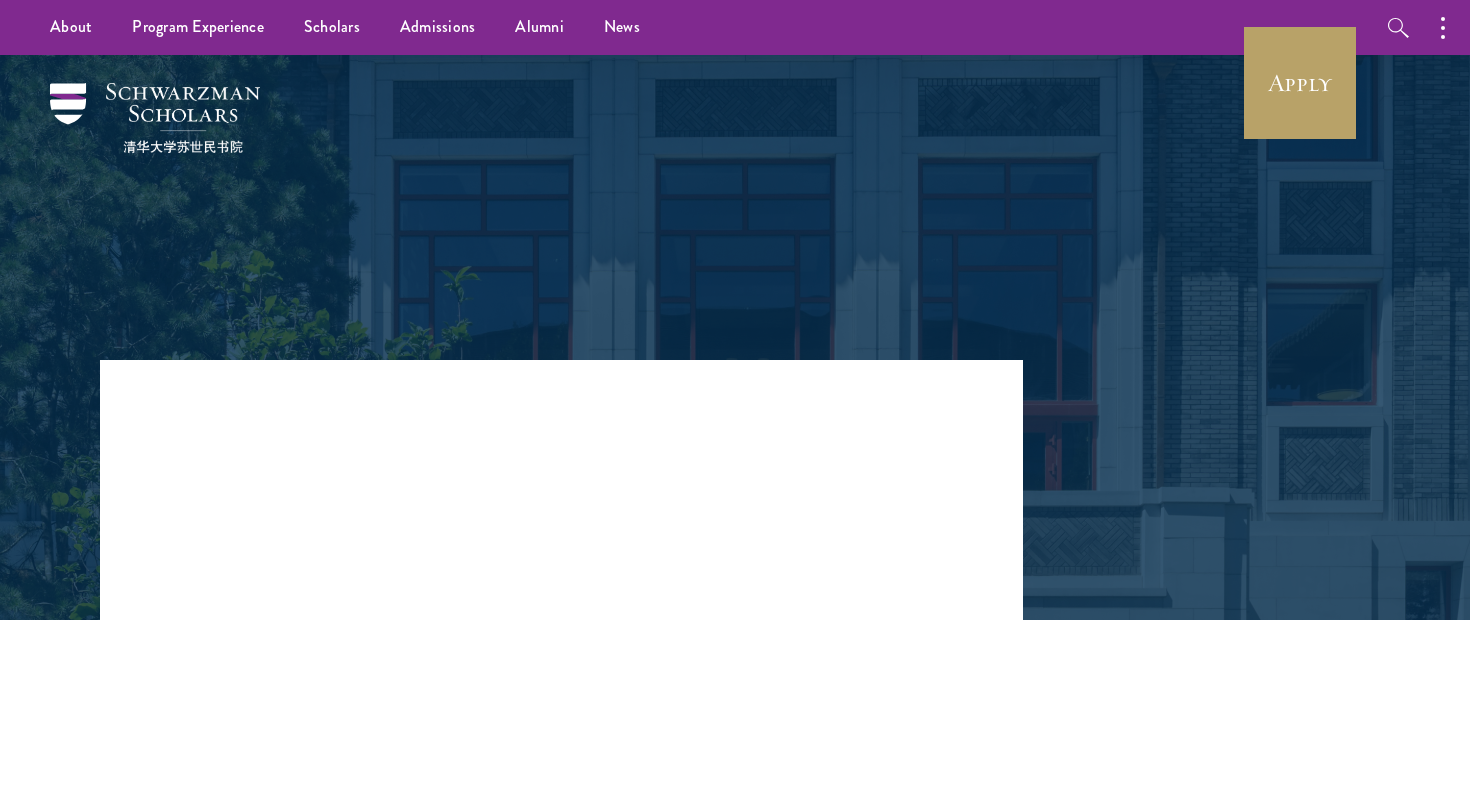 scroll, scrollTop: 0, scrollLeft: 0, axis: both 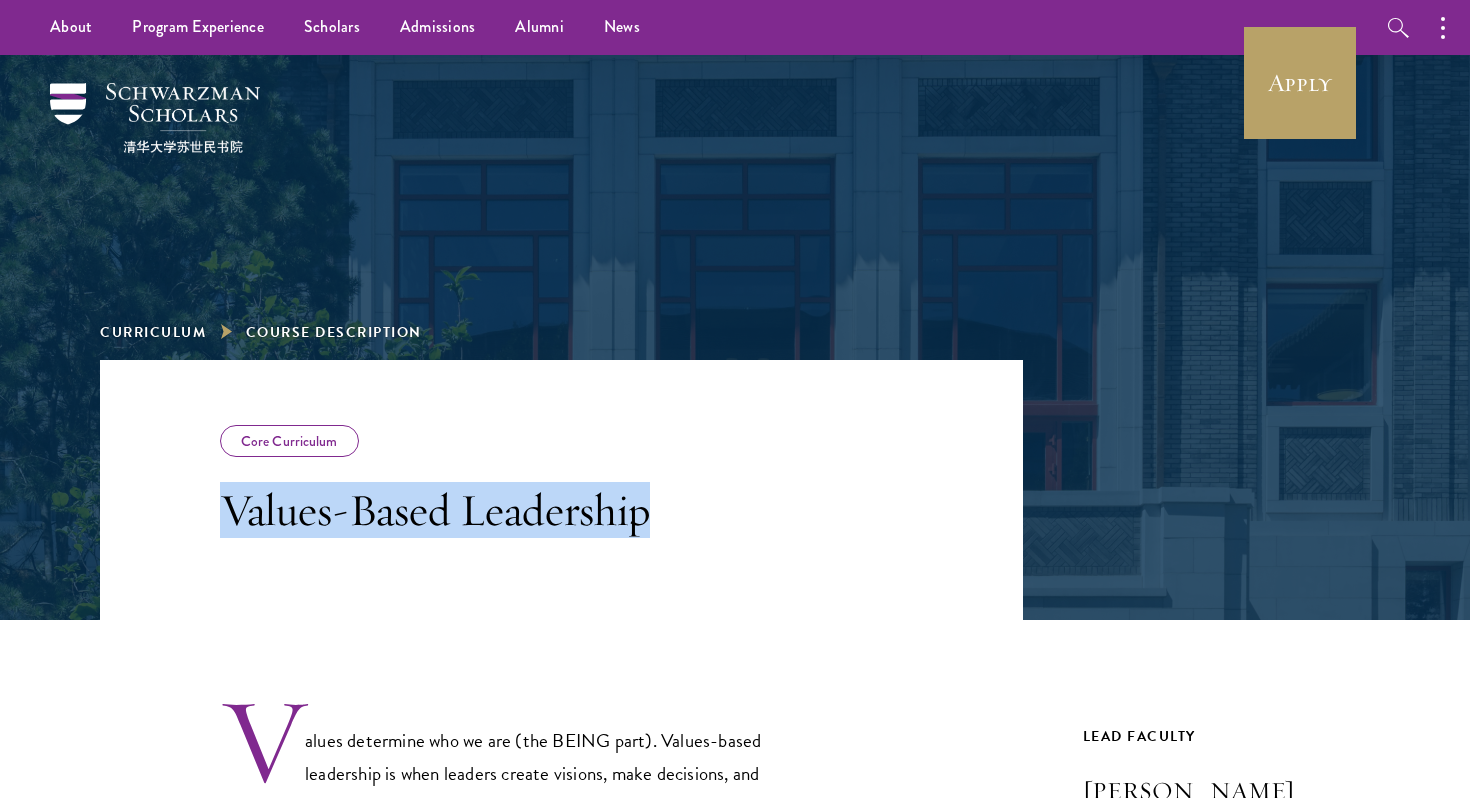 drag, startPoint x: 215, startPoint y: 515, endPoint x: 659, endPoint y: 522, distance: 444.05518 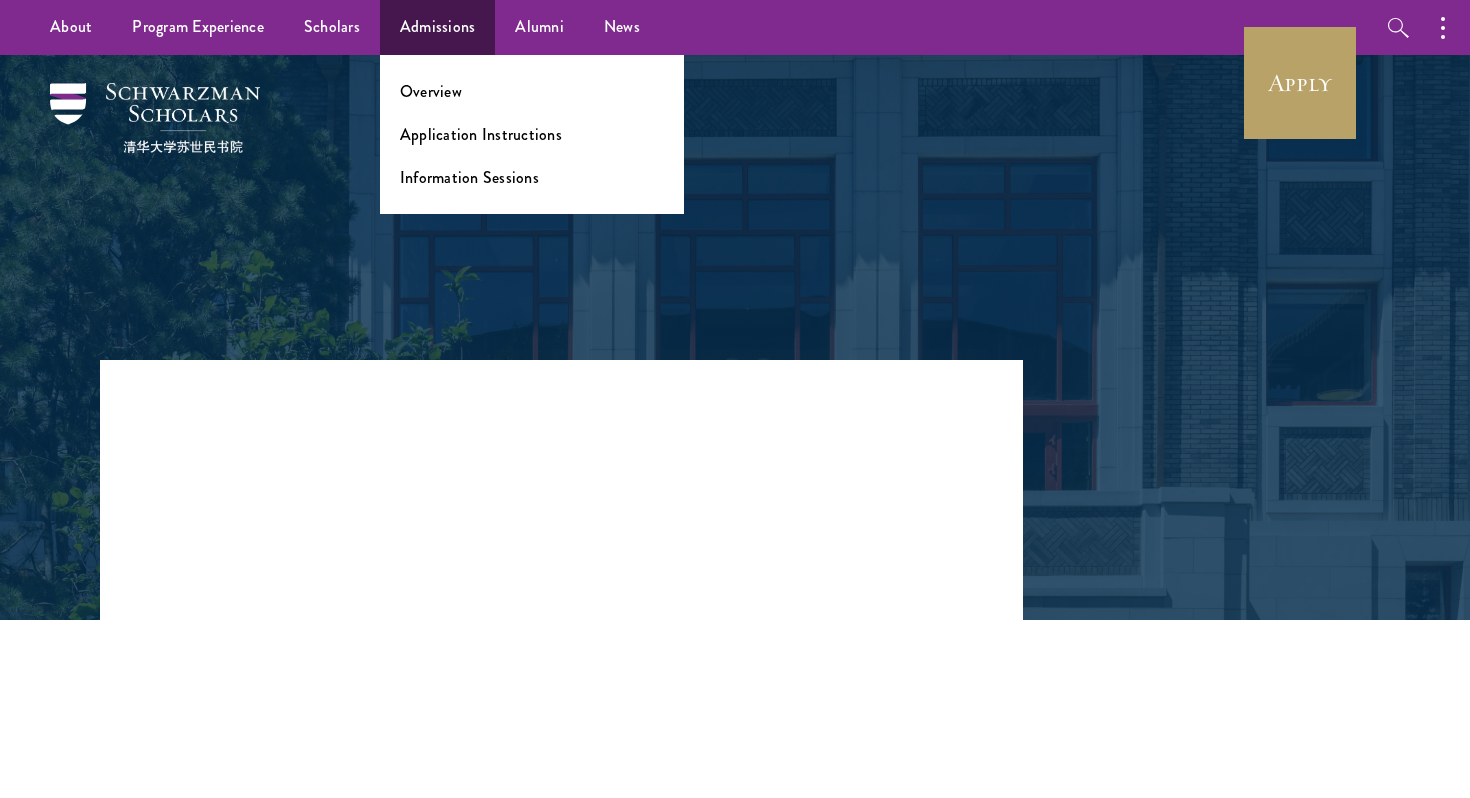 scroll, scrollTop: 0, scrollLeft: 0, axis: both 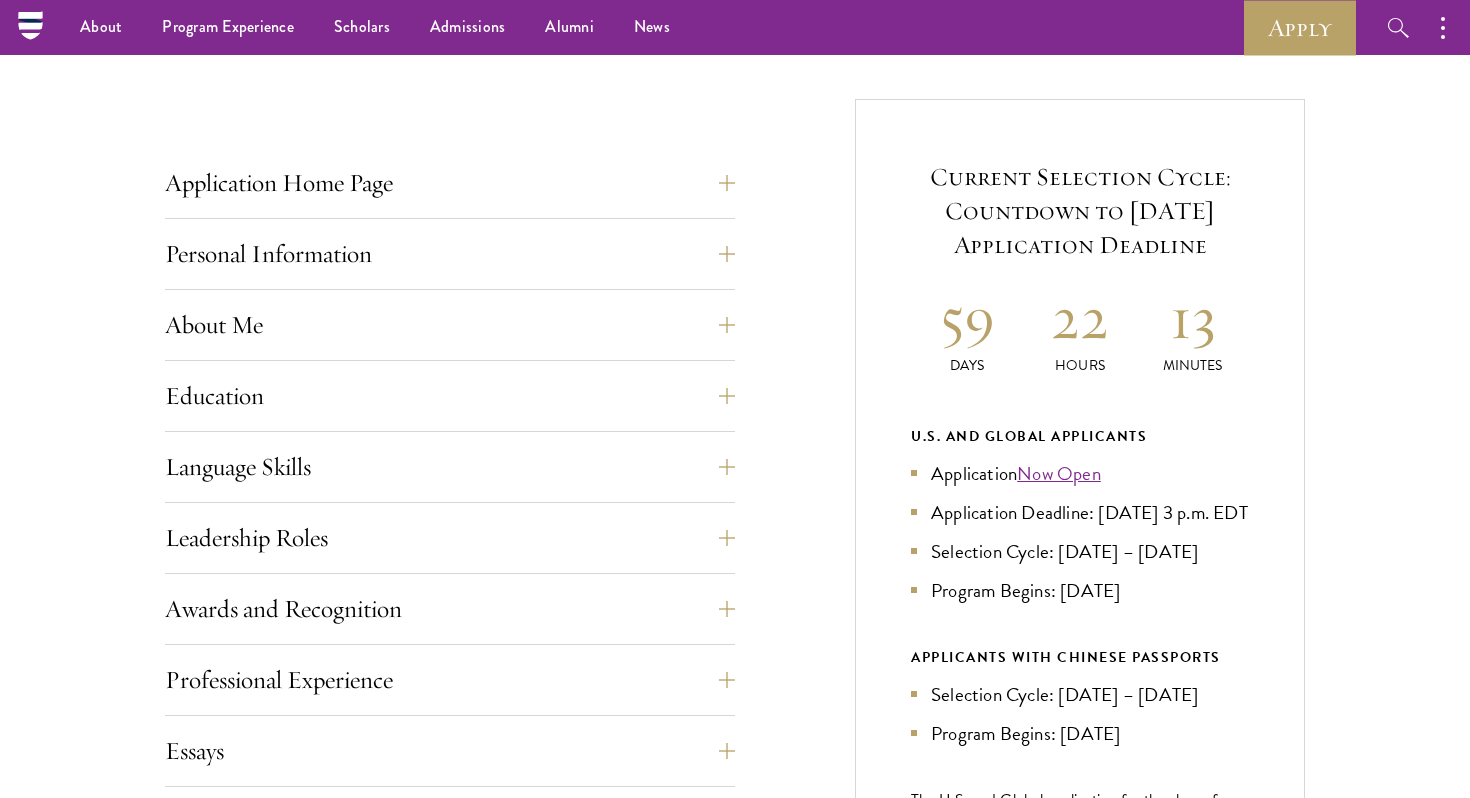 click on "Application Home Page
The online application form must be completed in English. All requirements must be submitted electronically; we do not accept materials via email or mail.
To begin, create an account to start a new application. The email address provided to create your account will be used for all correspondence about your admissions status. After creating an account, a system-generated email will be sent to you with a temporary PIN to activate your account. If you do not receive this email immediately, check your spam/junk folders. Add  [EMAIL_ADDRESS][DOMAIN_NAME]  to your safe senders list.
Once you have created an account, click “Start New Application” to begin your application. You do not have to complete your application in one sitting; you may access and continue your work as frequently as needed before final submission. To save your work, click on the “Continue” button.
Personal Information
About Me" at bounding box center [450, 721] 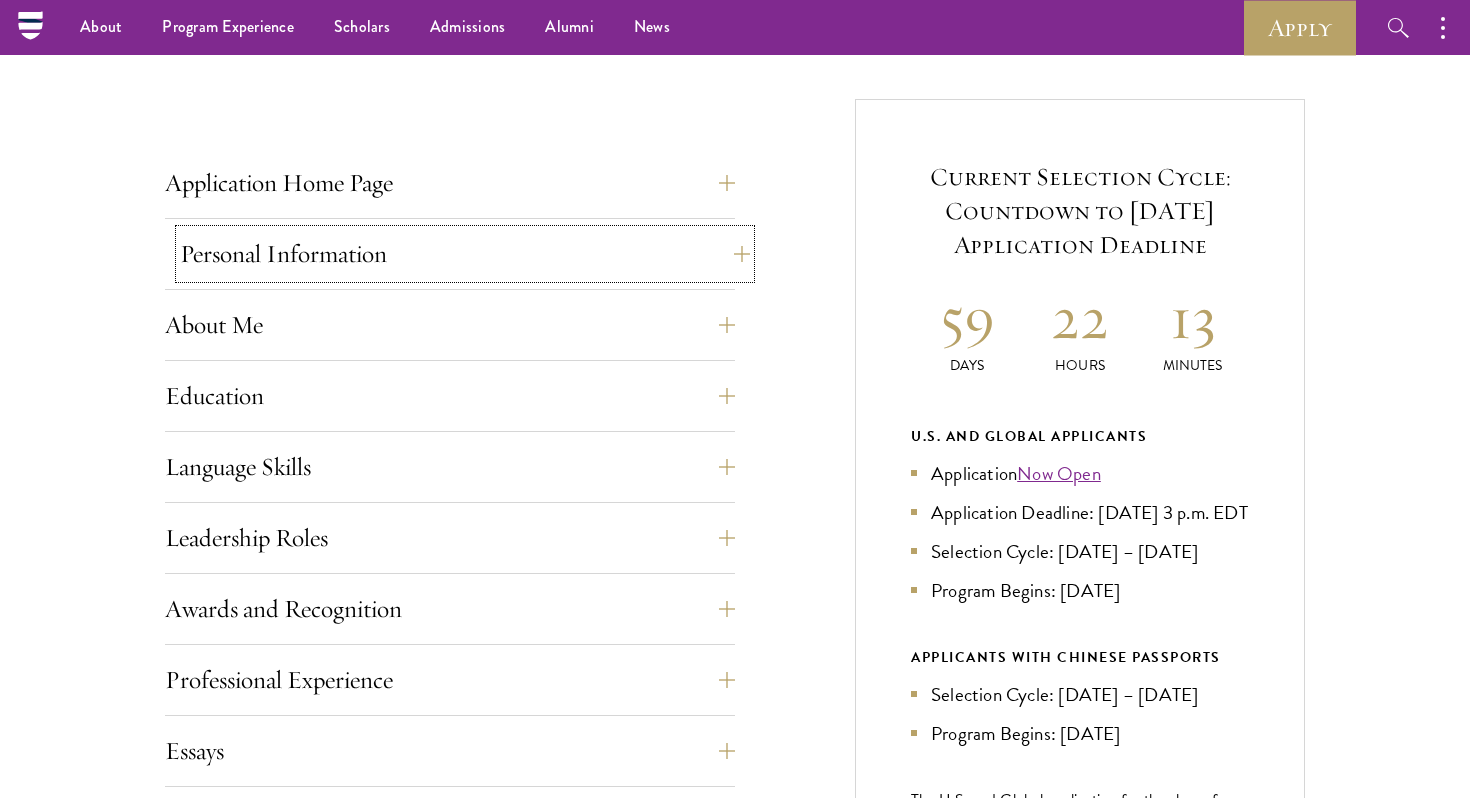 click on "Personal Information" at bounding box center (465, 254) 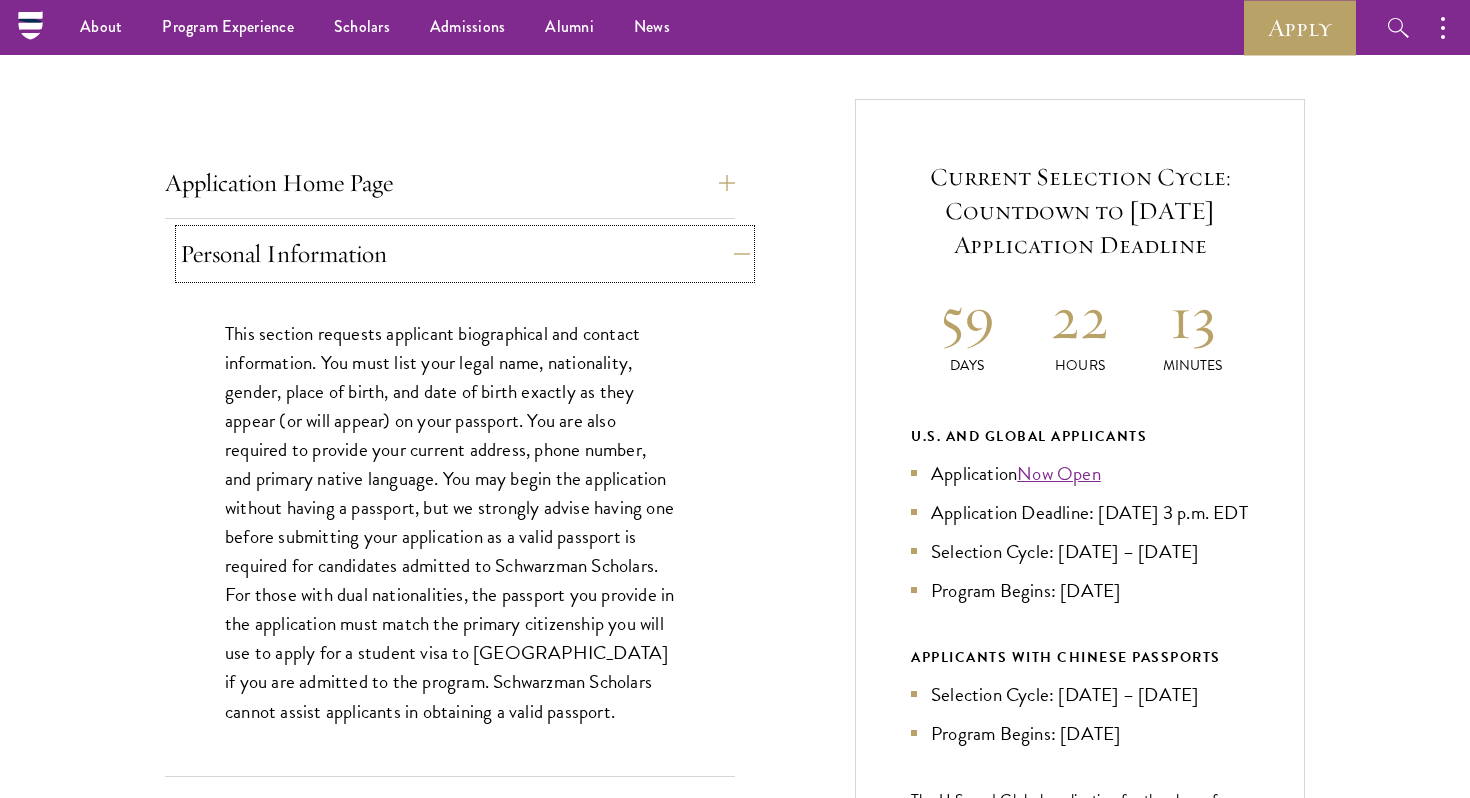 click on "Personal Information" at bounding box center [465, 254] 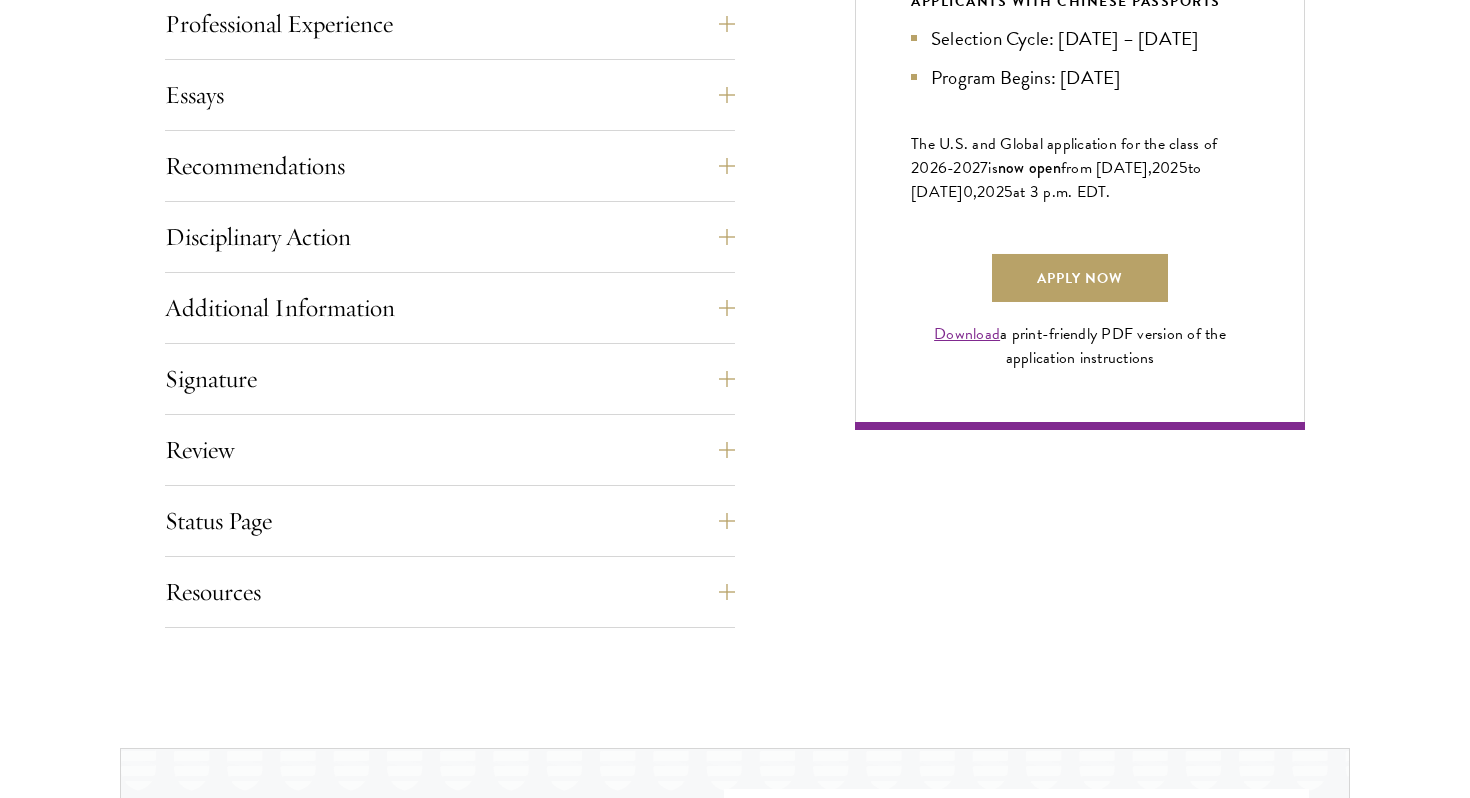scroll, scrollTop: 1519, scrollLeft: 0, axis: vertical 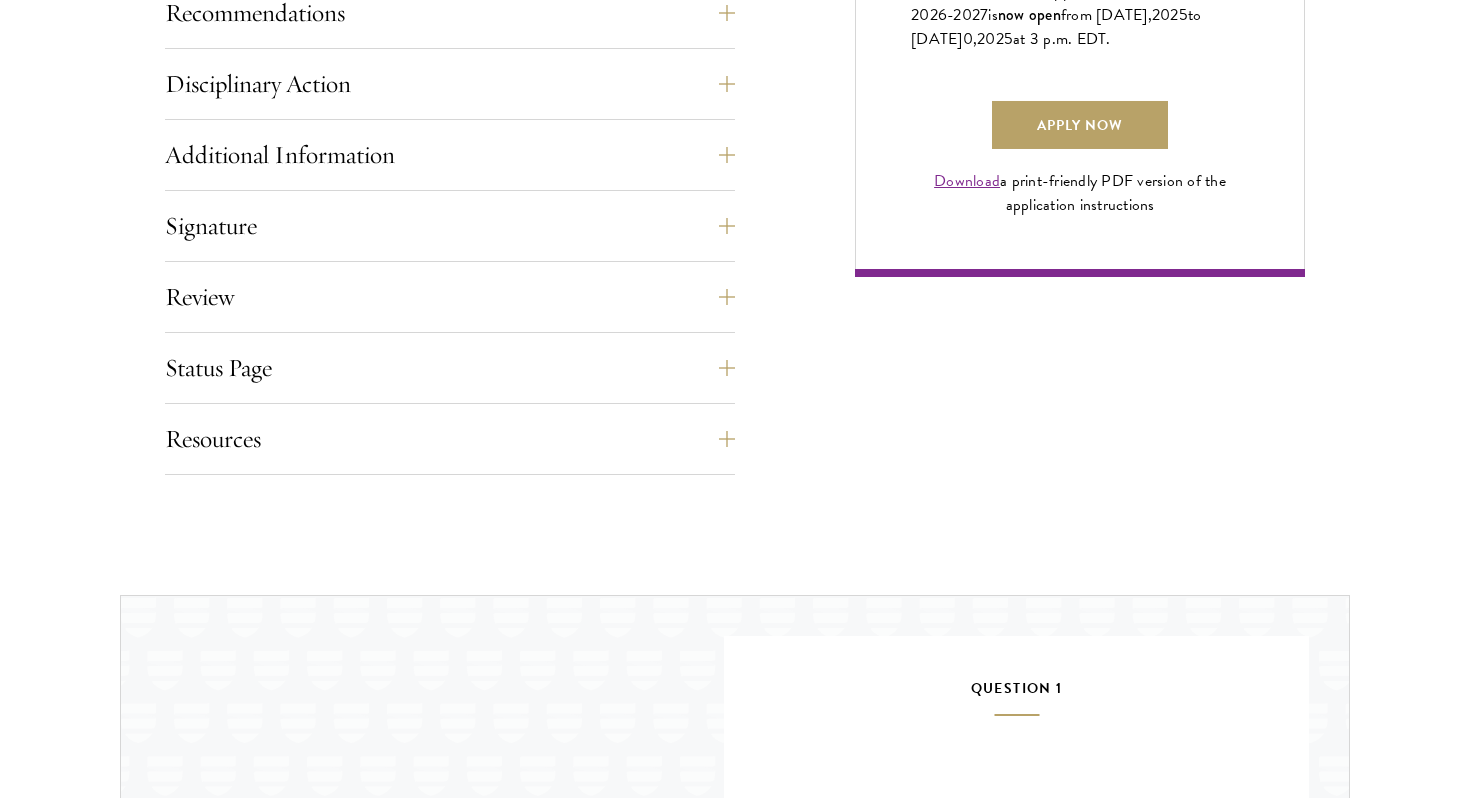 click on "Application Home Page
The online application form must be completed in English. All requirements must be submitted electronically; we do not accept materials via email or mail.
To begin, create an account to start a new application. The email address provided to create your account will be used for all correspondence about your admissions status. After creating an account, a system-generated email will be sent to you with a temporary PIN to activate your account. If you do not receive this email immediately, check your spam/junk folders. Add  [EMAIL_ADDRESS][DOMAIN_NAME]  to your safe senders list.
Once you have created an account, click “Start New Application” to begin your application. You do not have to complete your application in one sitting; you may access and continue your work as frequently as needed before final submission. To save your work, click on the “Continue” button.
Personal Information
About Me" at bounding box center (450, -88) 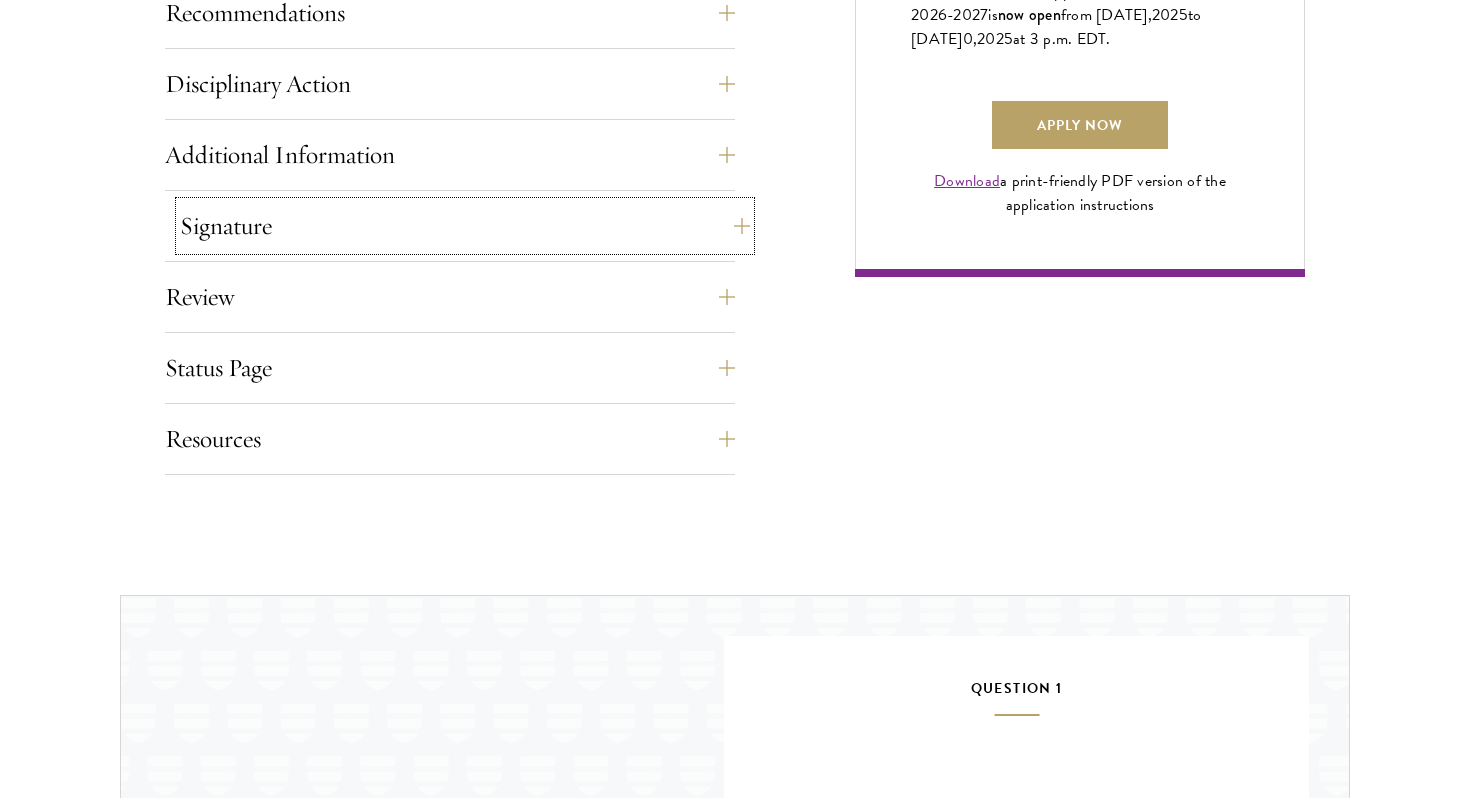 click on "Signature" at bounding box center (465, 226) 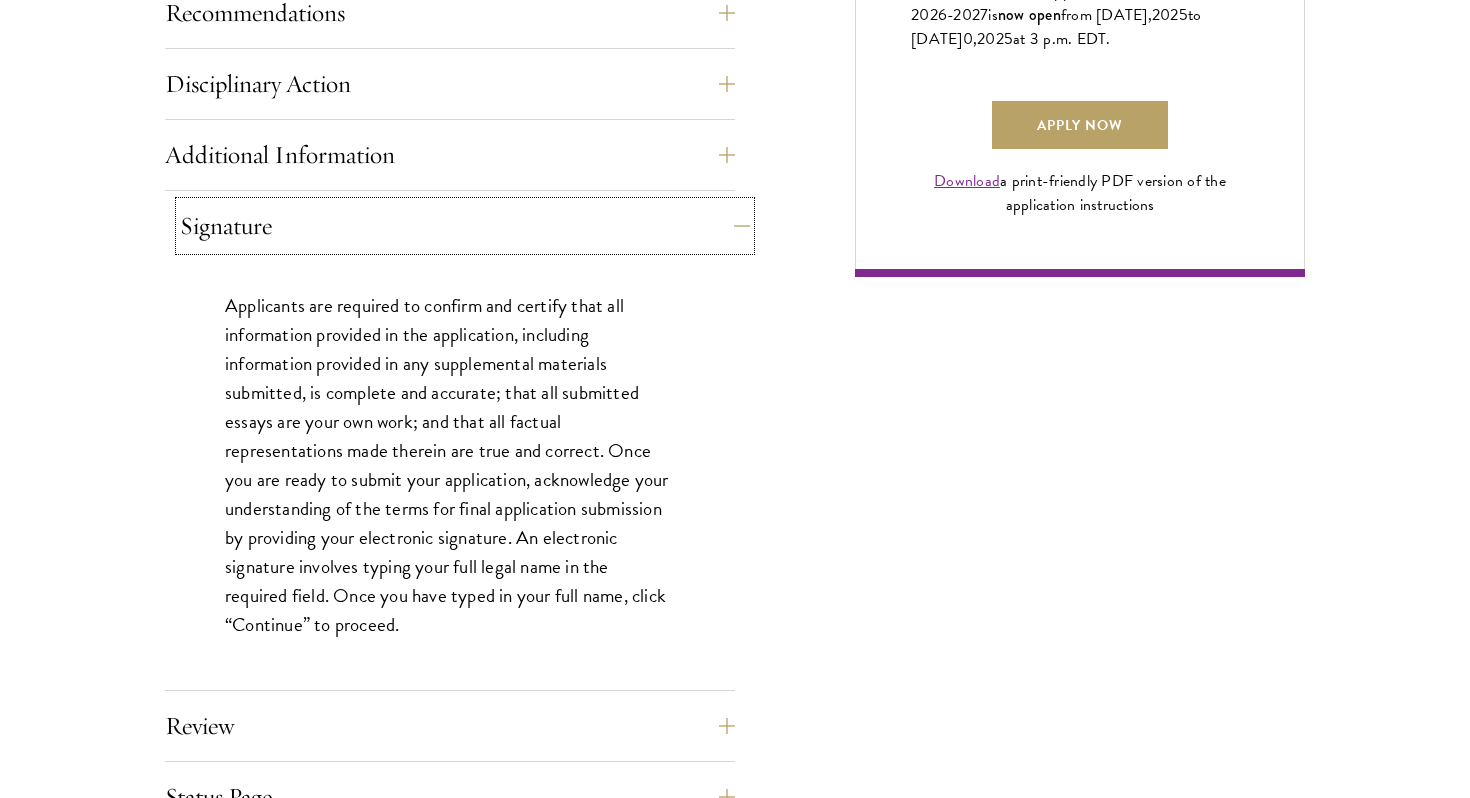 click on "Signature" at bounding box center (465, 226) 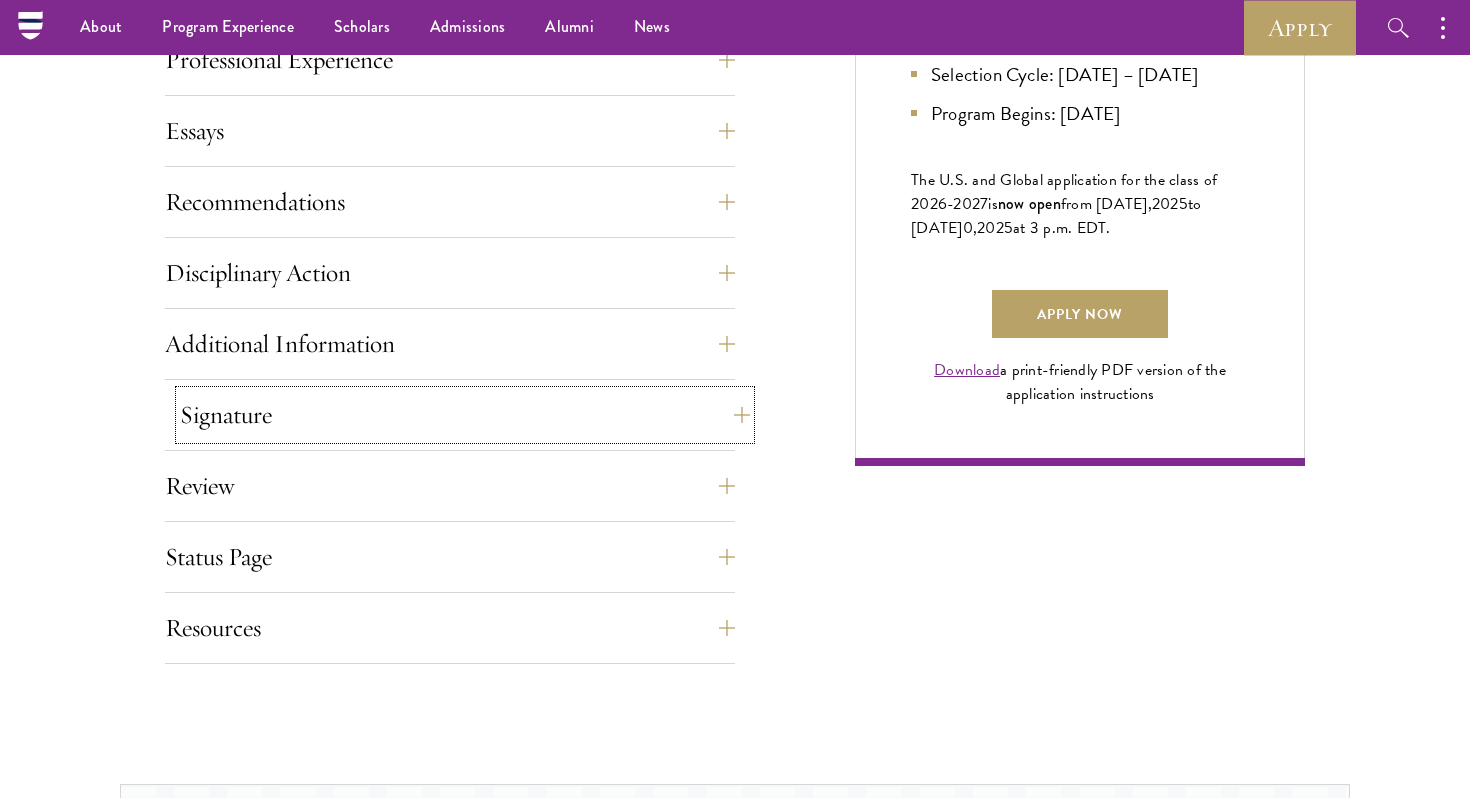 scroll, scrollTop: 1319, scrollLeft: 0, axis: vertical 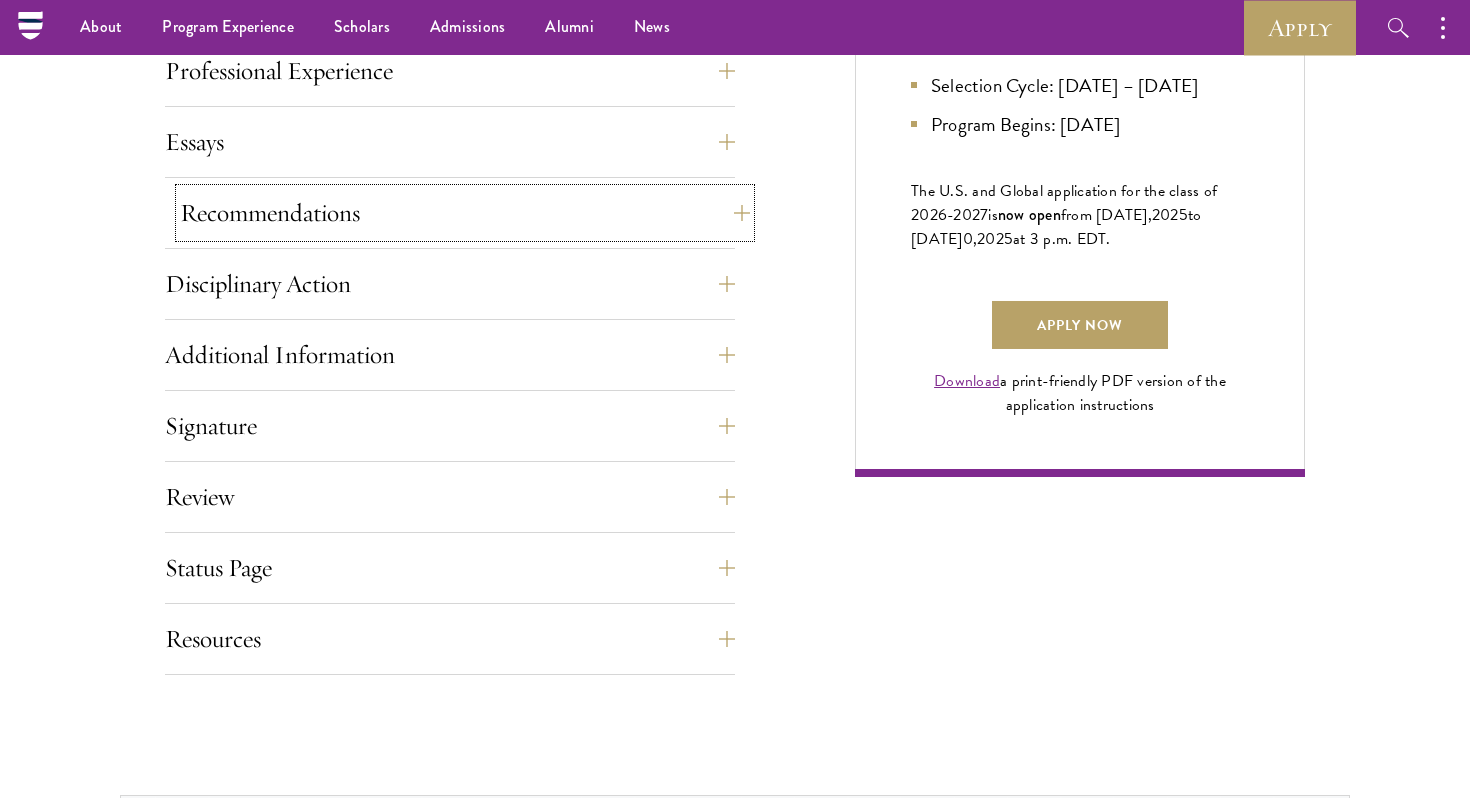 click on "Recommendations" at bounding box center [465, 213] 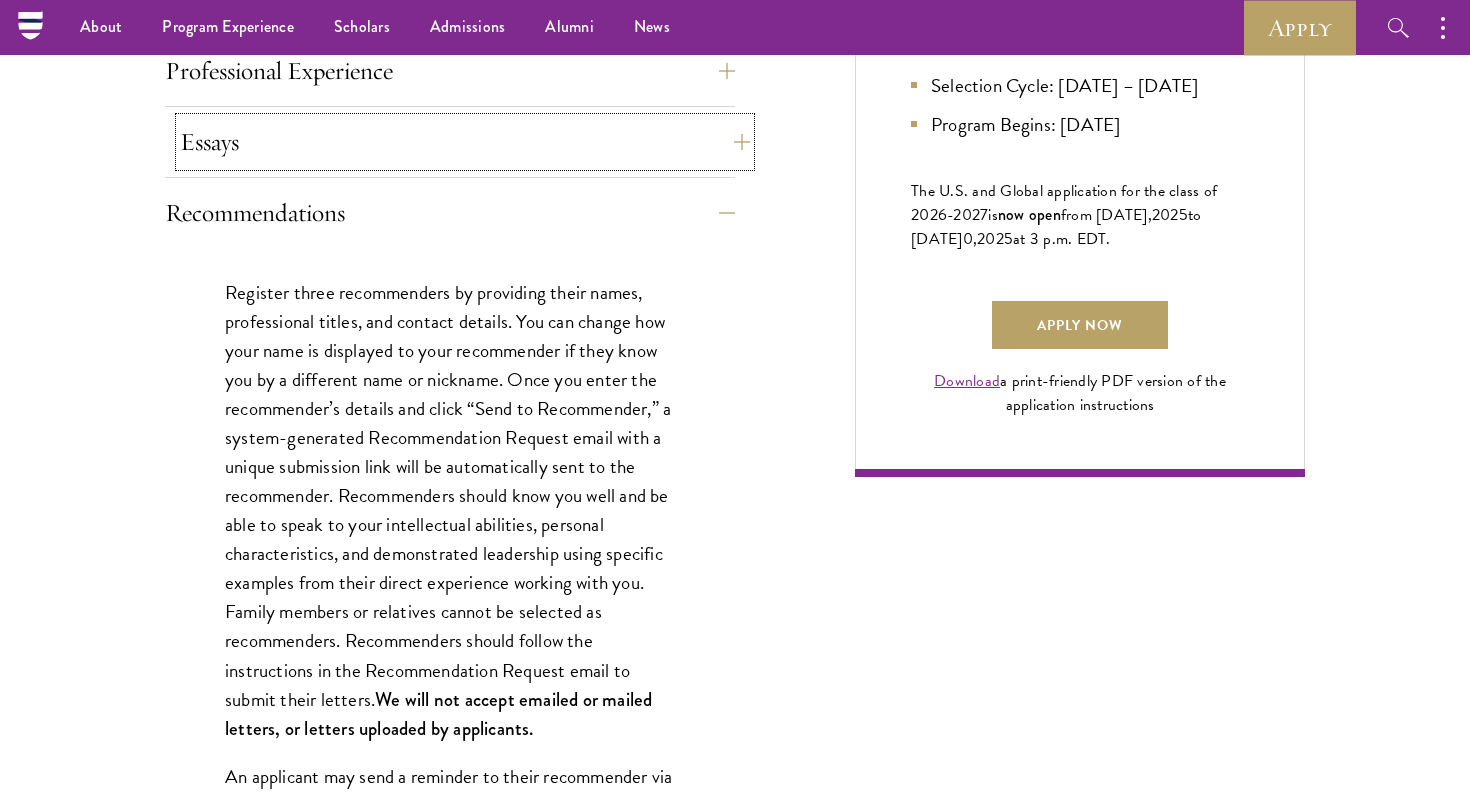 click on "Essays" at bounding box center [465, 142] 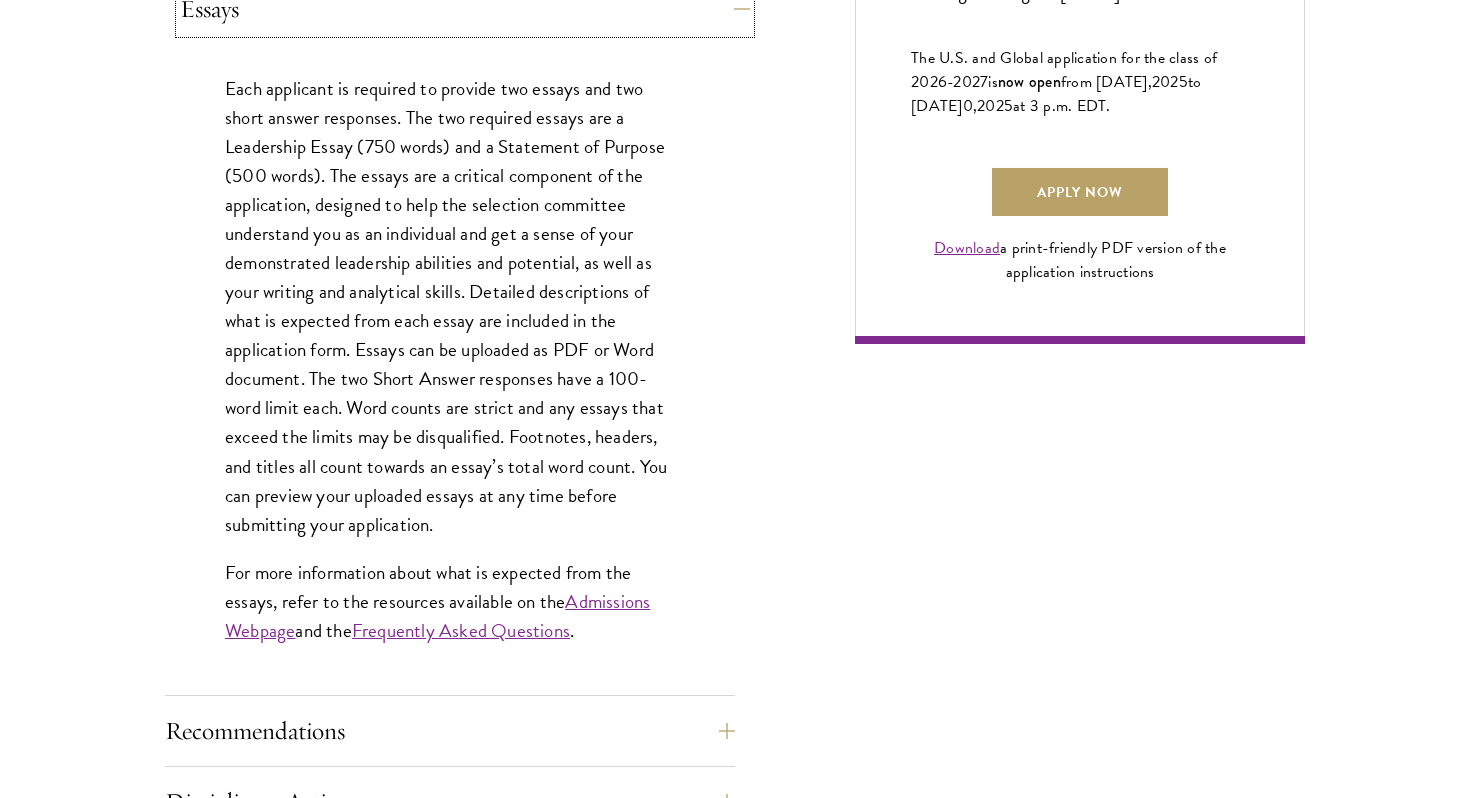 scroll, scrollTop: 1455, scrollLeft: 0, axis: vertical 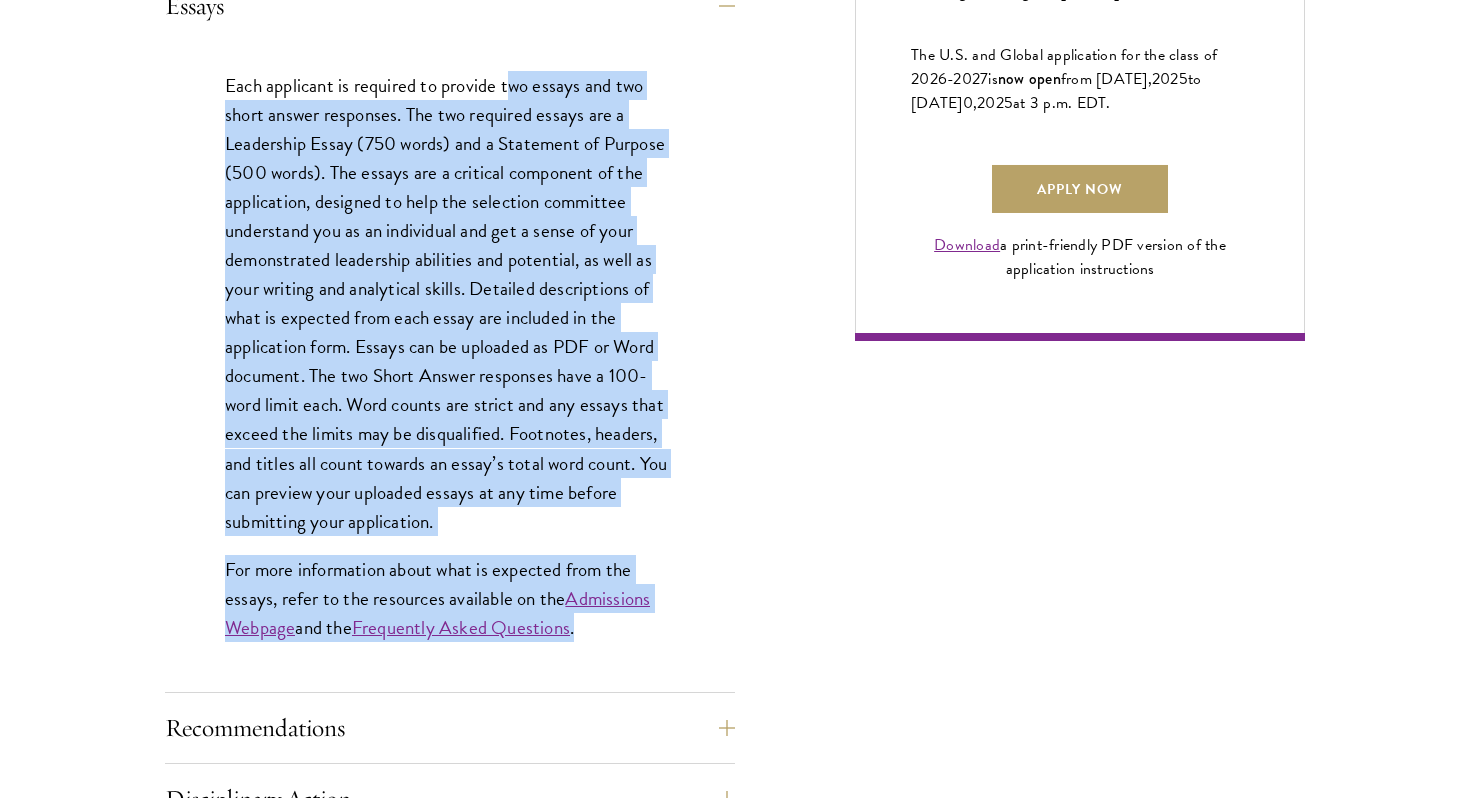 drag, startPoint x: 507, startPoint y: 96, endPoint x: 732, endPoint y: 639, distance: 587.7704 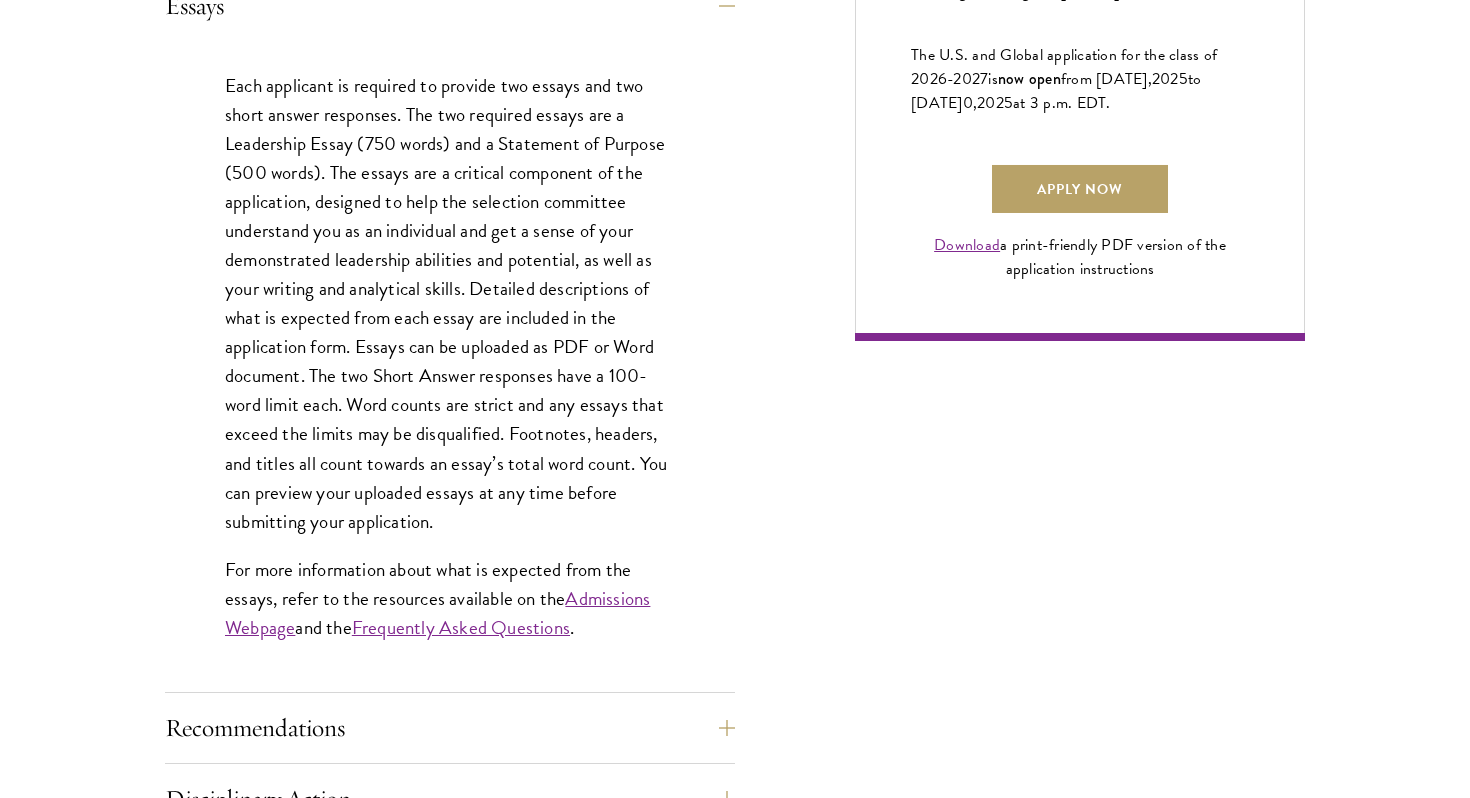click on "Each applicant is required to provide two essays and two short answer responses. The two required essays are a Leadership Essay (750 words) and a Statement of Purpose (500 words). The essays are a critical component of the application, designed to help the selection committee understand you as an individual and get a sense of your demonstrated leadership abilities and potential, as well as your writing and analytical skills. Detailed descriptions of what is expected from each essay are included in the application form. Essays can be uploaded as PDF or Word document. The two Short Answer responses have a 100-word limit each. Word counts are strict and any essays that exceed the limits may be disqualified. Footnotes, headers, and titles all count towards an essay’s total word count. You can preview your uploaded essays at any time before submitting your application." at bounding box center [450, 303] 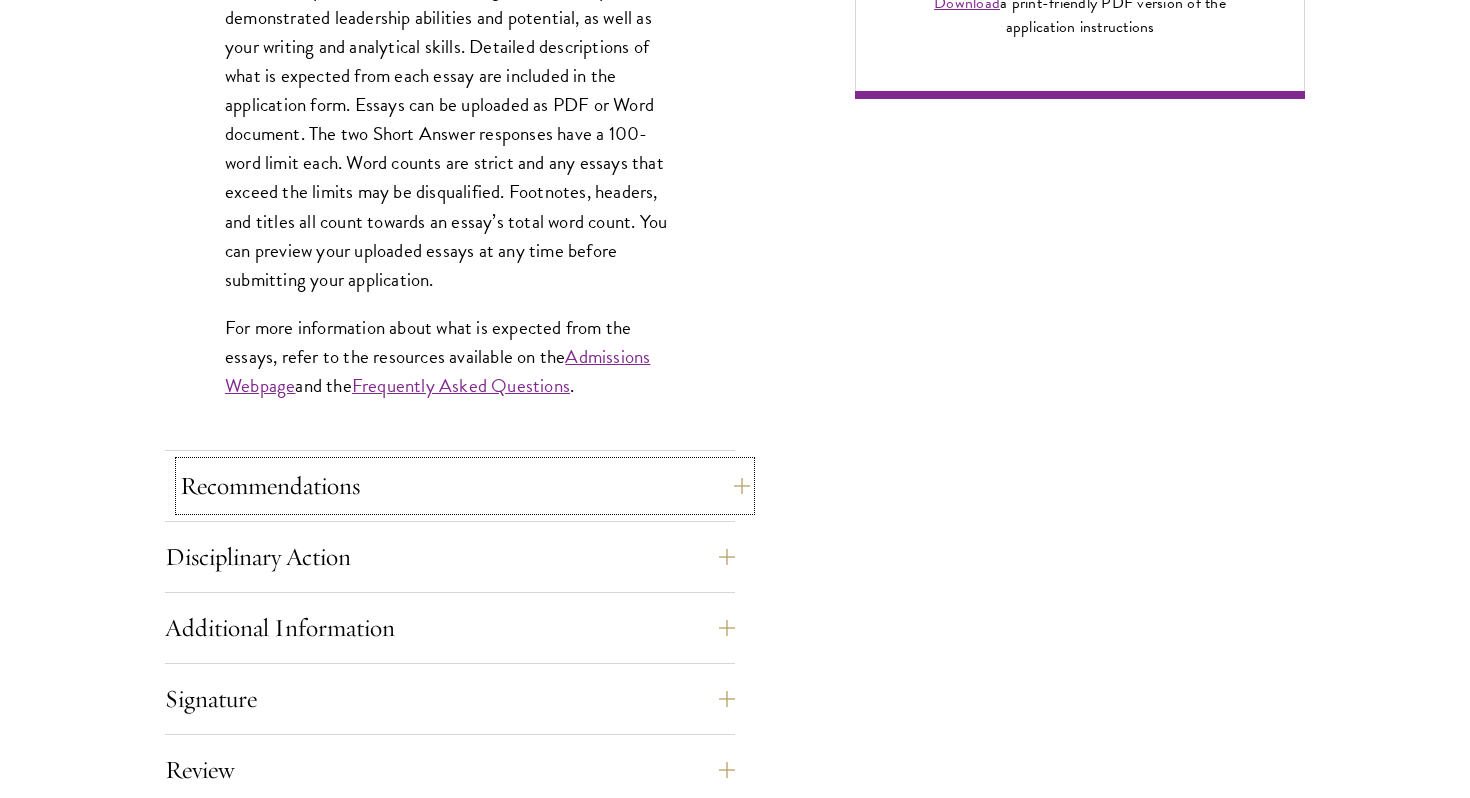 click on "Recommendations" at bounding box center [465, 486] 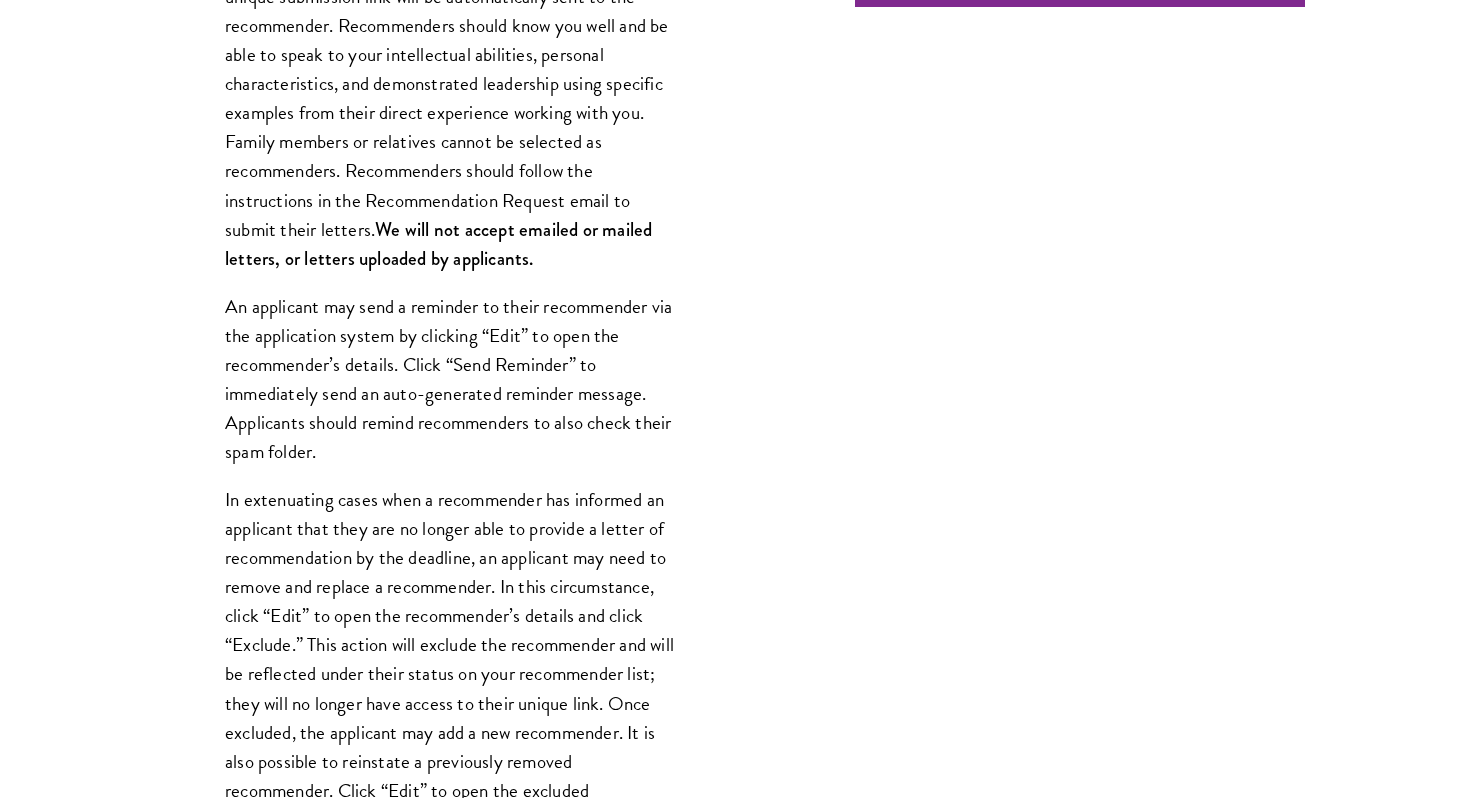 scroll, scrollTop: 1828, scrollLeft: 0, axis: vertical 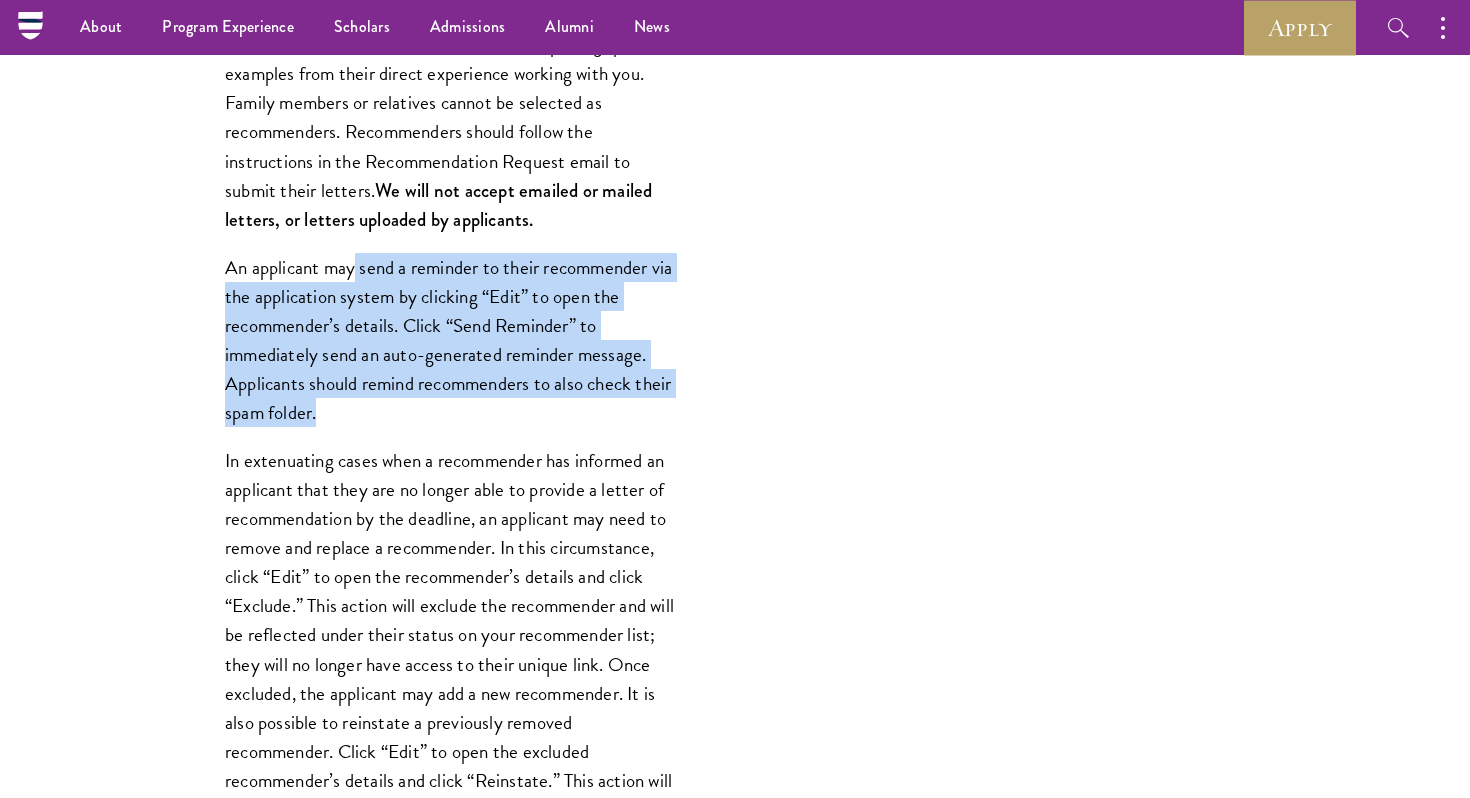 drag, startPoint x: 352, startPoint y: 278, endPoint x: 544, endPoint y: 413, distance: 234.71046 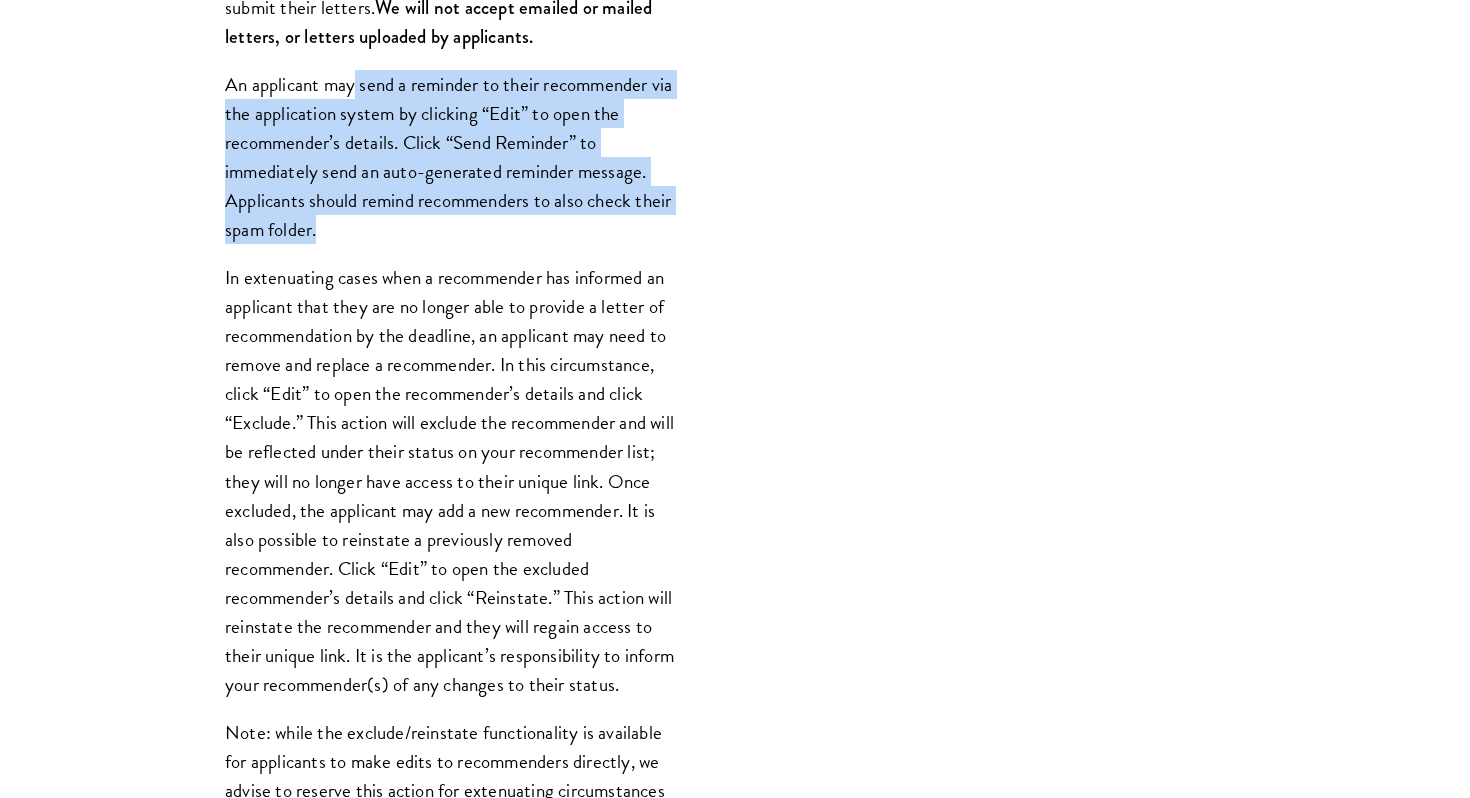 scroll, scrollTop: 2014, scrollLeft: 0, axis: vertical 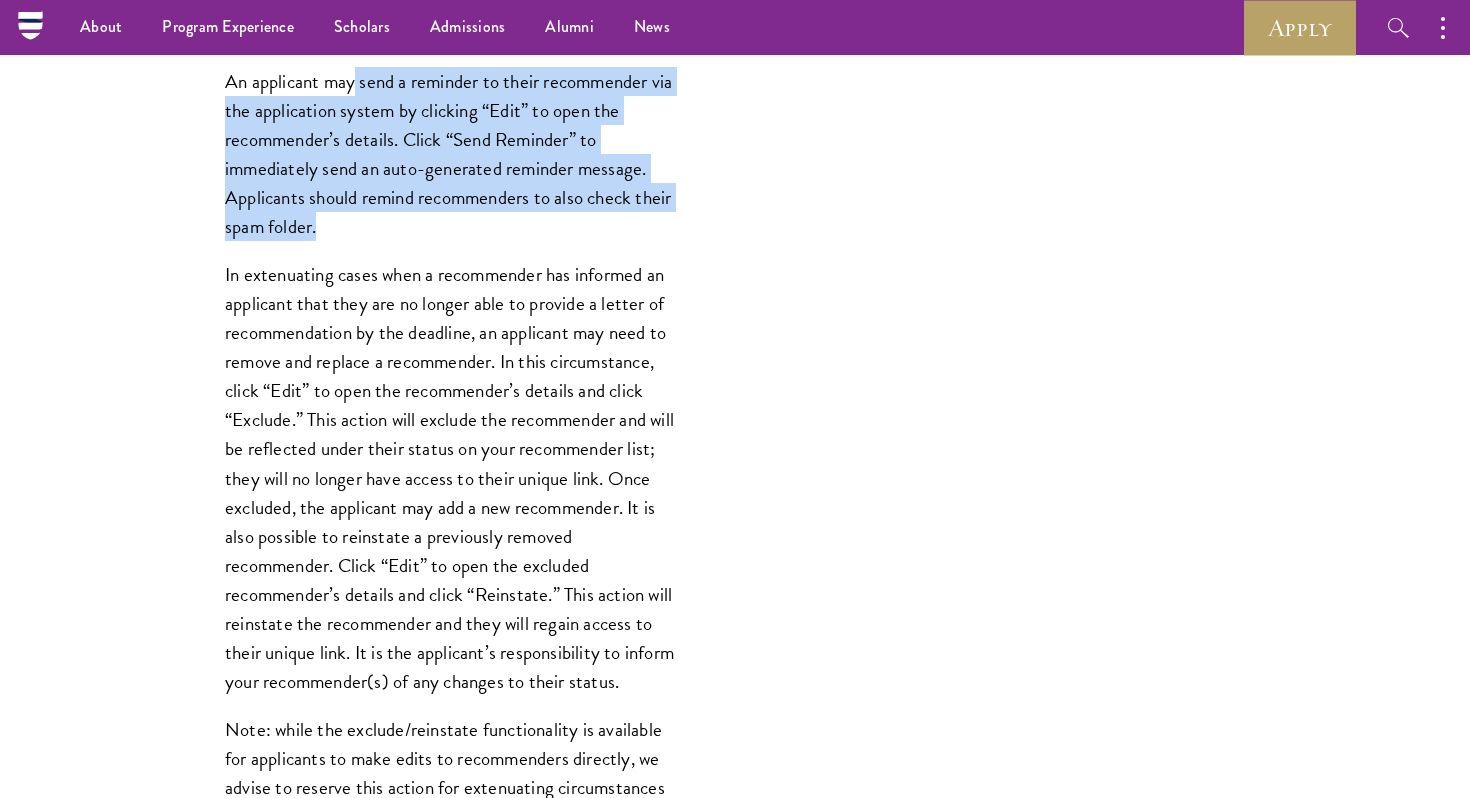 click on "An applicant may send a reminder to their recommender via the application system by clicking “Edit” to open the recommender’s details. Click “Send Reminder” to immediately send an auto-generated reminder message. Applicants should remind recommenders to also check their spam folder." at bounding box center [450, 154] 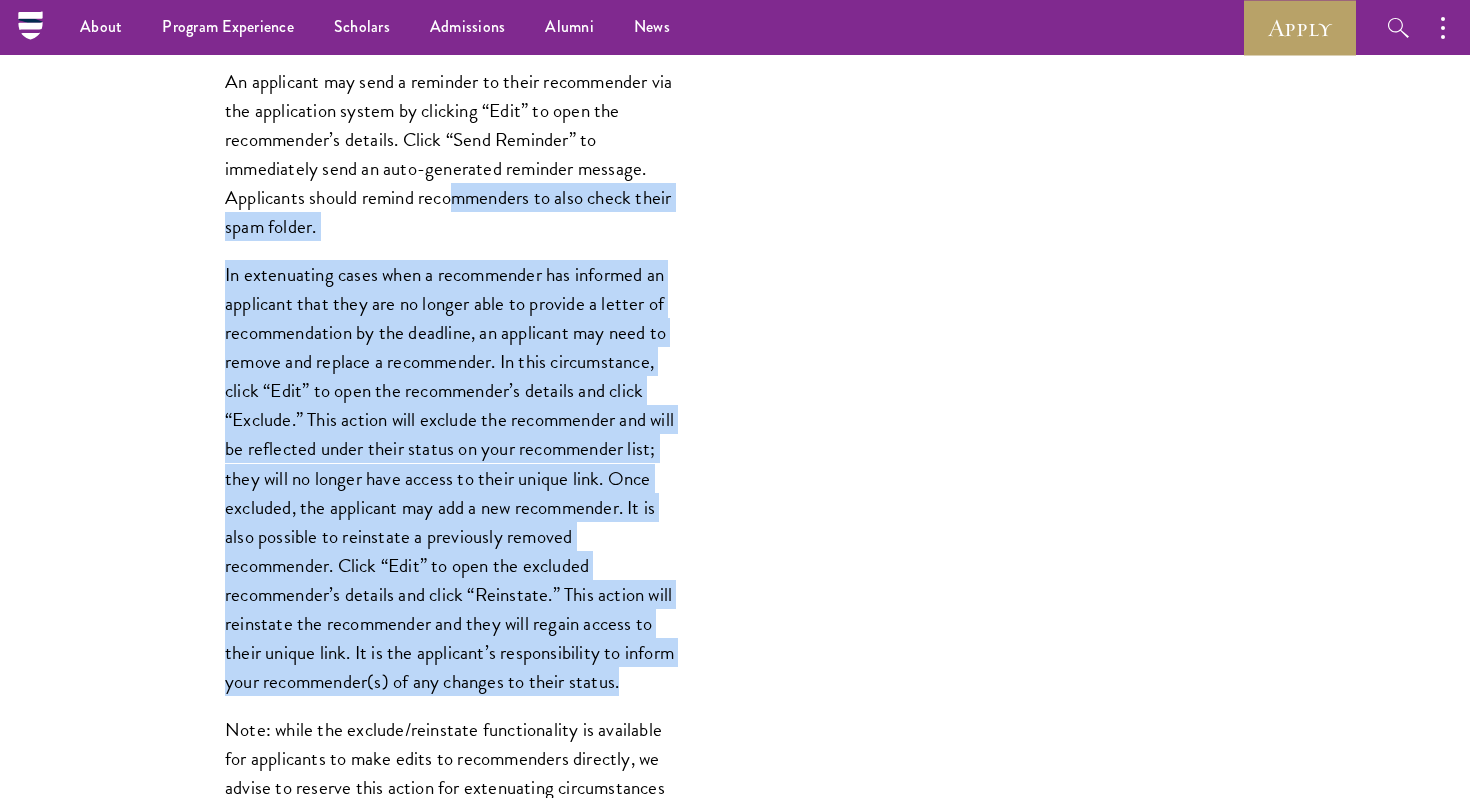 drag, startPoint x: 455, startPoint y: 195, endPoint x: 631, endPoint y: 730, distance: 563.206 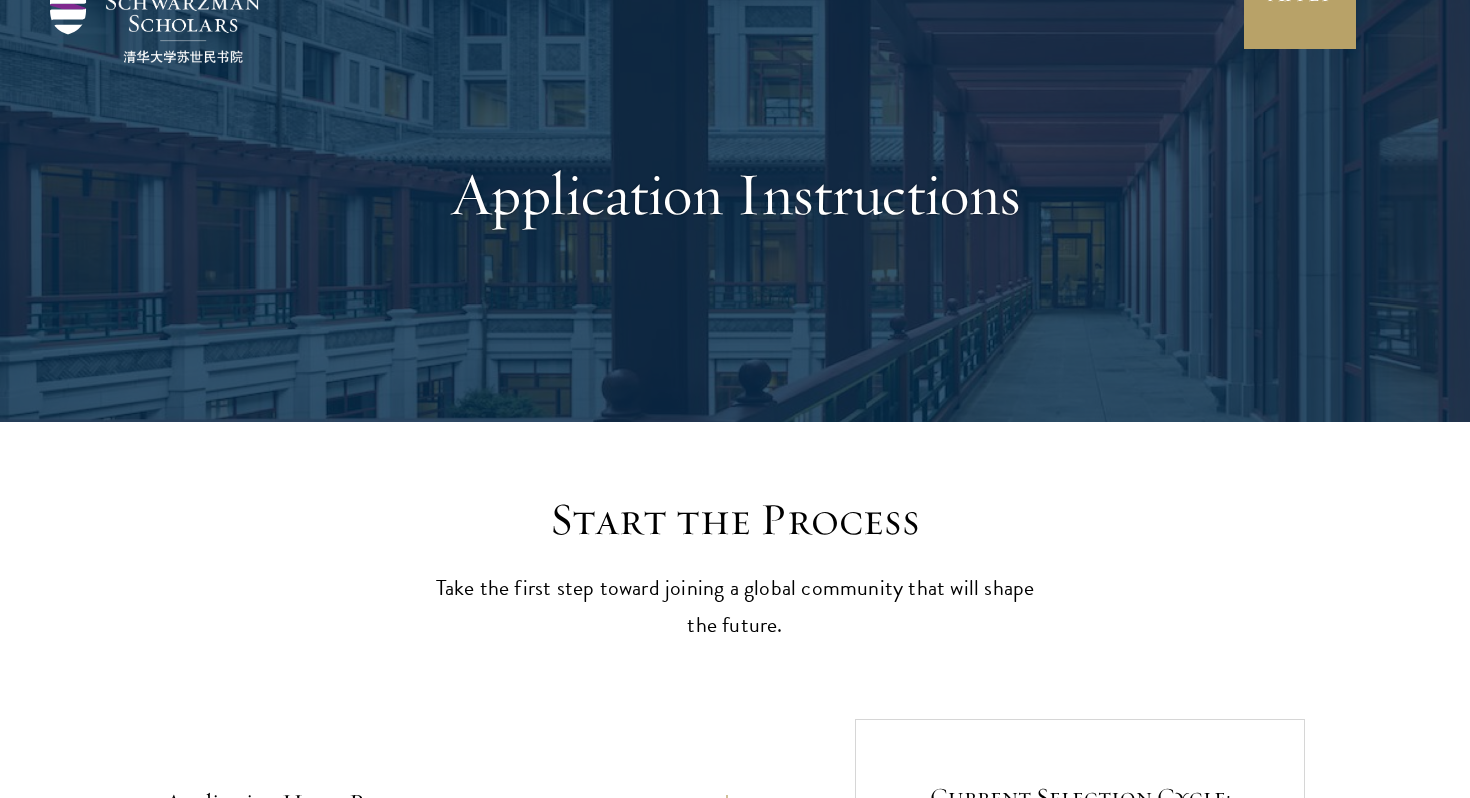 scroll, scrollTop: 0, scrollLeft: 0, axis: both 